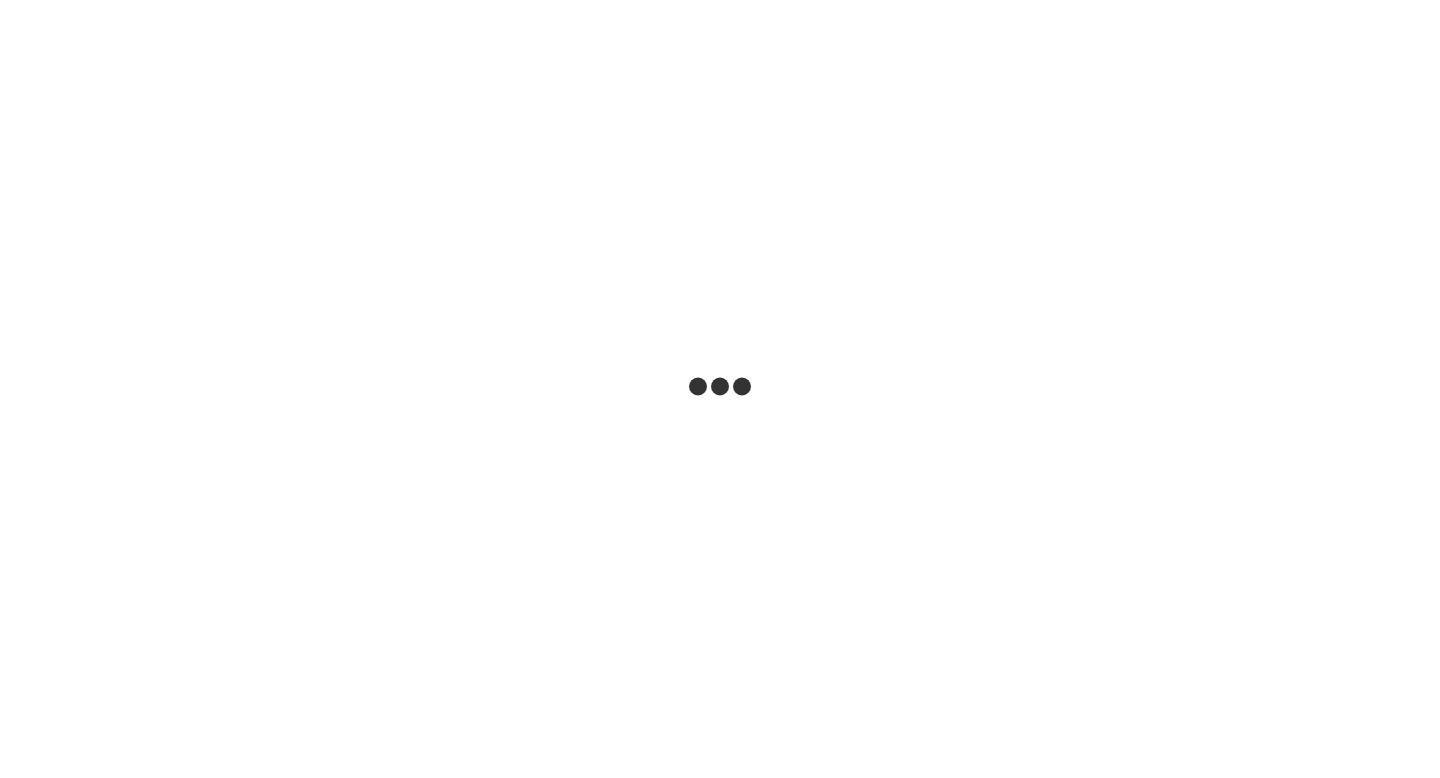 scroll, scrollTop: 0, scrollLeft: 0, axis: both 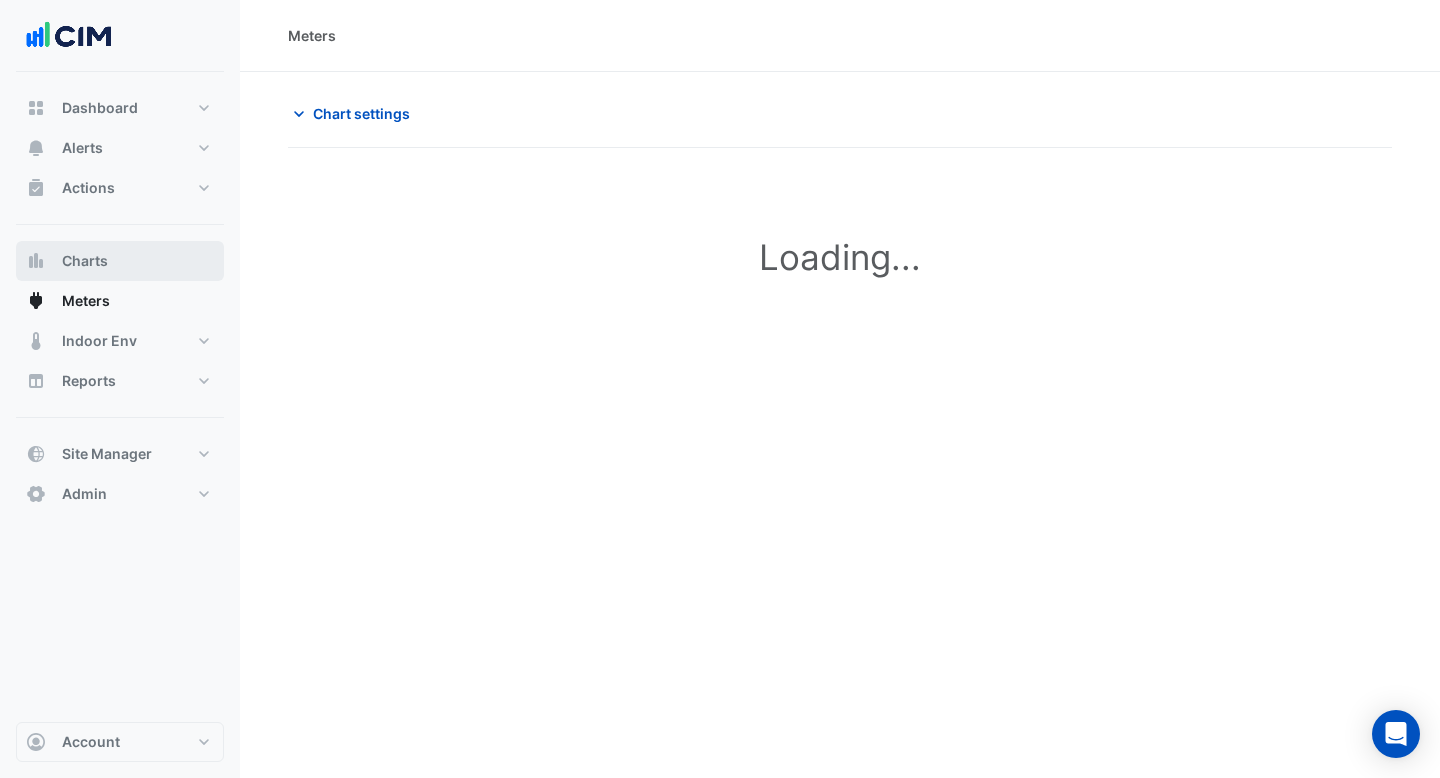 click on "Charts" at bounding box center (120, 261) 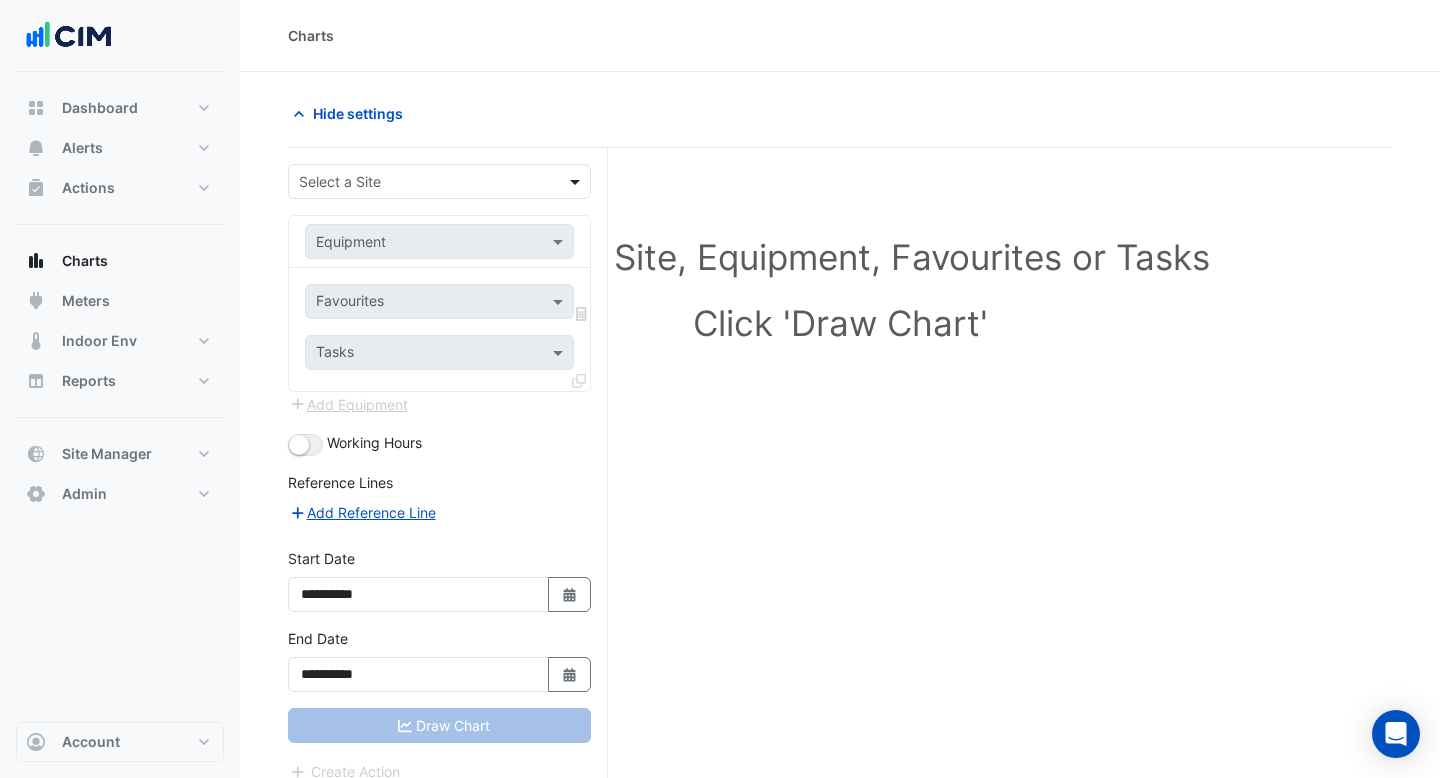 click at bounding box center (577, 181) 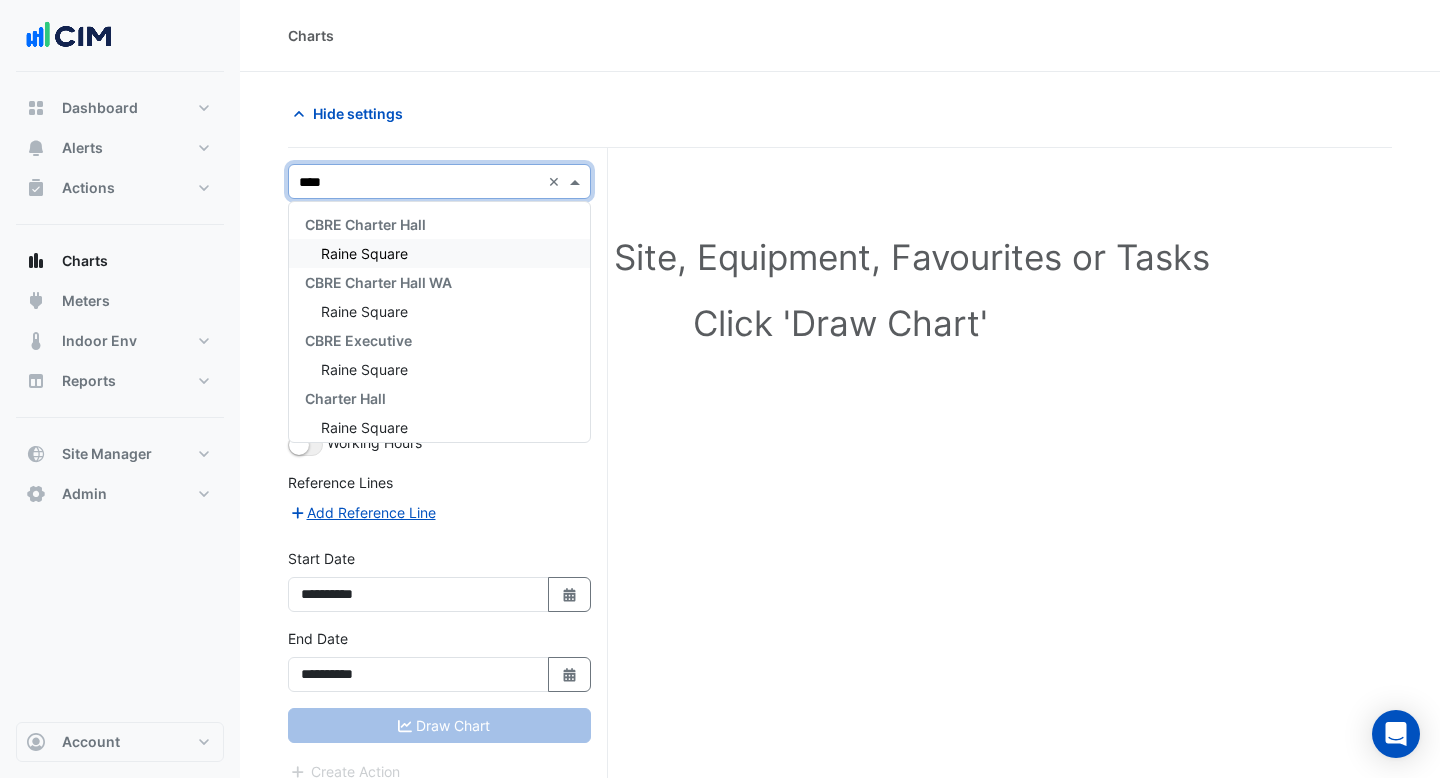 type on "*****" 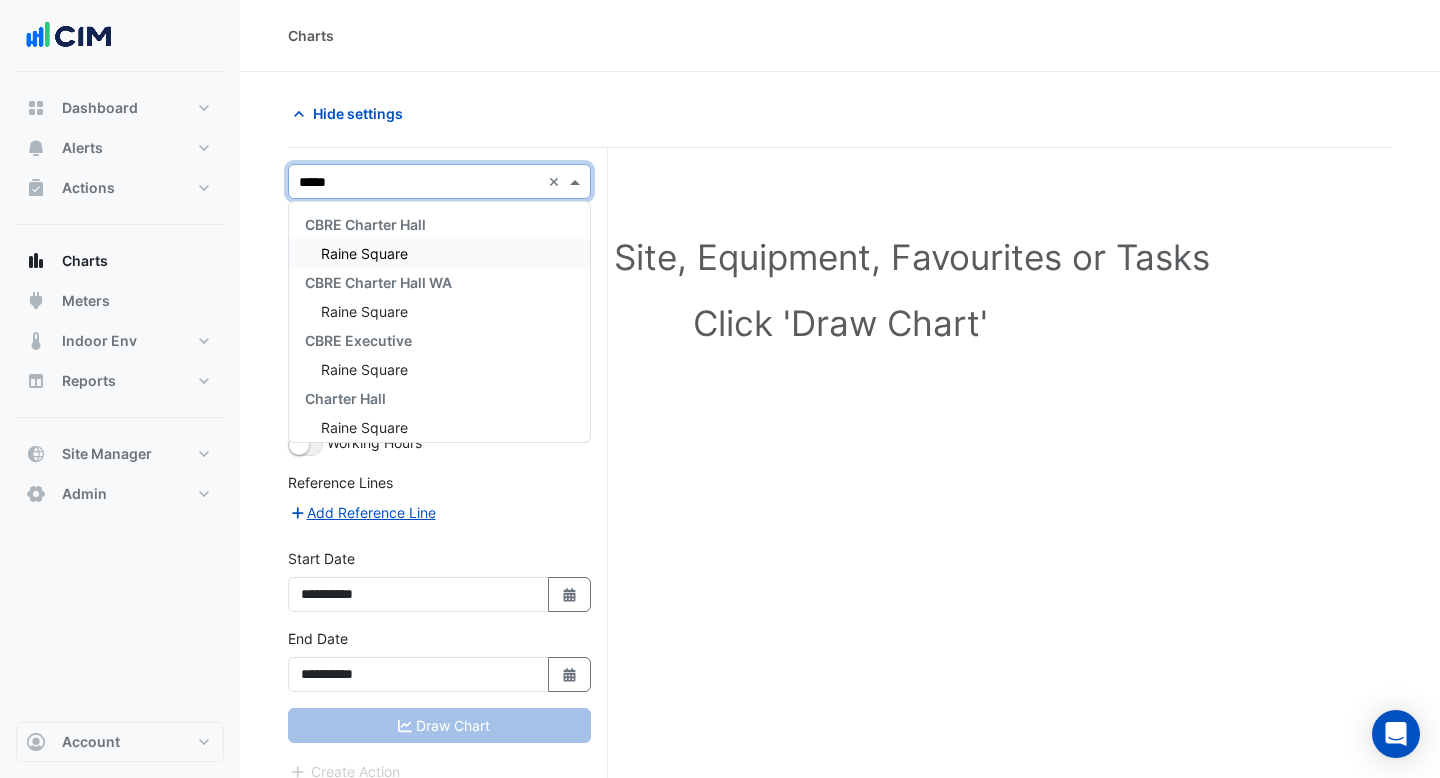 click on "Raine Square" at bounding box center (439, 253) 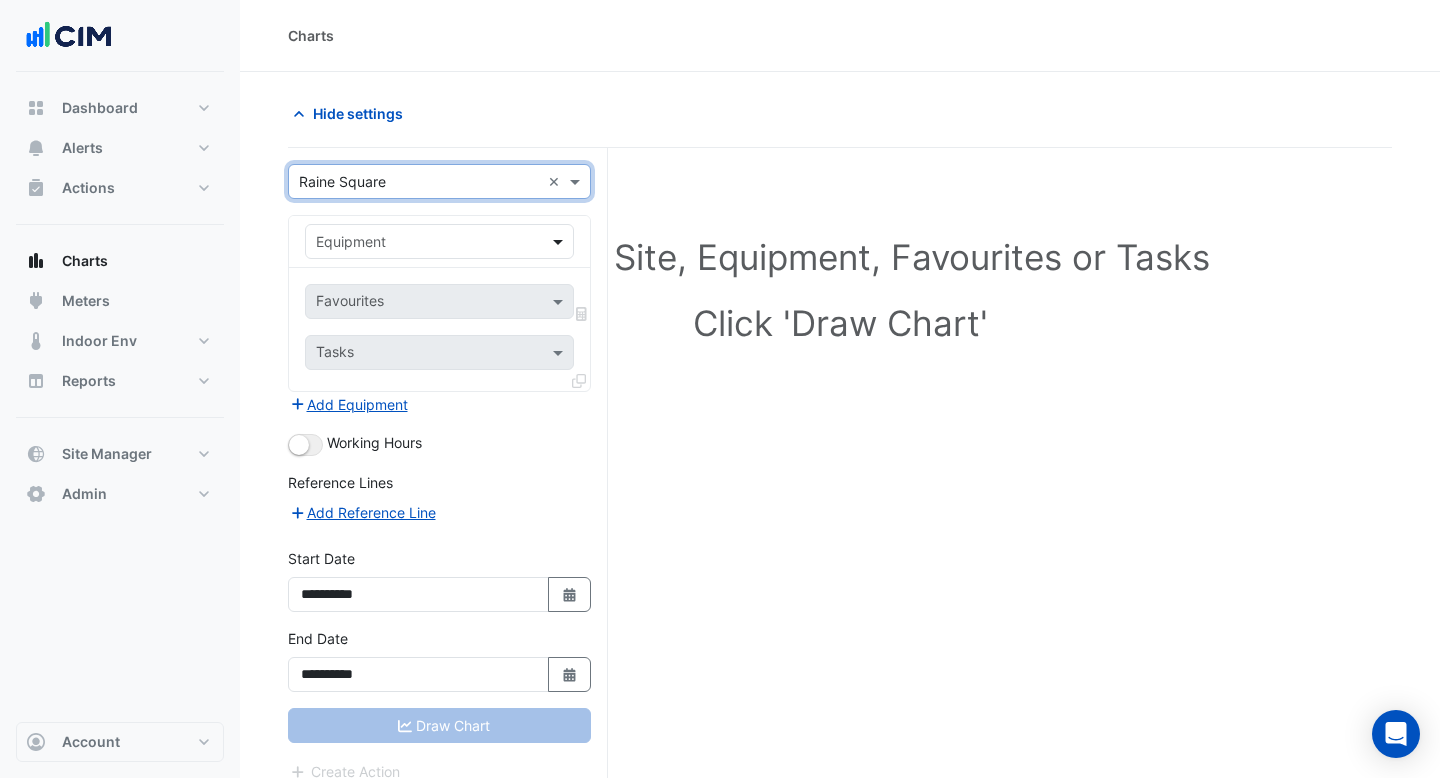 click at bounding box center (560, 241) 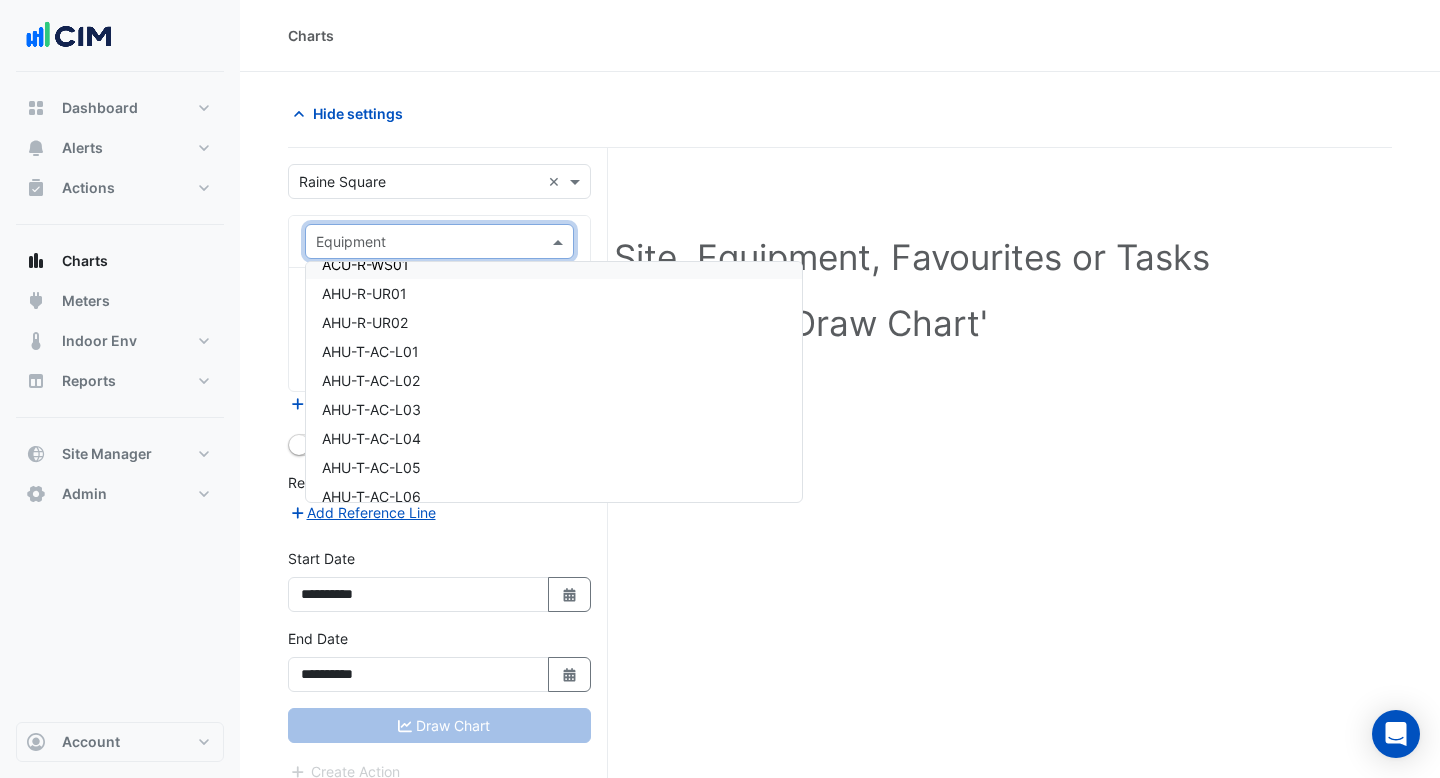 scroll, scrollTop: 0, scrollLeft: 0, axis: both 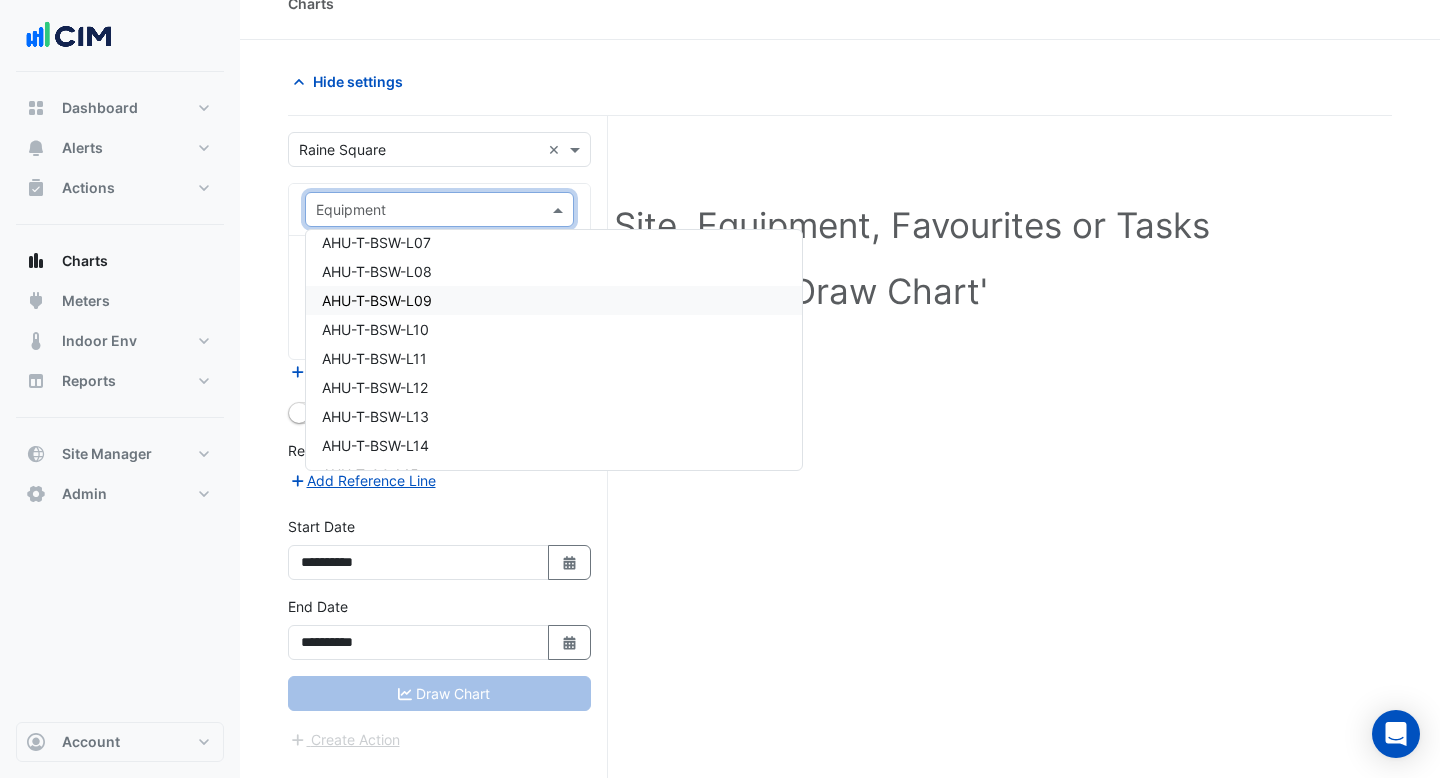 click on "AHU-T-BSW-L09" at bounding box center (554, 300) 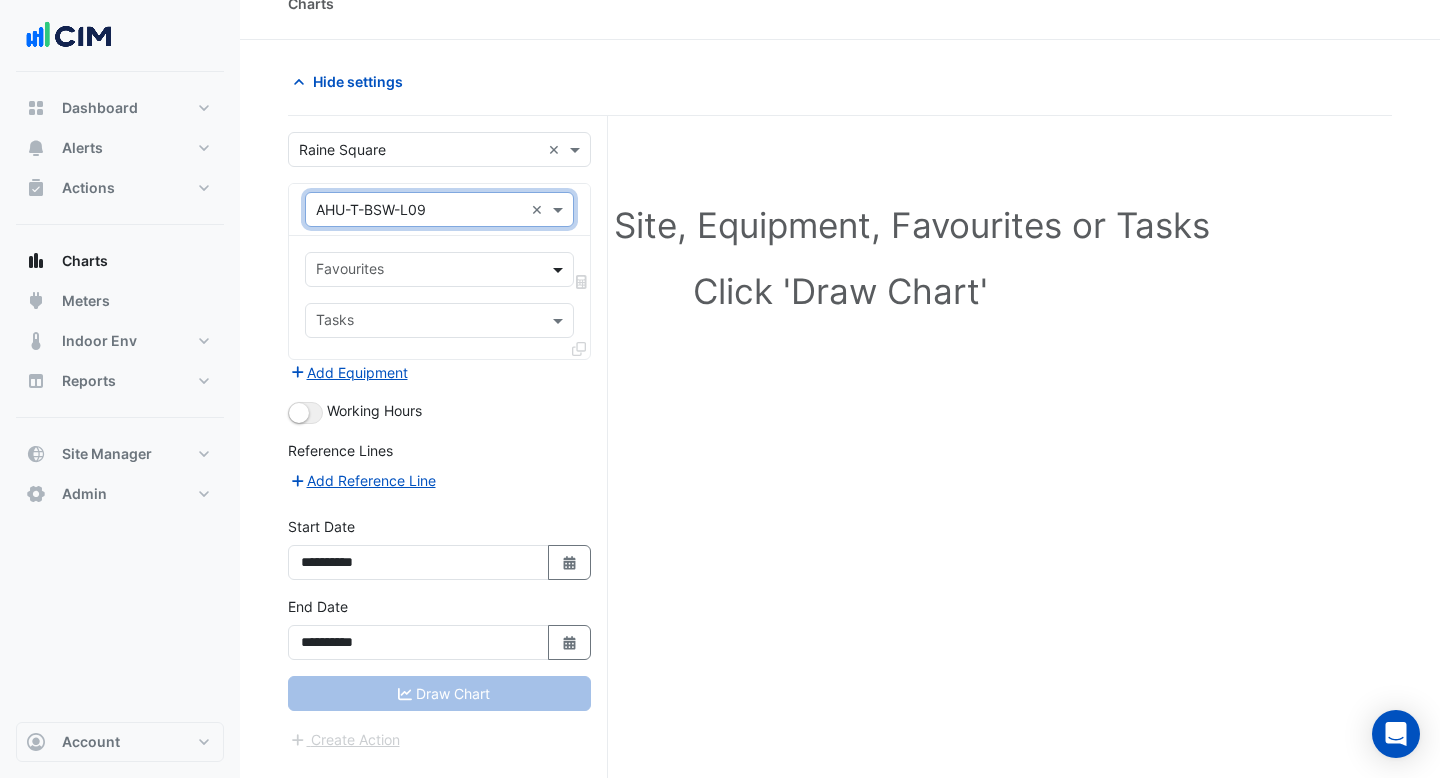 click at bounding box center (560, 269) 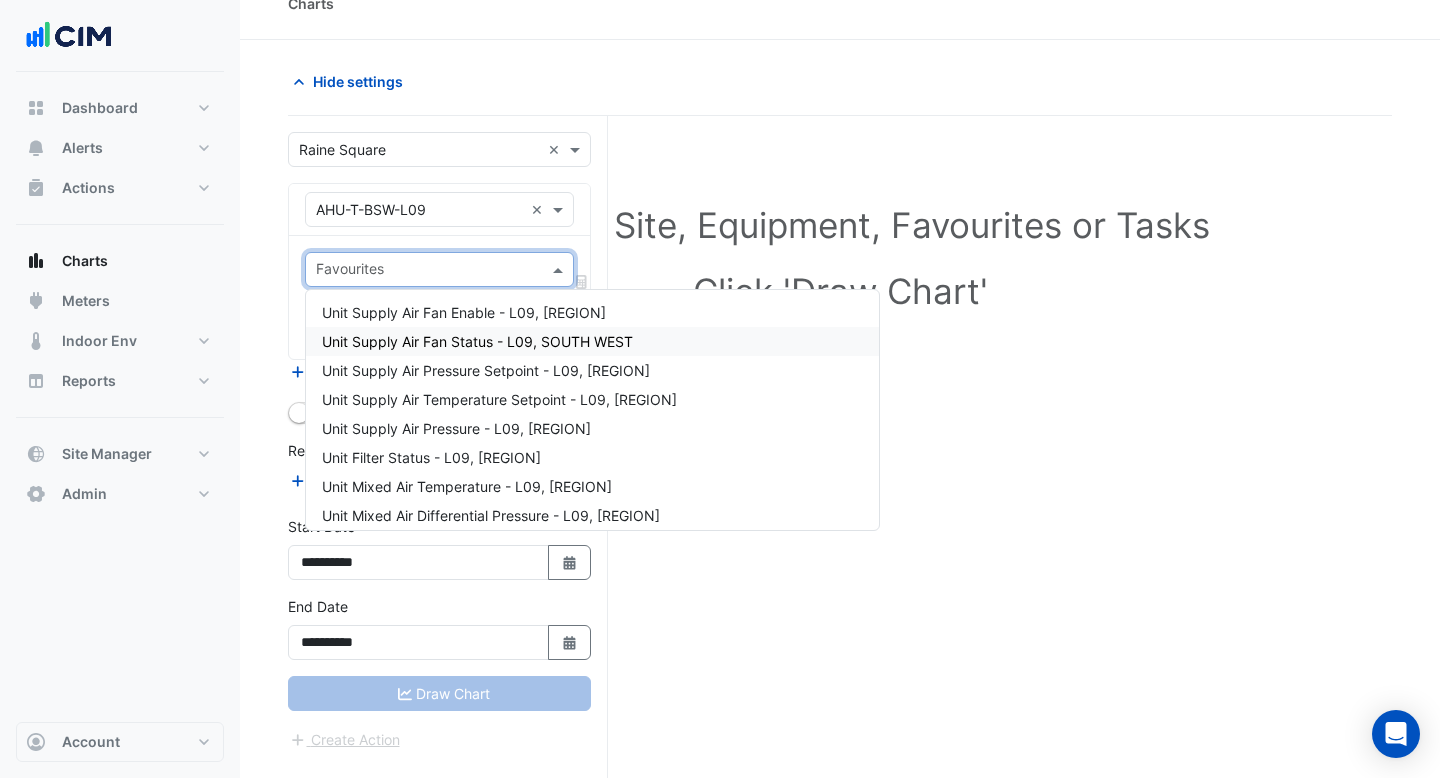 click on "Unit Supply Air Fan Status - L09, SOUTH WEST" at bounding box center [477, 341] 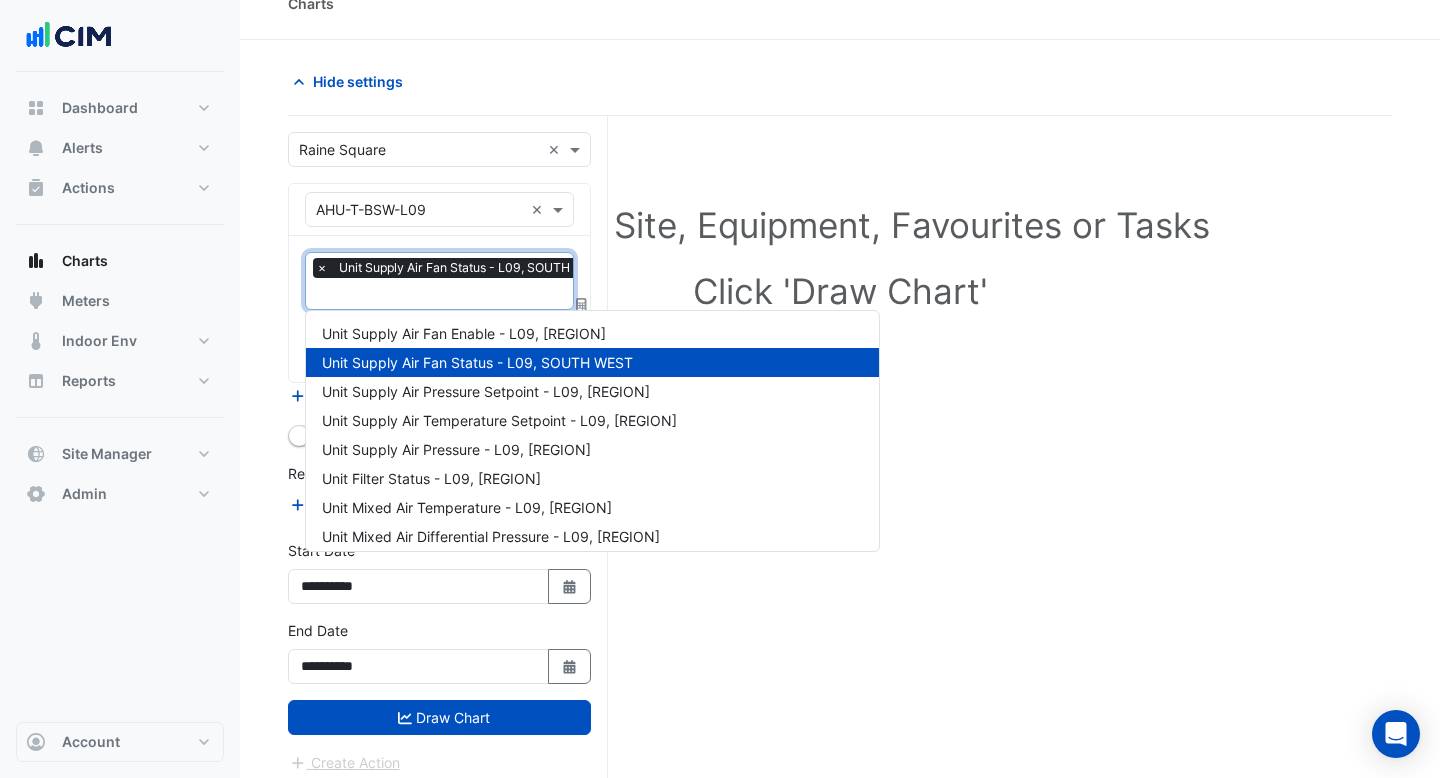 click at bounding box center (467, 295) 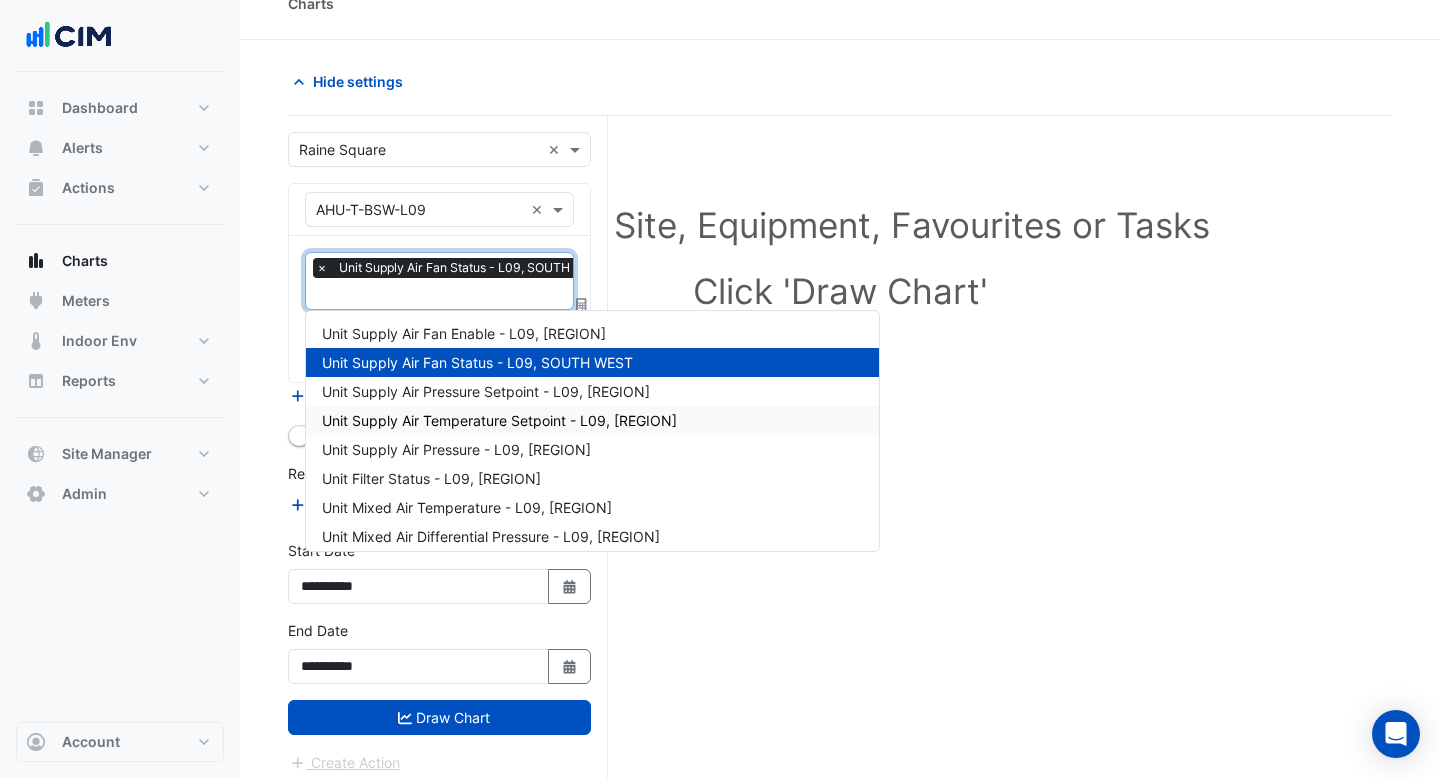 click on "Unit Supply Air Temperature Setpoint - L09, SOUTH WEST" at bounding box center [499, 420] 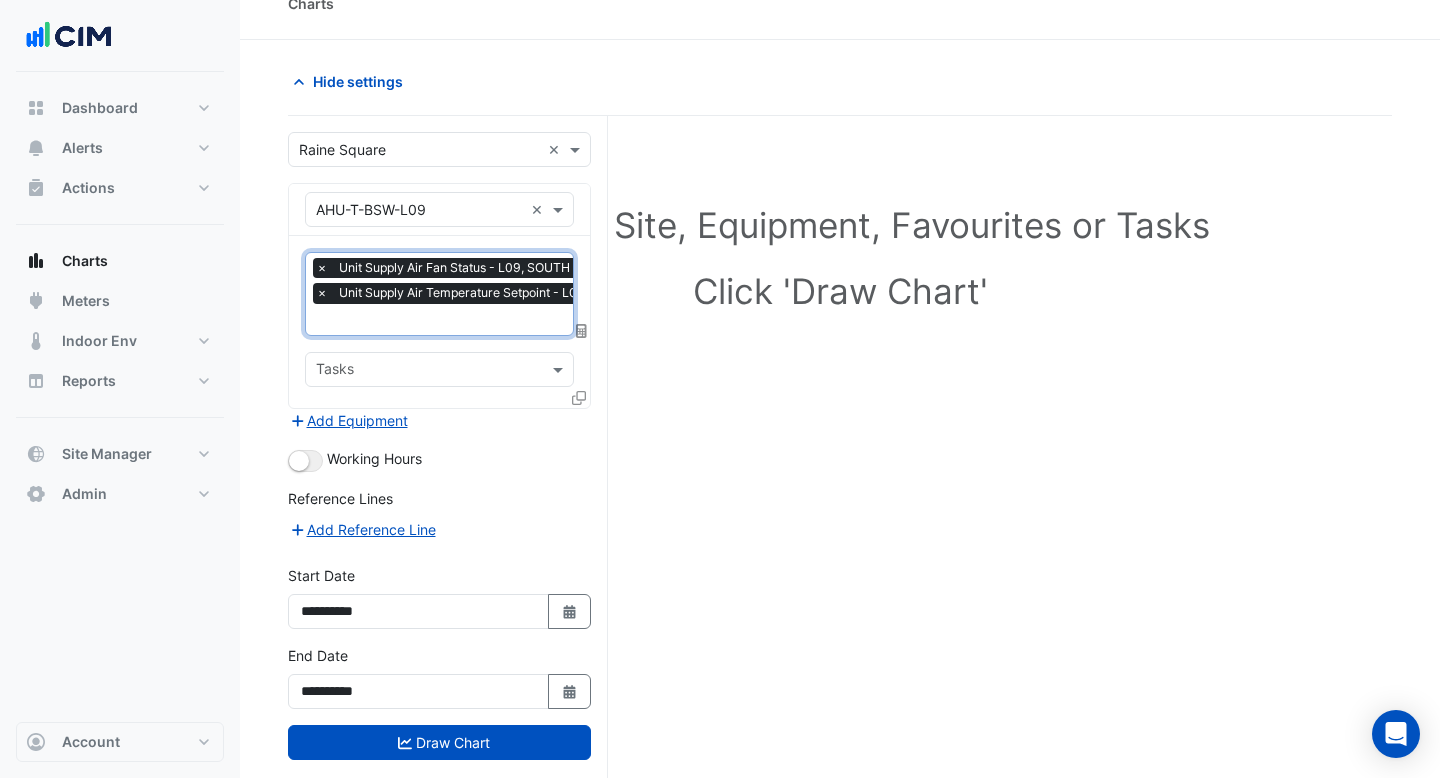 click at bounding box center [485, 321] 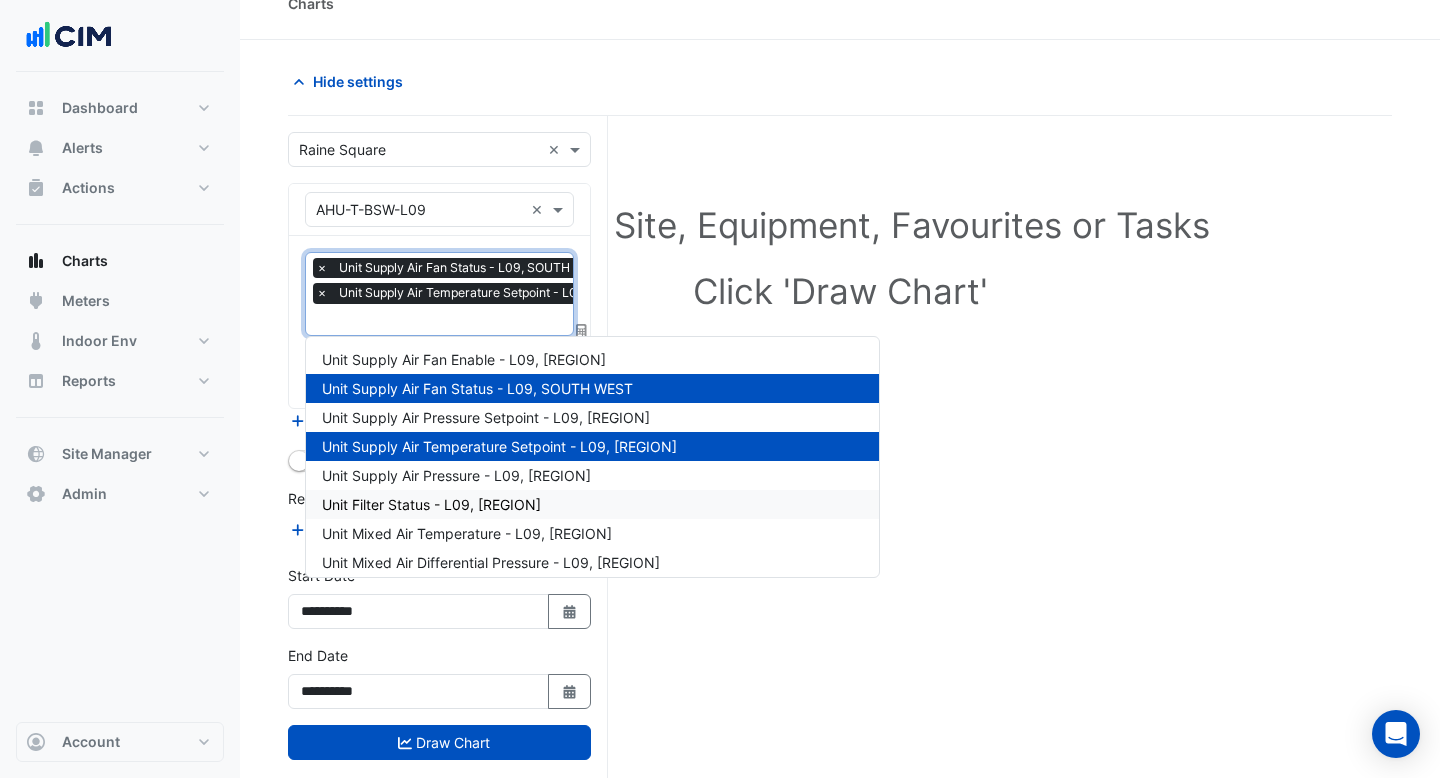 click on "Unit Filter Status - L09, SOUTH WEST" at bounding box center [431, 504] 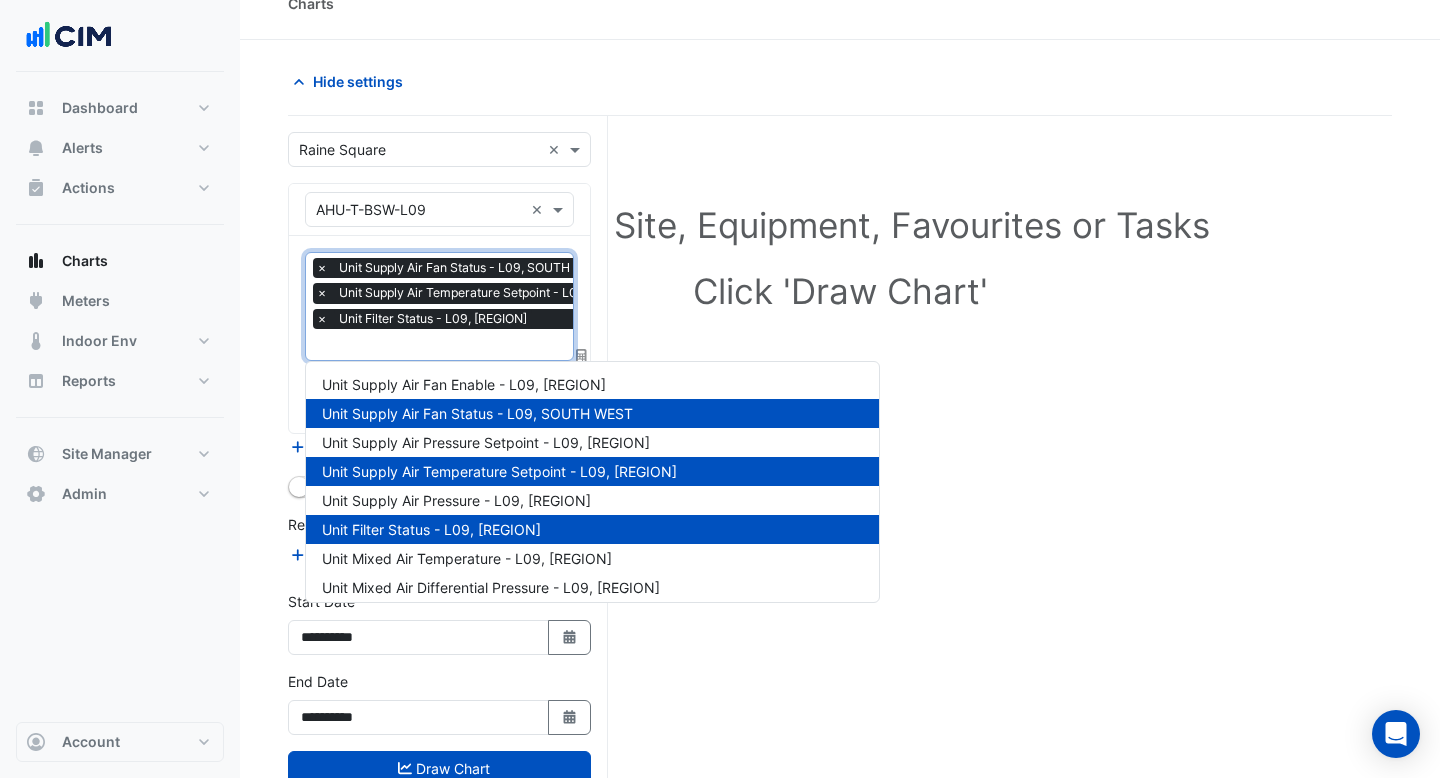 click at bounding box center [485, 346] 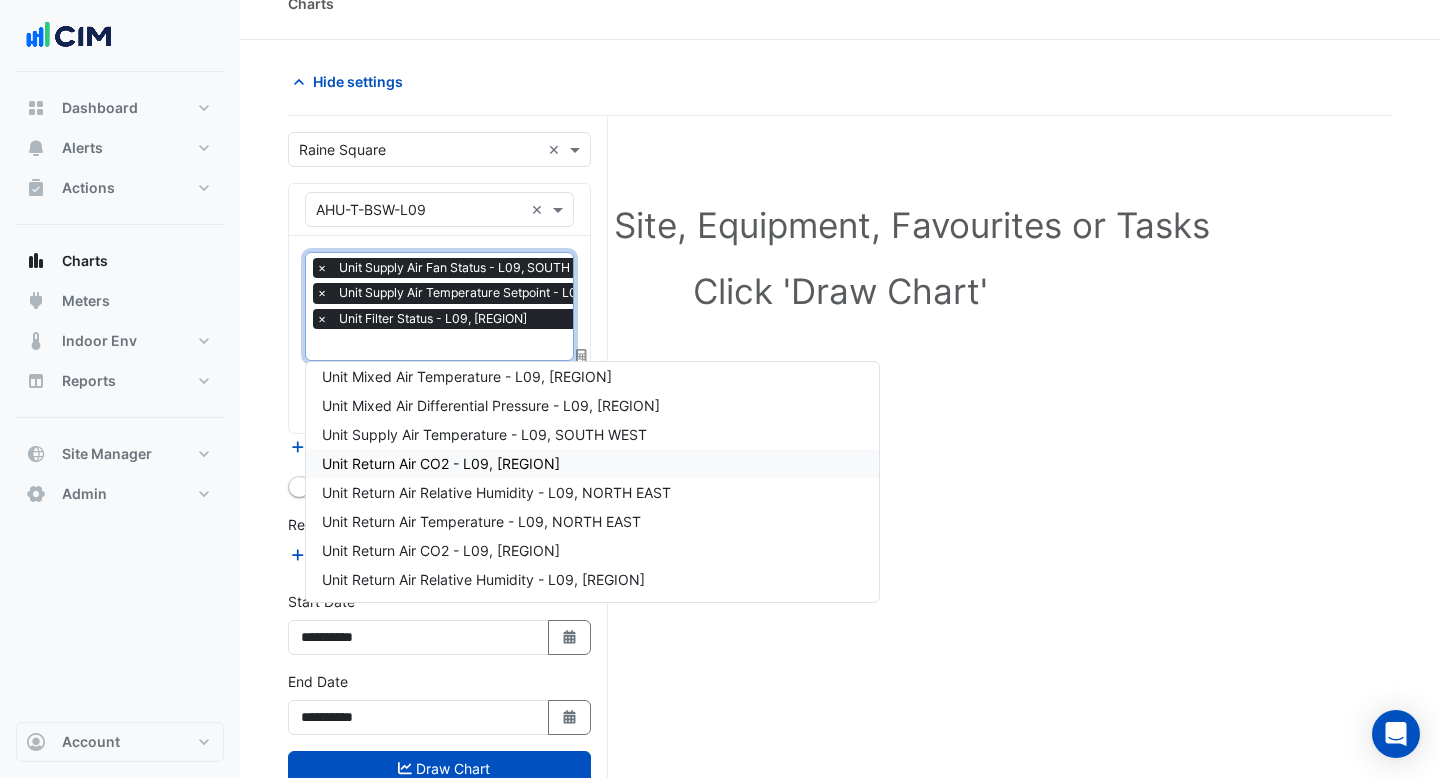 click on "Unit Return Air CO2 - L09, NORTH EAST" at bounding box center [592, 463] 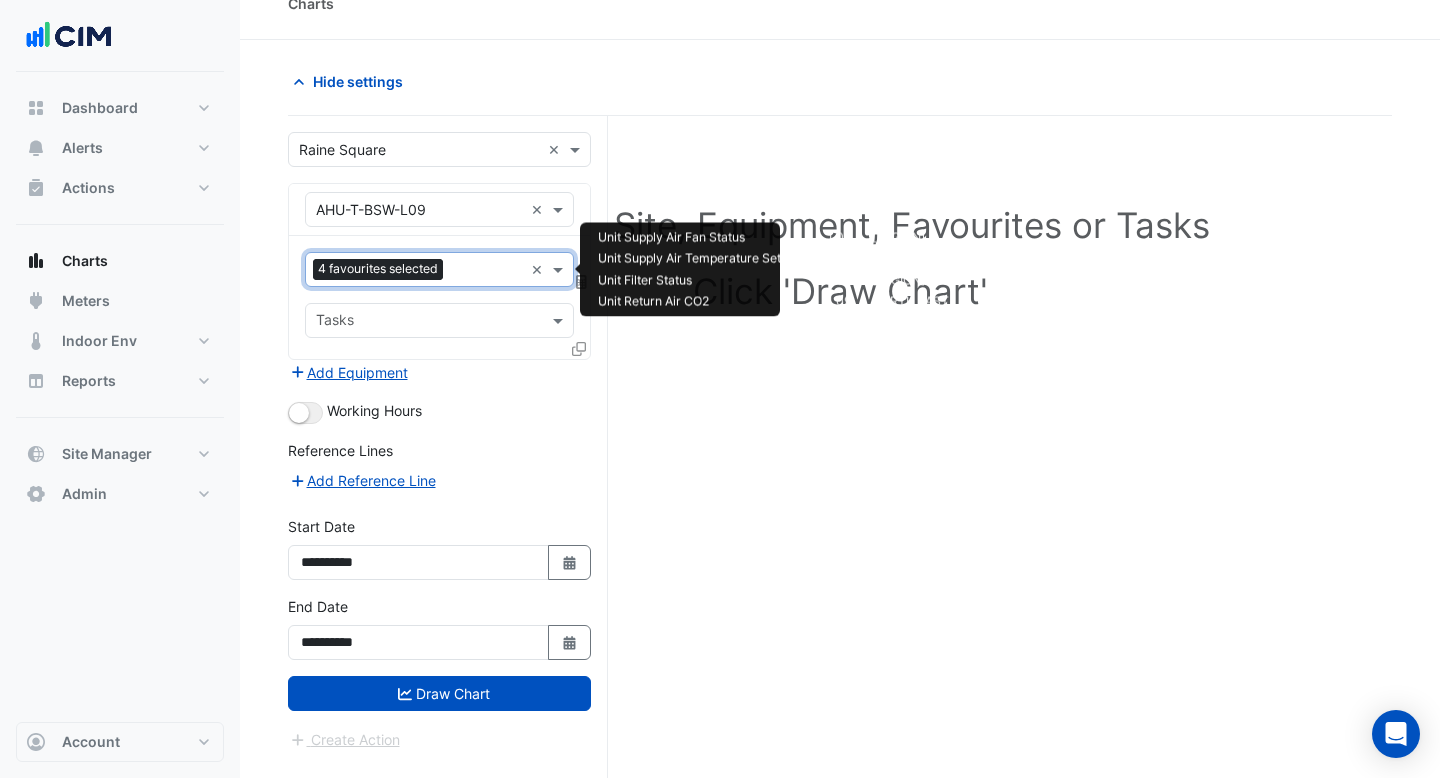 click at bounding box center (487, 271) 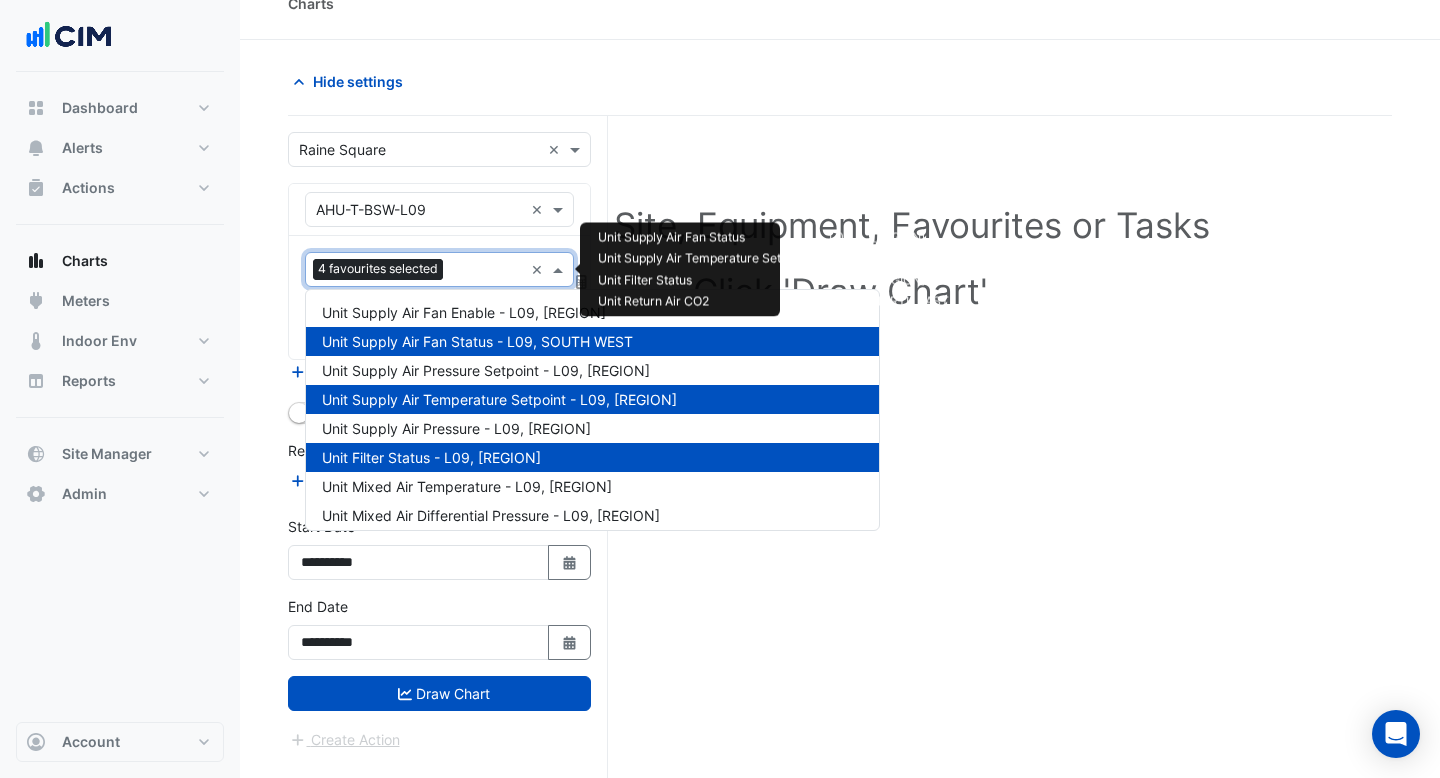 scroll, scrollTop: 269, scrollLeft: 0, axis: vertical 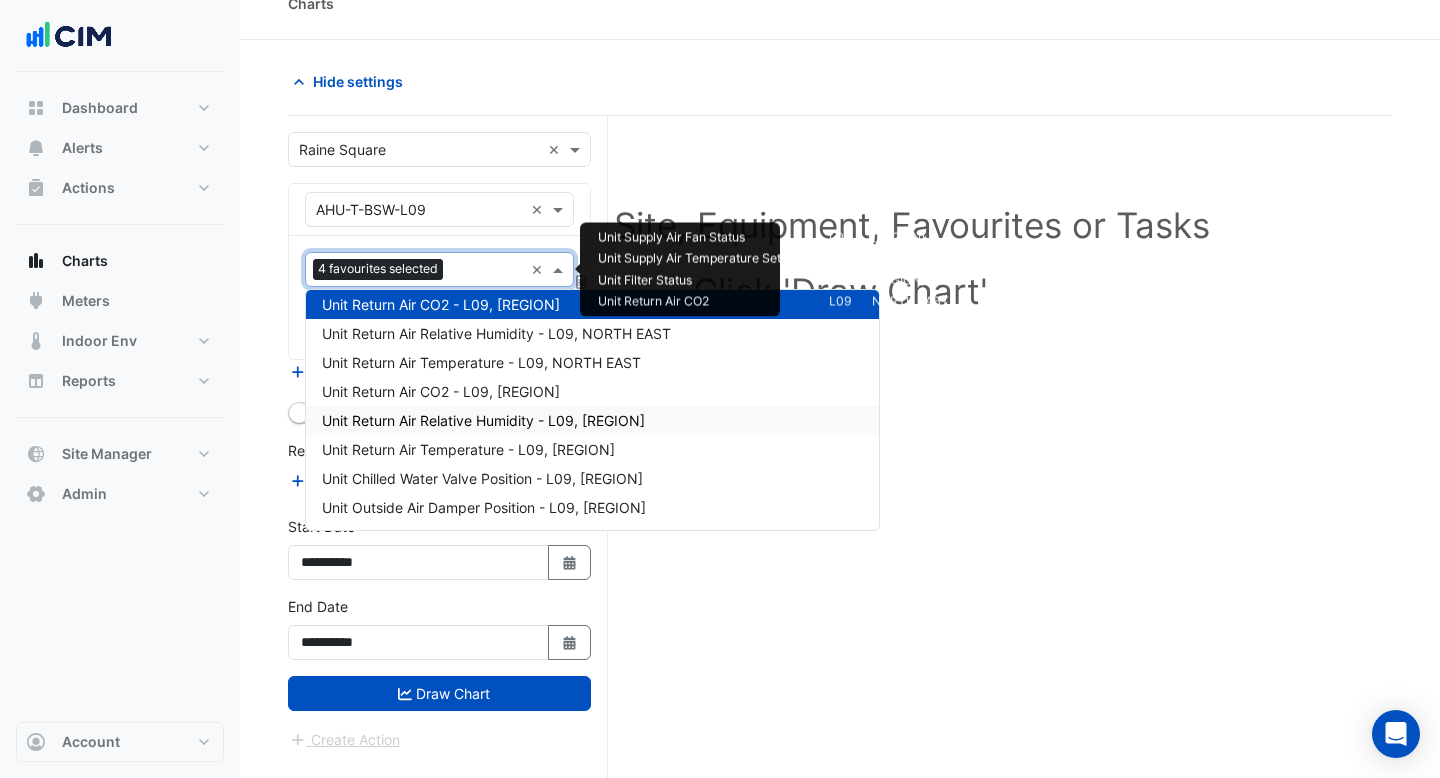 click on "Unit Return Air Relative Humidity - L09, SOUTH WEST" at bounding box center [592, 420] 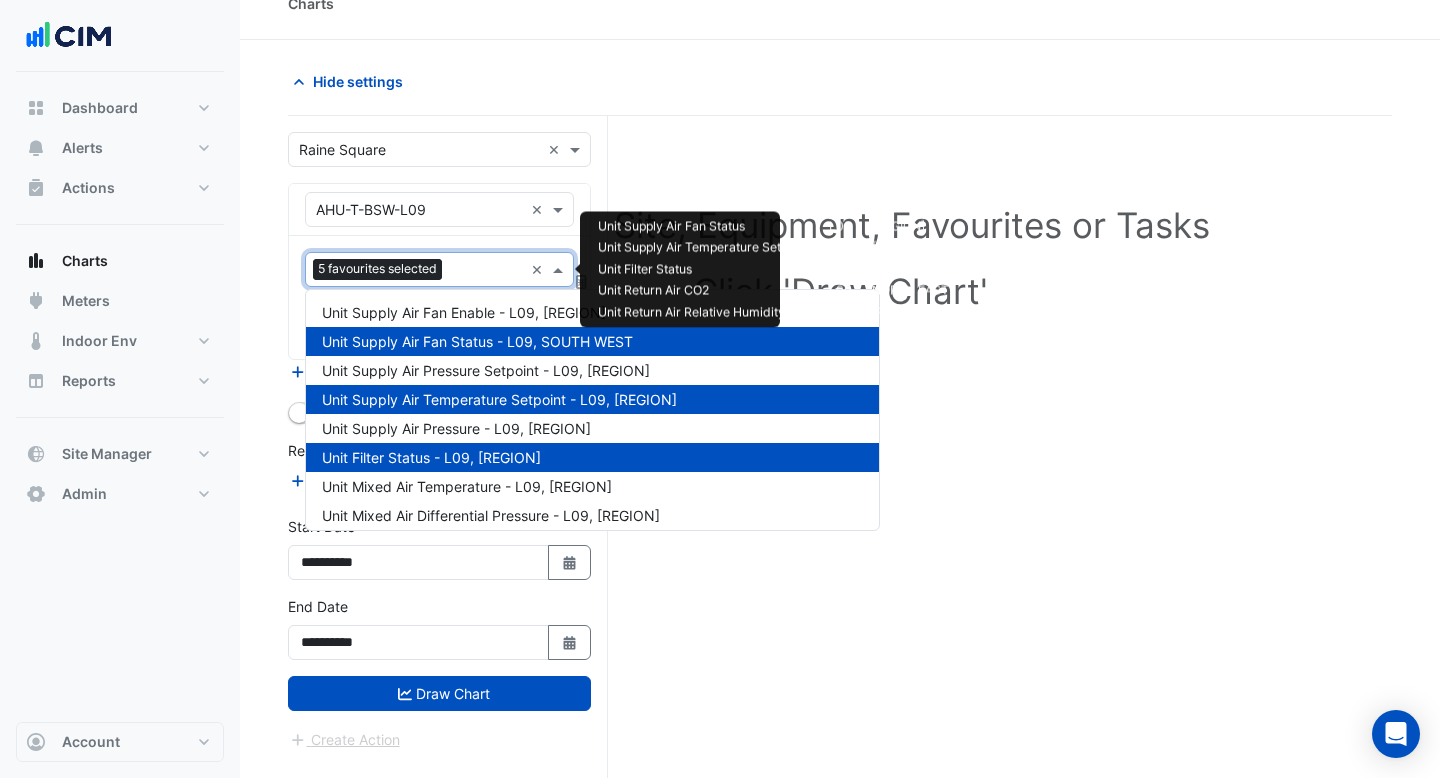 click at bounding box center [486, 271] 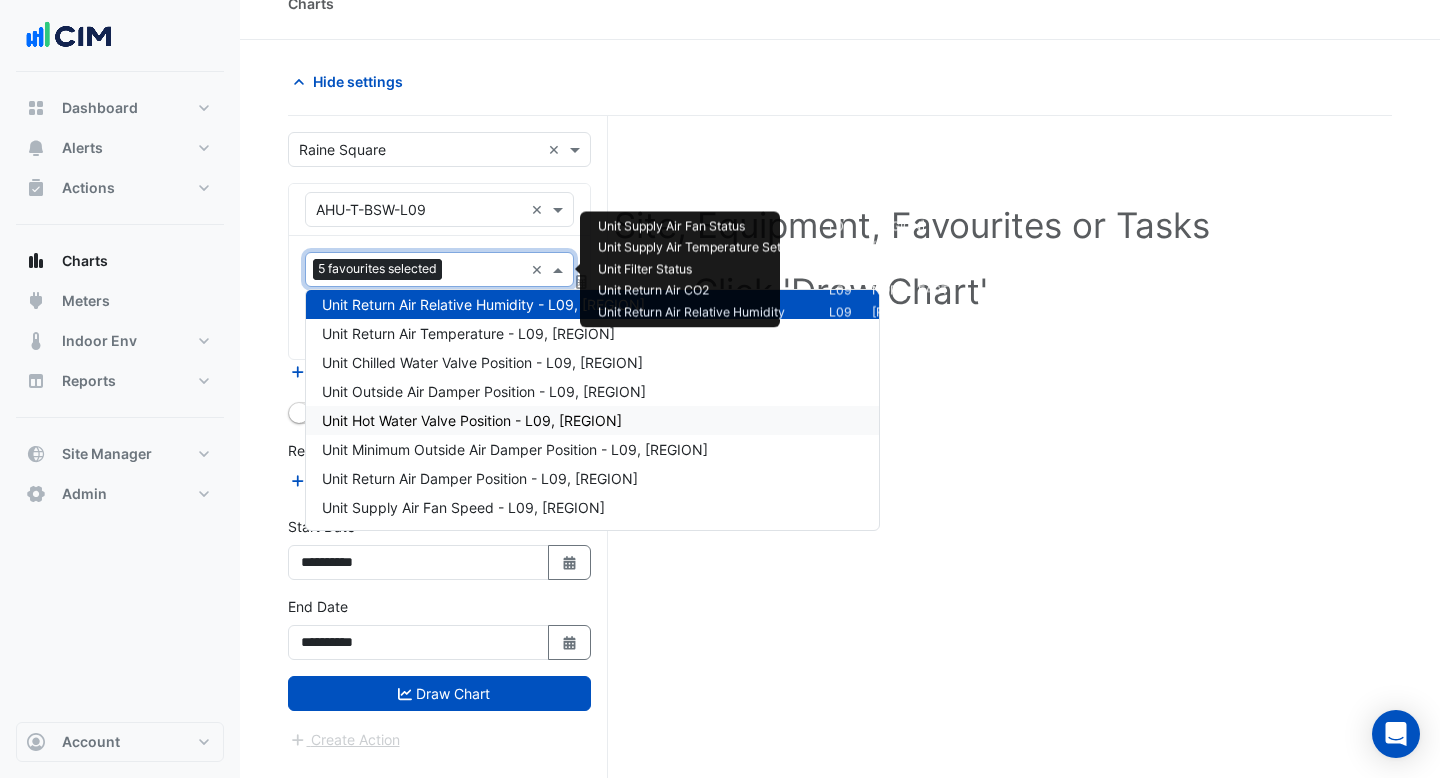 click on "Unit Hot Water Valve Position - L09, SOUTH WEST" at bounding box center [472, 420] 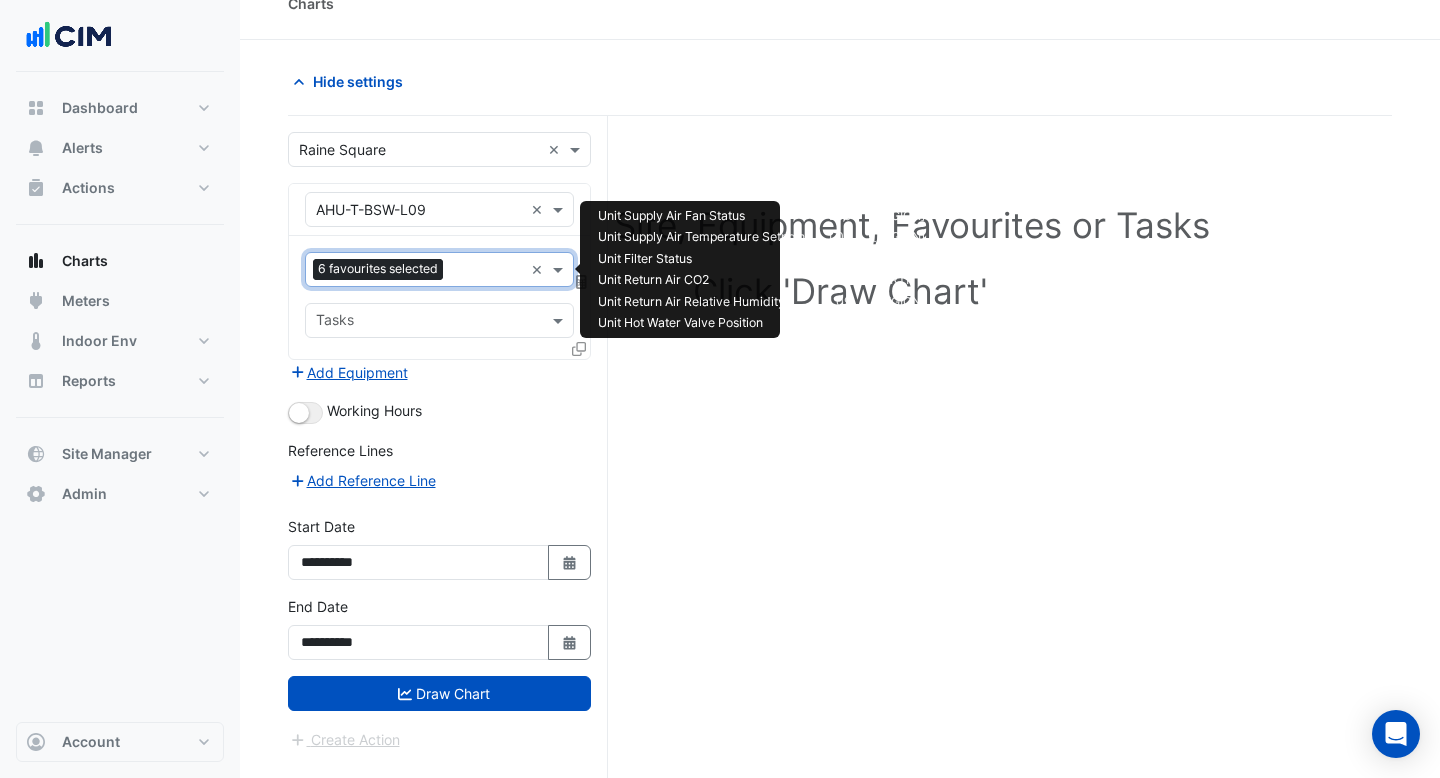 click at bounding box center (487, 271) 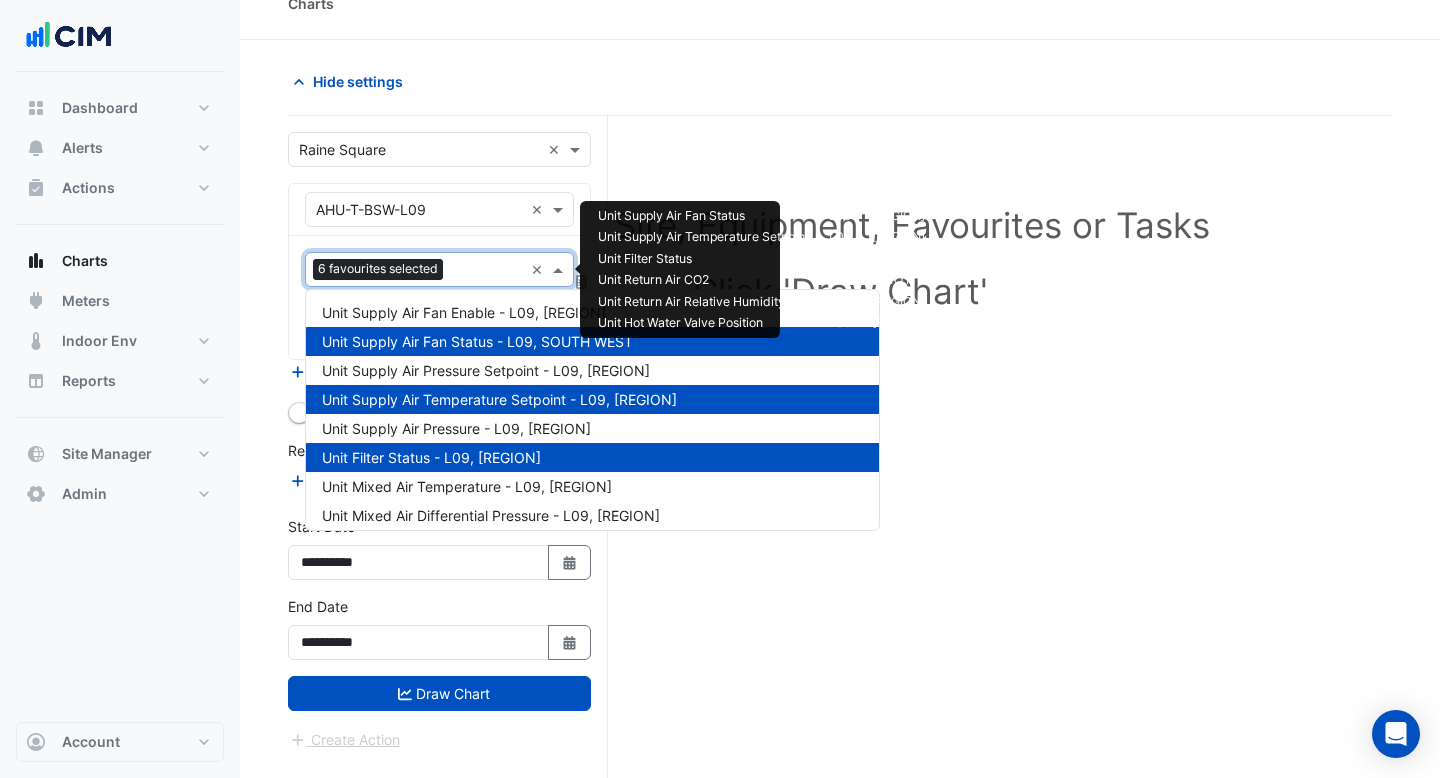 scroll, scrollTop: 501, scrollLeft: 0, axis: vertical 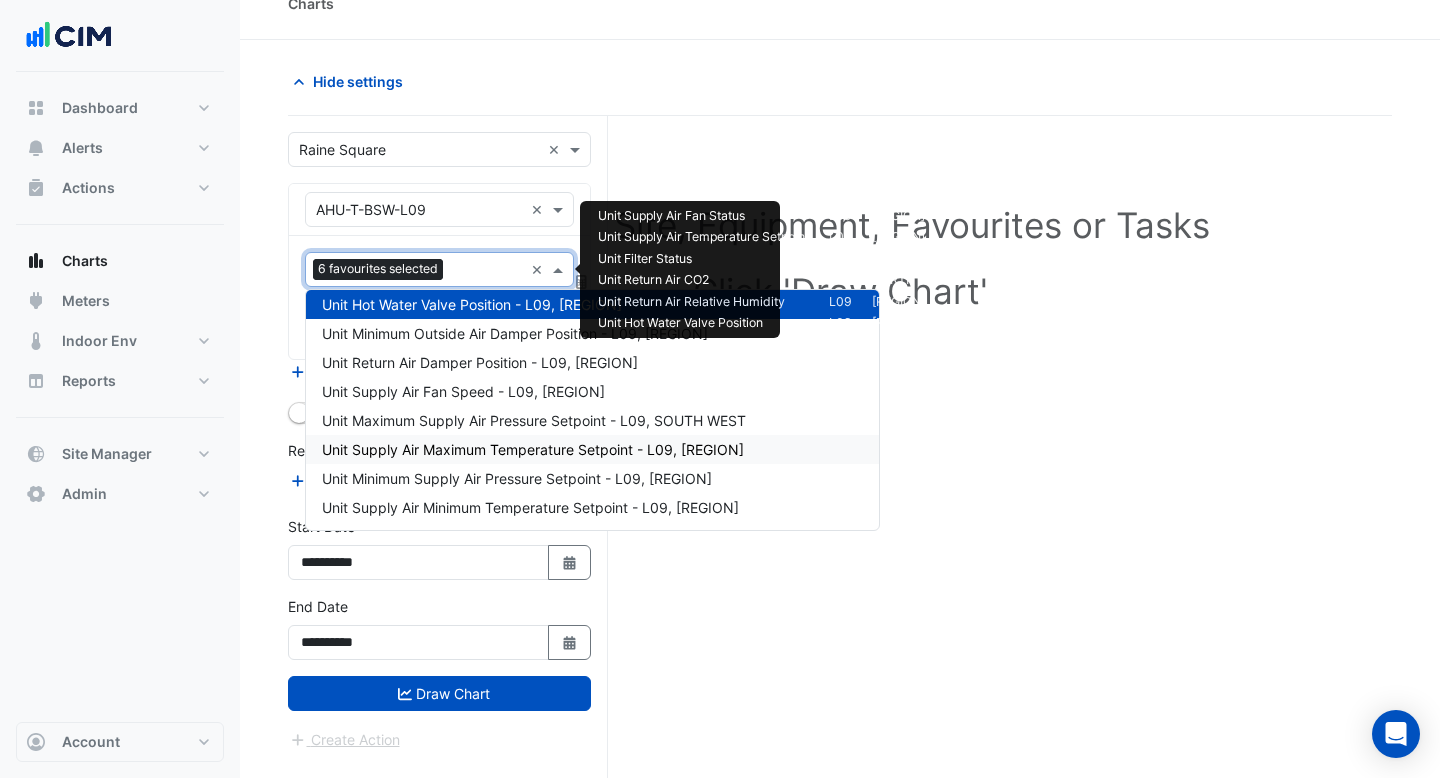 click on "Unit Supply Air Maximum Temperature Setpoint - L09, SOUTH WEST" at bounding box center [533, 449] 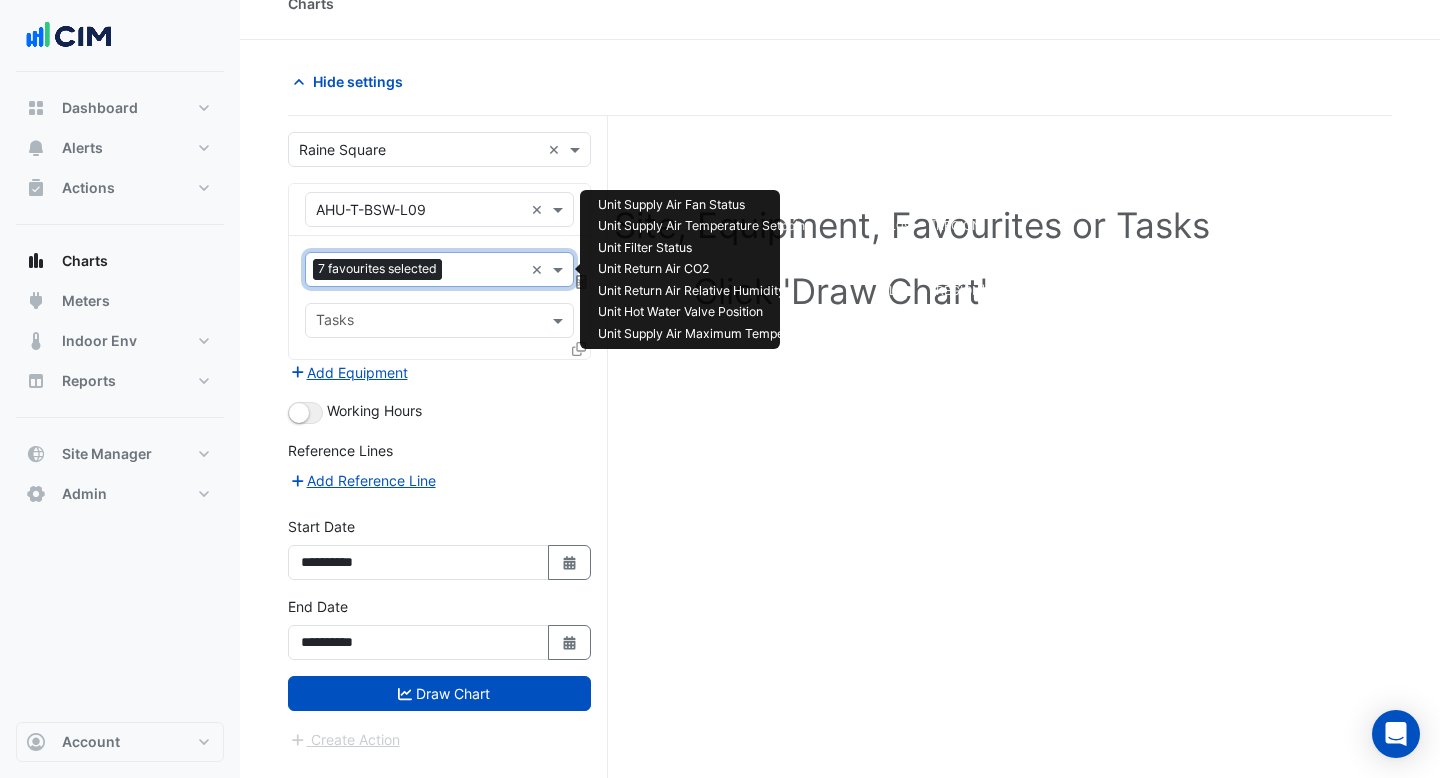 click at bounding box center [486, 271] 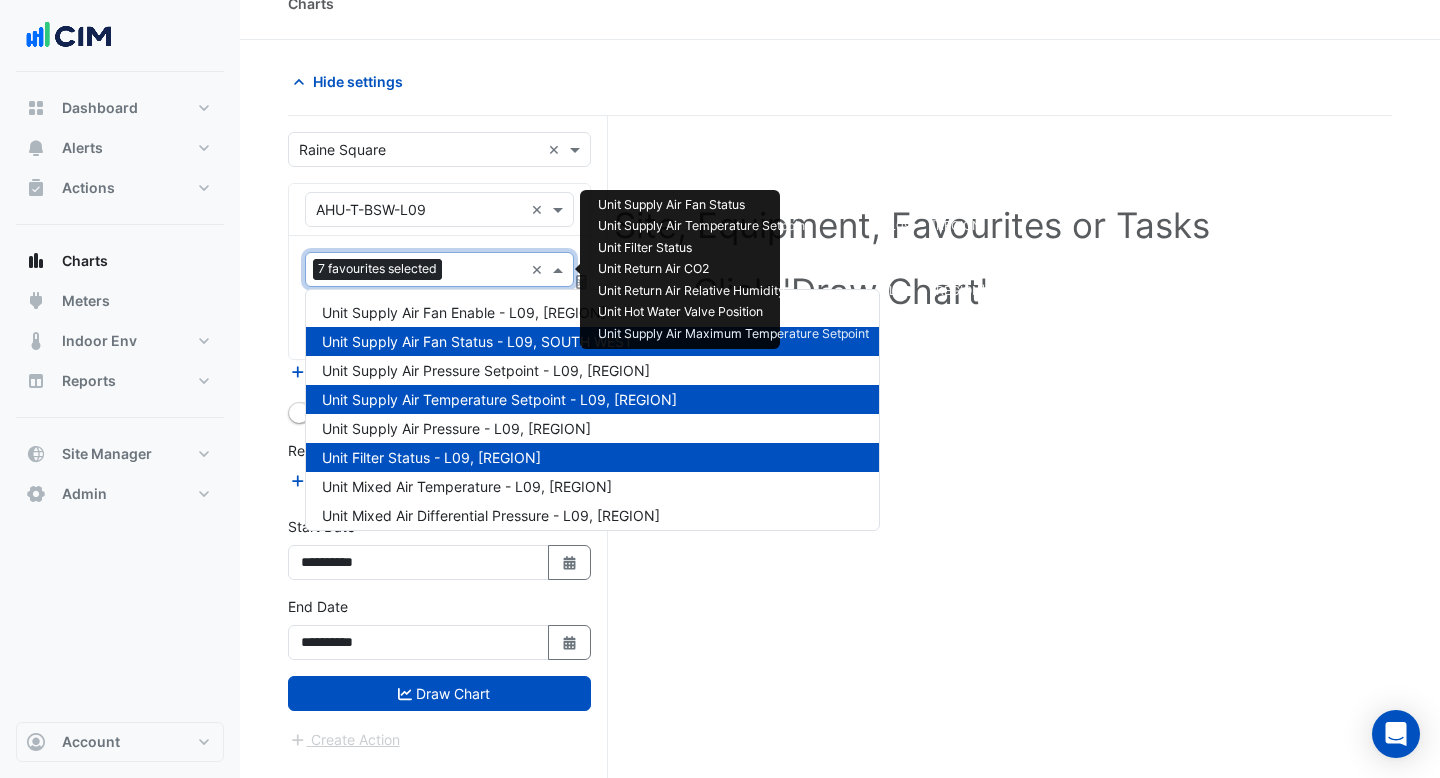 scroll, scrollTop: 646, scrollLeft: 0, axis: vertical 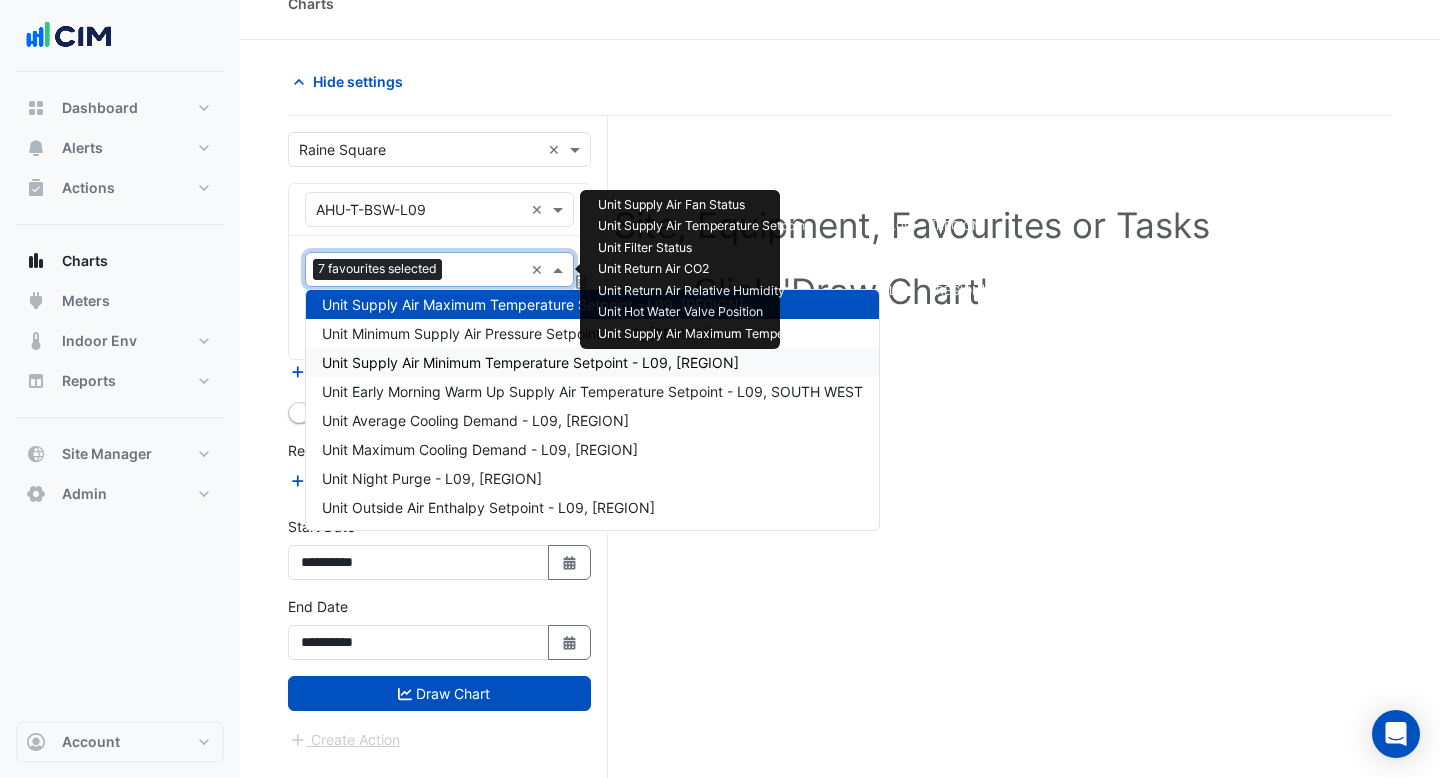 click on "Unit Supply Air Minimum Temperature Setpoint - L09, SOUTH WEST" at bounding box center (592, 362) 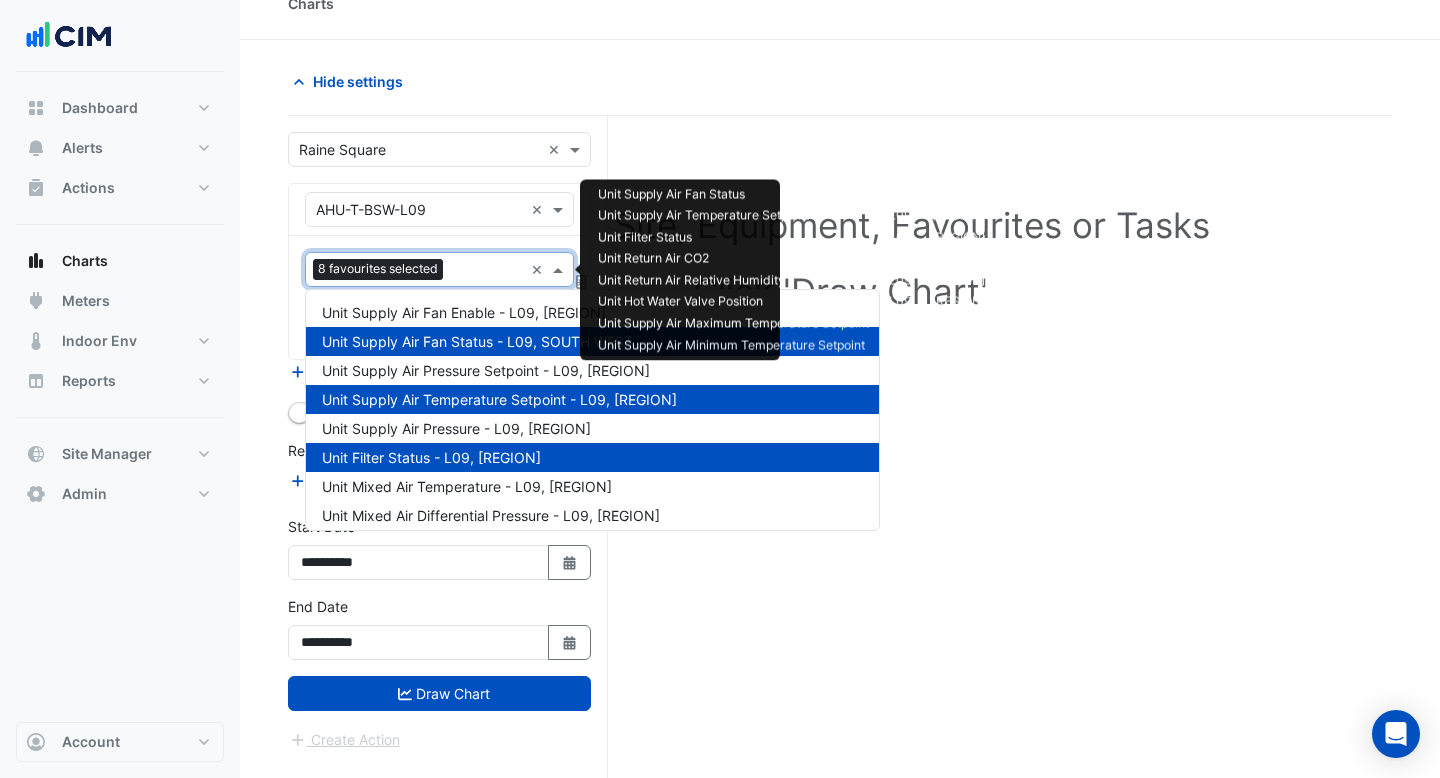 click at bounding box center [487, 271] 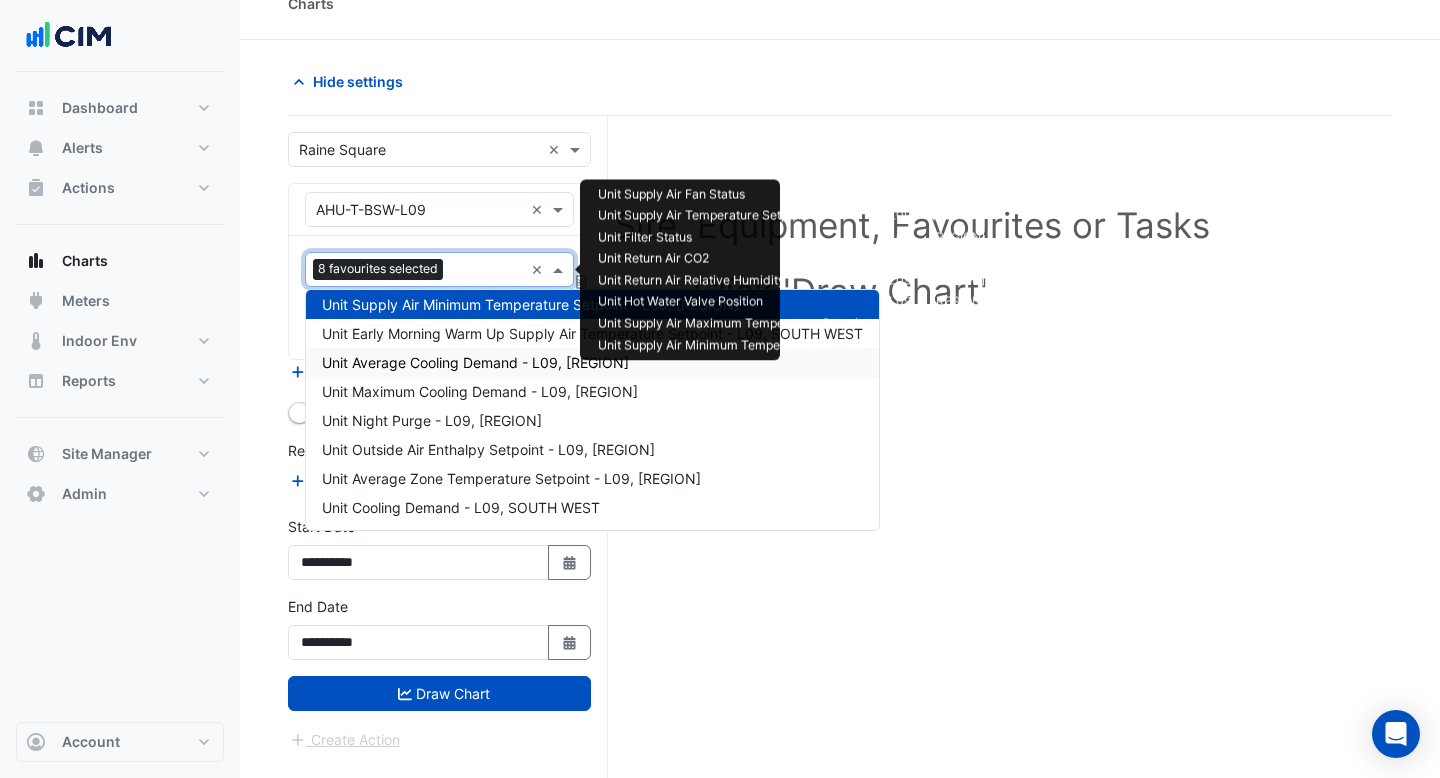 click on "Unit Average Cooling Demand - L09, SOUTH WEST" at bounding box center [475, 362] 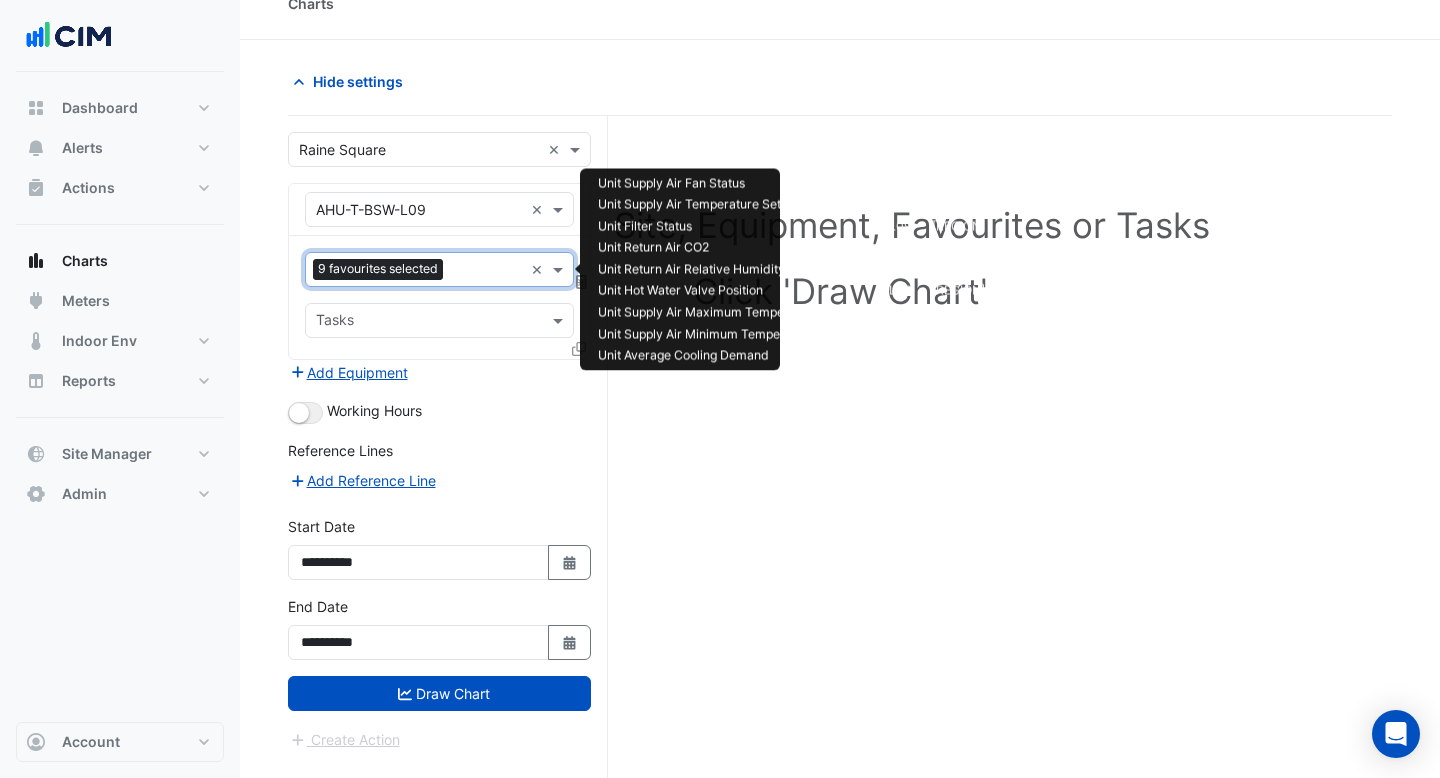 click at bounding box center [487, 271] 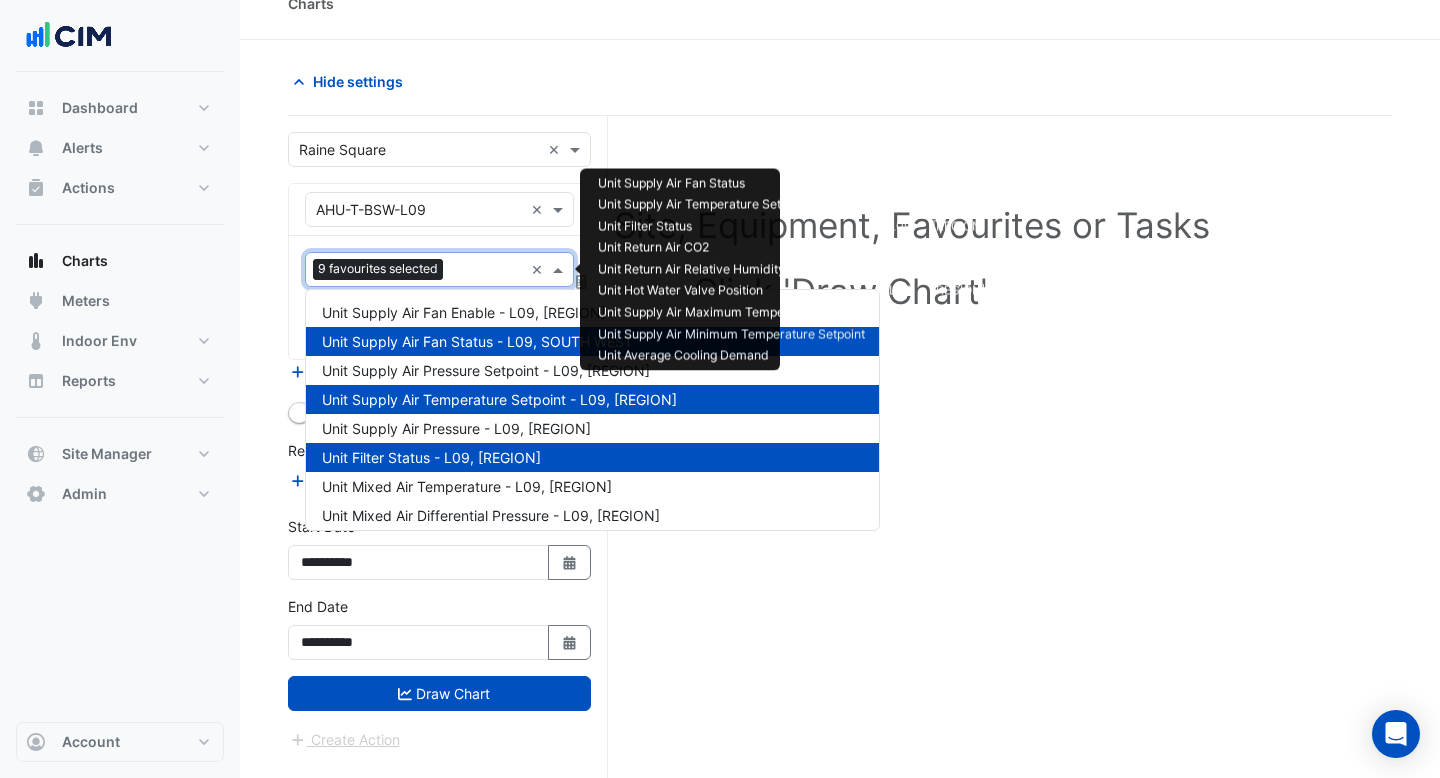 scroll, scrollTop: 762, scrollLeft: 0, axis: vertical 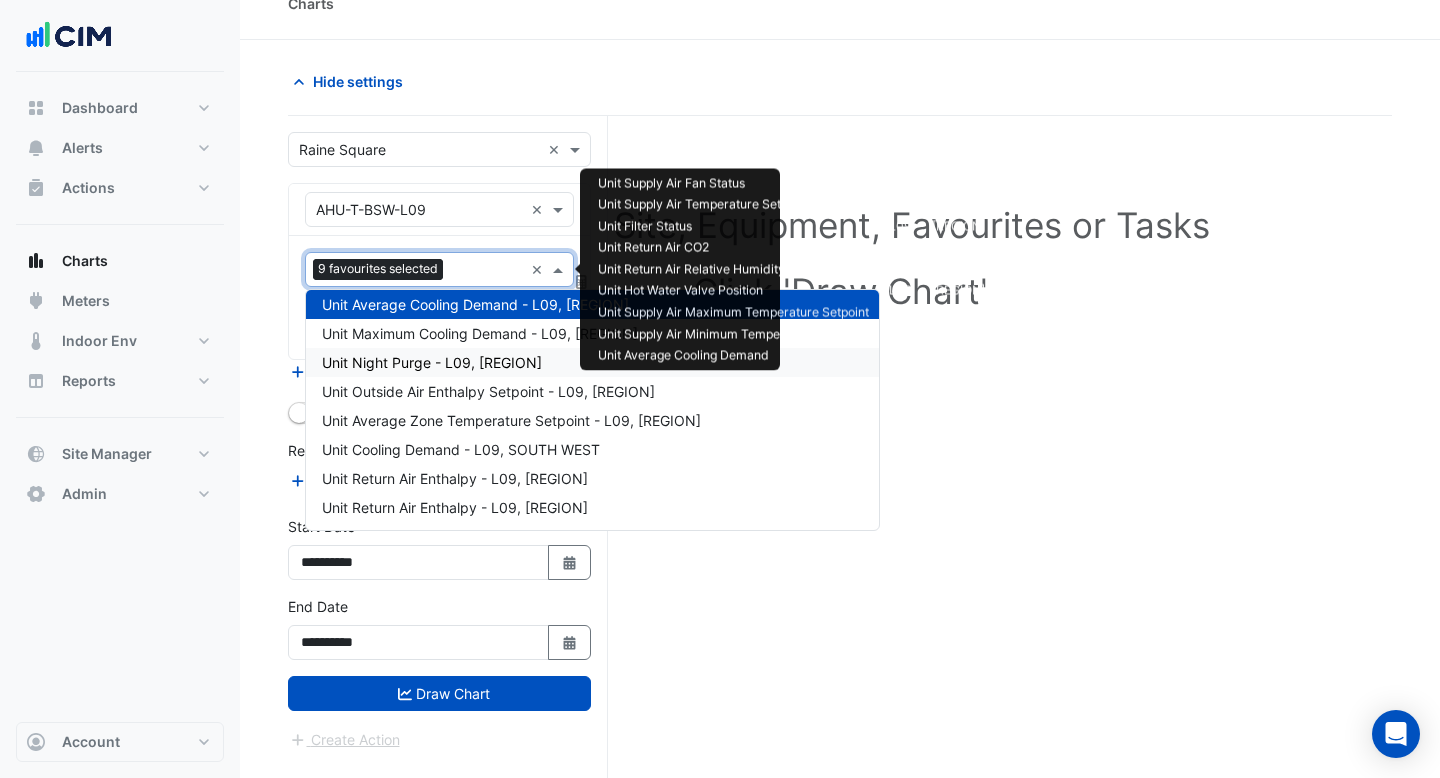 click on "Unit Night Purge - L09, SOUTH WEST" at bounding box center (432, 362) 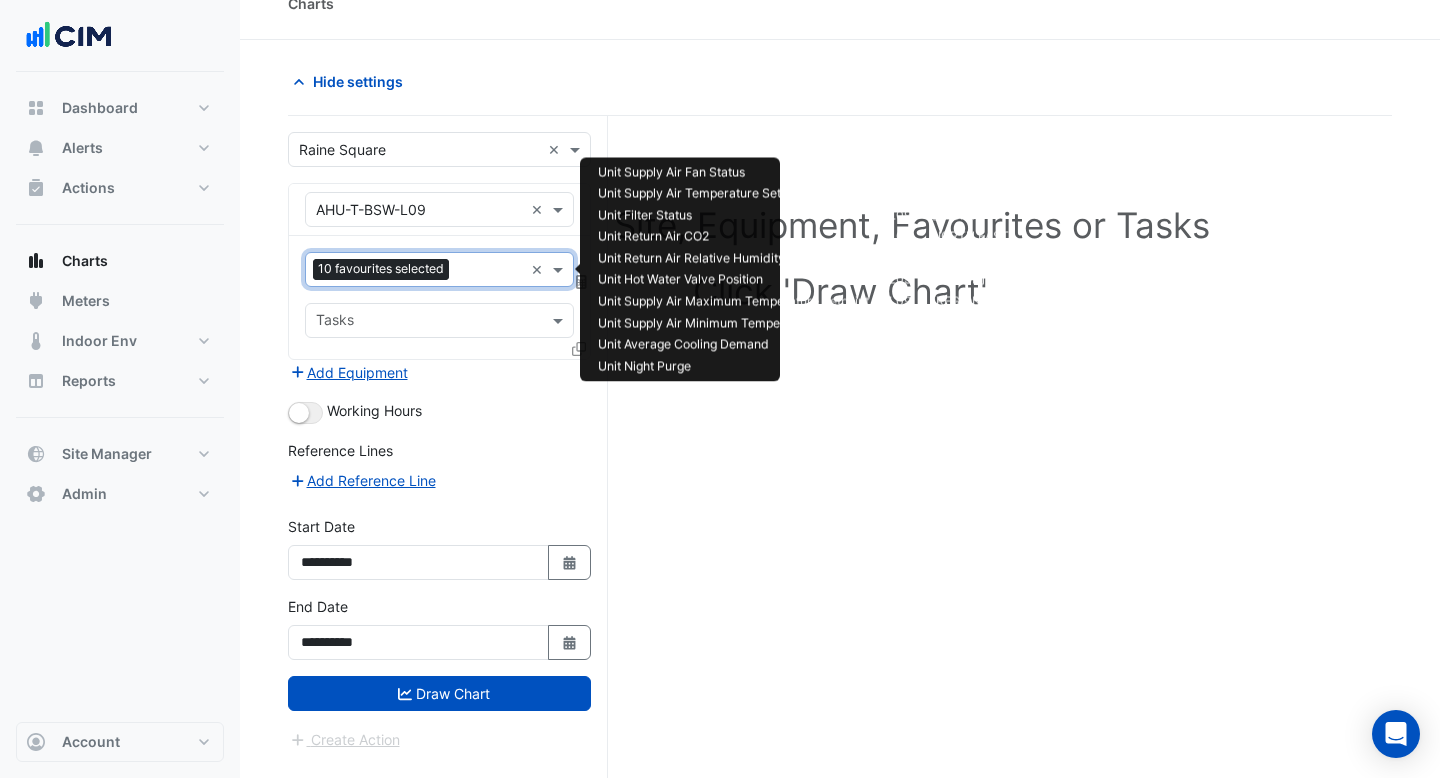 click at bounding box center (490, 271) 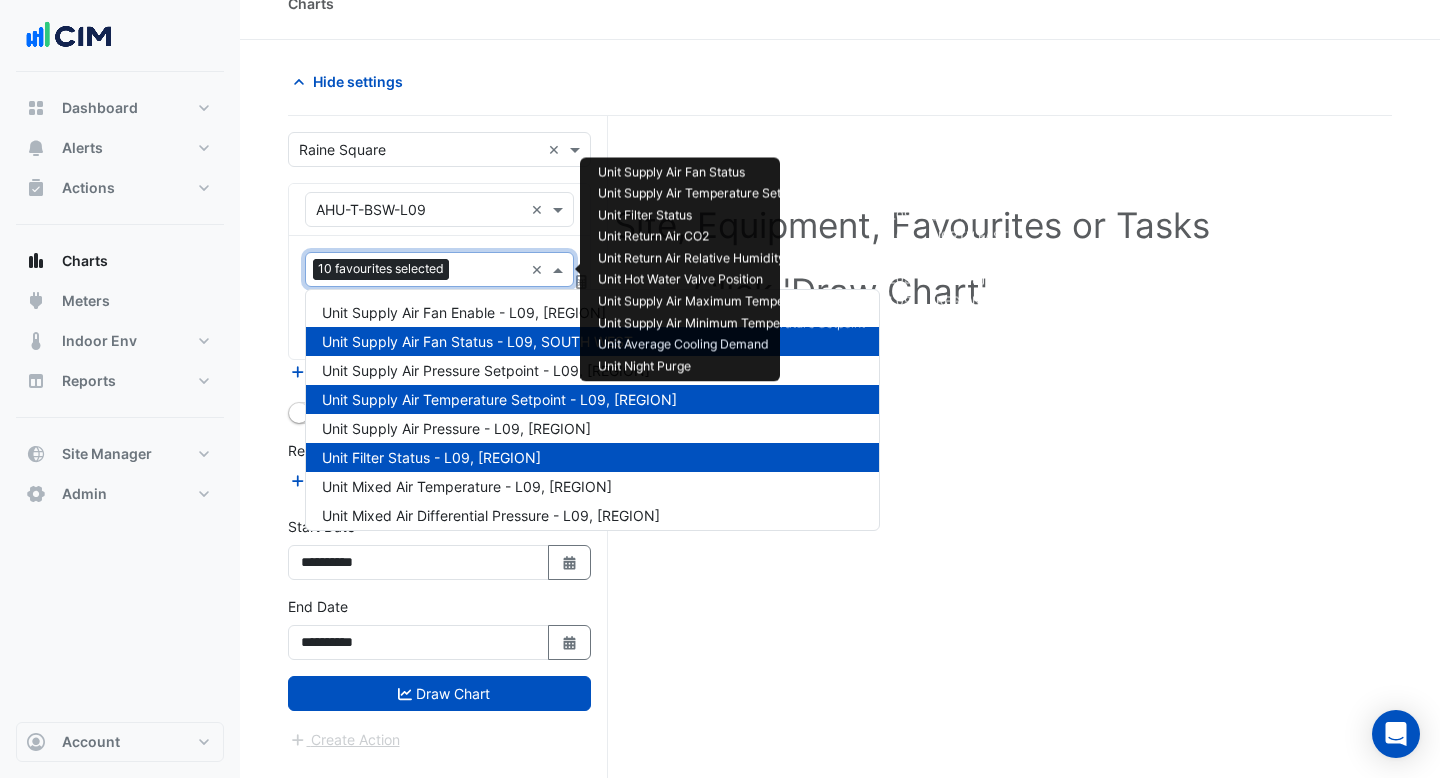 scroll, scrollTop: 820, scrollLeft: 0, axis: vertical 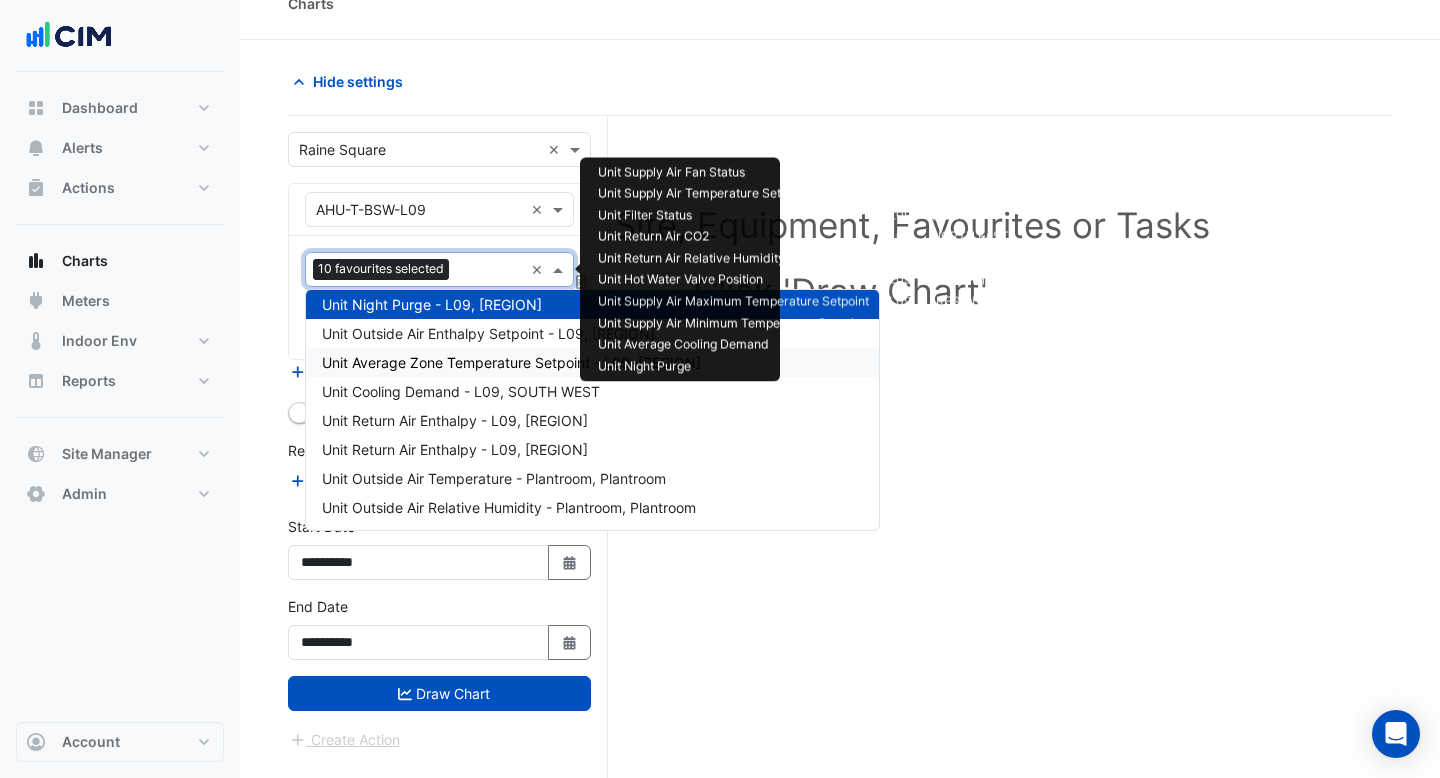 click on "Unit Average Zone Temperature Setpoint - L09, SOUTH WEST" at bounding box center [511, 362] 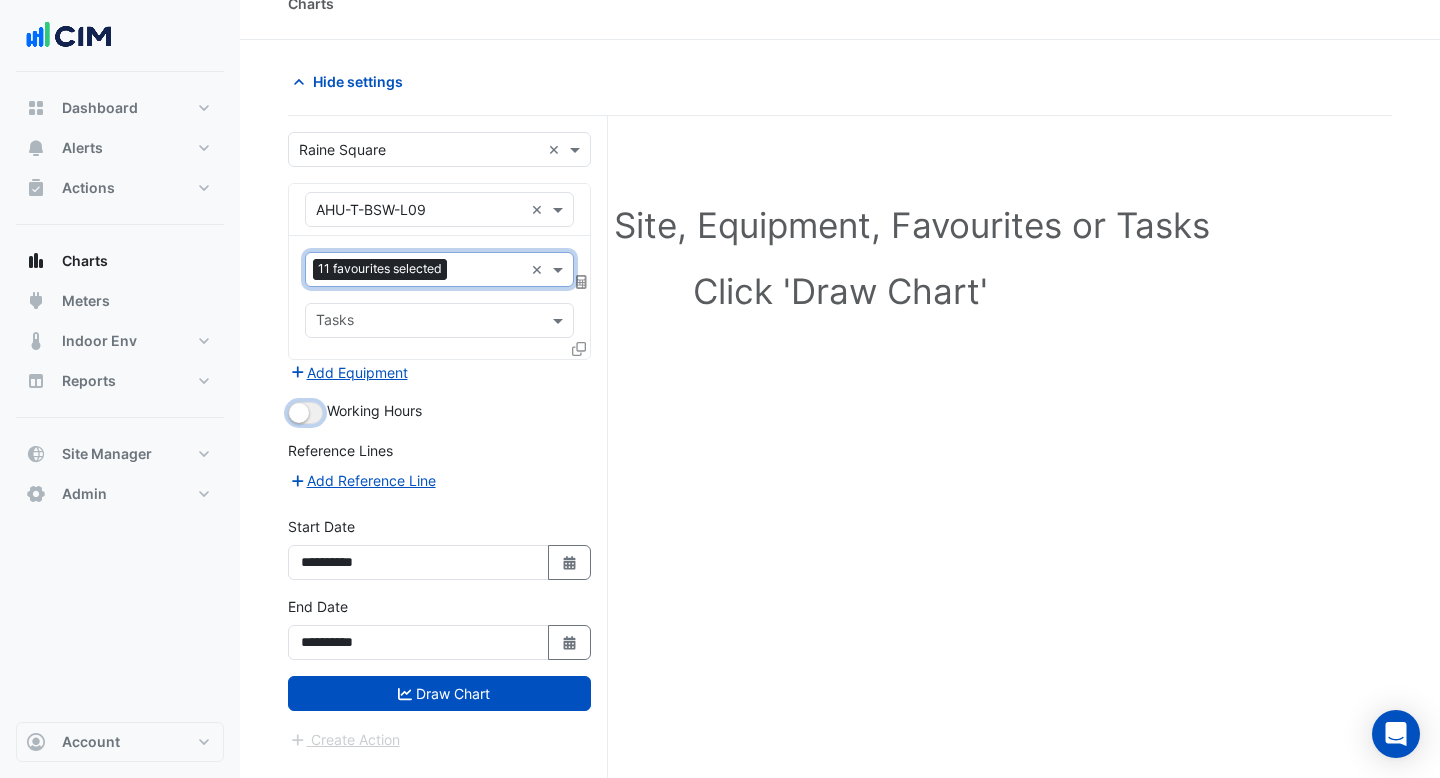 click at bounding box center [305, 413] 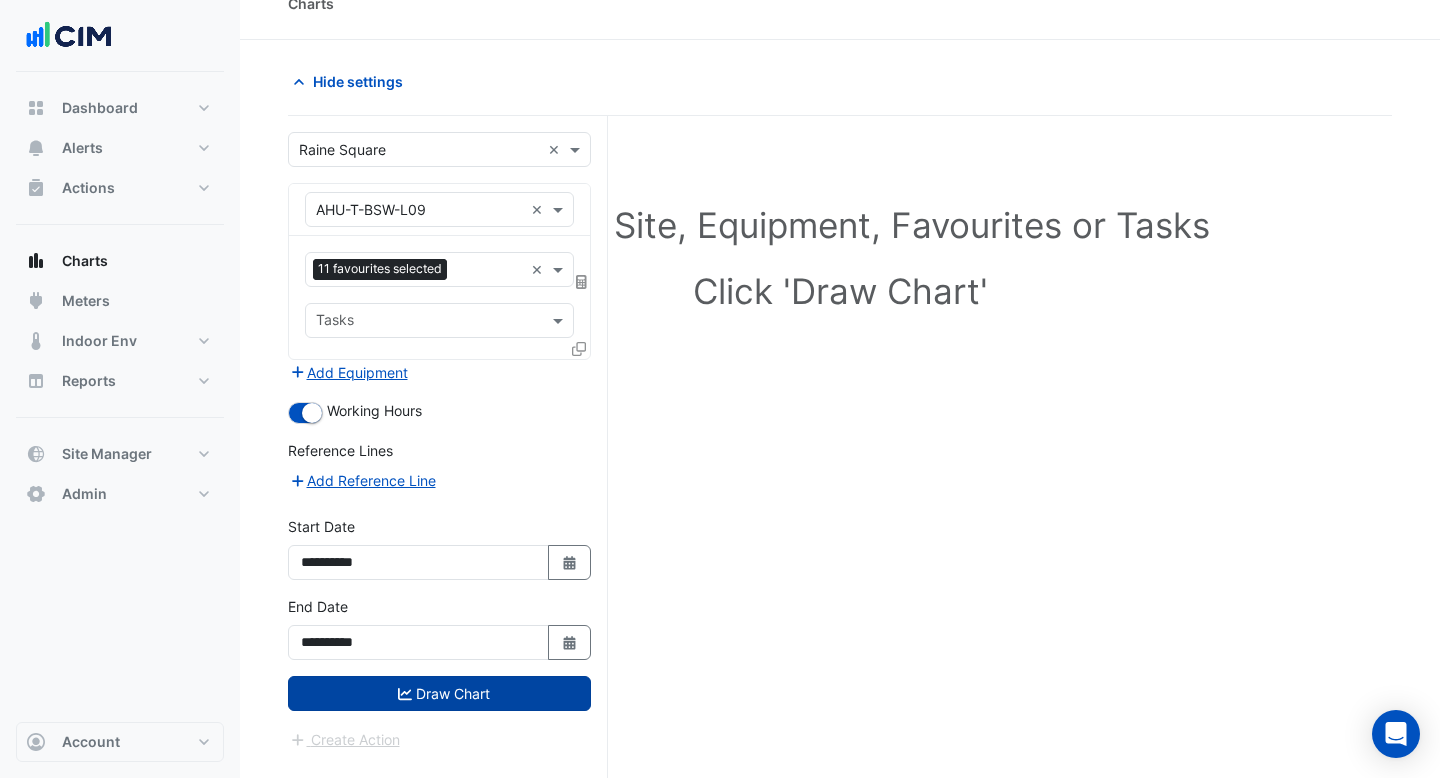 click on "Draw Chart" at bounding box center [439, 693] 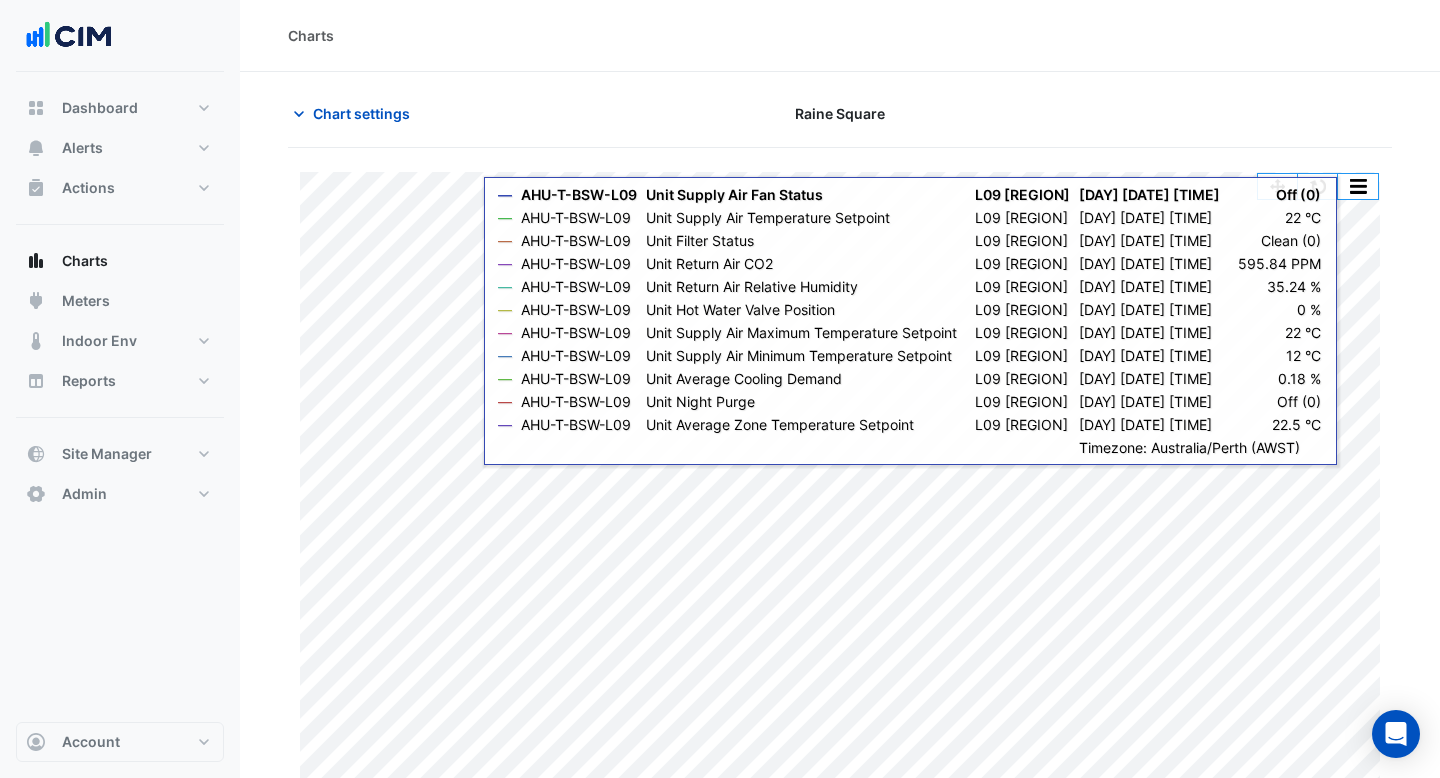 click on "Chart settings
Raine Square
Split by Unit Split All Print Save as JPEG Save as PNG Pivot Data Table Export CSV - Flat Export CSV - Pivot Select Chart Type Select Timezone    —    AHU-T-BSW-L09    Unit Supply Air Fan Status       L09 SOUTH WEST    Tue 29-Jul-2025 01:16       Off (0)       —    AHU-T-BSW-L09    Unit Supply Air Temperature Setpoint       L09 SOUTH WEST    Tue 29-Jul-2025 01:16       22 °C       —    AHU-T-BSW-L09    Unit Filter Status       L09 SOUTH WEST    Tue 29-Jul-2025 01:16       Clean (0)       —    AHU-T-BSW-L09    Unit Return Air CO2       L09 NORTH EAST    Tue 29-Jul-2025 01:16       595.84 PPM       —    AHU-T-BSW-L09    Unit Return Air Relative Humidity       L09 SOUTH WEST    Tue 29-Jul-2025 01:16       35.24 %       —    AHU-T-BSW-L09    Unit Hot Water Valve Position       L09 SOUTH WEST    Tue 29-Jul-2025 01:16       0 %" 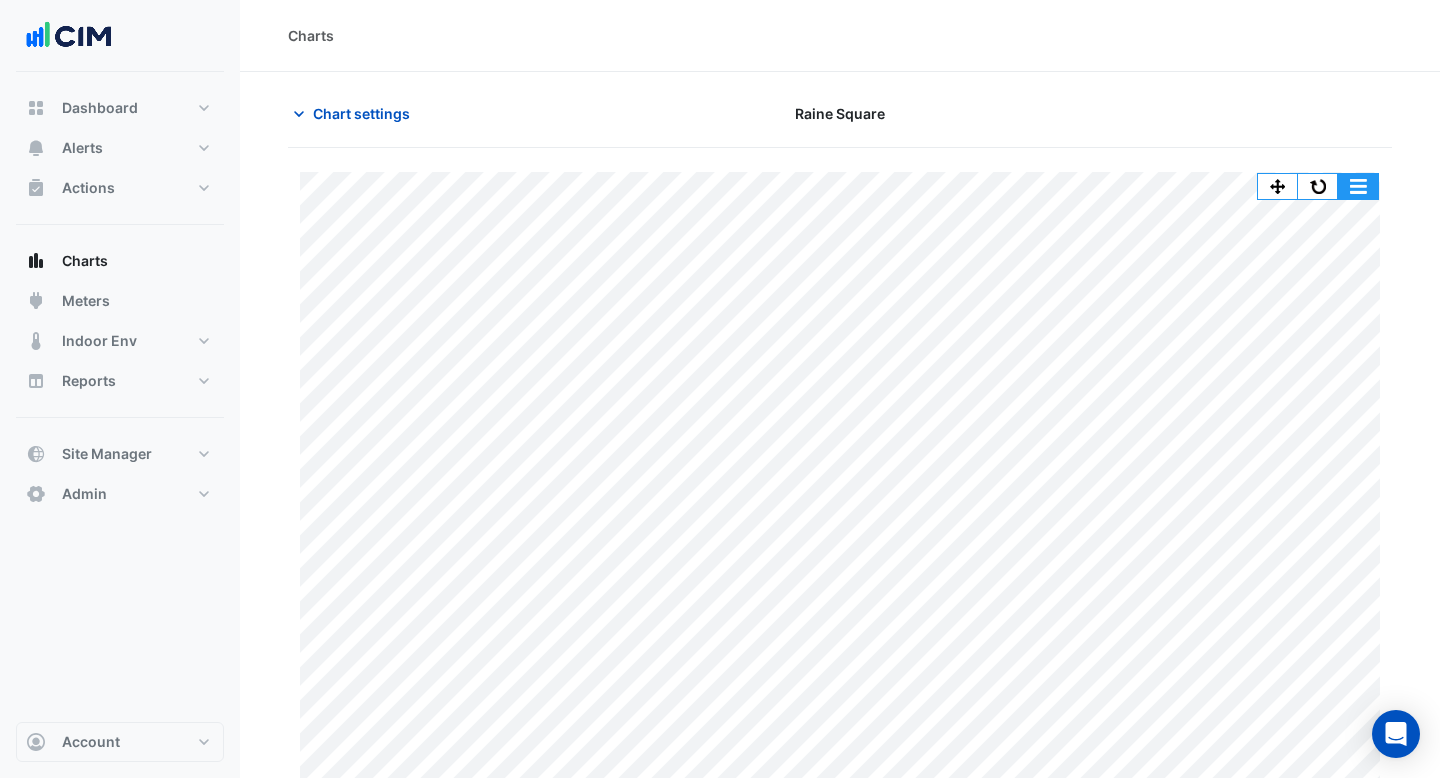 click 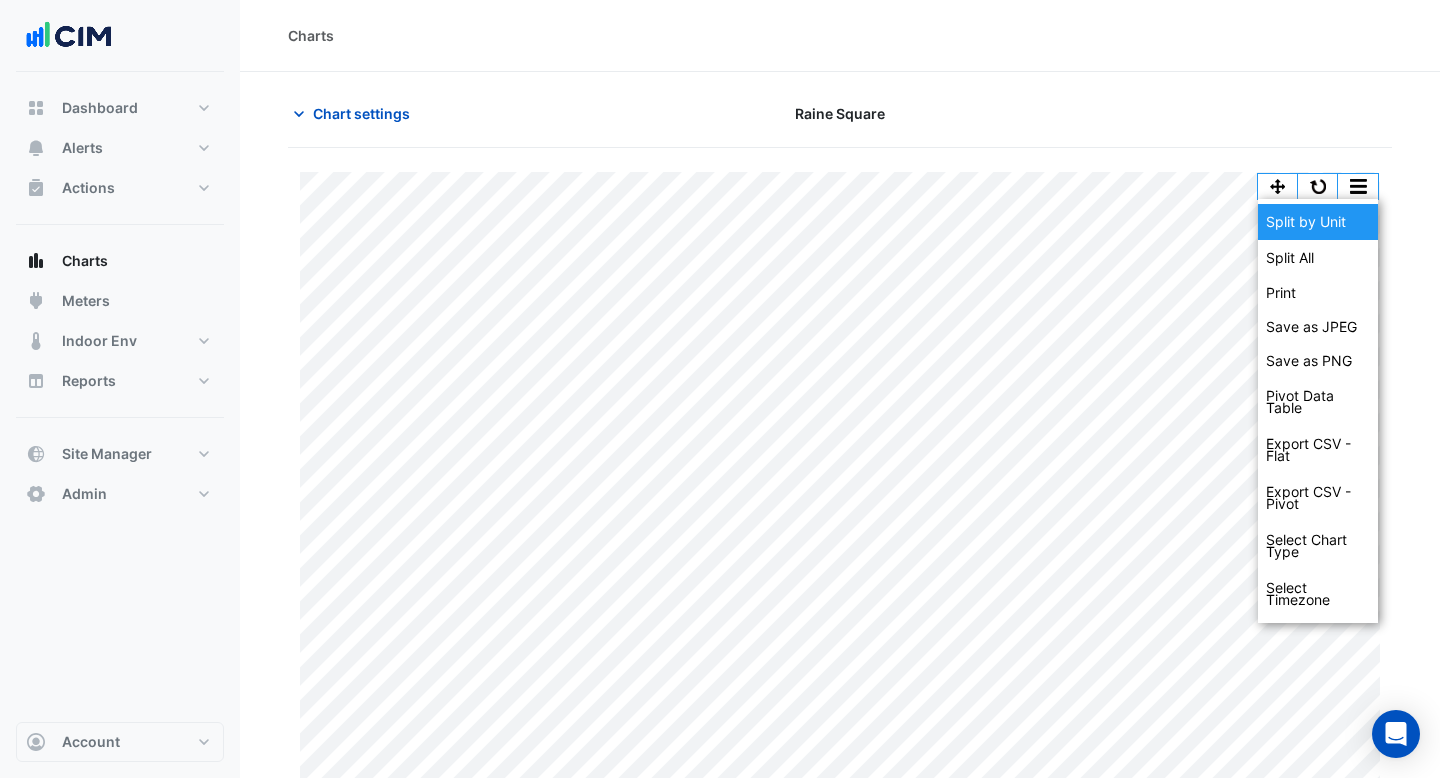 click on "Split by Unit" 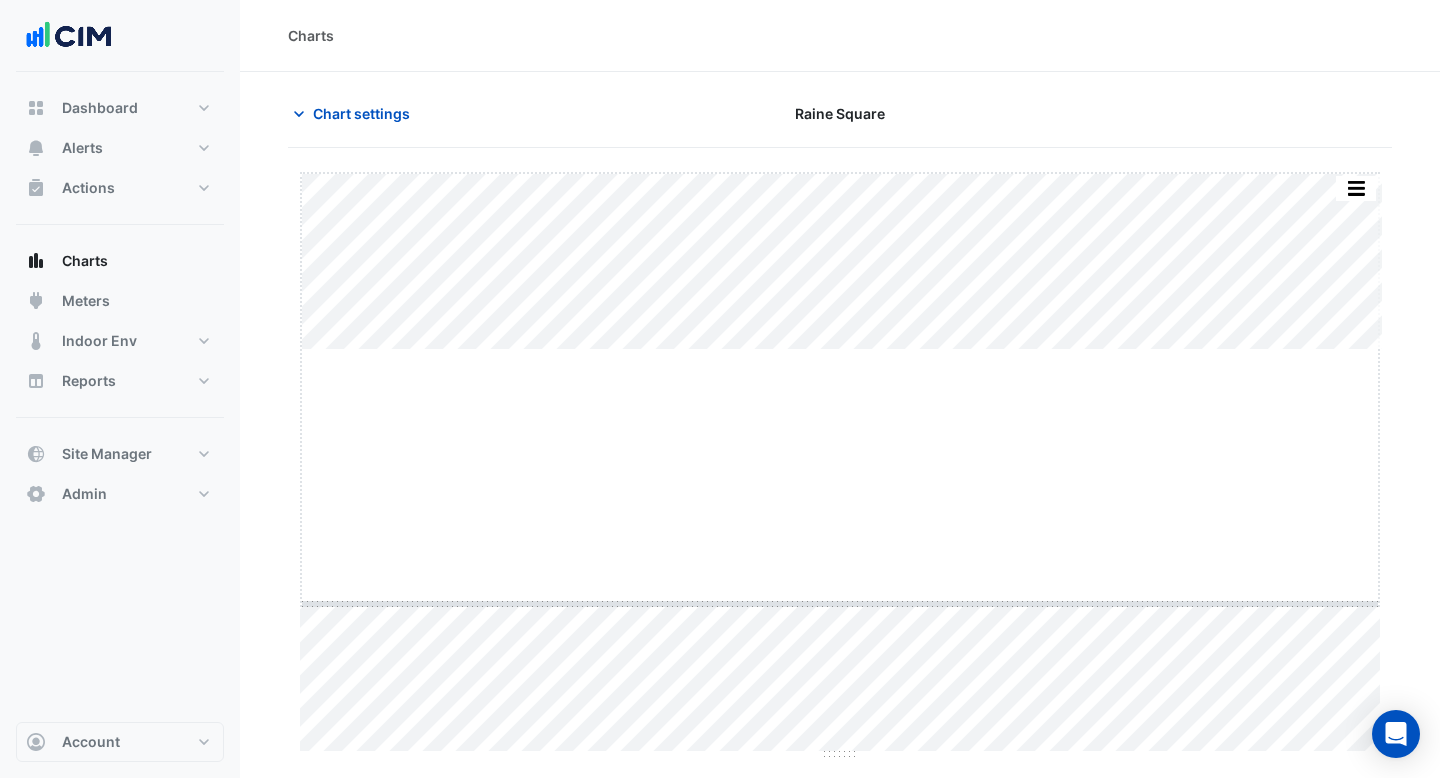 drag, startPoint x: 844, startPoint y: 347, endPoint x: 849, endPoint y: 602, distance: 255.04901 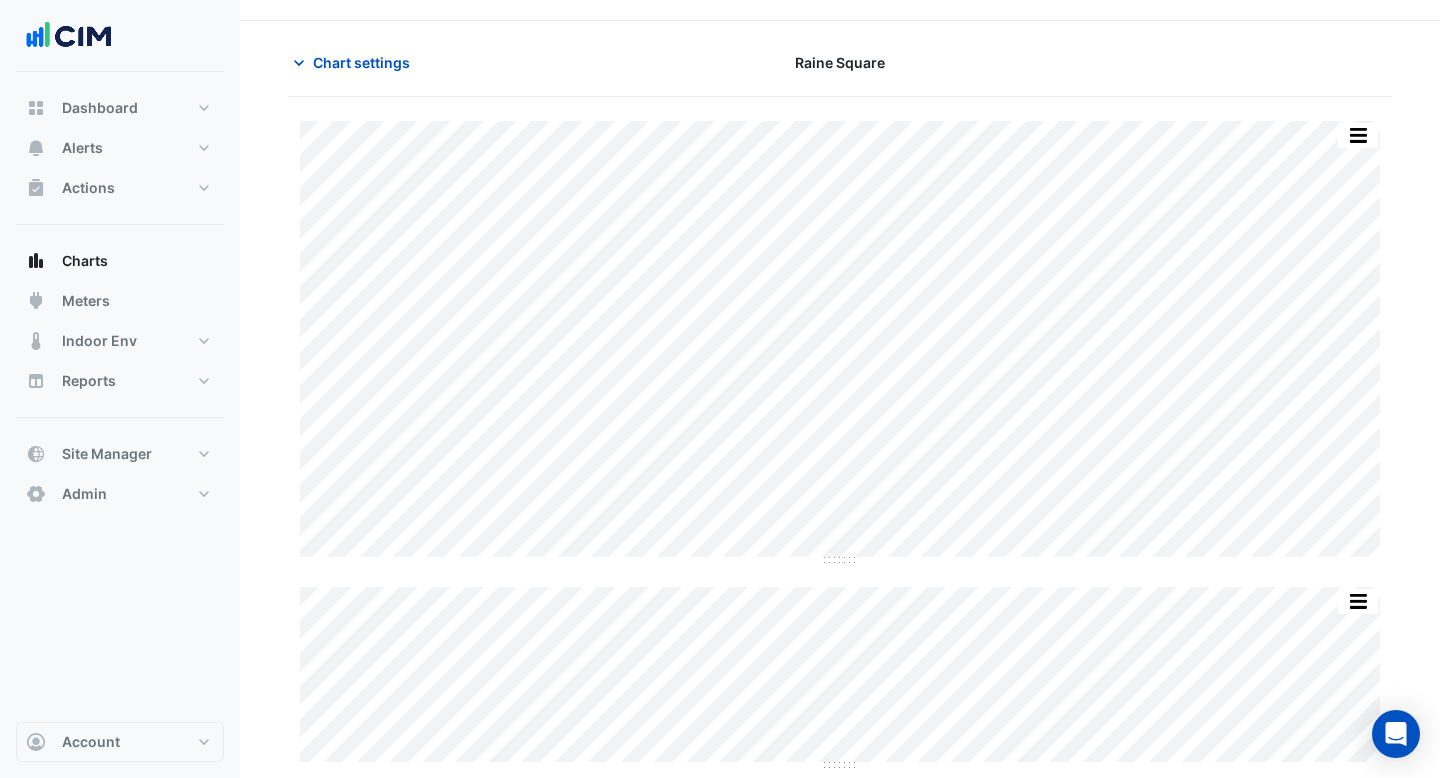scroll, scrollTop: 0, scrollLeft: 0, axis: both 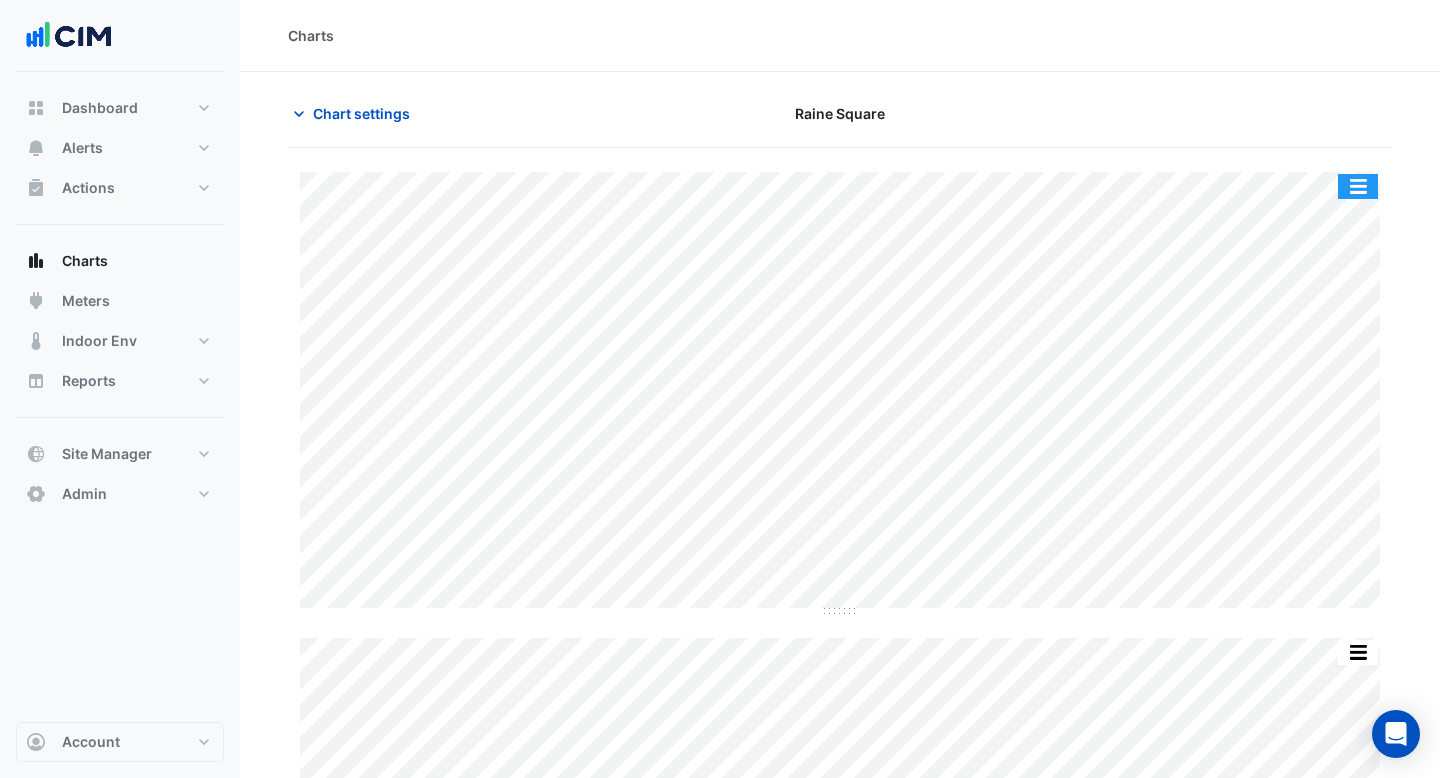 click 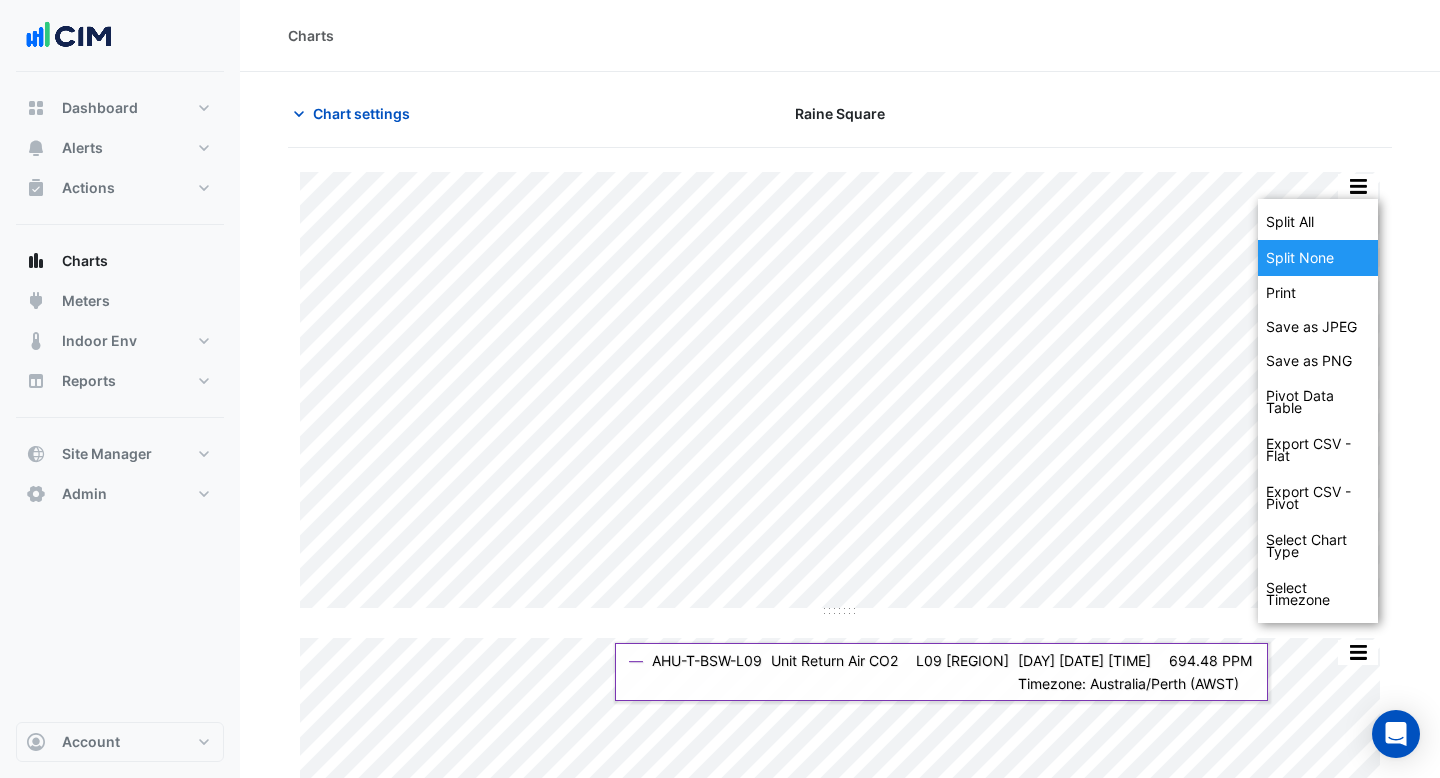 click on "Split None" 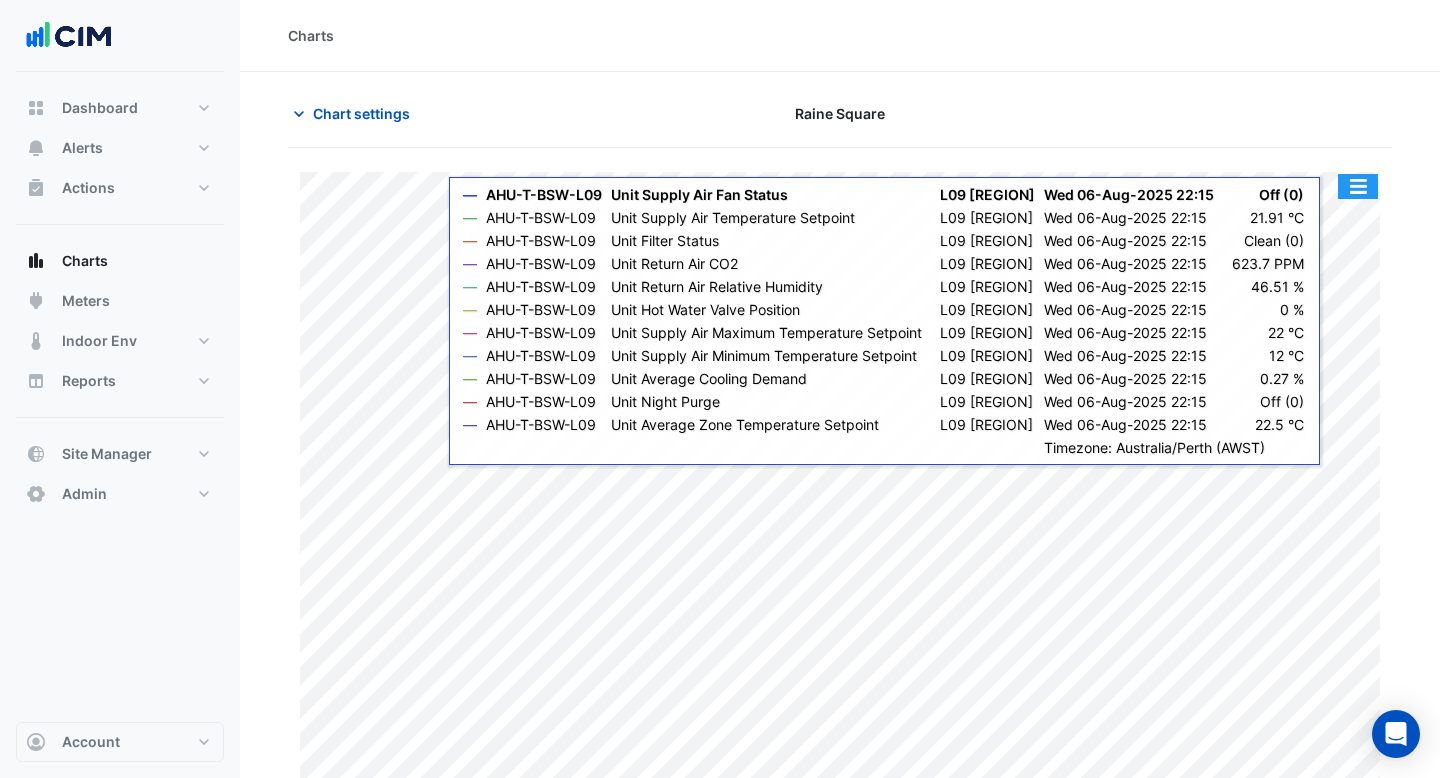 click 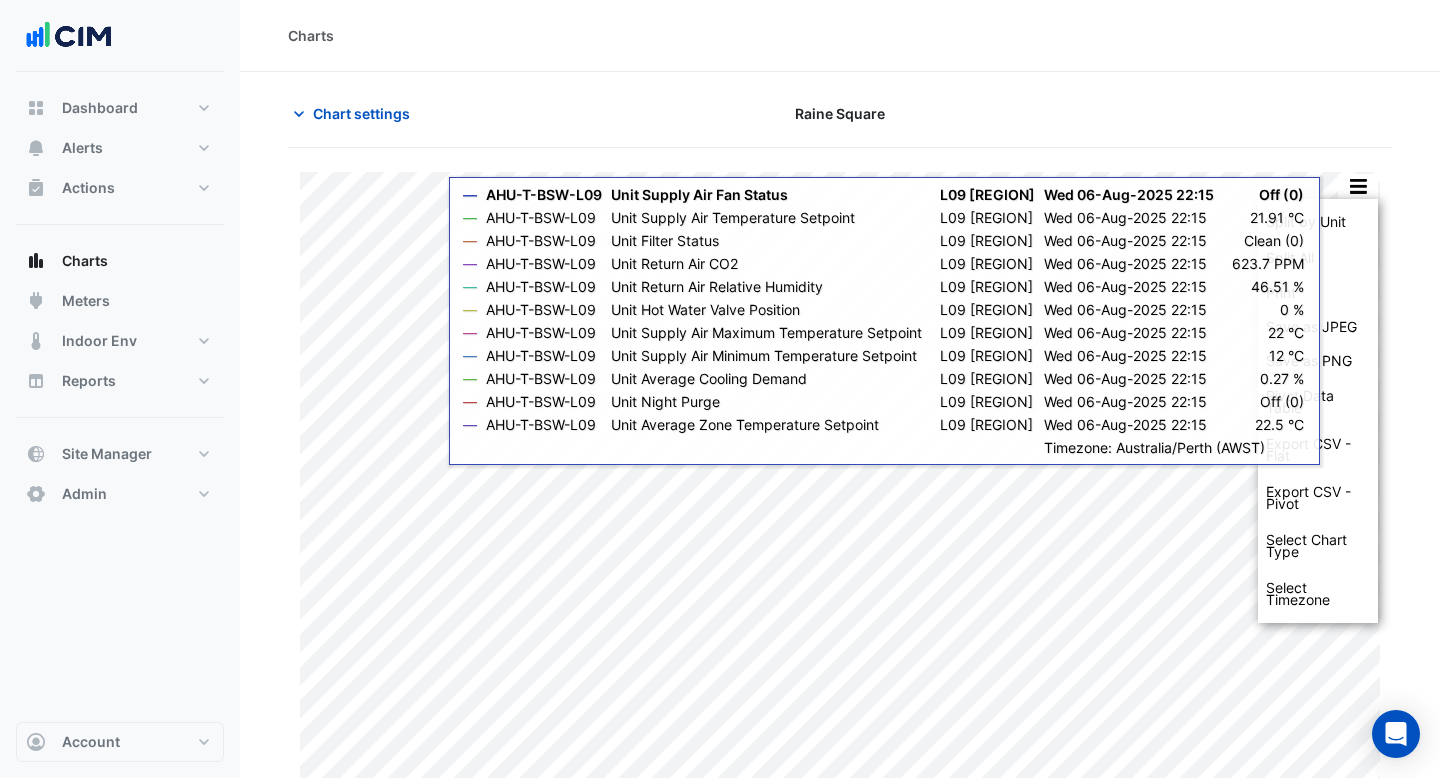 click 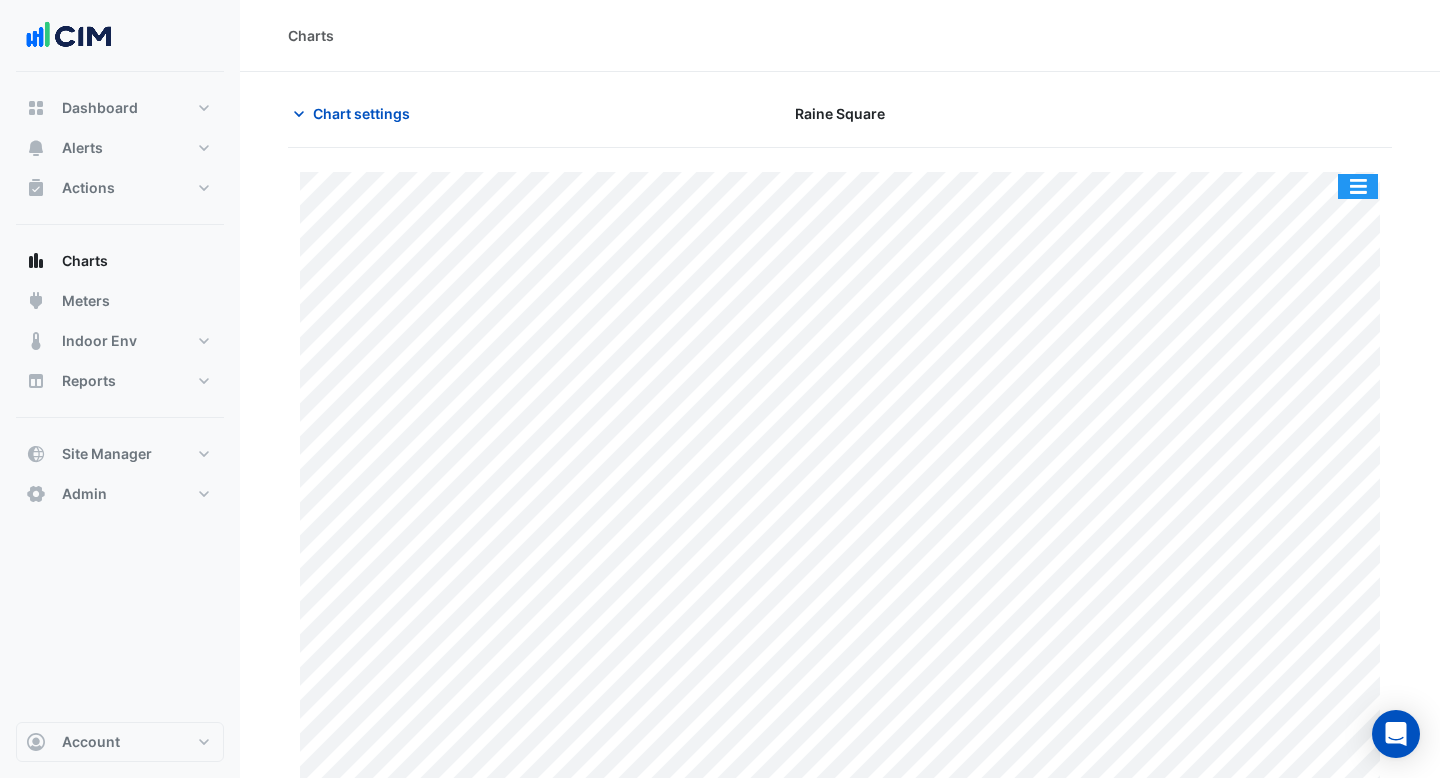 click 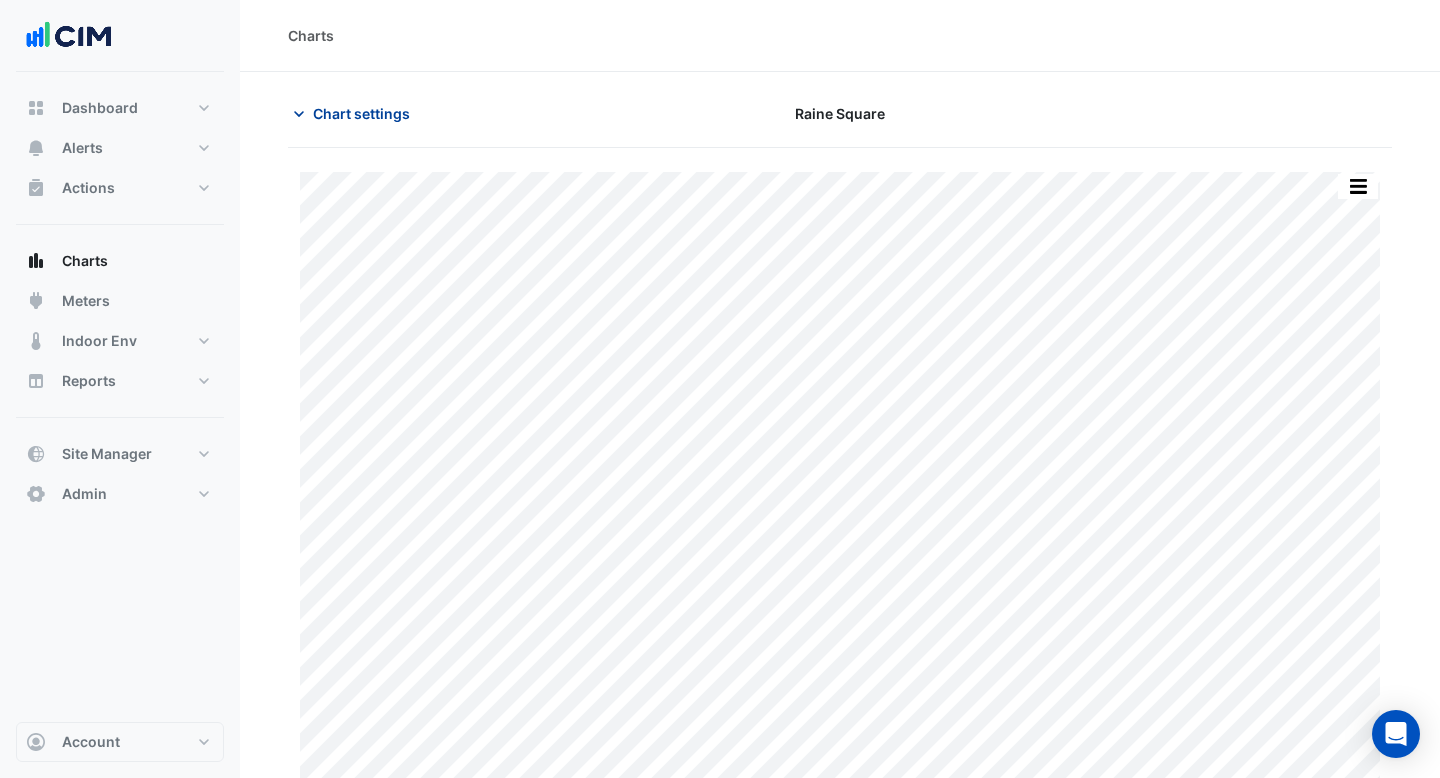 click on "Chart settings" 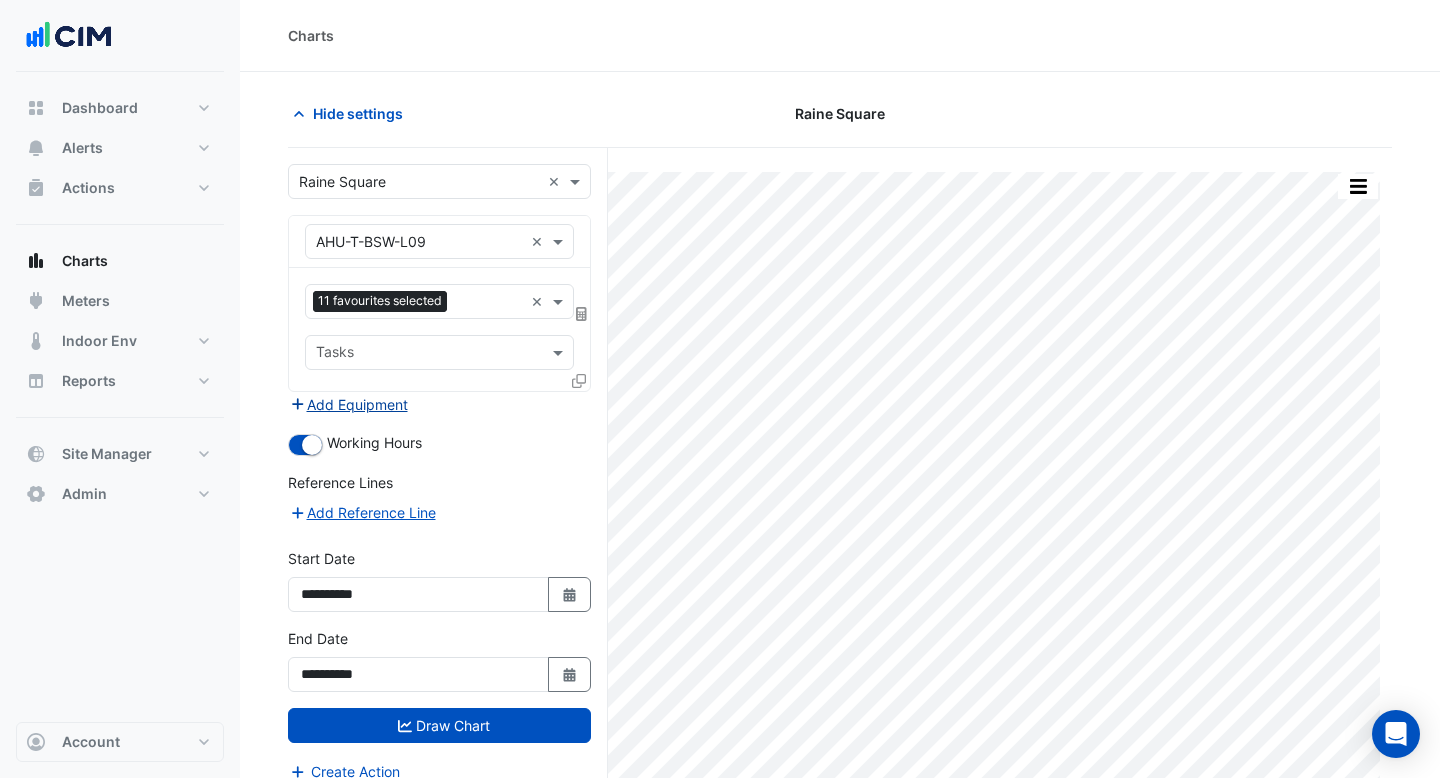 click on "Add Equipment" at bounding box center [348, 404] 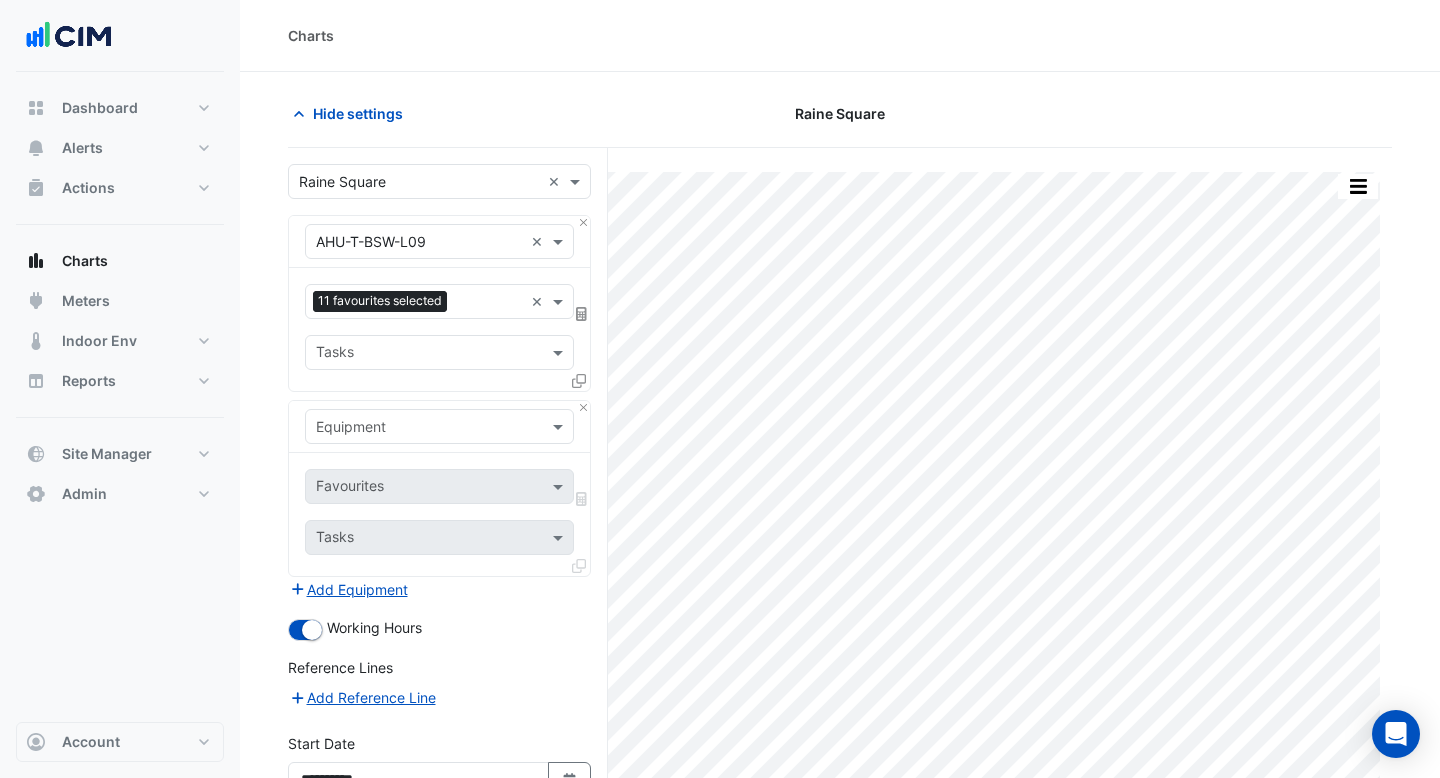 click at bounding box center (419, 427) 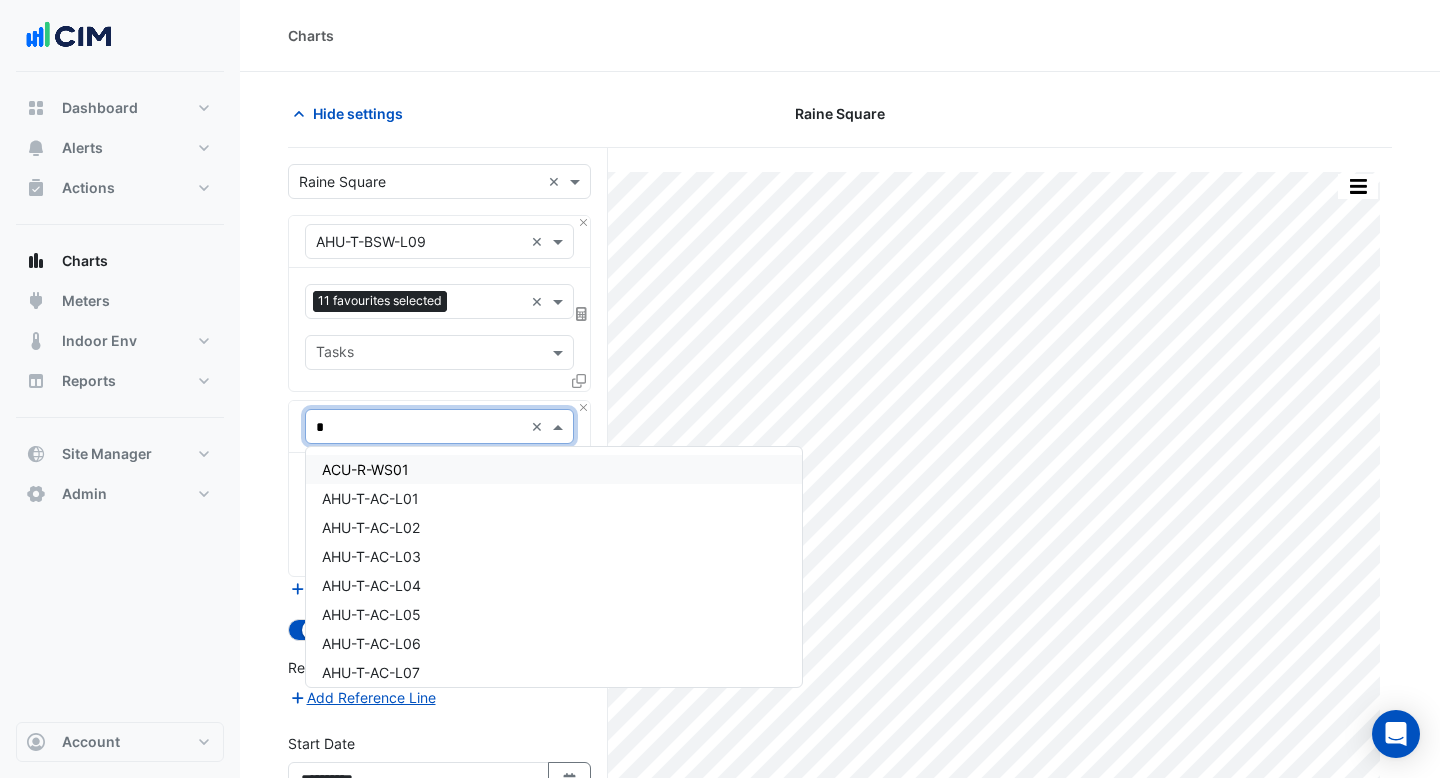 type on "**" 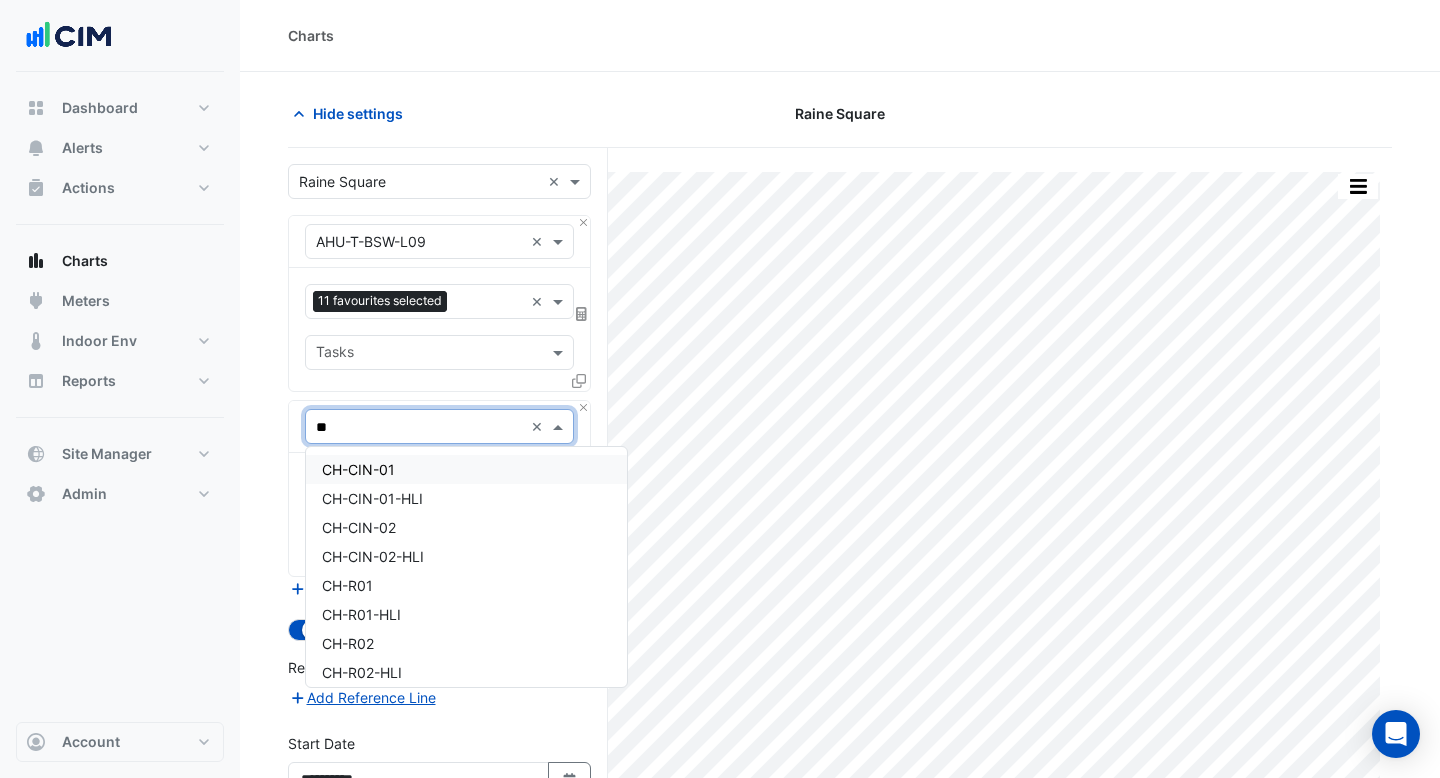 click on "CH-CIN-01" at bounding box center (466, 469) 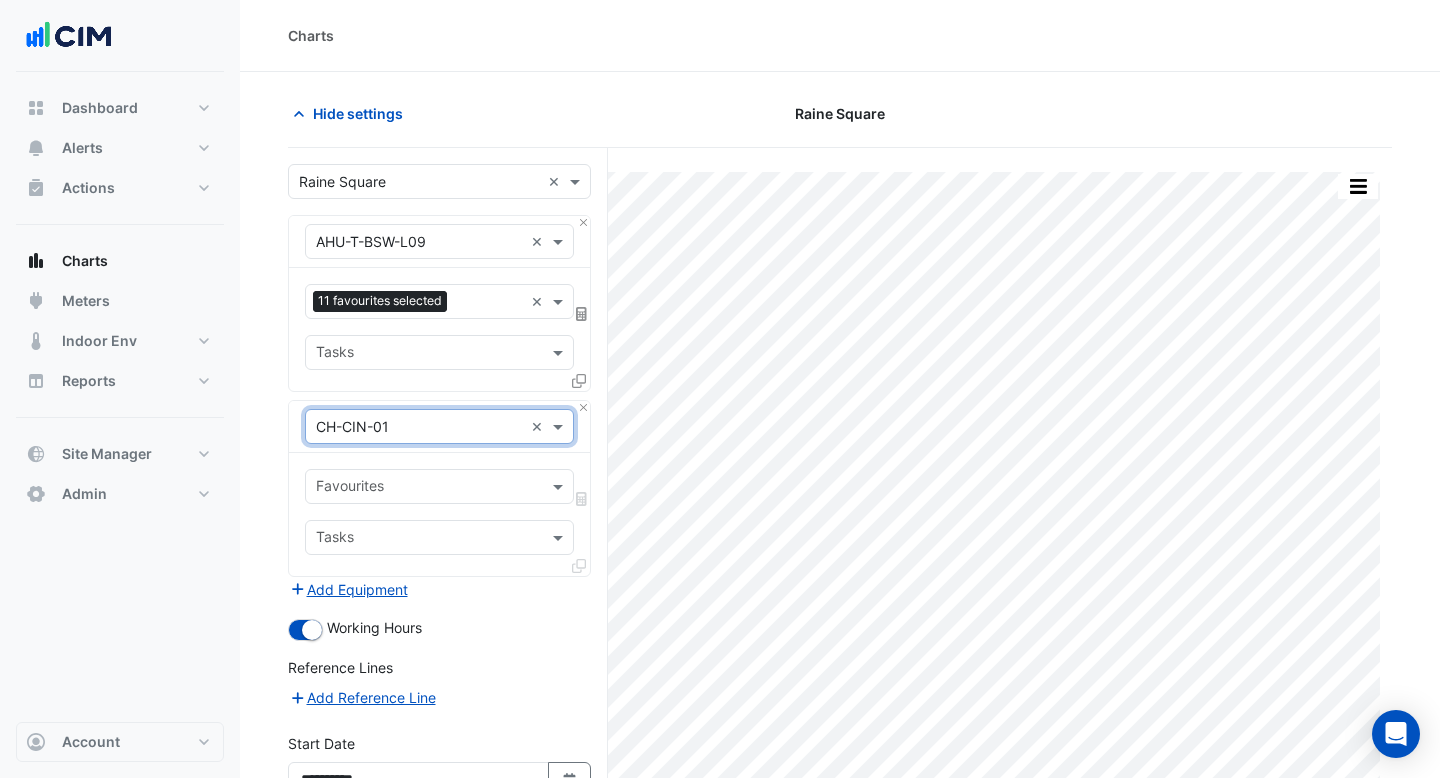 click at bounding box center [428, 488] 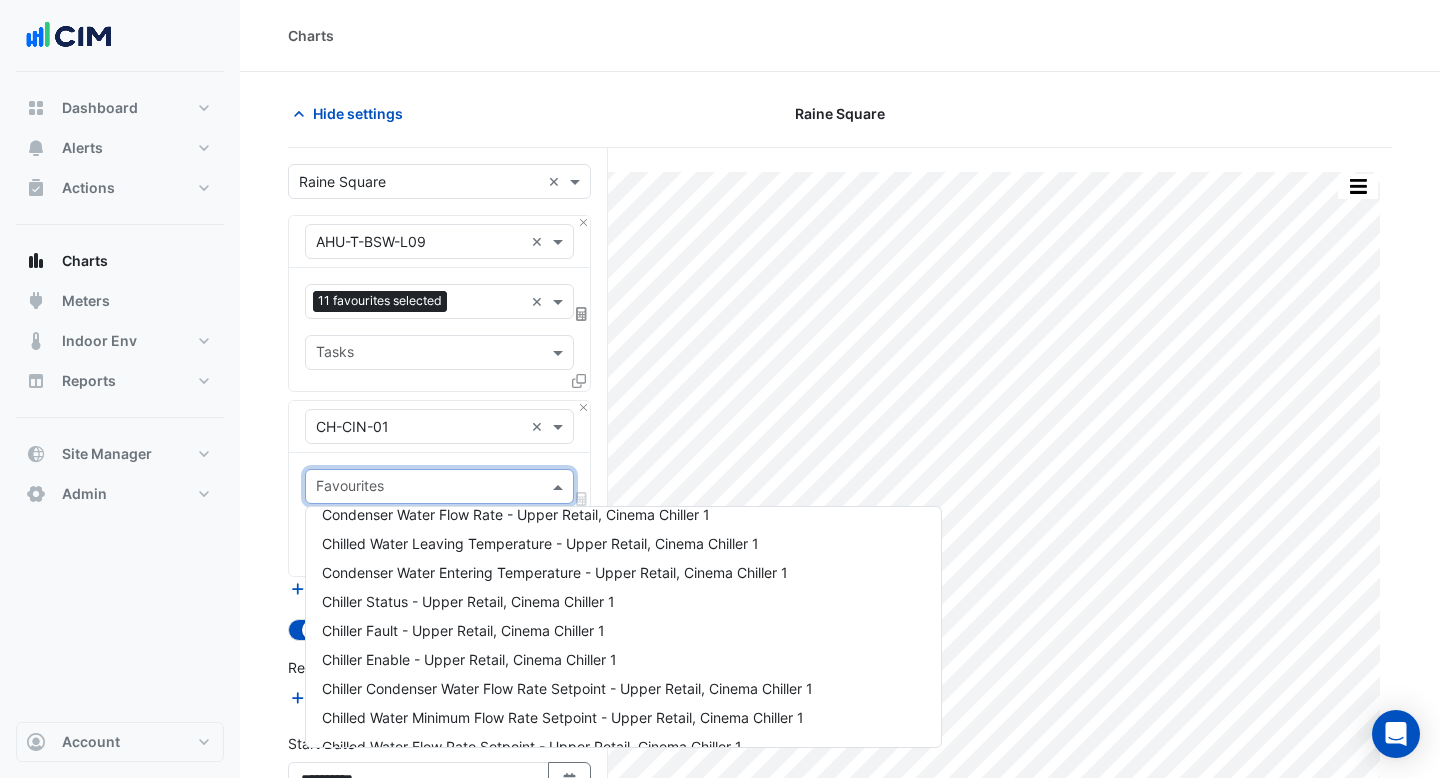 scroll, scrollTop: 0, scrollLeft: 0, axis: both 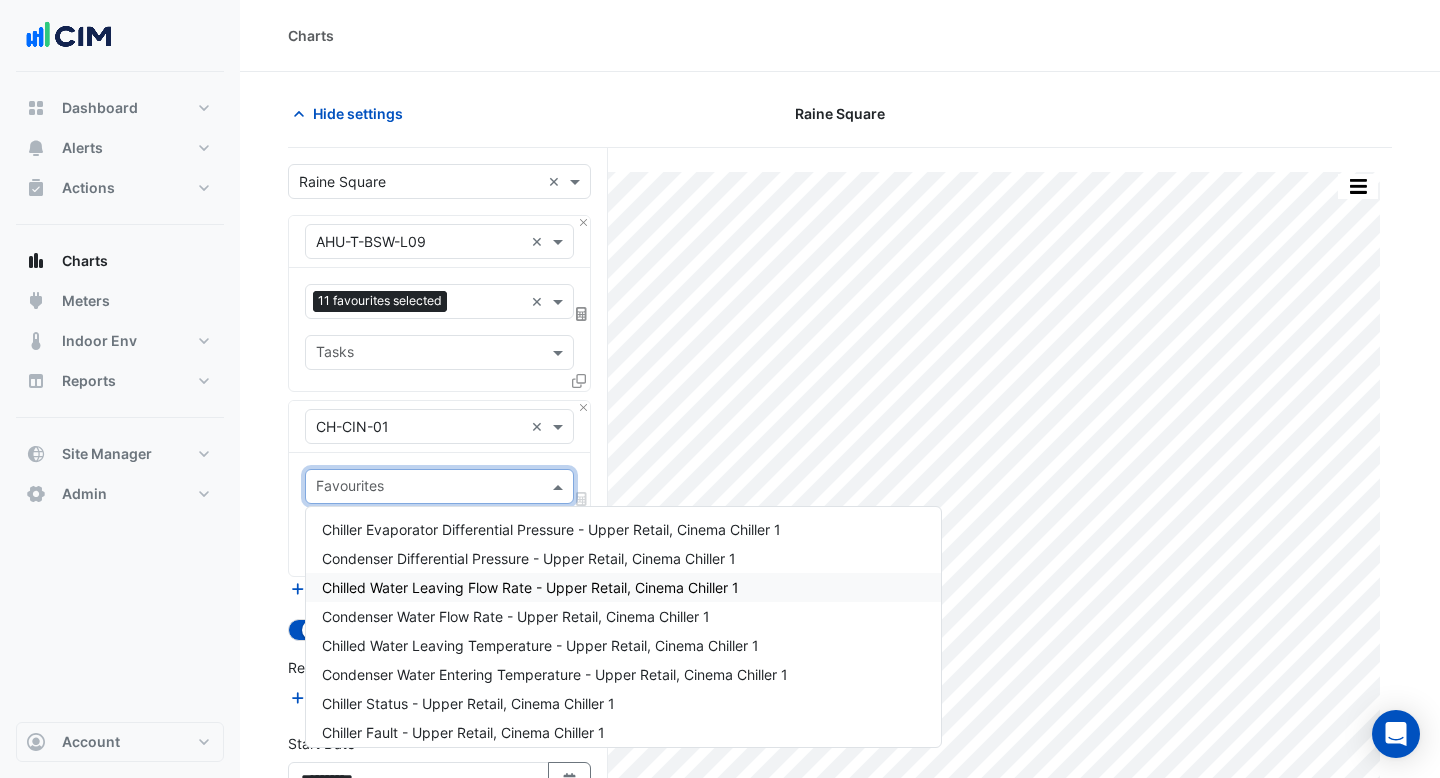 click on "Chilled Water Leaving Flow Rate - Upper Retail, Cinema Chiller 1" at bounding box center (530, 587) 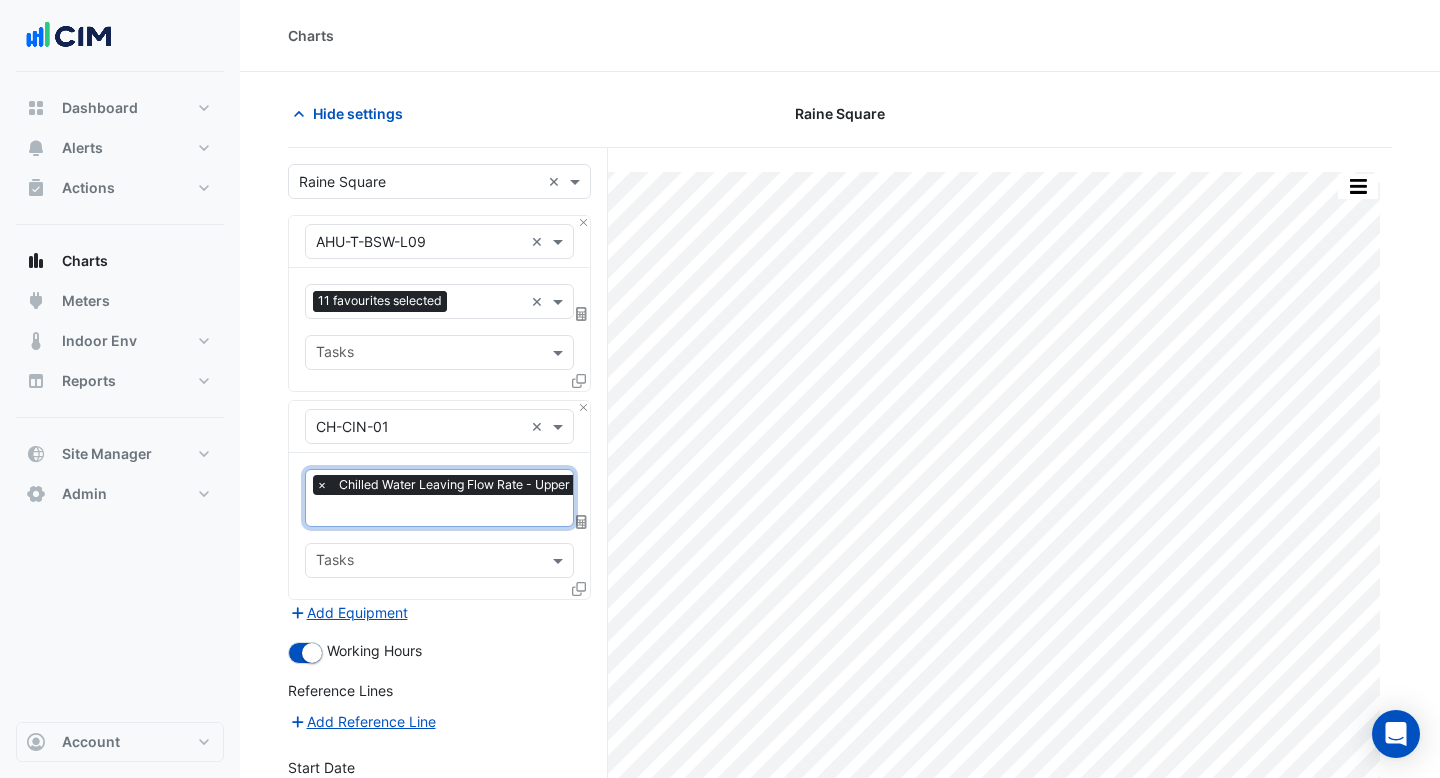 click at bounding box center [515, 512] 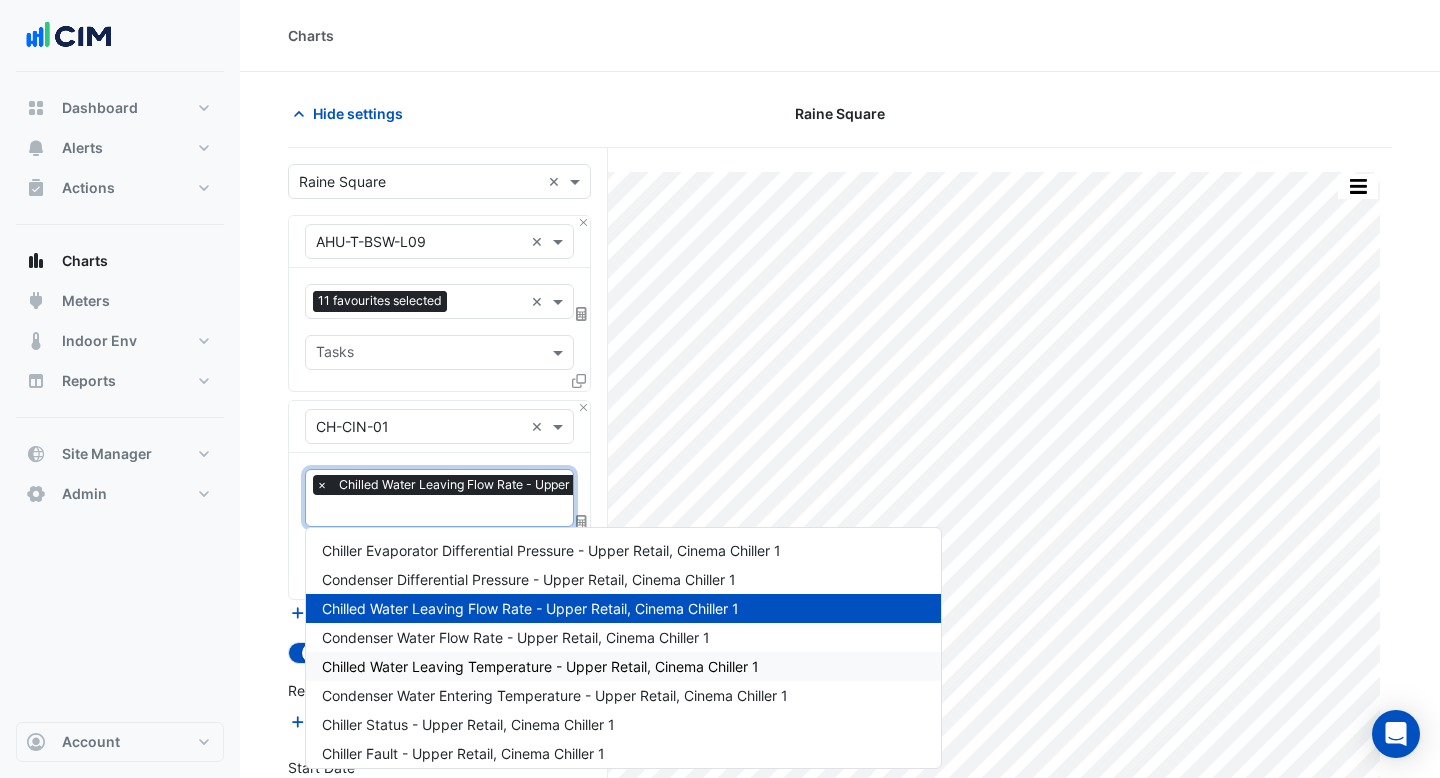 click on "Chilled Water Leaving Temperature - Upper Retail, Cinema Chiller 1" at bounding box center (623, 666) 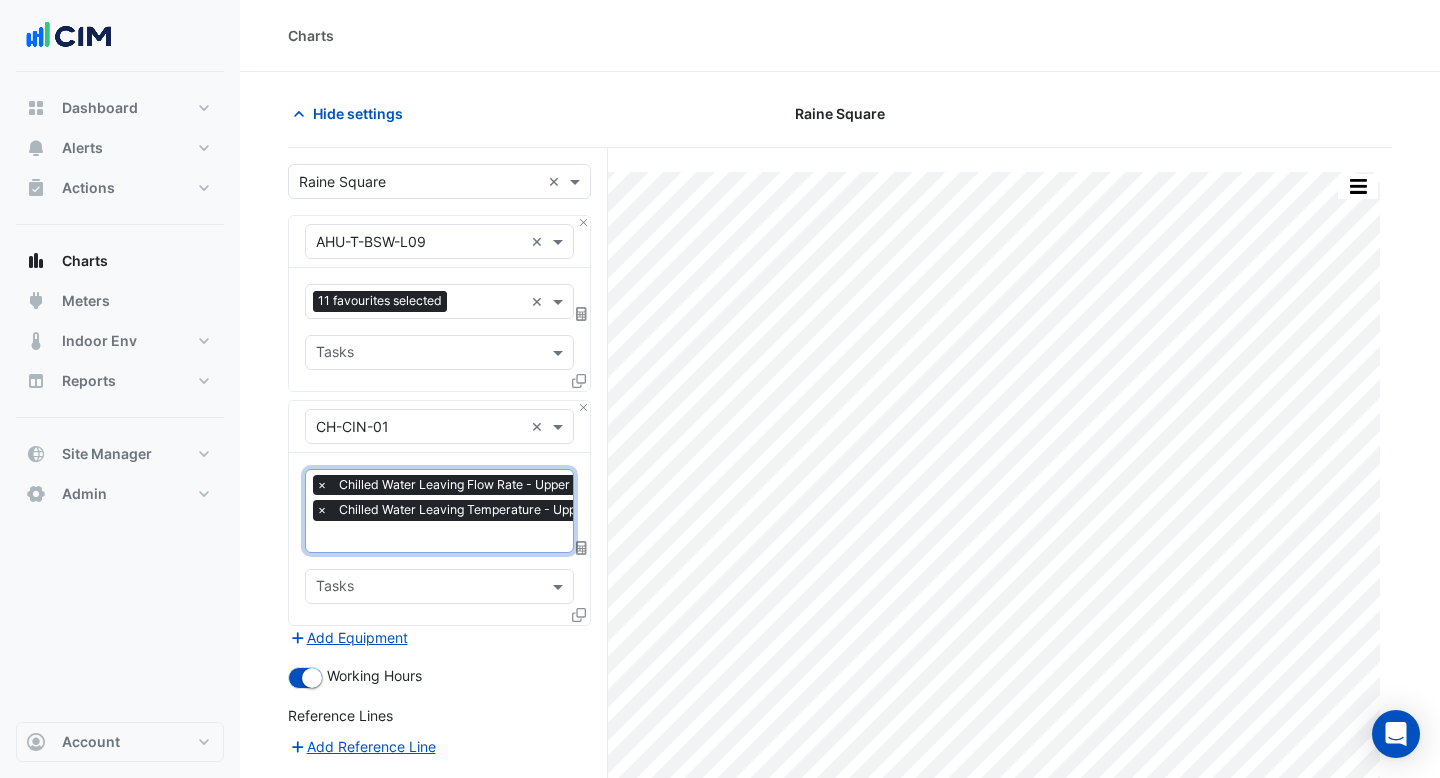 click at bounding box center [524, 538] 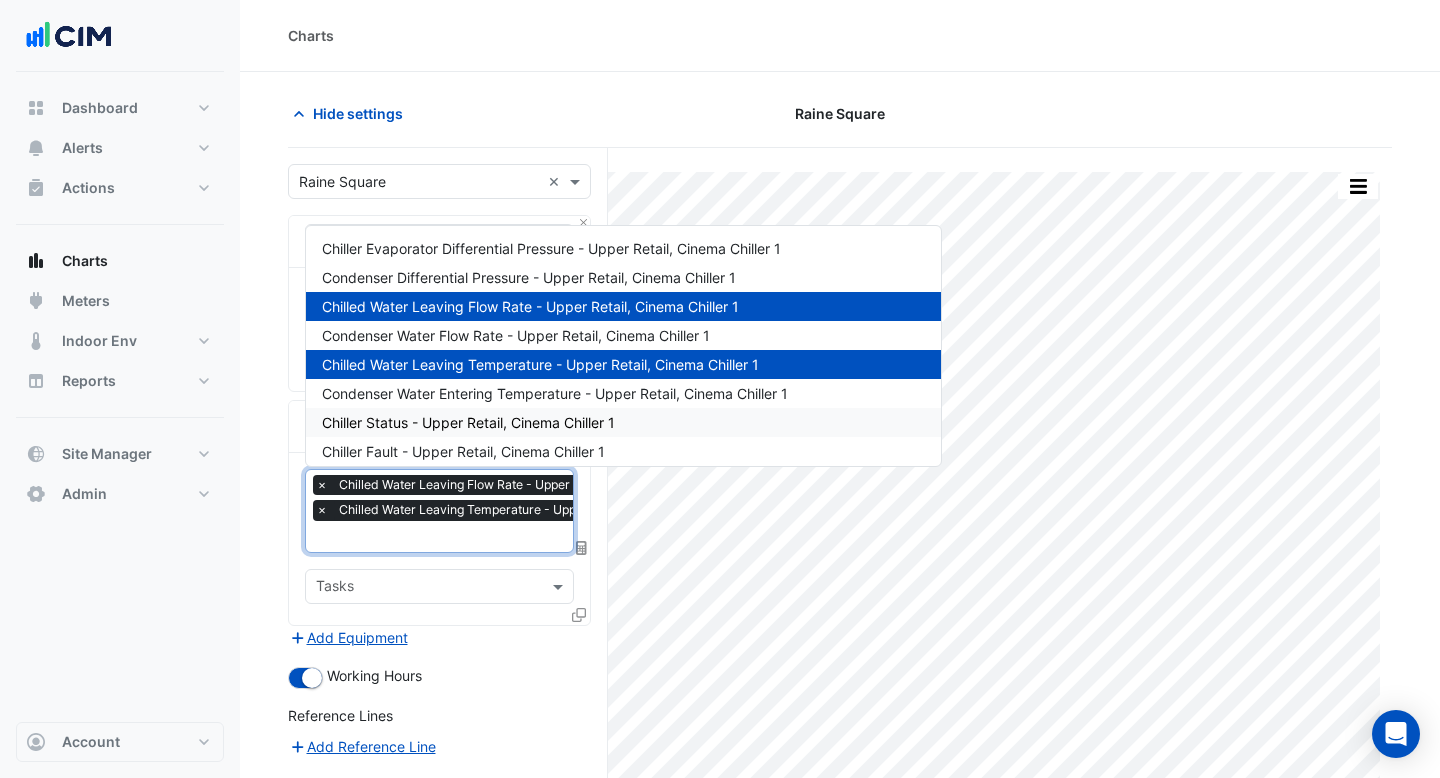 click on "Chiller Status - Upper Retail, Cinema Chiller 1" at bounding box center (468, 422) 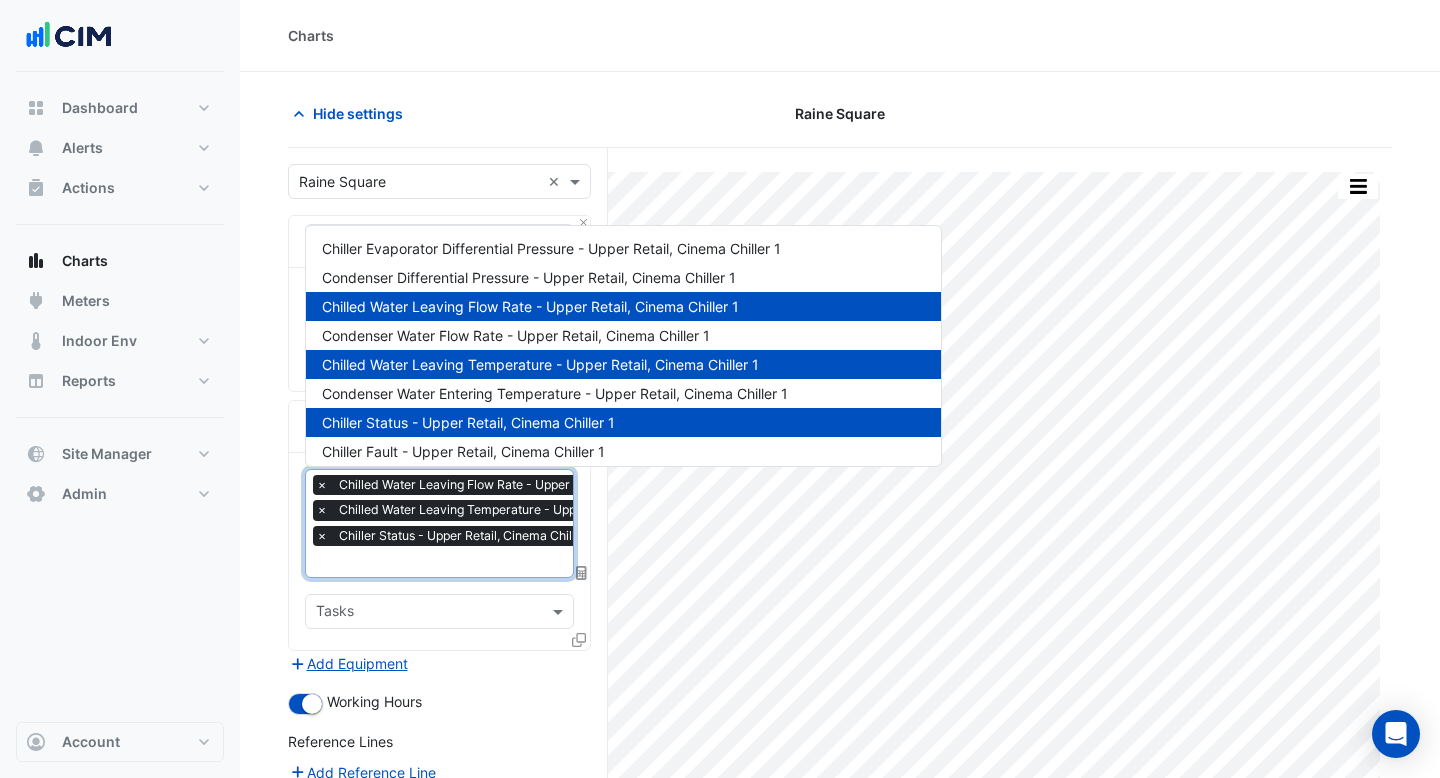 click at bounding box center [524, 563] 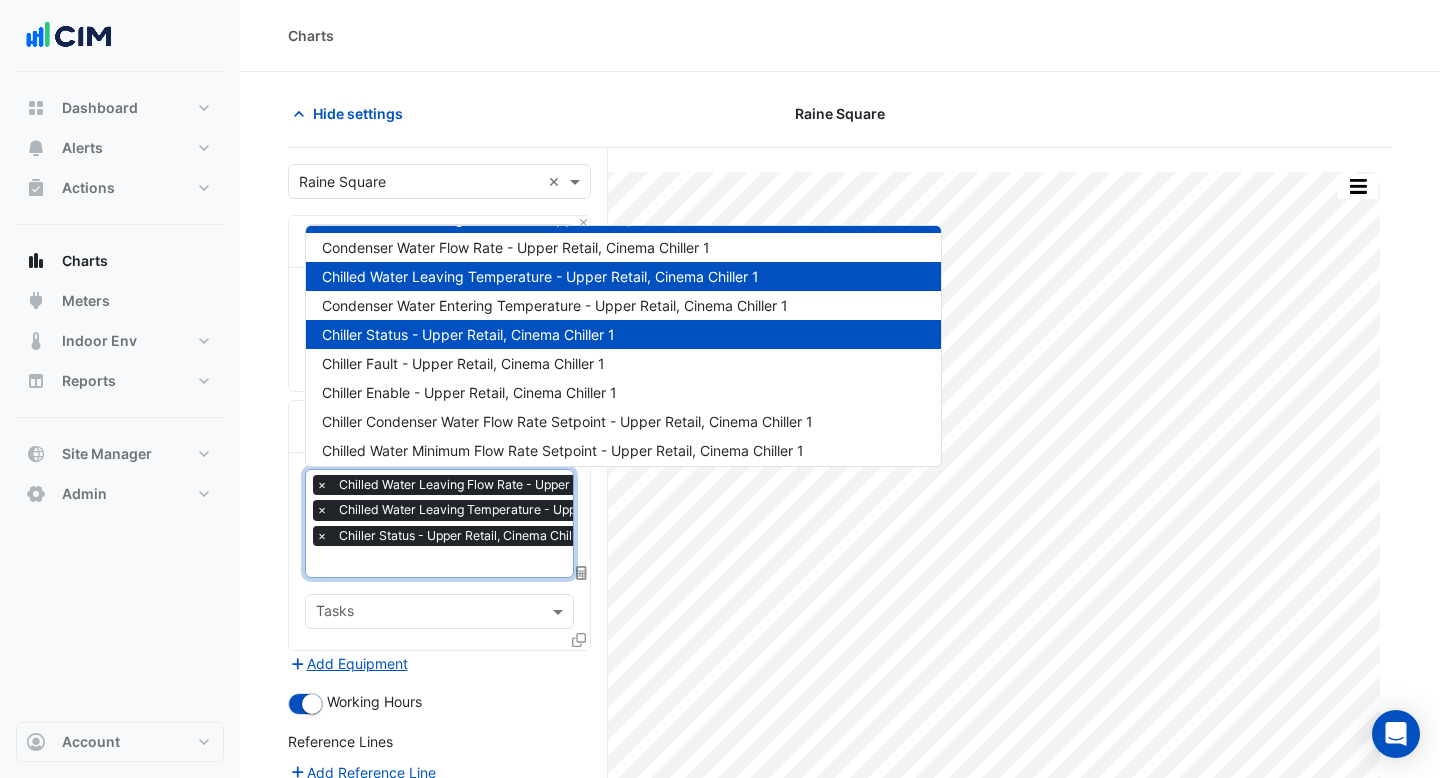 scroll, scrollTop: 120, scrollLeft: 0, axis: vertical 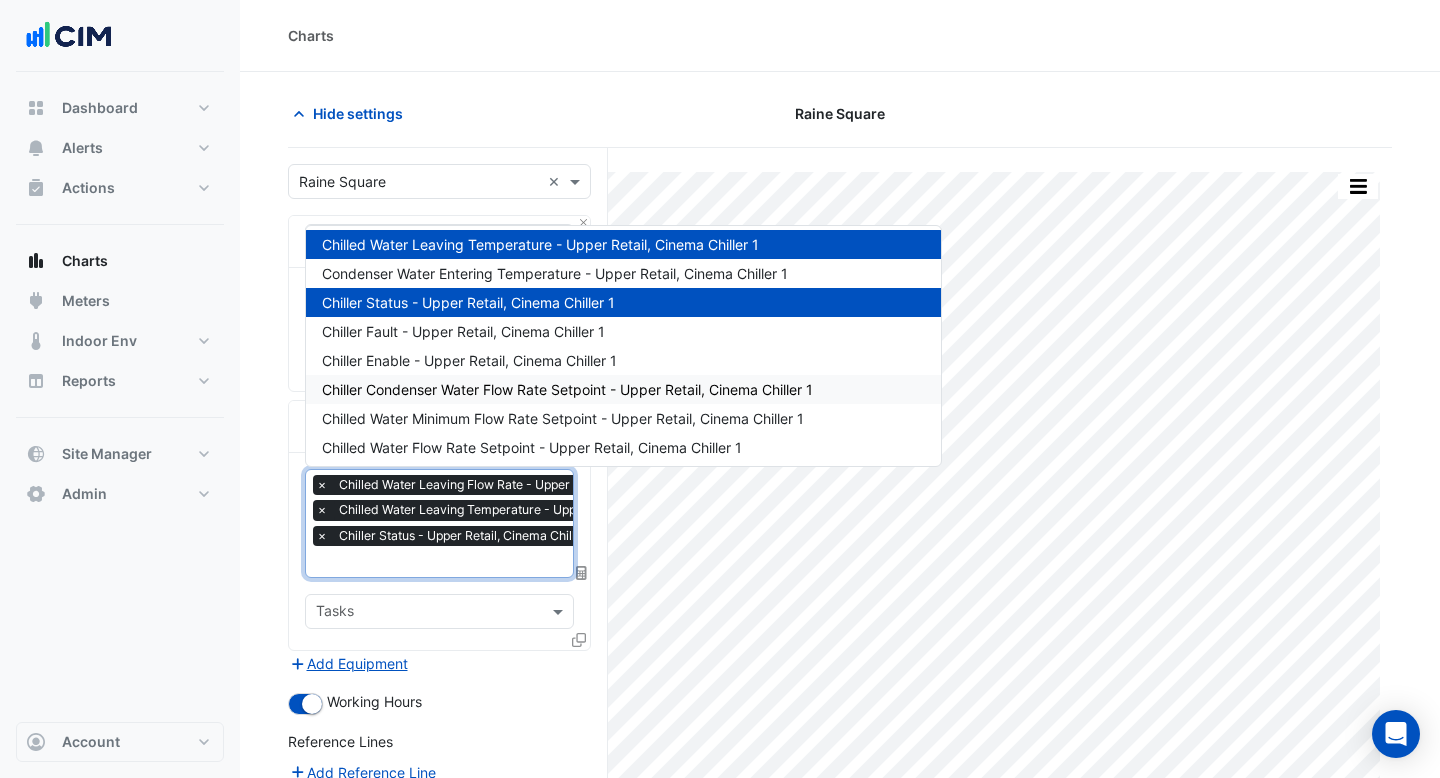 click on "Chiller Condenser Water Flow Rate Setpoint - Upper Retail, Cinema Chiller 1" at bounding box center (623, 389) 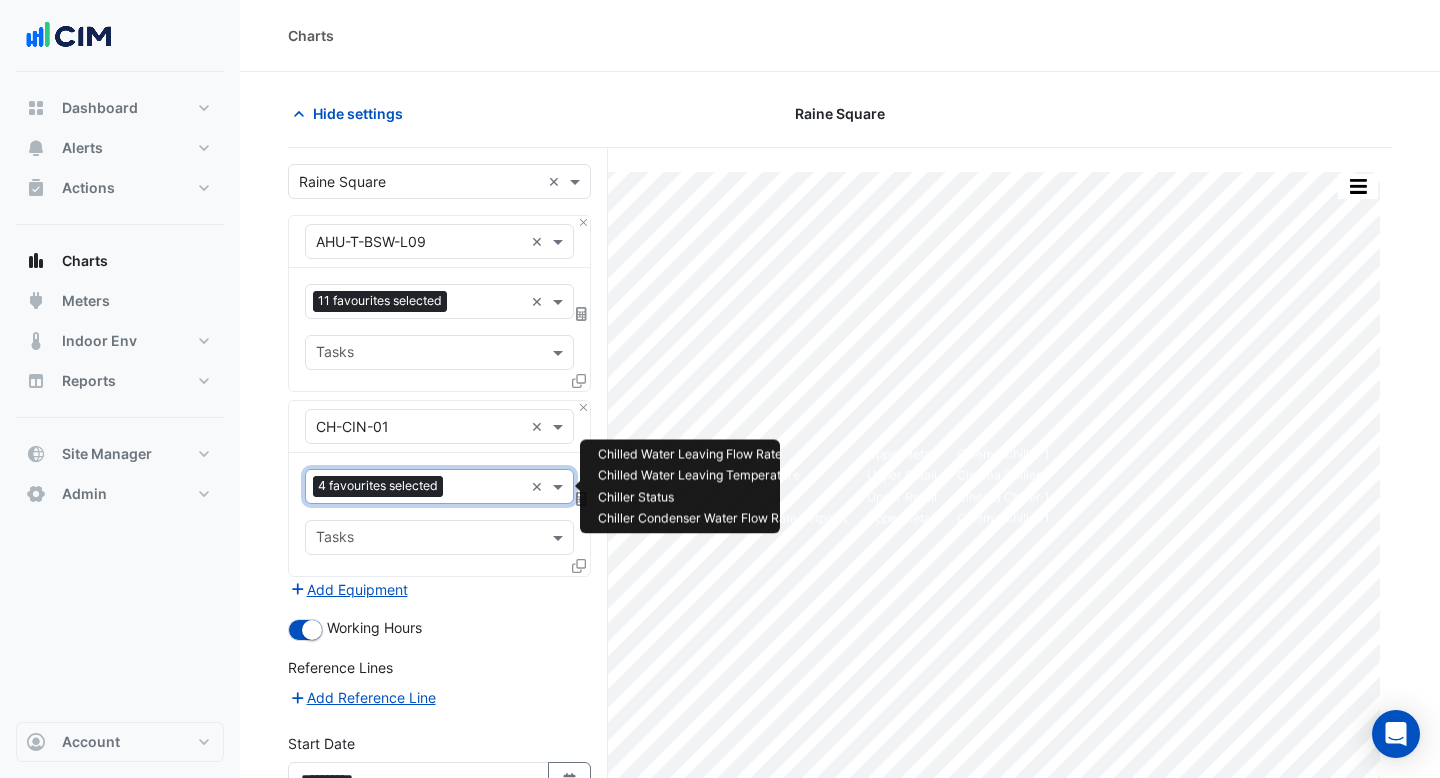 click at bounding box center [487, 488] 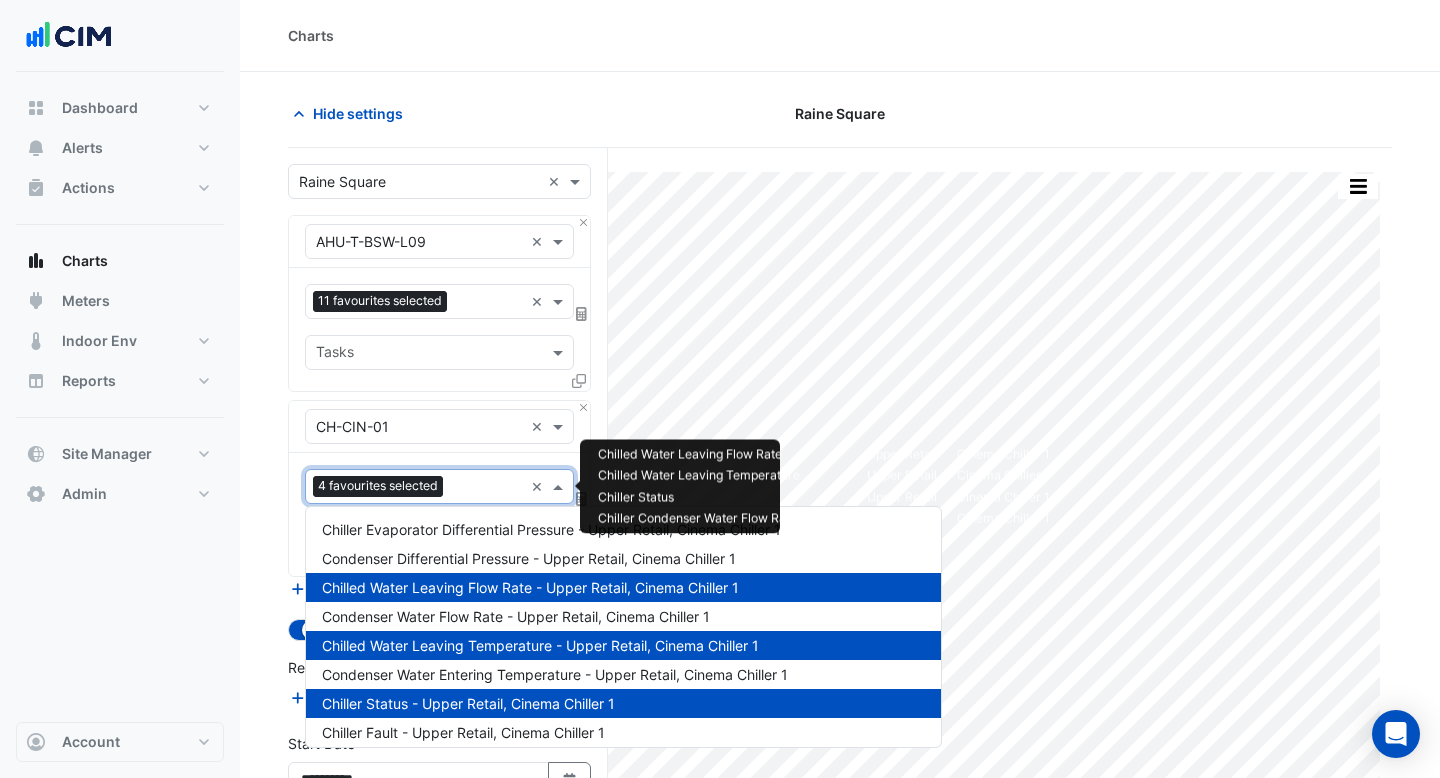 scroll, scrollTop: 269, scrollLeft: 0, axis: vertical 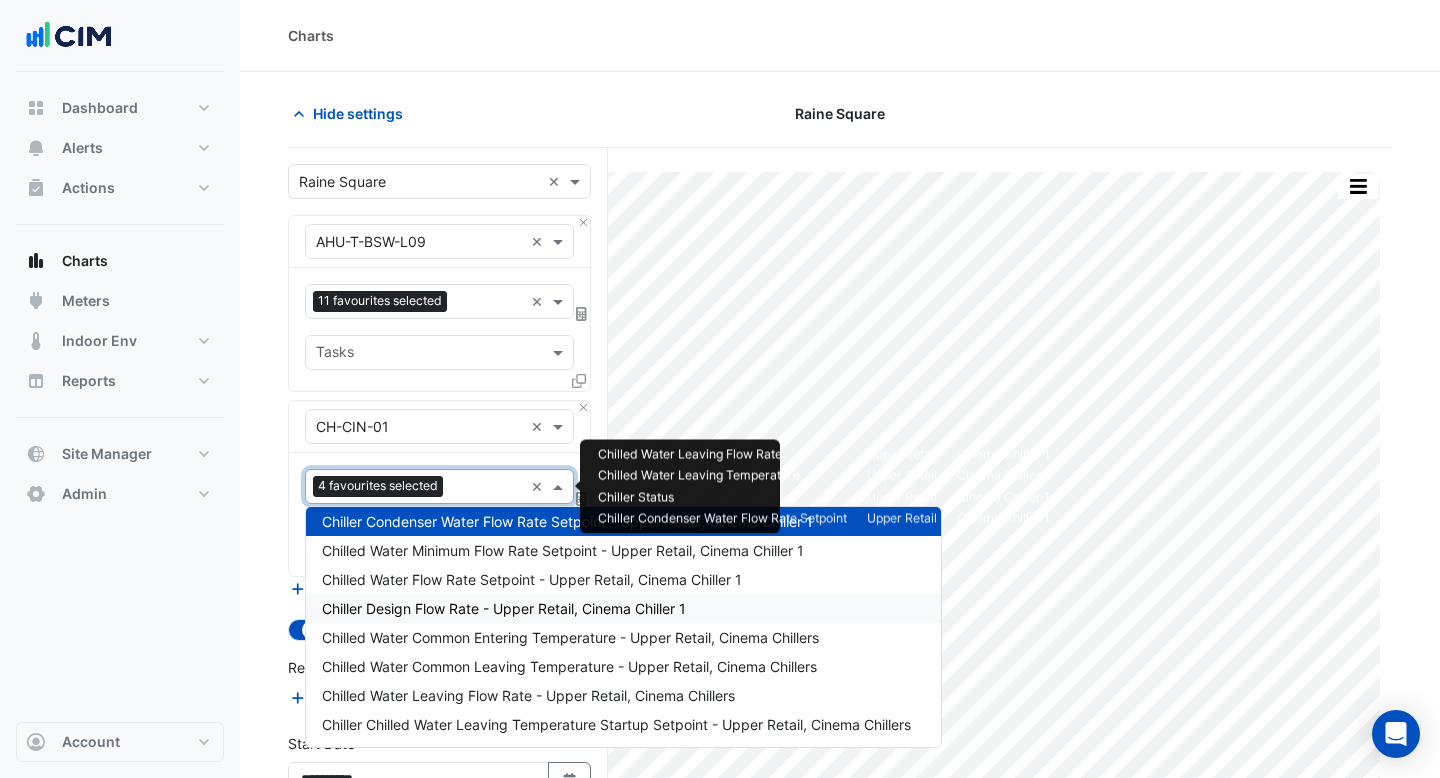 click on "Chiller Design Flow Rate - Upper Retail, Cinema Chiller 1" at bounding box center [504, 608] 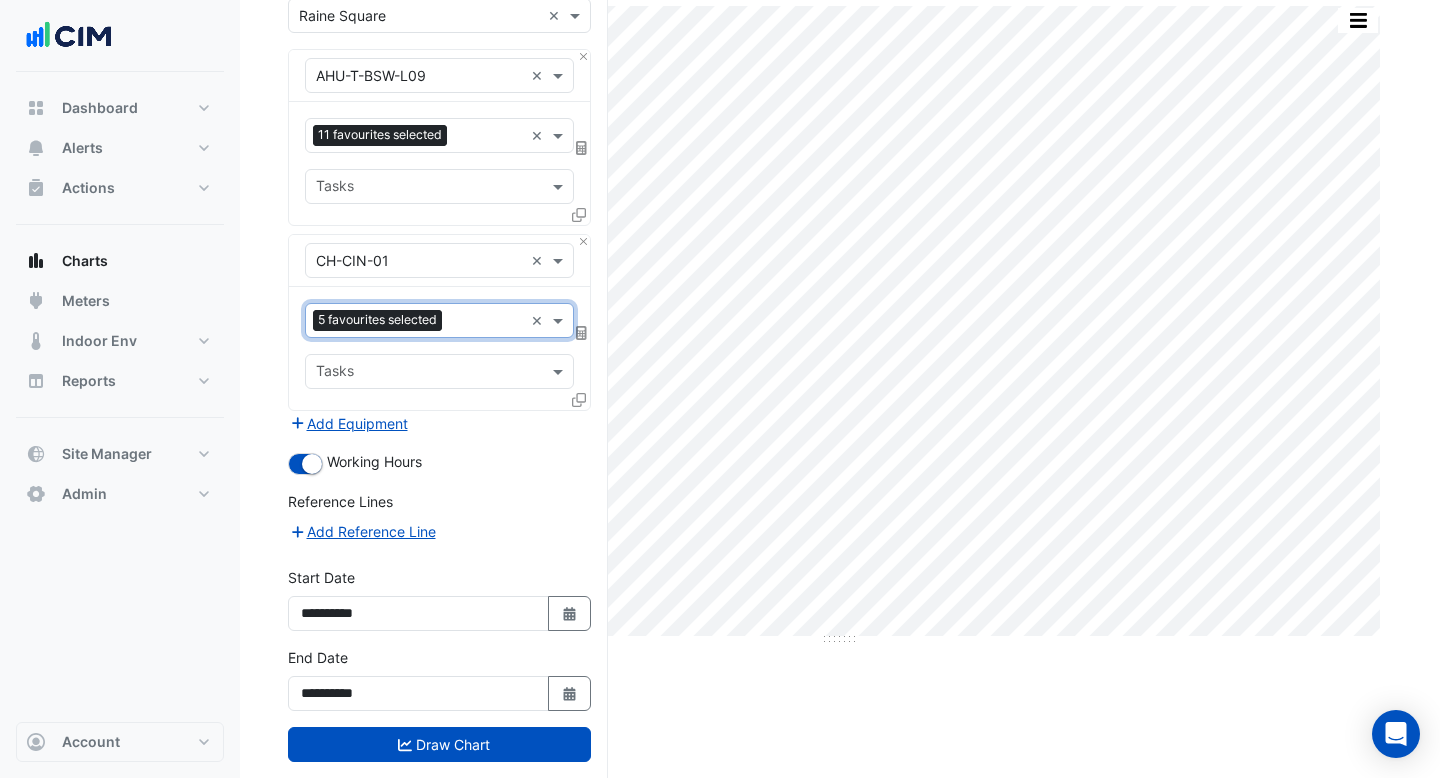 scroll, scrollTop: 204, scrollLeft: 0, axis: vertical 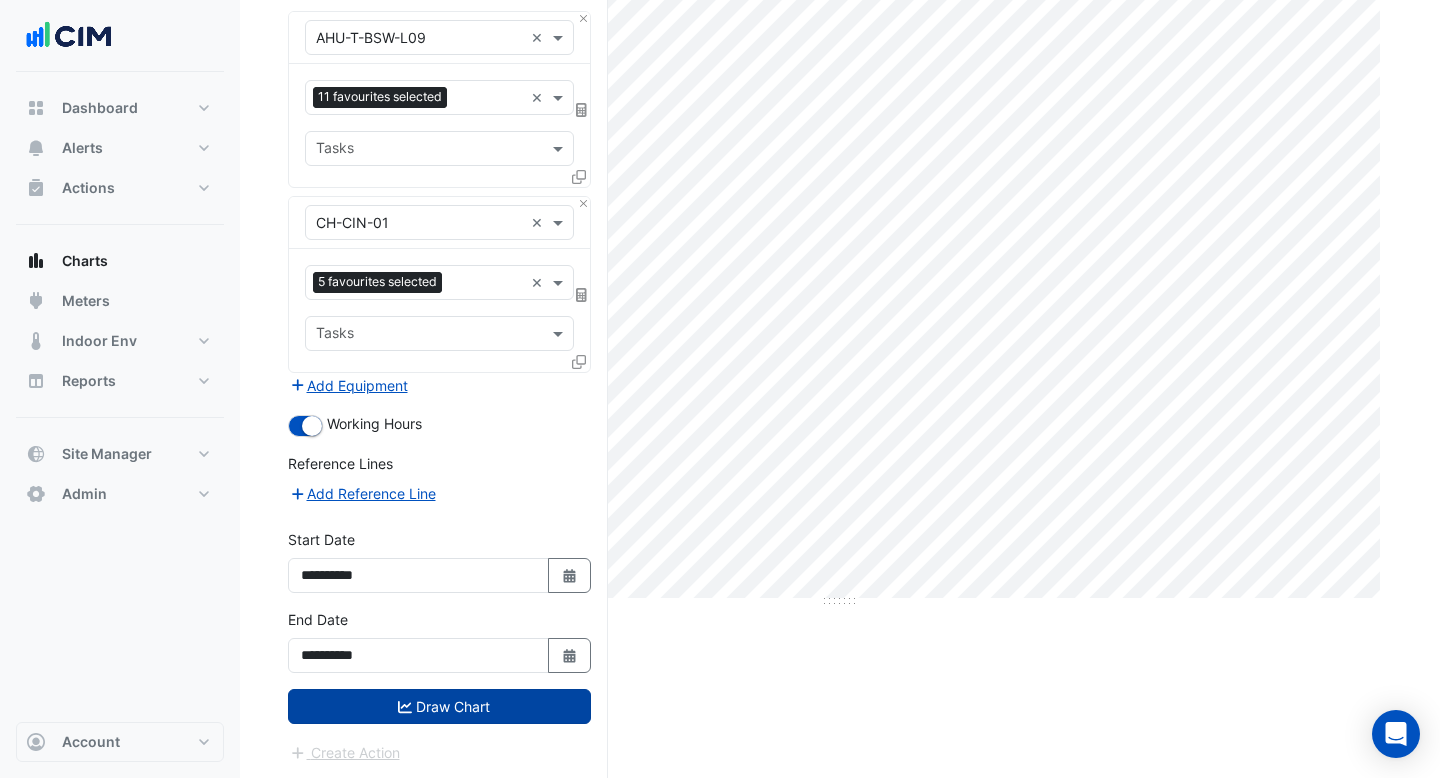 click on "Draw Chart" at bounding box center (439, 706) 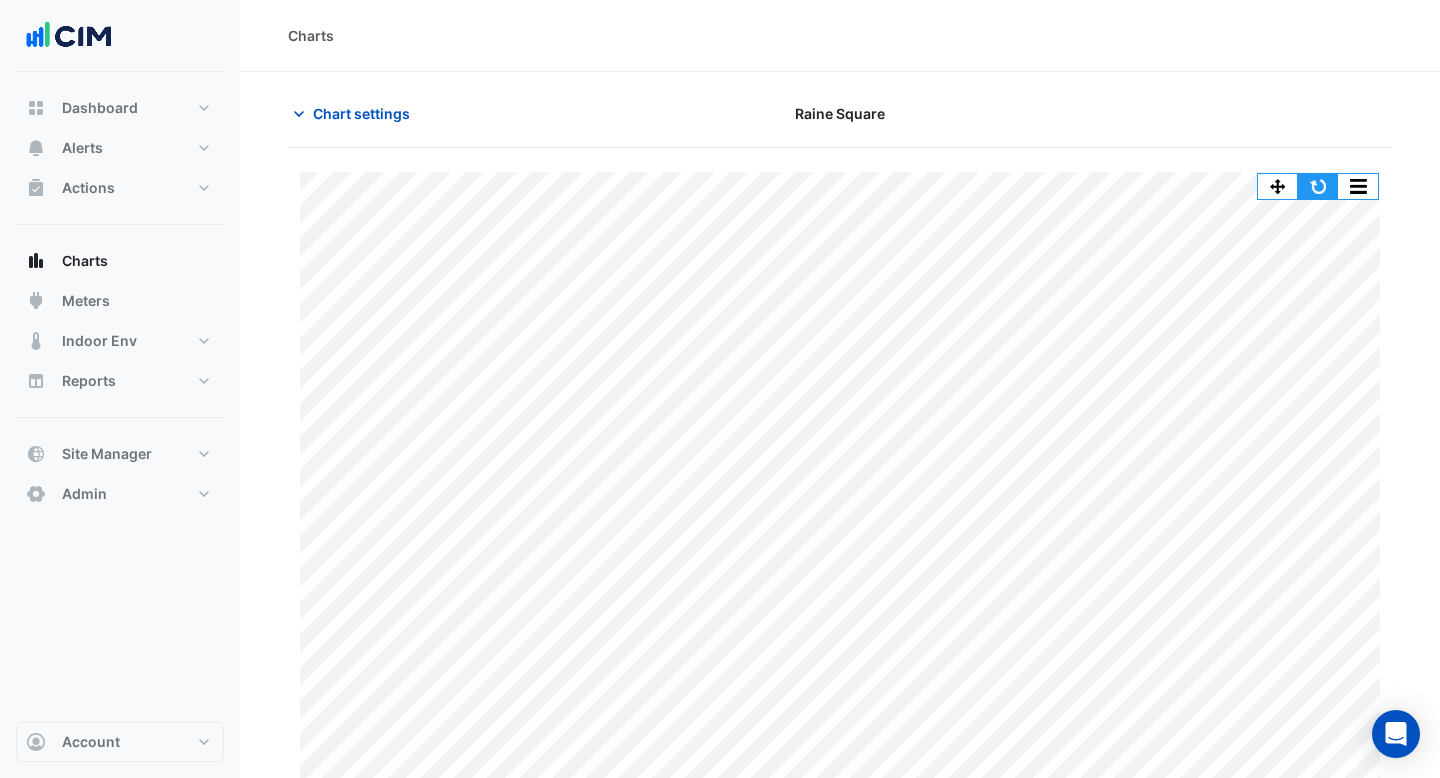 click 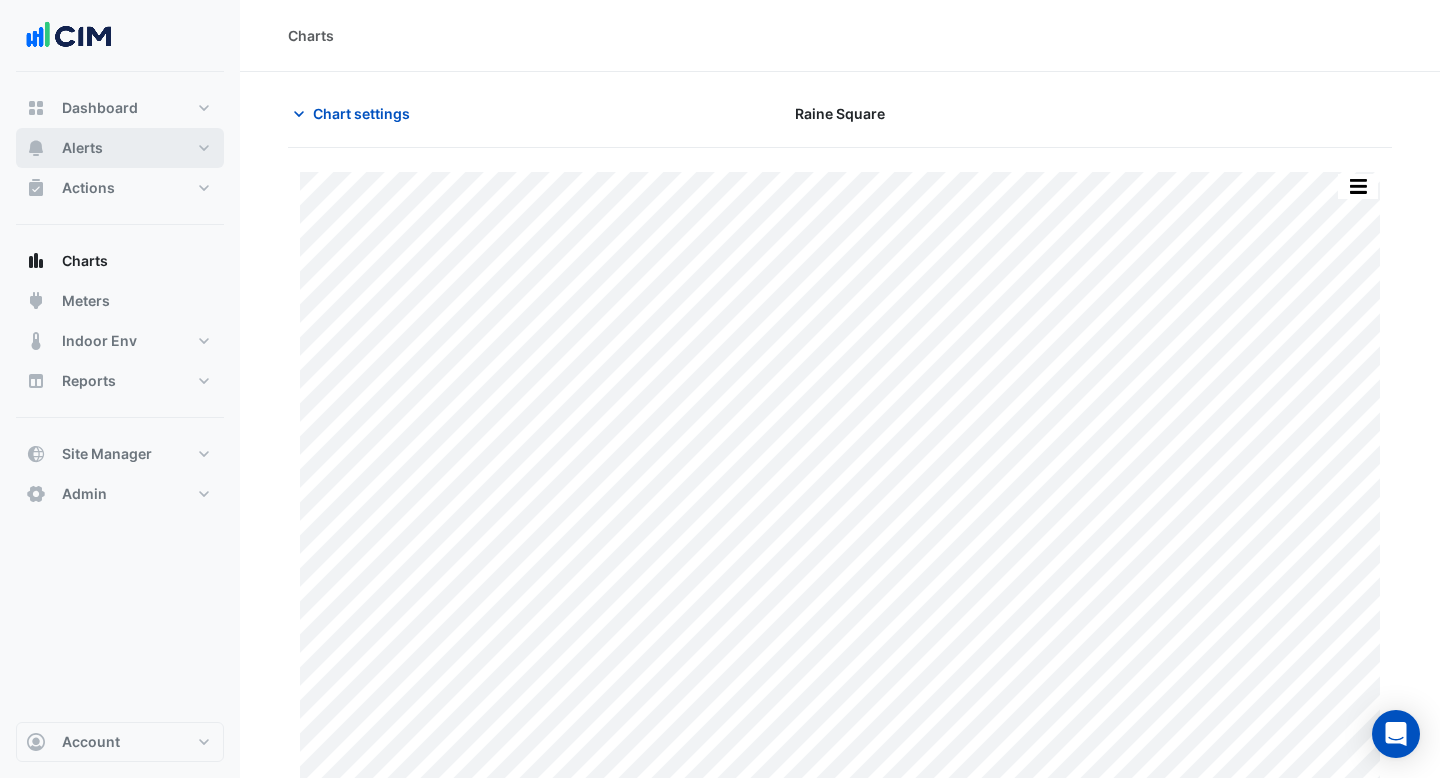 click on "Alerts" at bounding box center (120, 148) 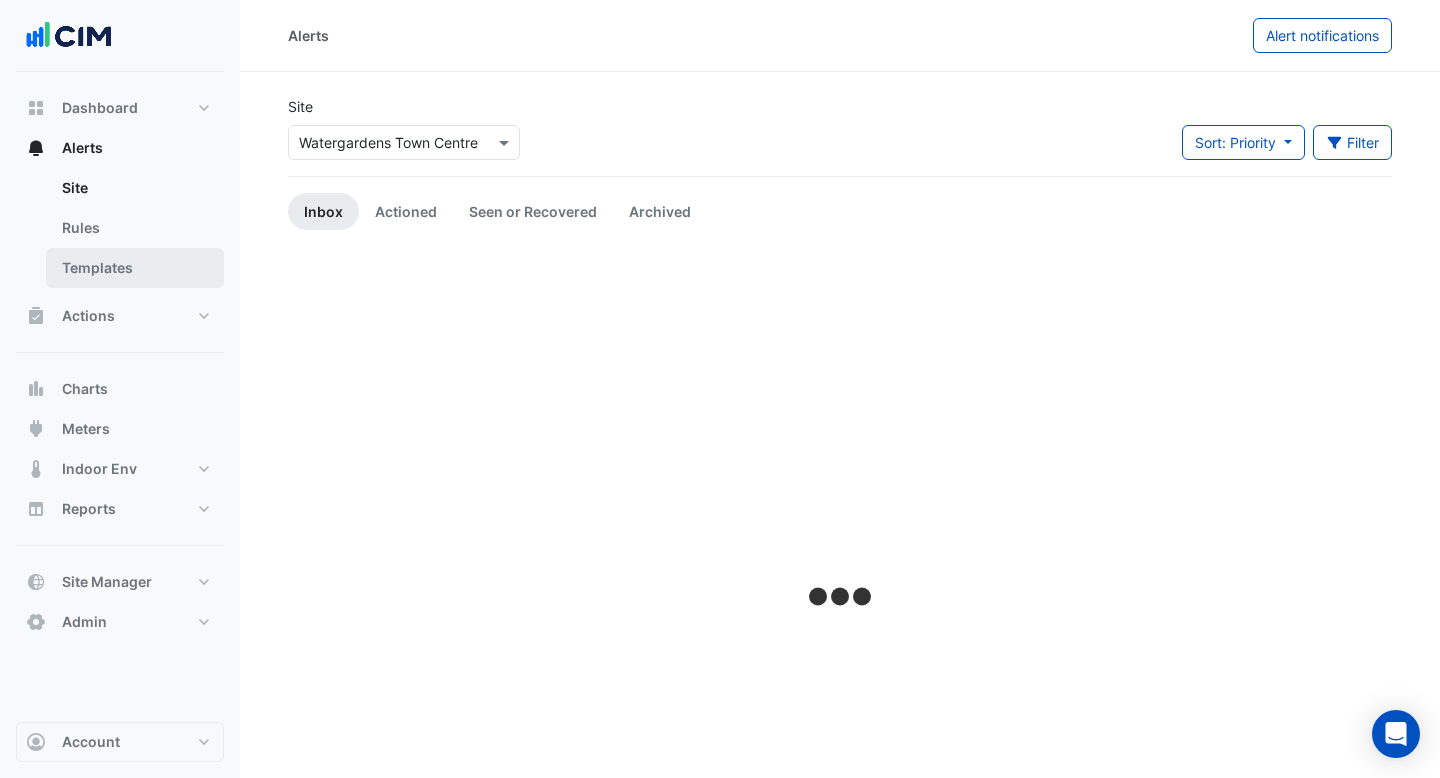 click on "Templates" at bounding box center (135, 268) 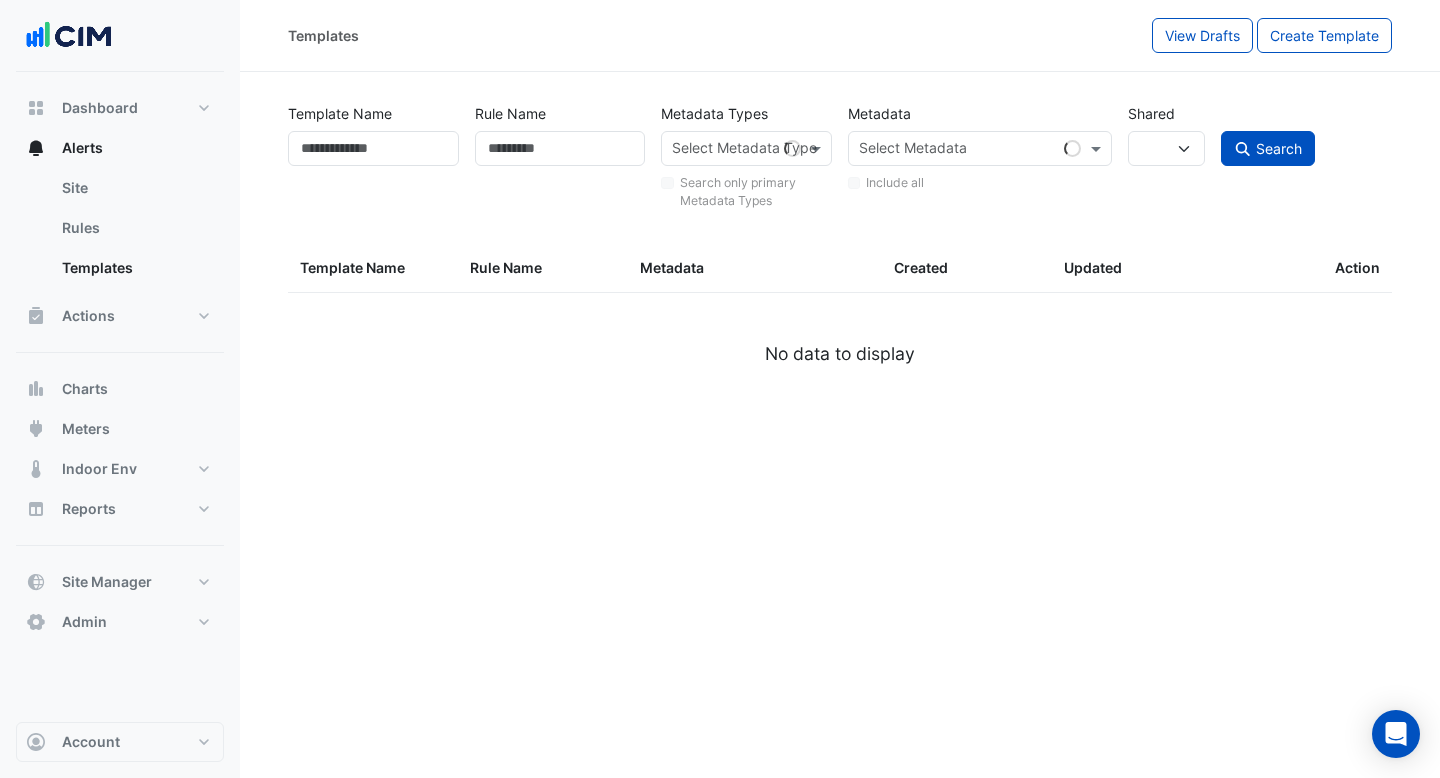 select 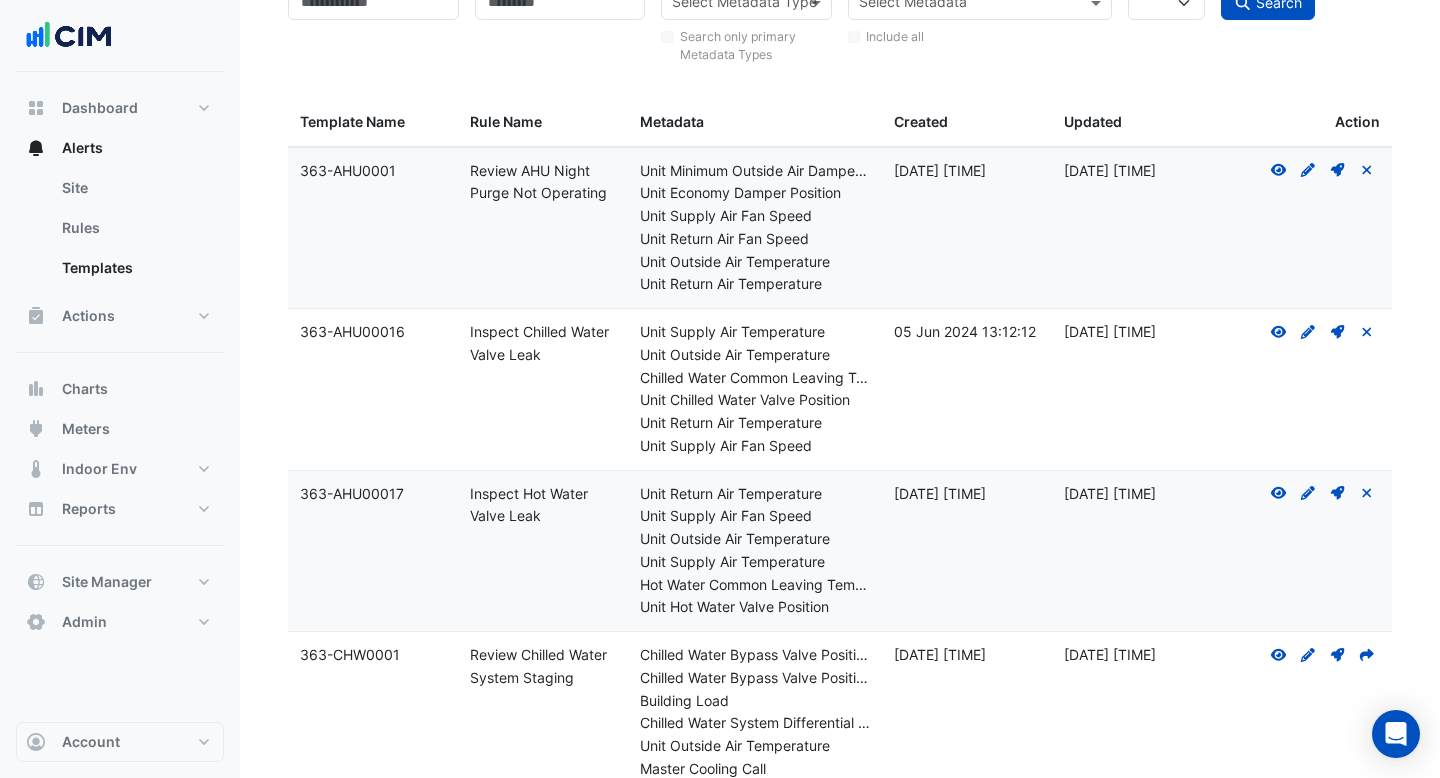 scroll, scrollTop: 149, scrollLeft: 0, axis: vertical 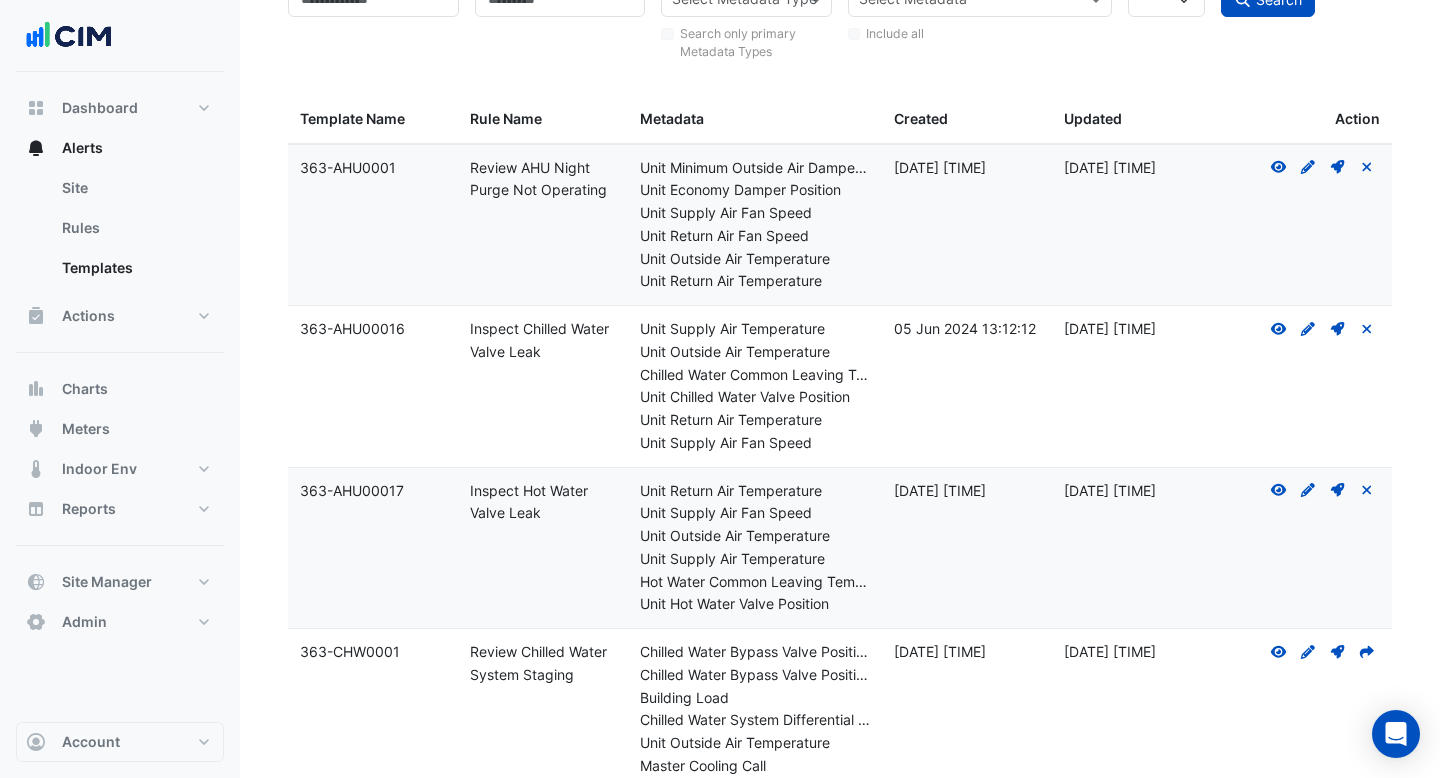 drag, startPoint x: 552, startPoint y: 350, endPoint x: 473, endPoint y: 331, distance: 81.25269 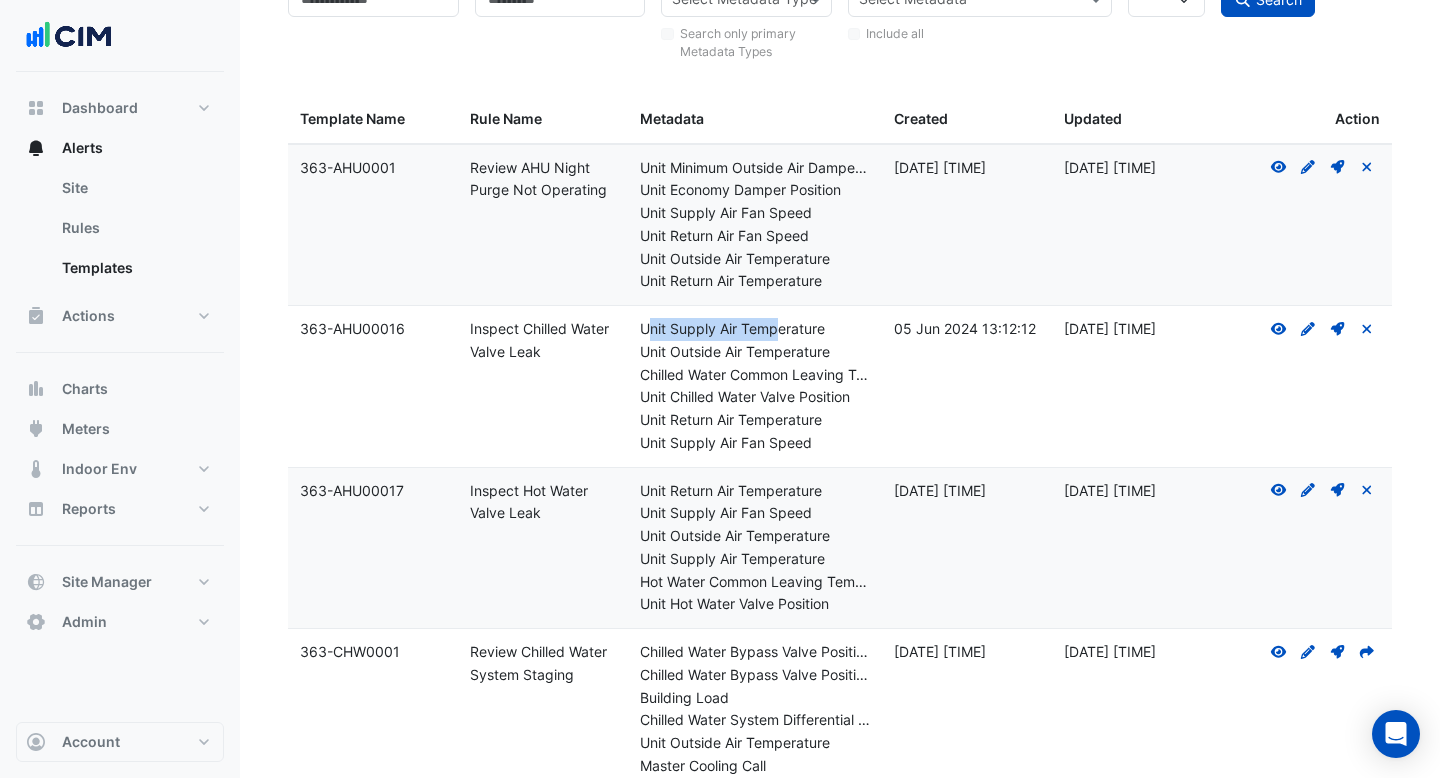 drag, startPoint x: 652, startPoint y: 328, endPoint x: 774, endPoint y: 328, distance: 122 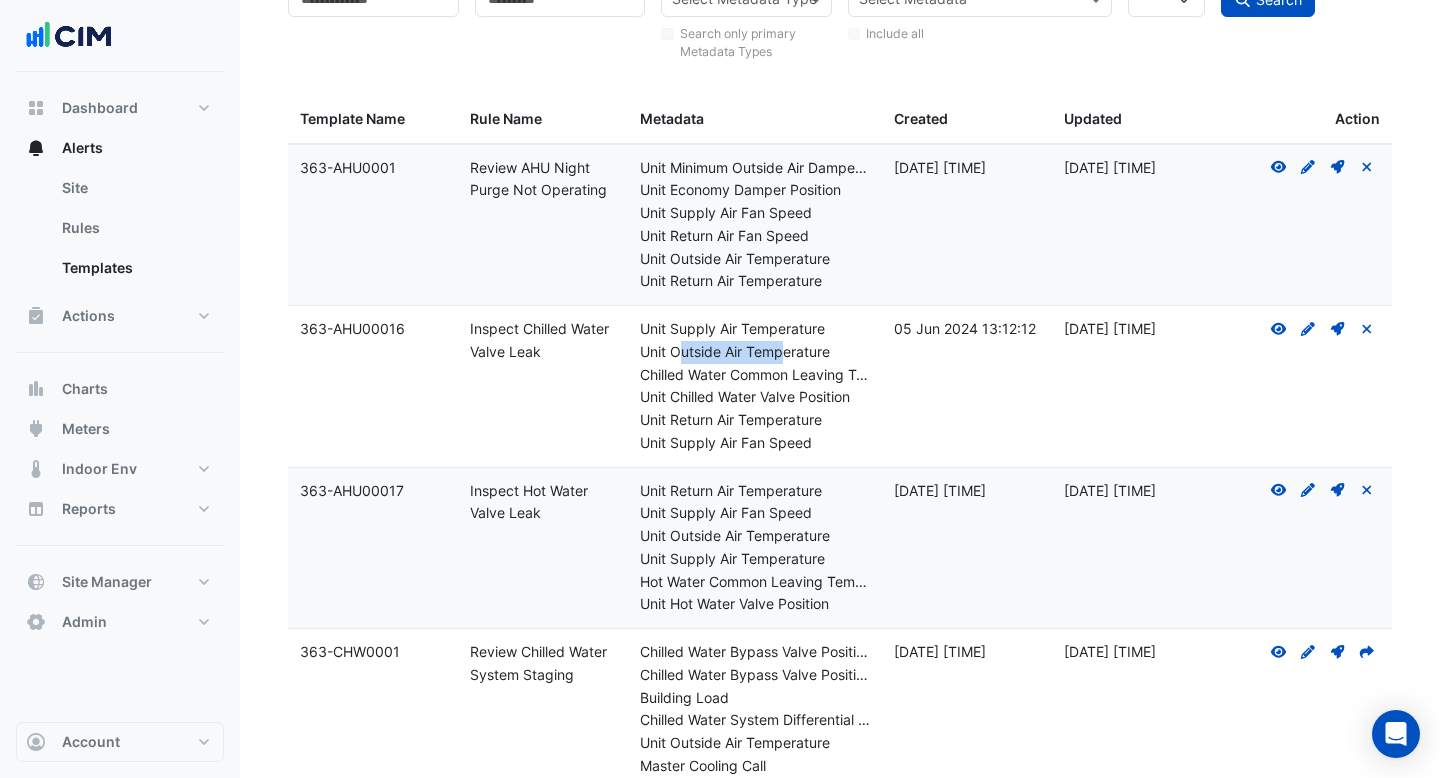 drag, startPoint x: 684, startPoint y: 352, endPoint x: 780, endPoint y: 352, distance: 96 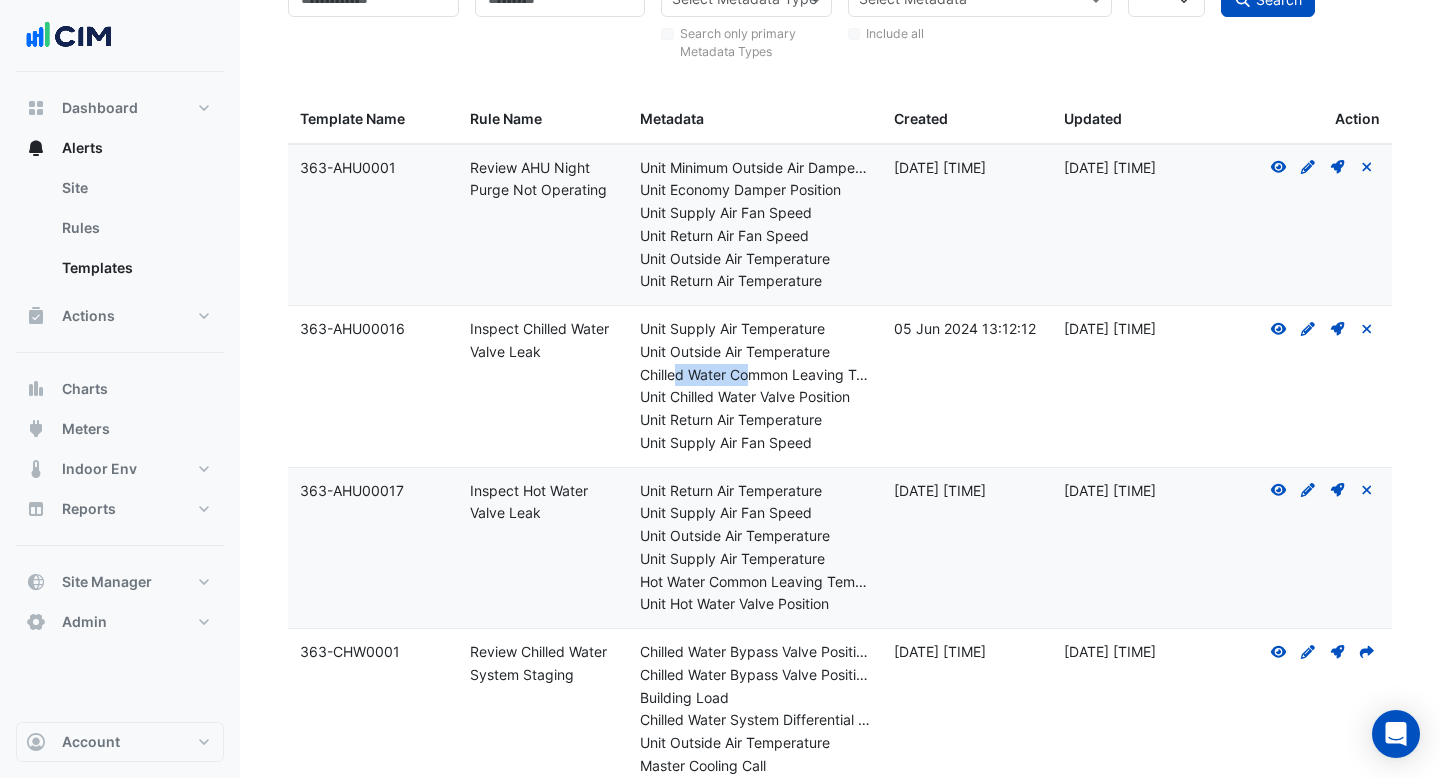 drag, startPoint x: 676, startPoint y: 385, endPoint x: 751, endPoint y: 385, distance: 75 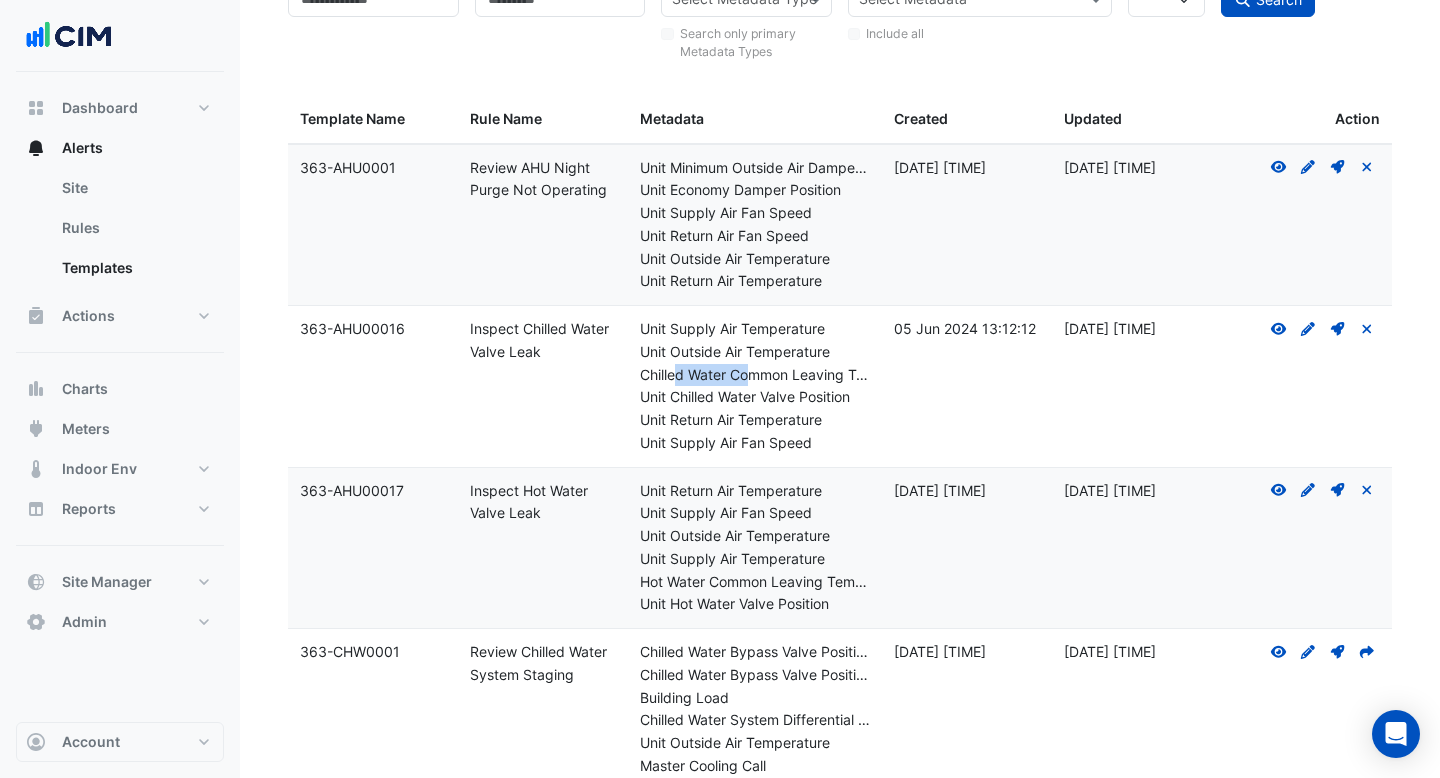 scroll, scrollTop: 355, scrollLeft: 0, axis: vertical 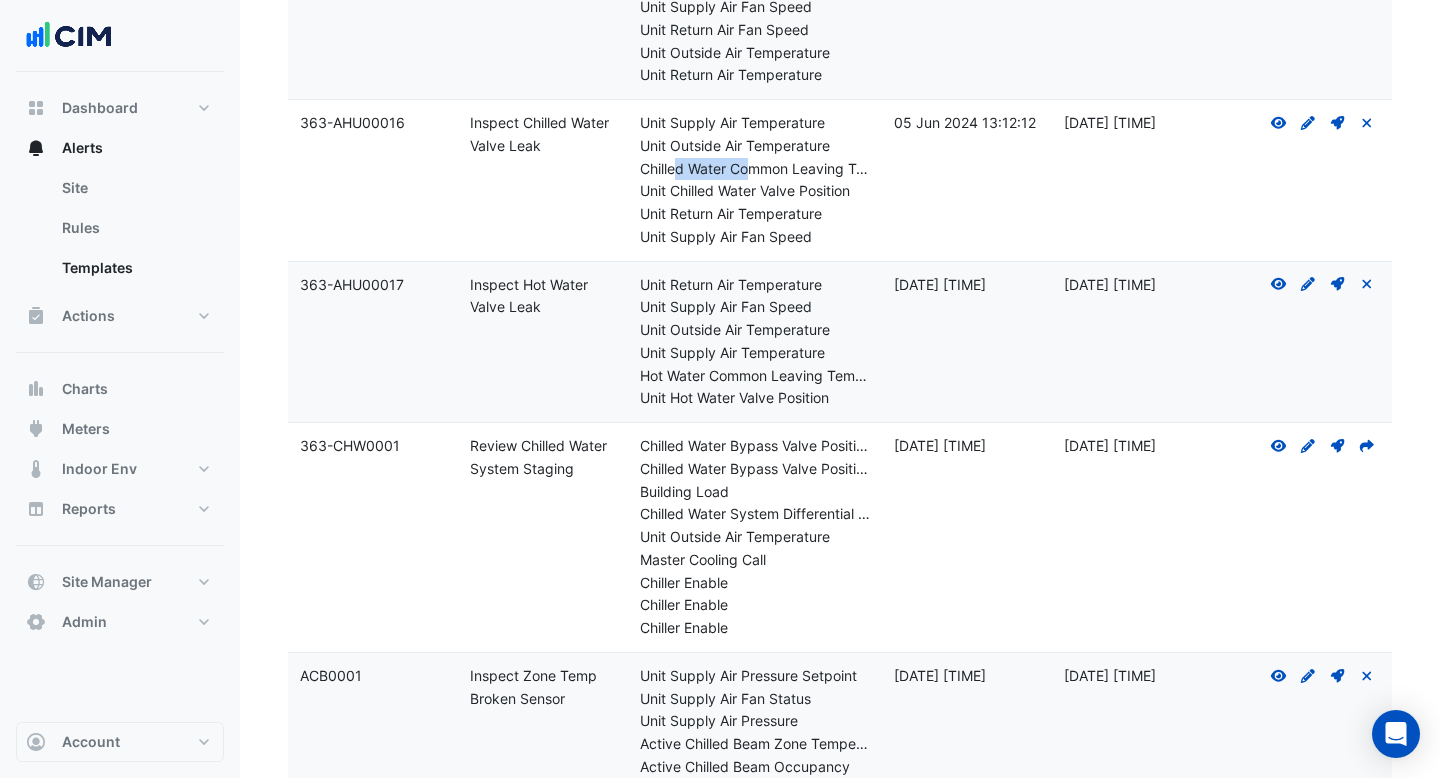 drag, startPoint x: 571, startPoint y: 468, endPoint x: 465, endPoint y: 451, distance: 107.35455 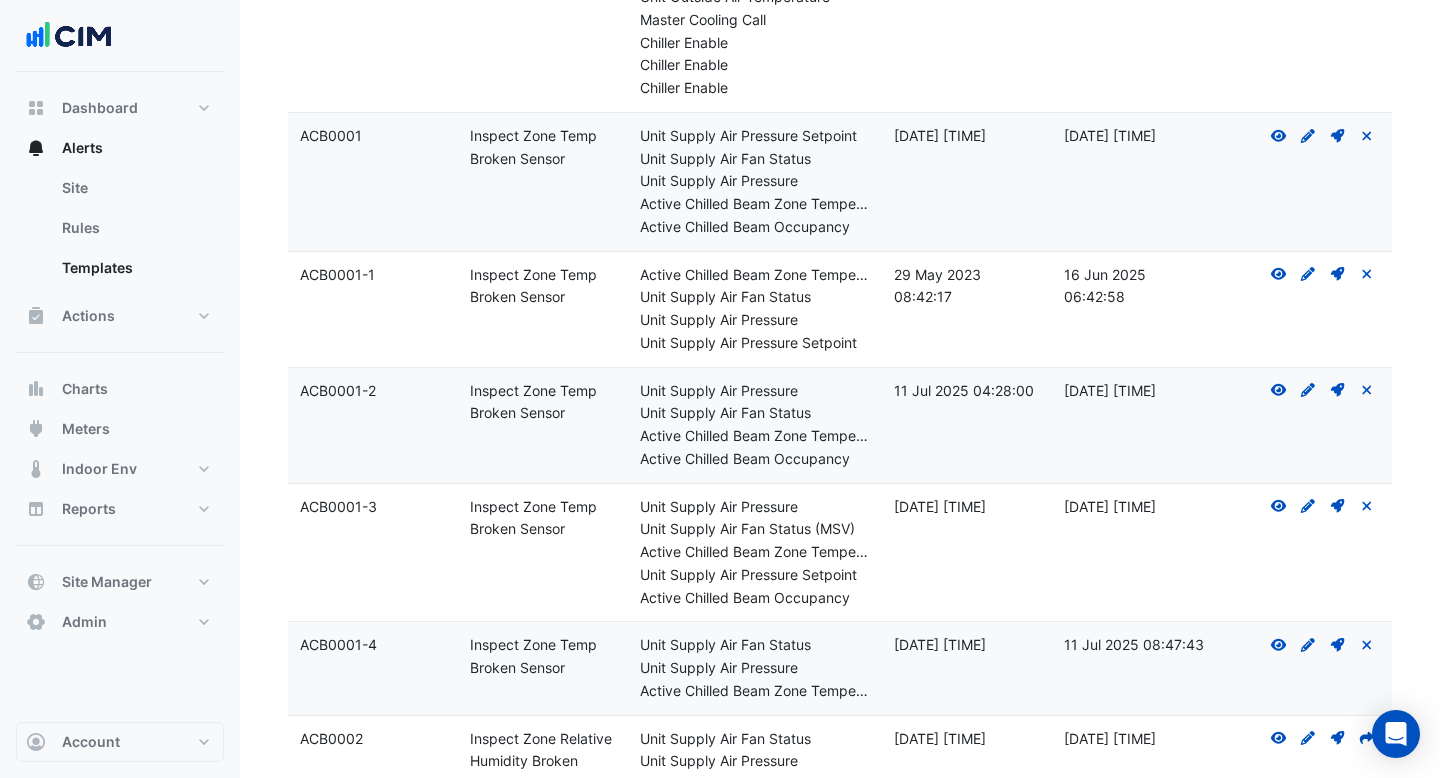 scroll, scrollTop: 1025, scrollLeft: 0, axis: vertical 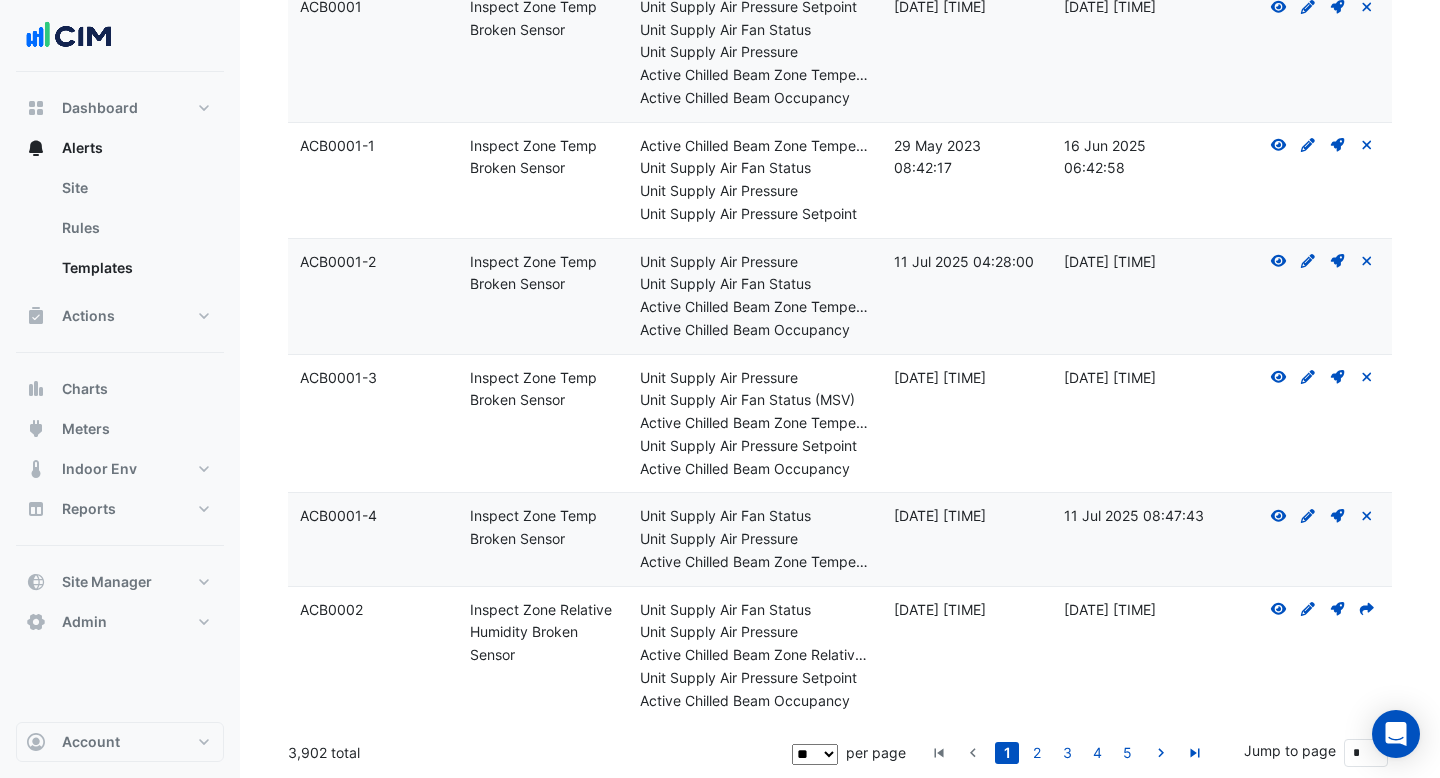drag, startPoint x: 572, startPoint y: 281, endPoint x: 476, endPoint y: 262, distance: 97.862144 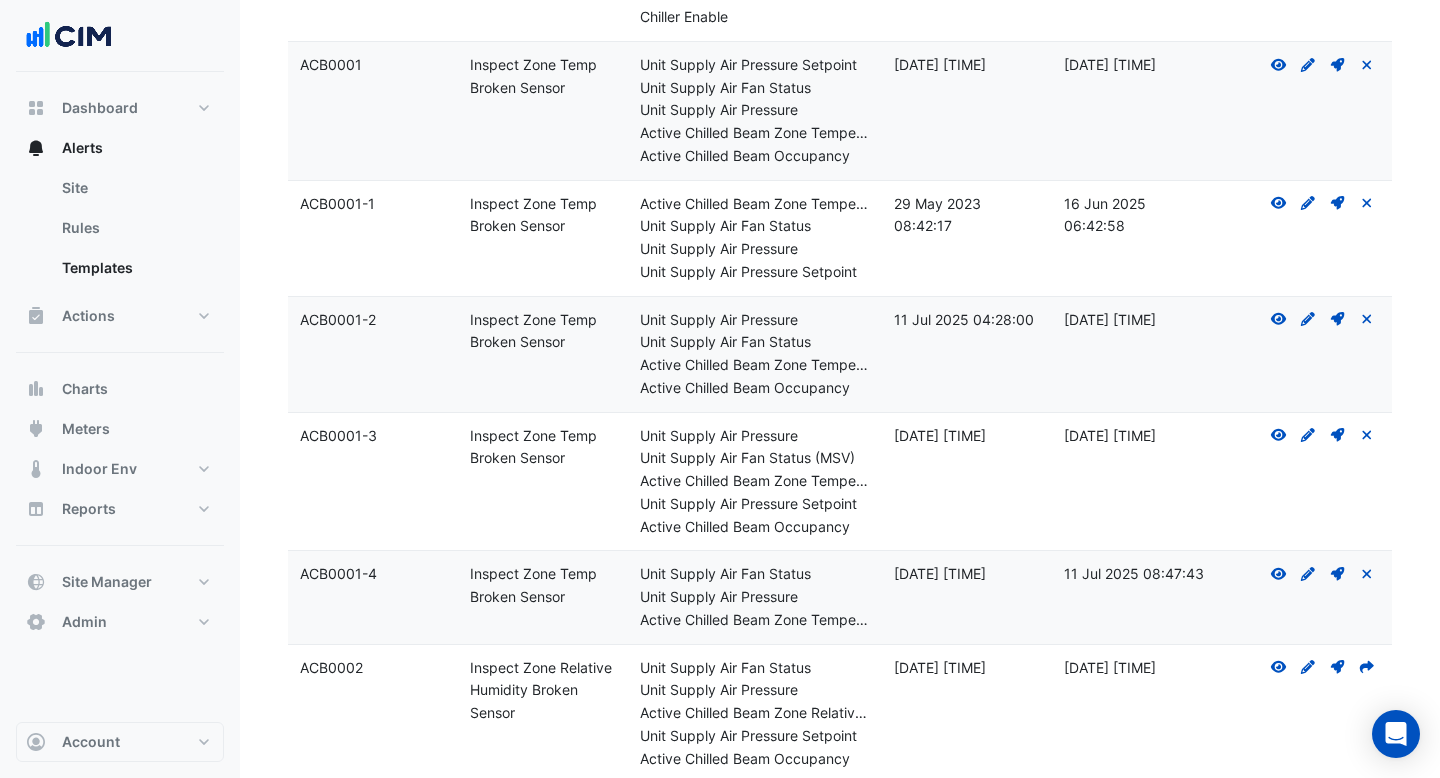 scroll, scrollTop: 1025, scrollLeft: 0, axis: vertical 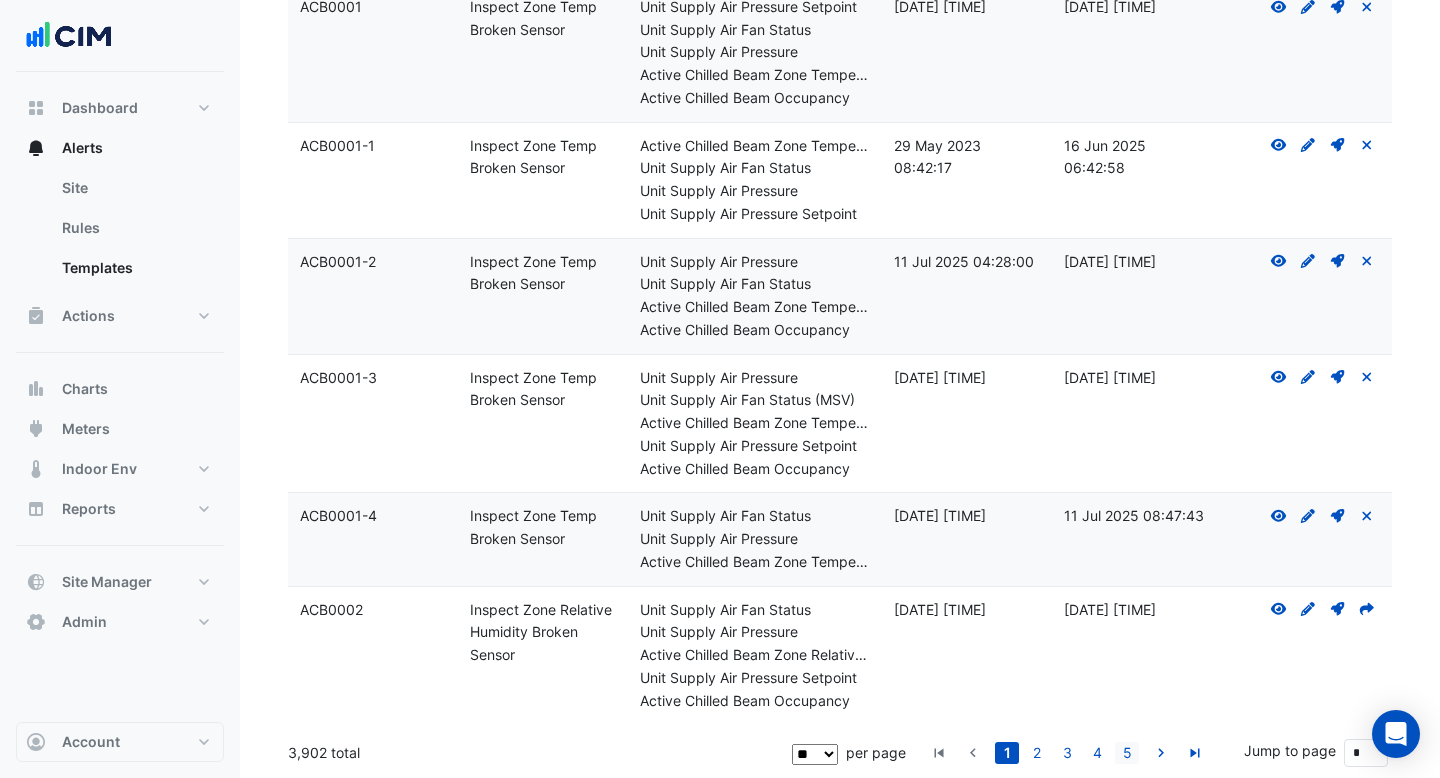 click on "5" 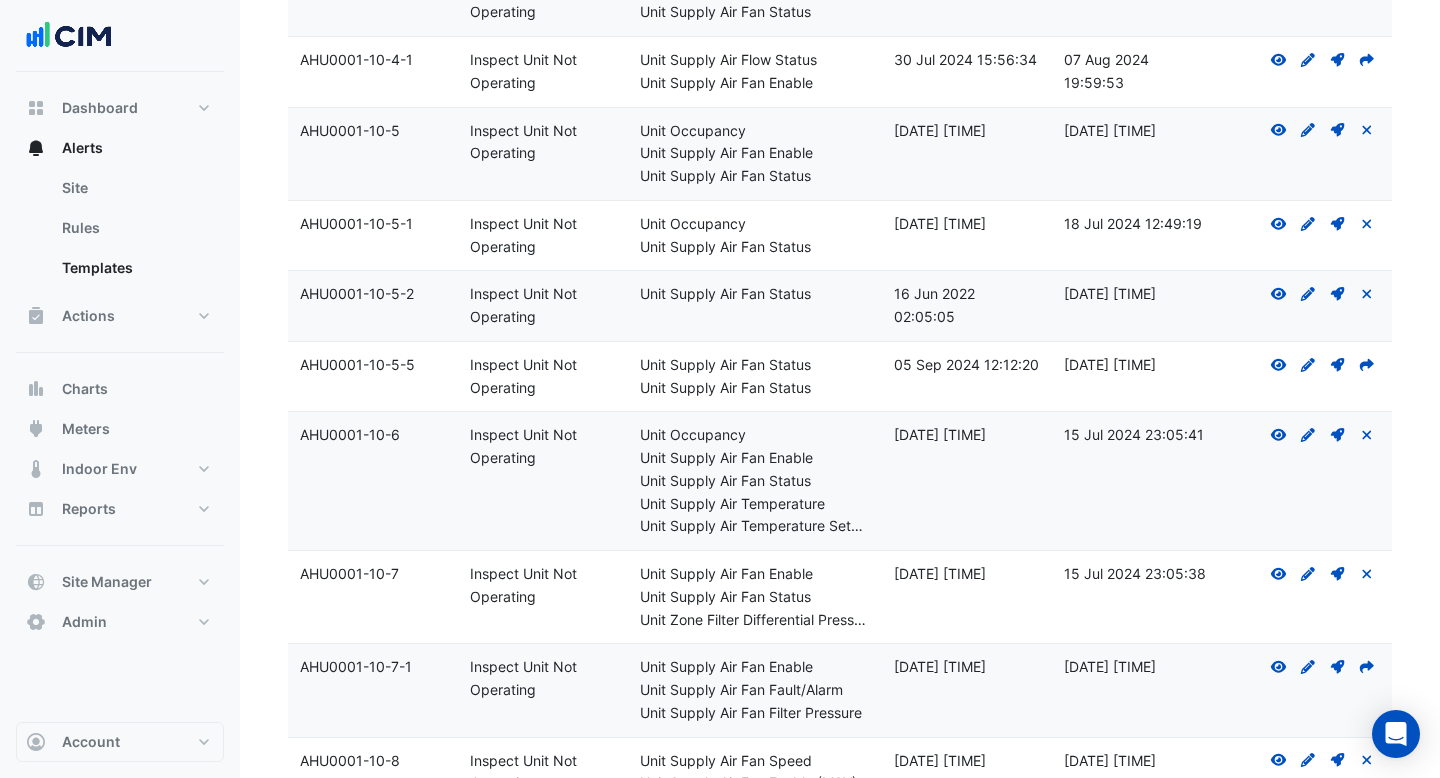 scroll, scrollTop: 433, scrollLeft: 0, axis: vertical 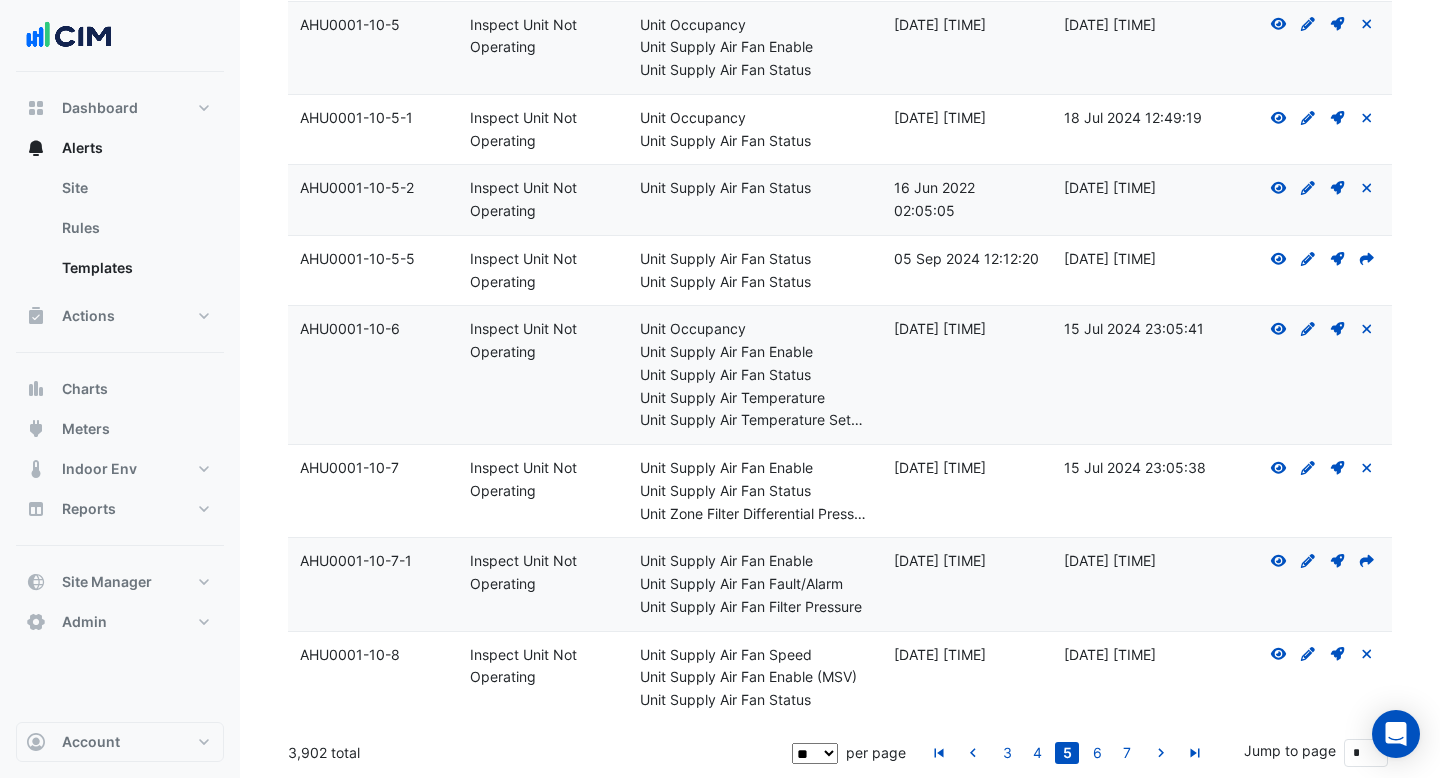 click on "** ** ** ***" 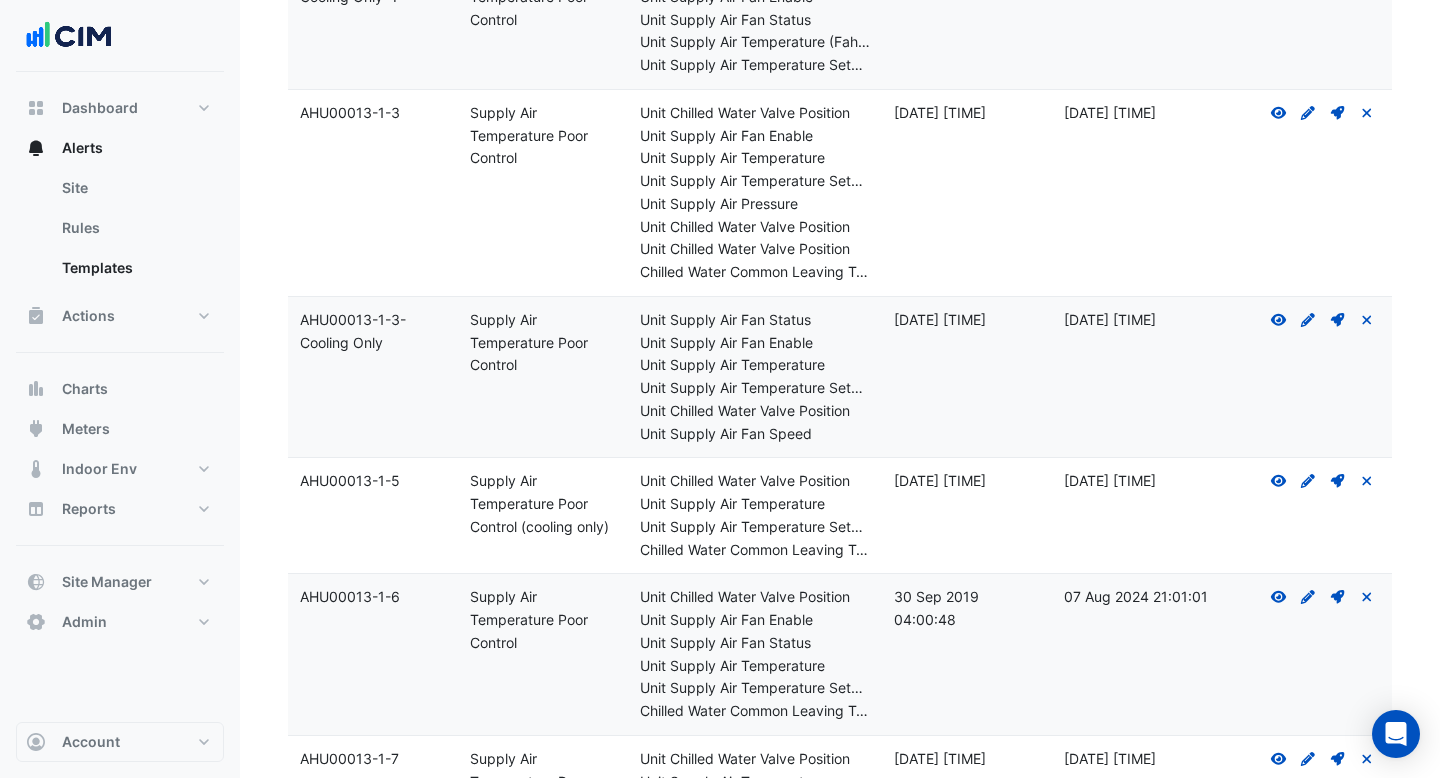scroll, scrollTop: 12106, scrollLeft: 0, axis: vertical 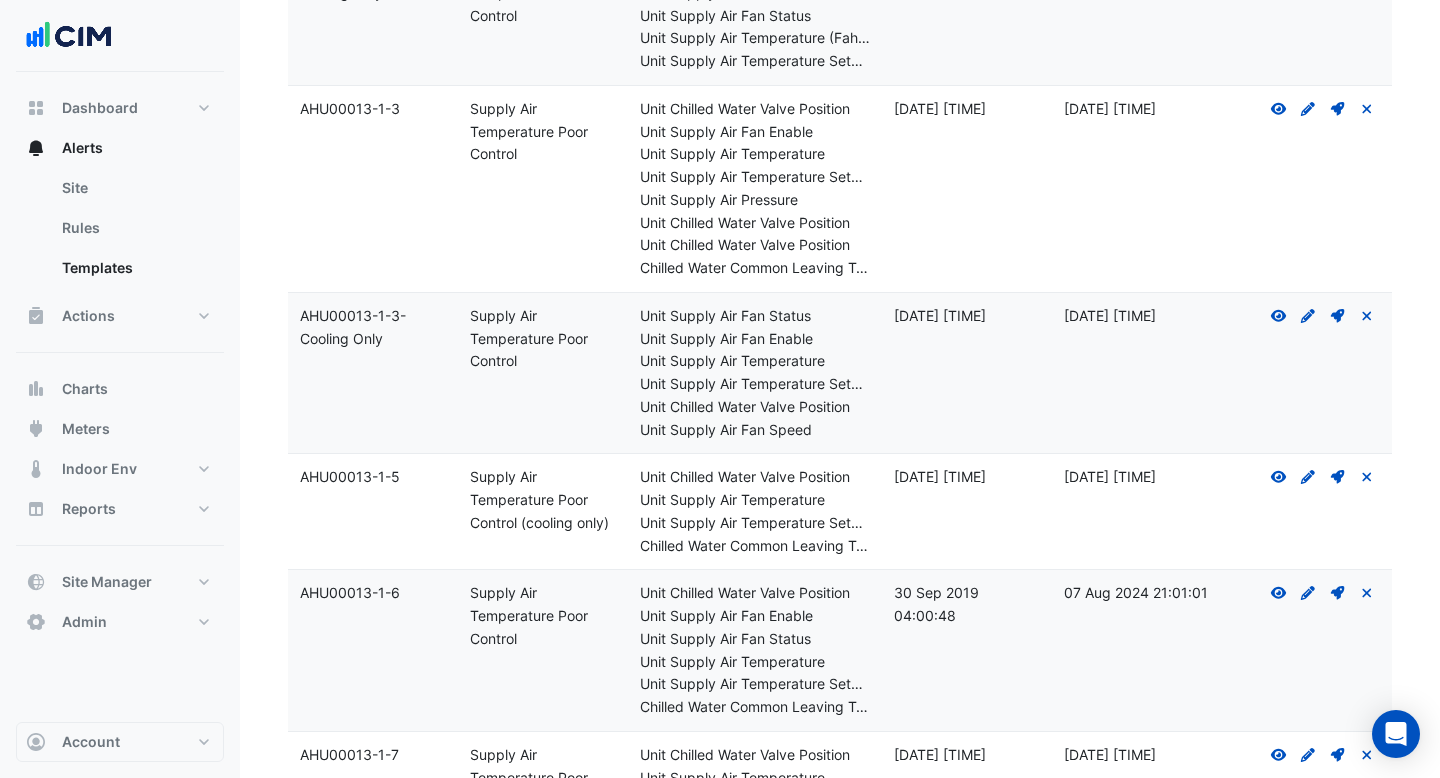 drag, startPoint x: 525, startPoint y: 366, endPoint x: 464, endPoint y: 319, distance: 77.00649 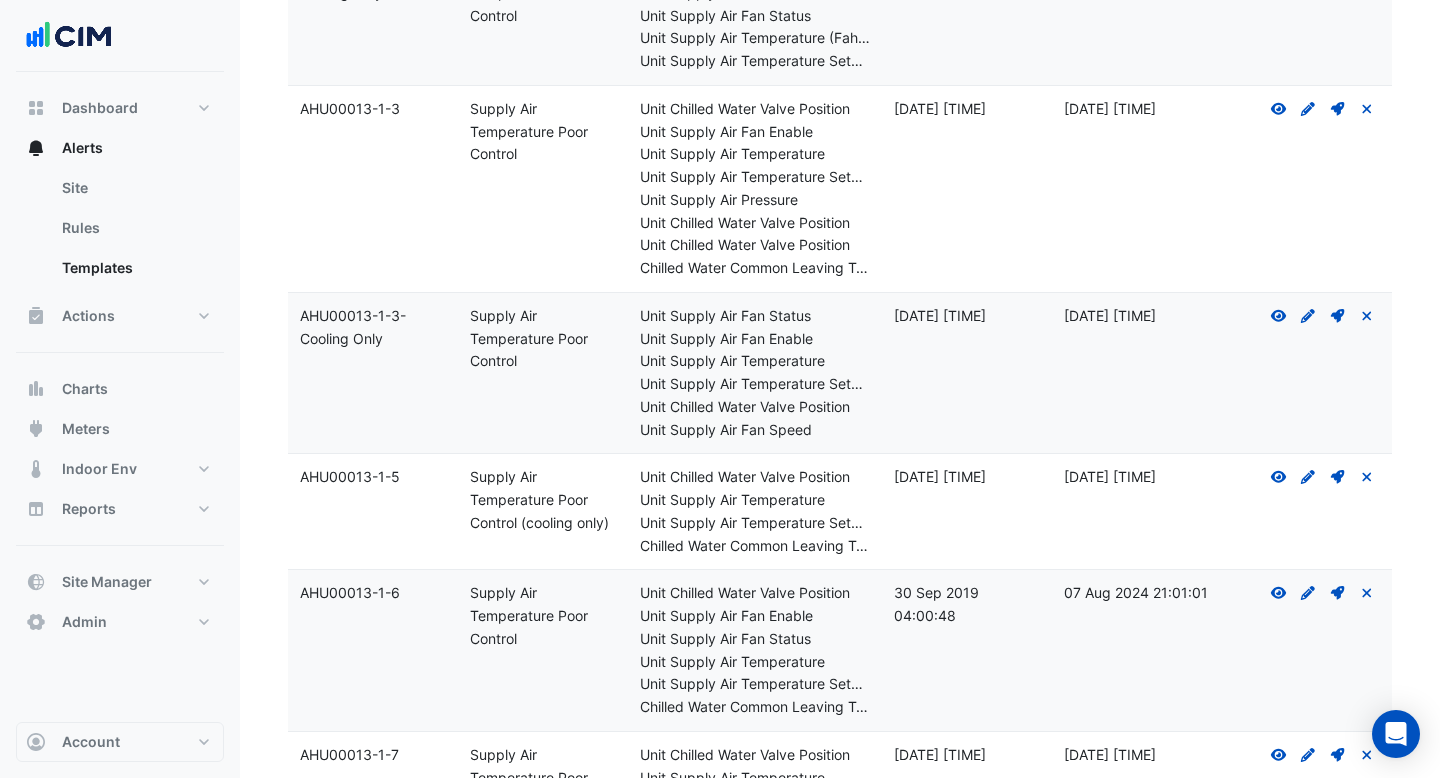 drag, startPoint x: 974, startPoint y: 312, endPoint x: 888, endPoint y: 313, distance: 86.00581 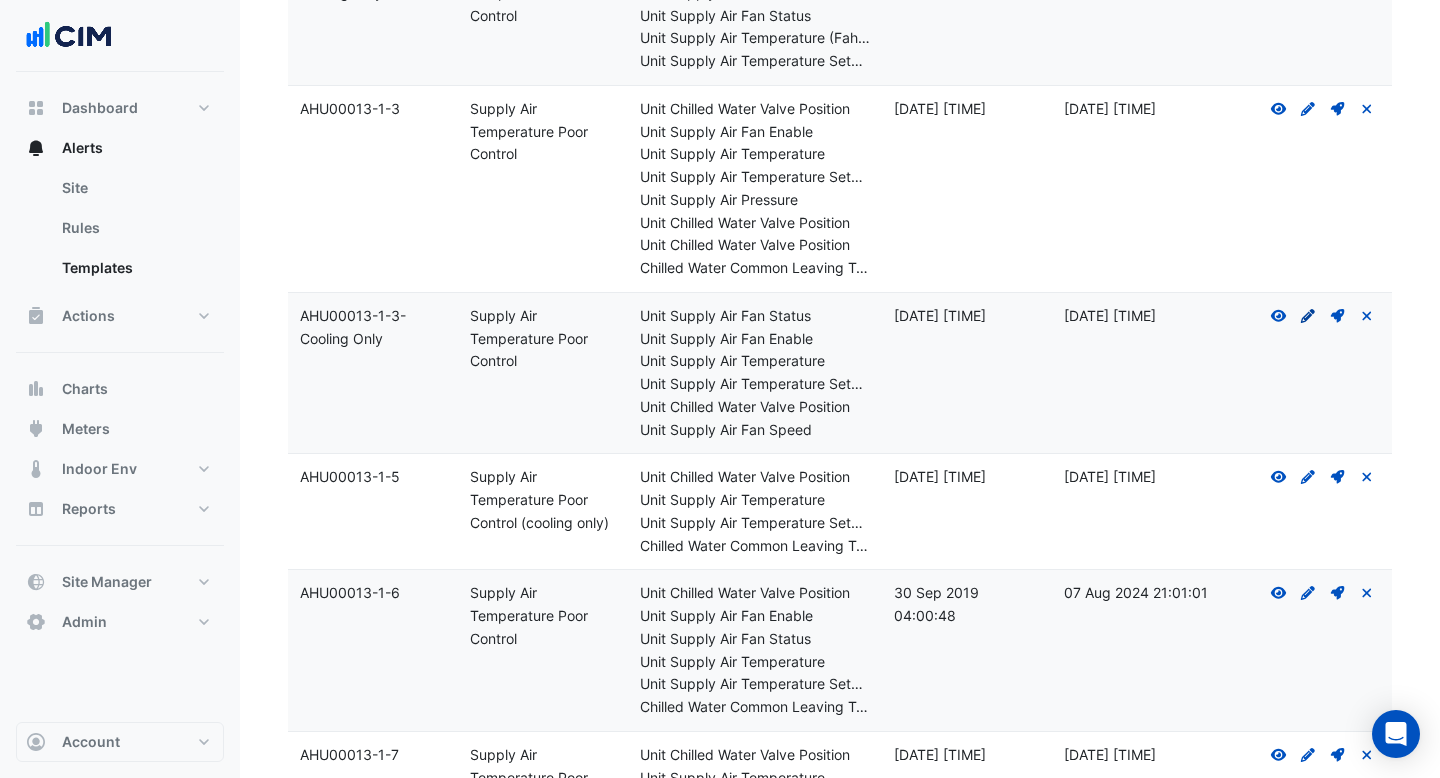 click on "Create Draft - to edit a template, you first need to create a draft, and then submit it for approval." 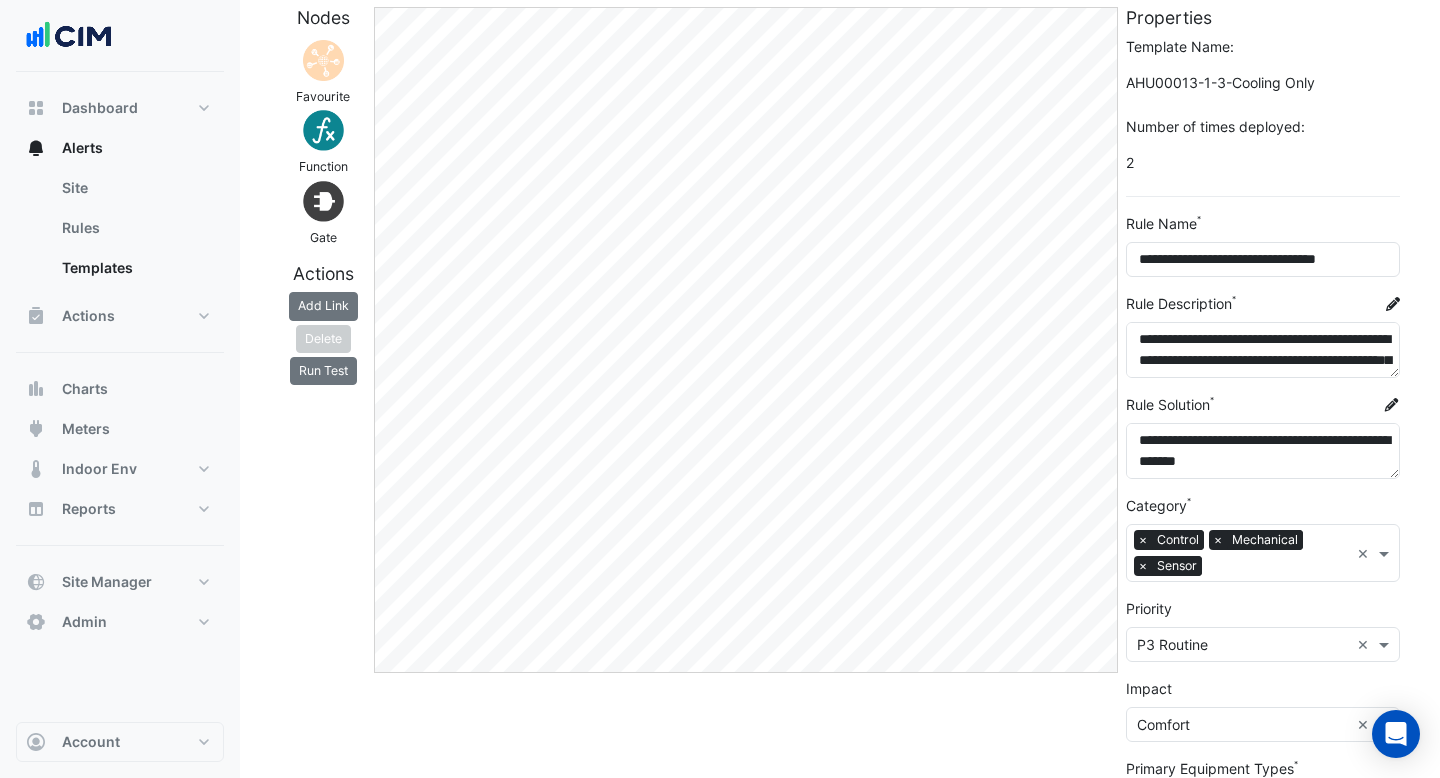 scroll, scrollTop: 24, scrollLeft: 0, axis: vertical 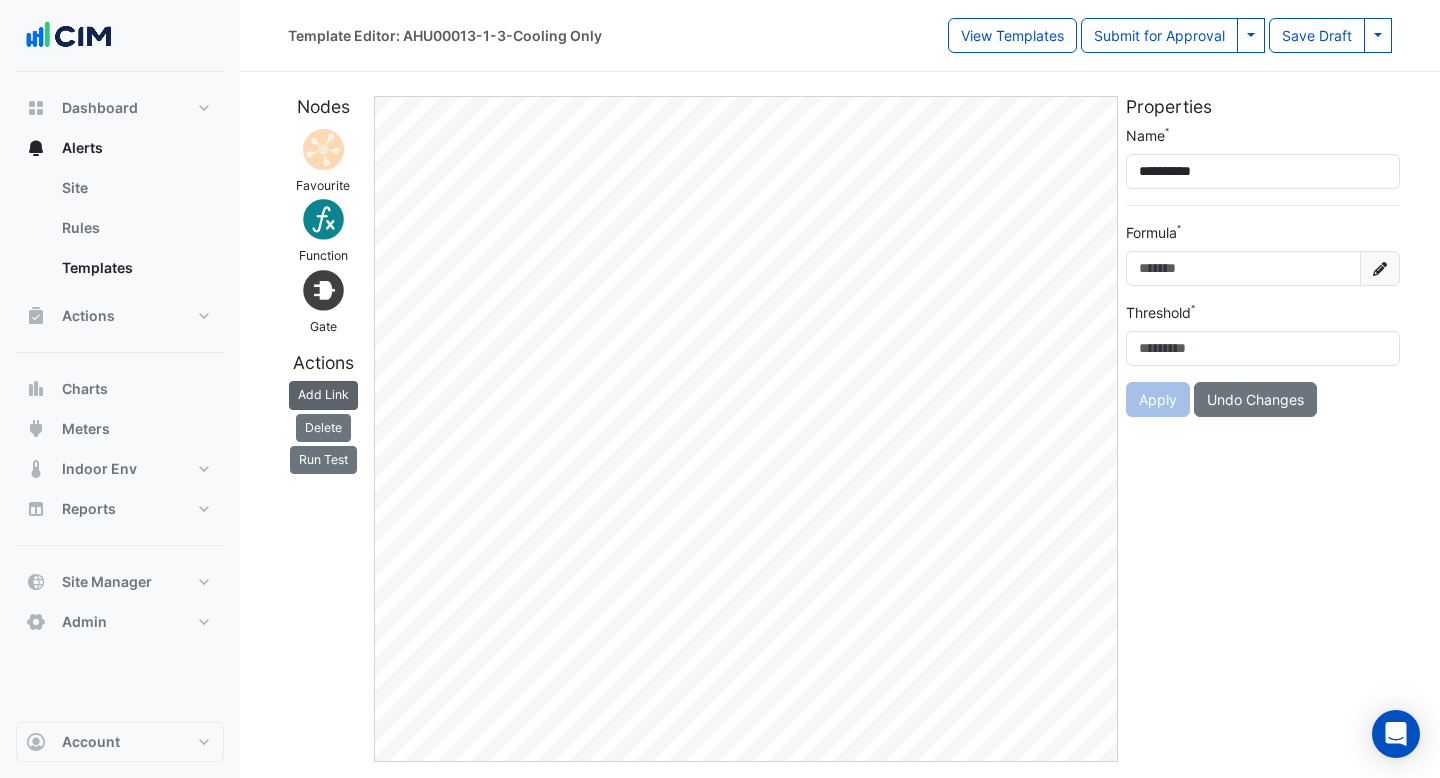 click on "Add Link" 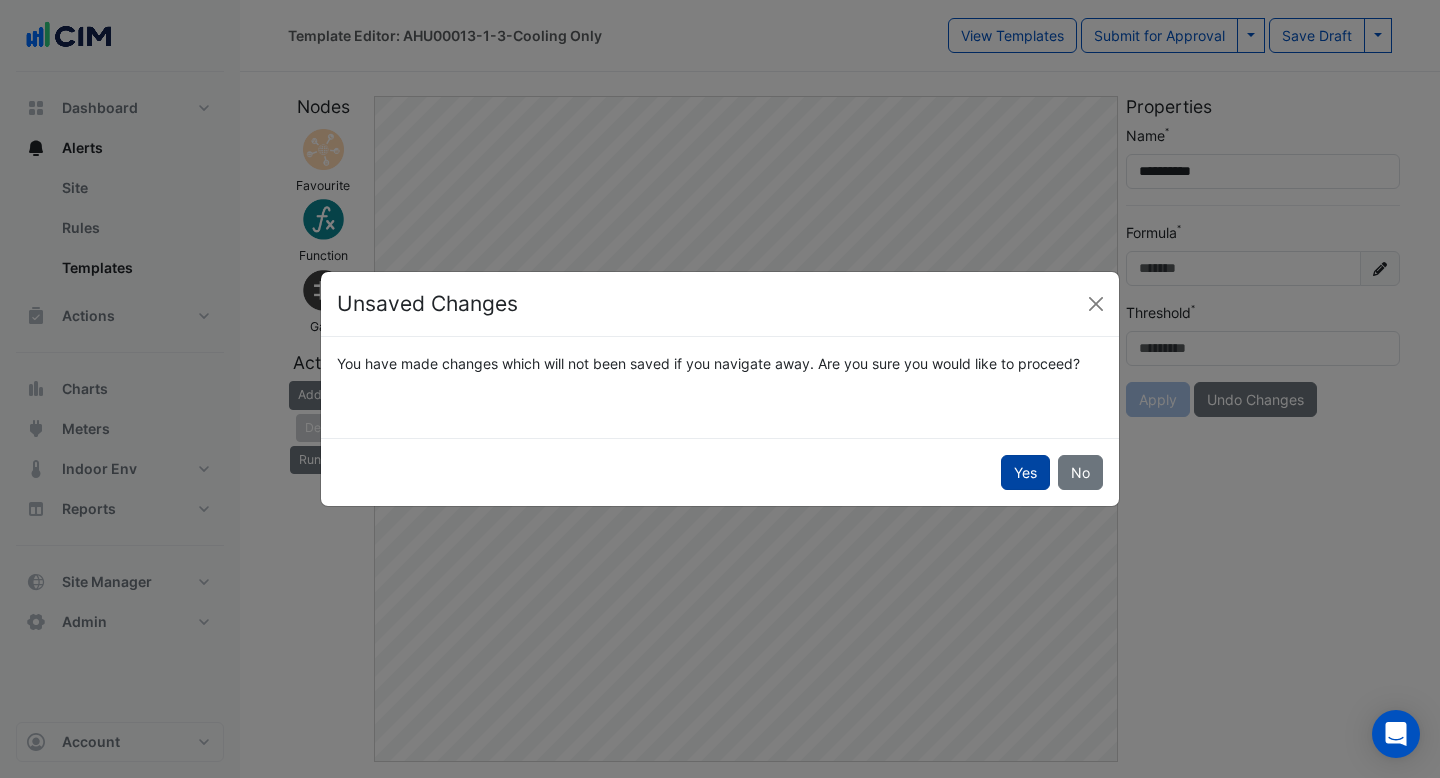 click on "Yes" 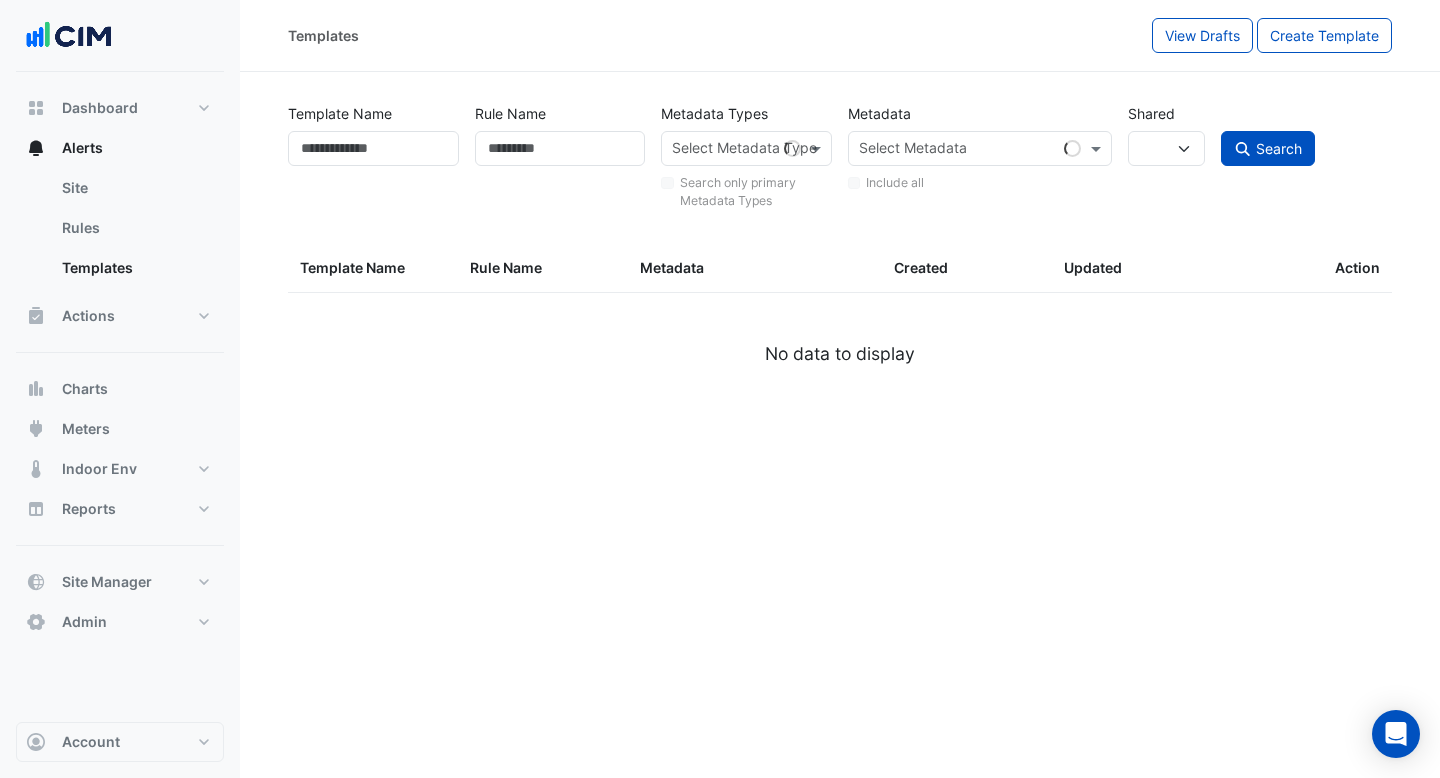 select 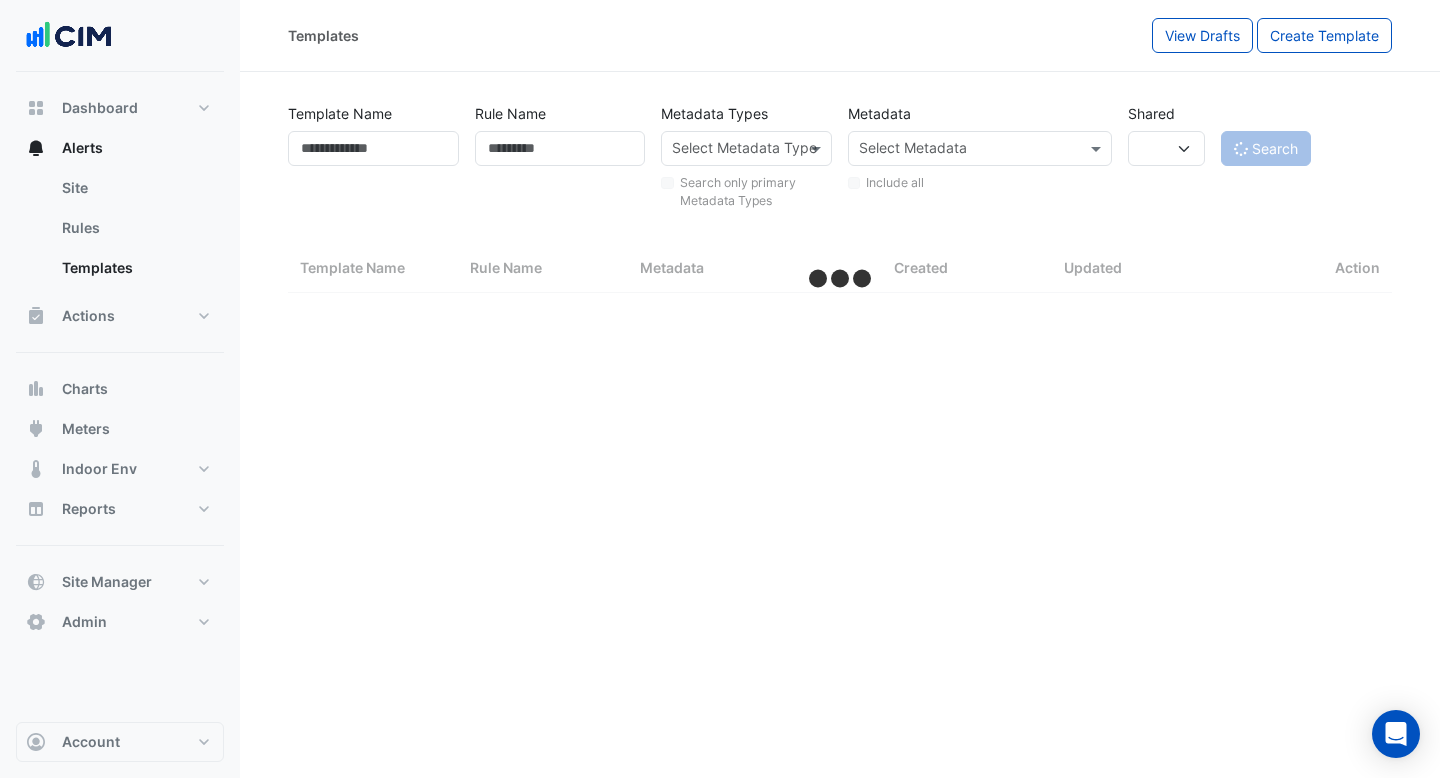 select on "***" 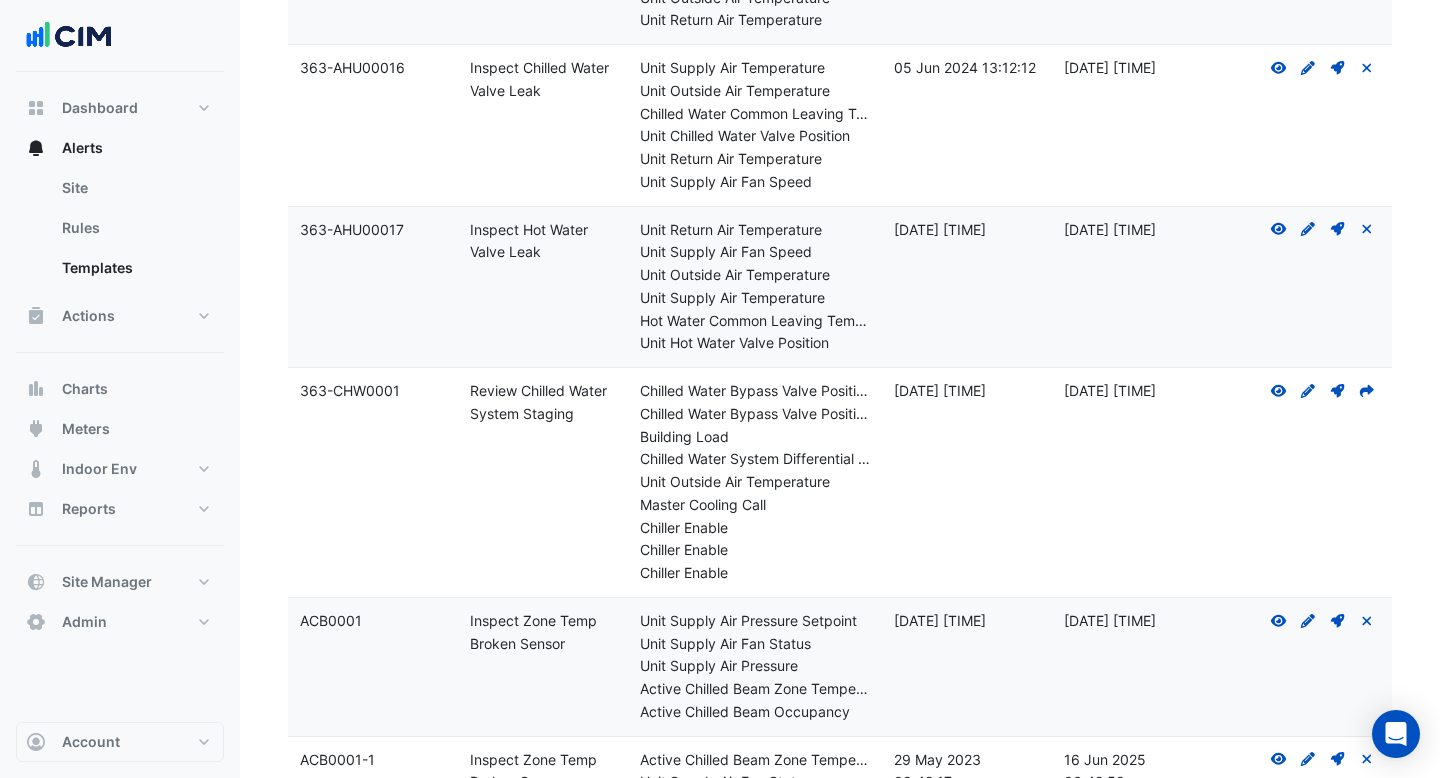 scroll, scrollTop: 337, scrollLeft: 0, axis: vertical 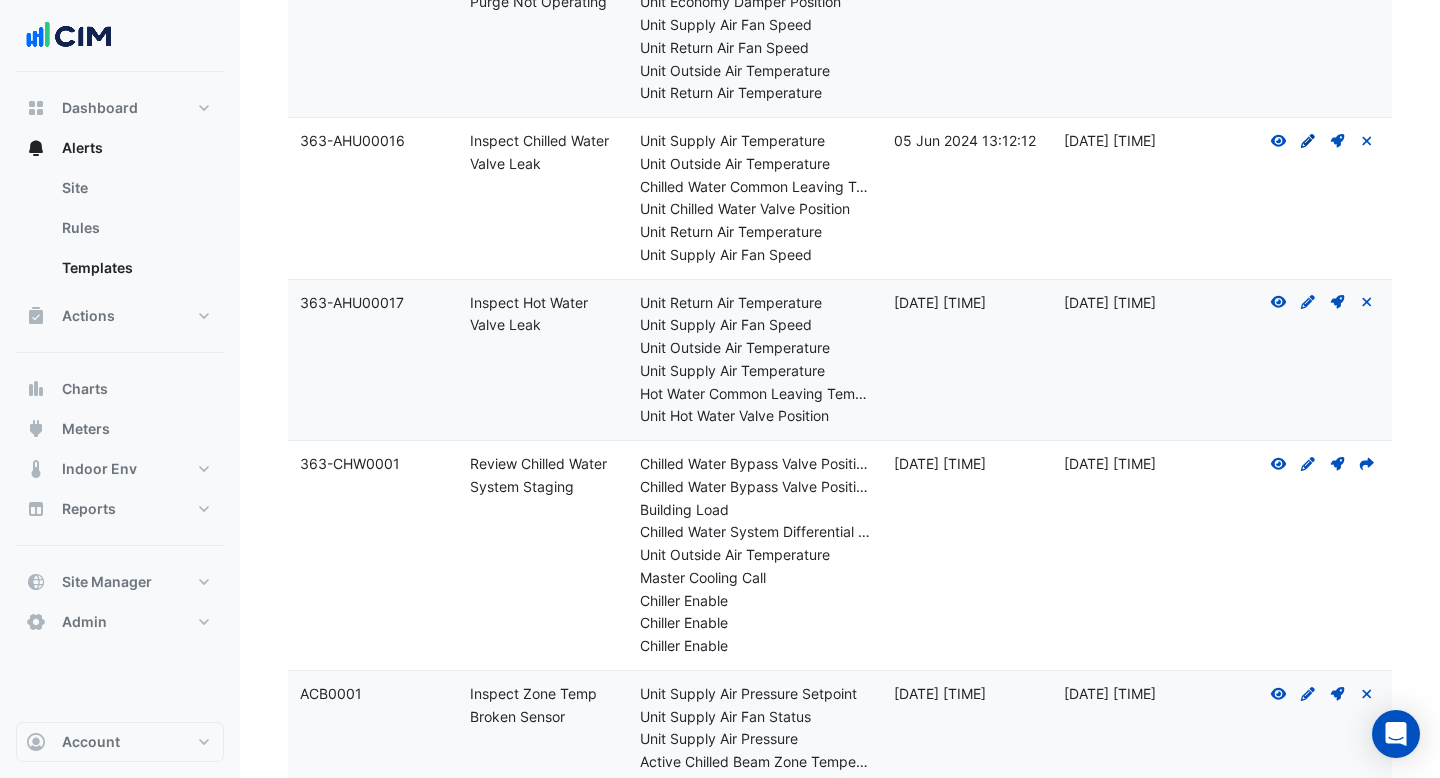 click on "Create Draft - to edit a template, you first need to create a draft, and then submit it for approval." 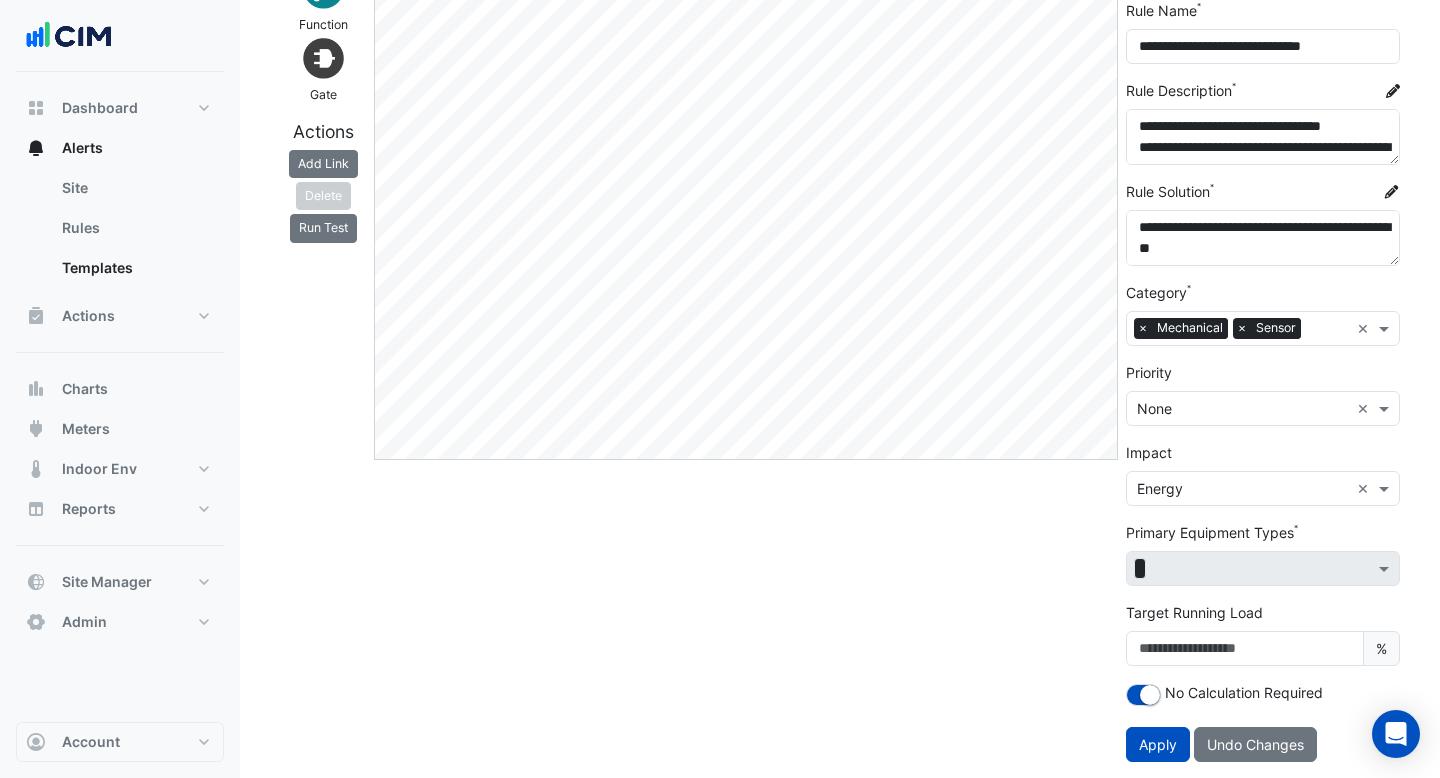 scroll, scrollTop: 146, scrollLeft: 0, axis: vertical 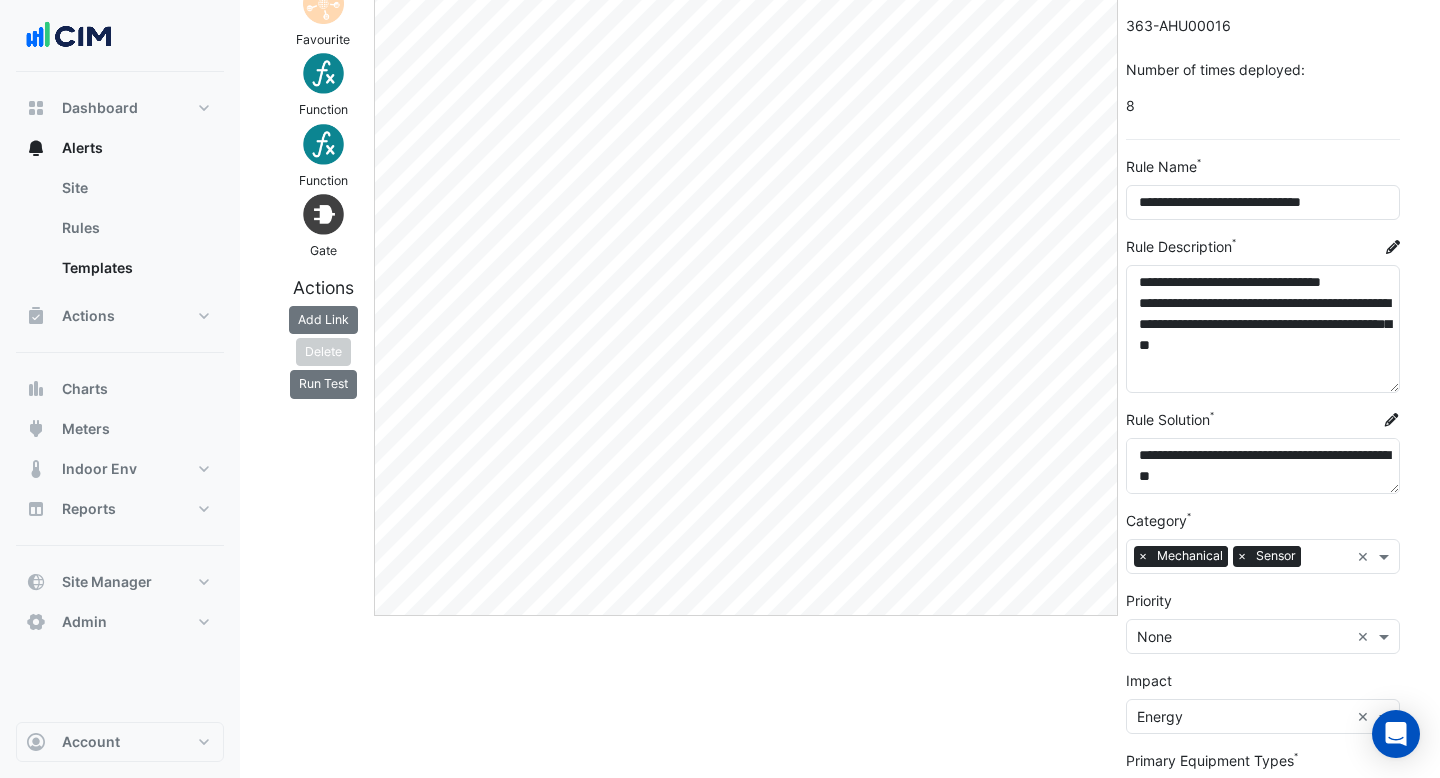 drag, startPoint x: 1392, startPoint y: 316, endPoint x: 1392, endPoint y: 389, distance: 73 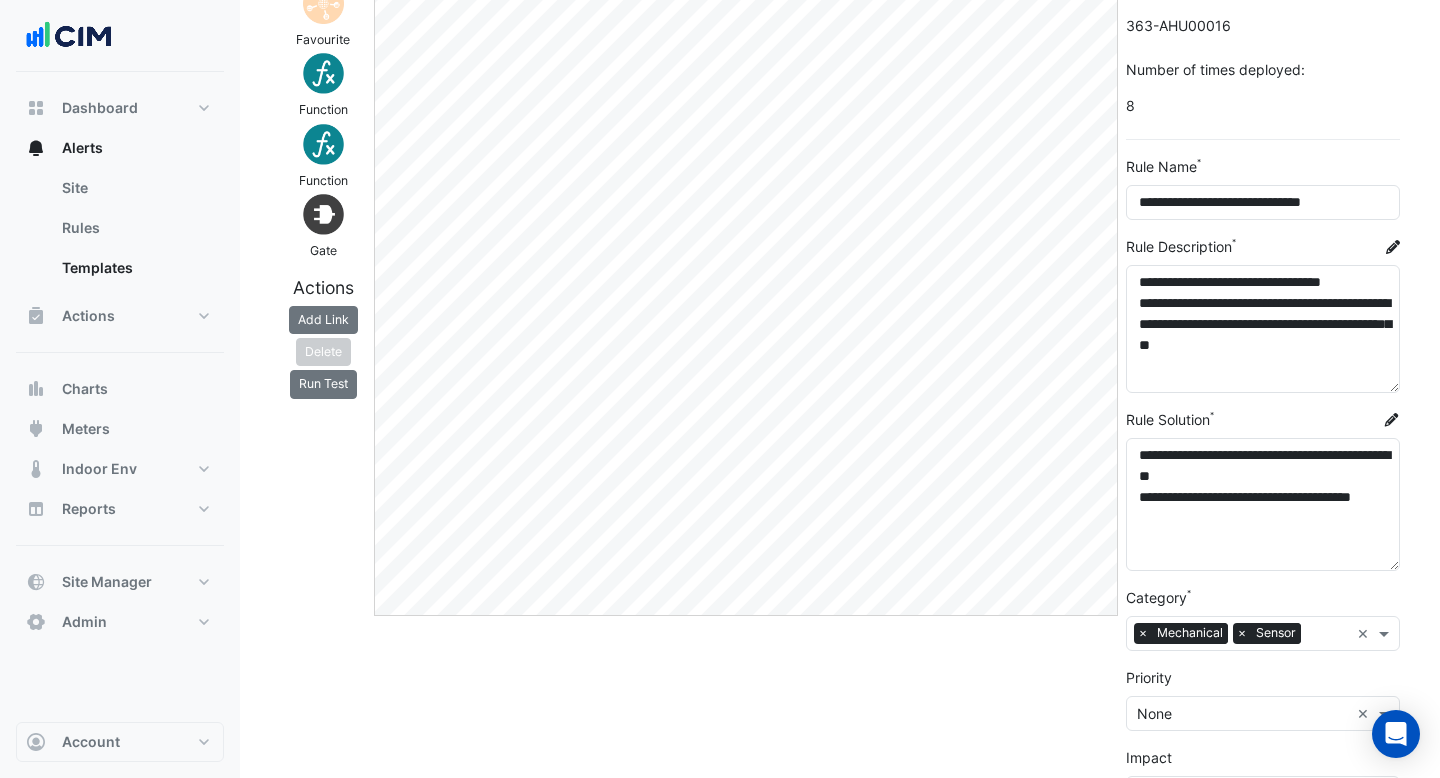 drag, startPoint x: 1396, startPoint y: 487, endPoint x: 1394, endPoint y: 565, distance: 78.025635 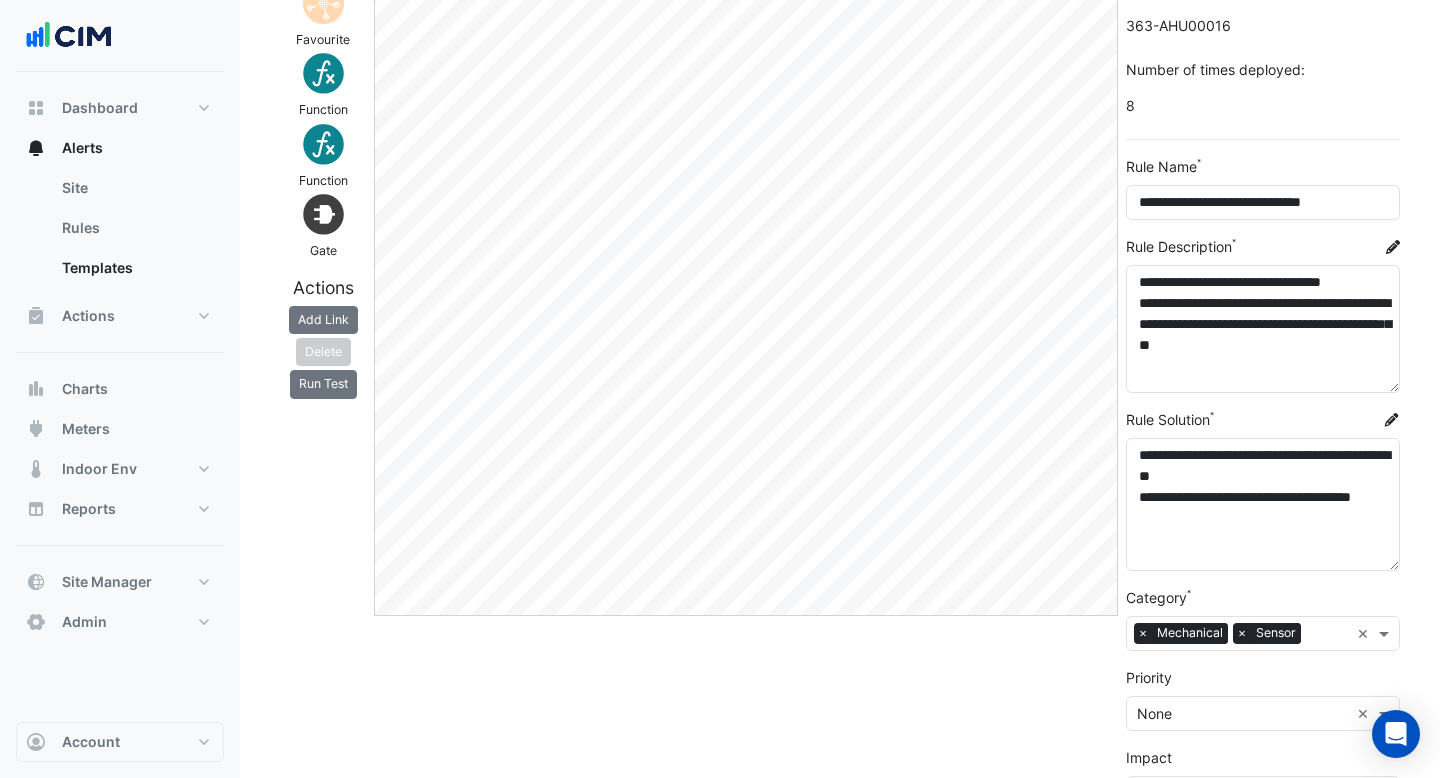 click on "**********" at bounding box center [1263, 504] 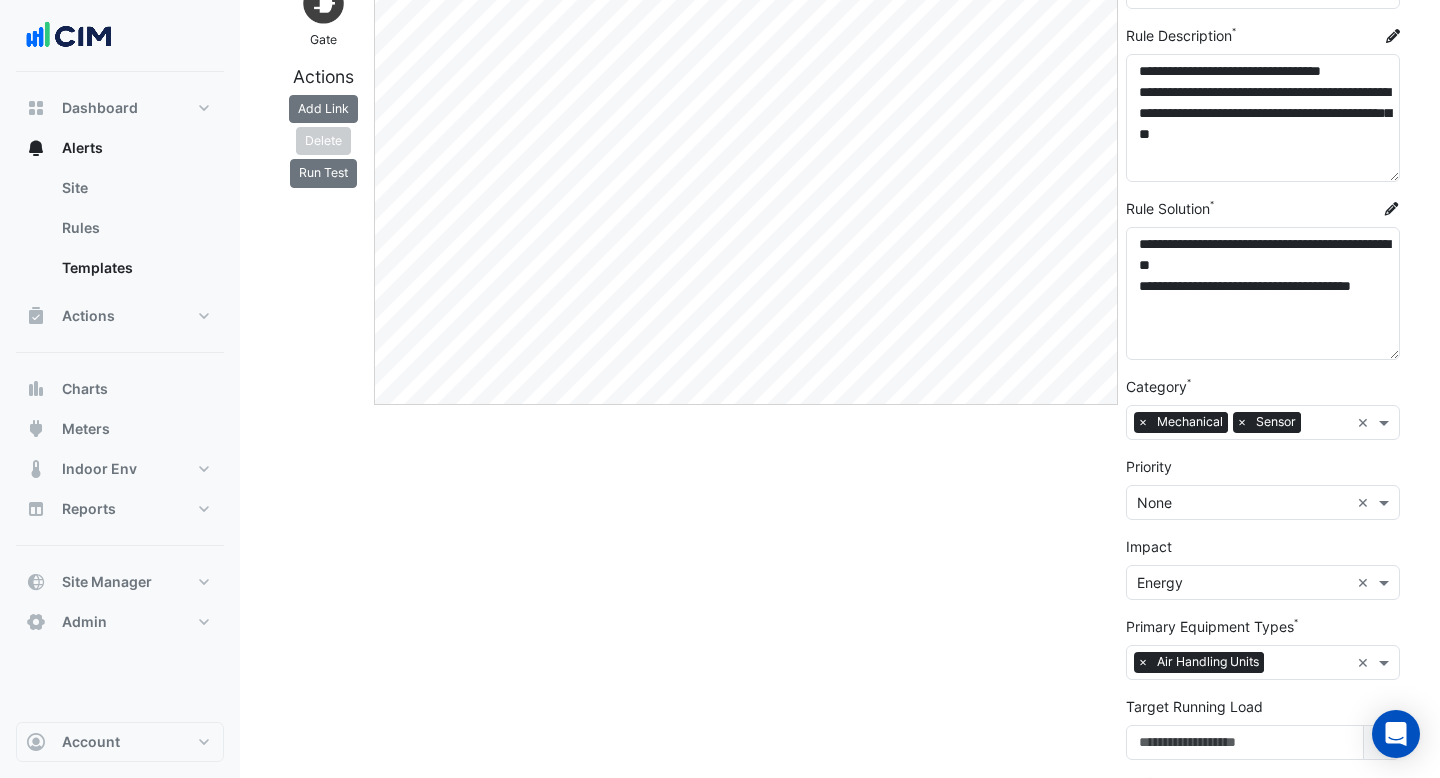 scroll, scrollTop: 379, scrollLeft: 0, axis: vertical 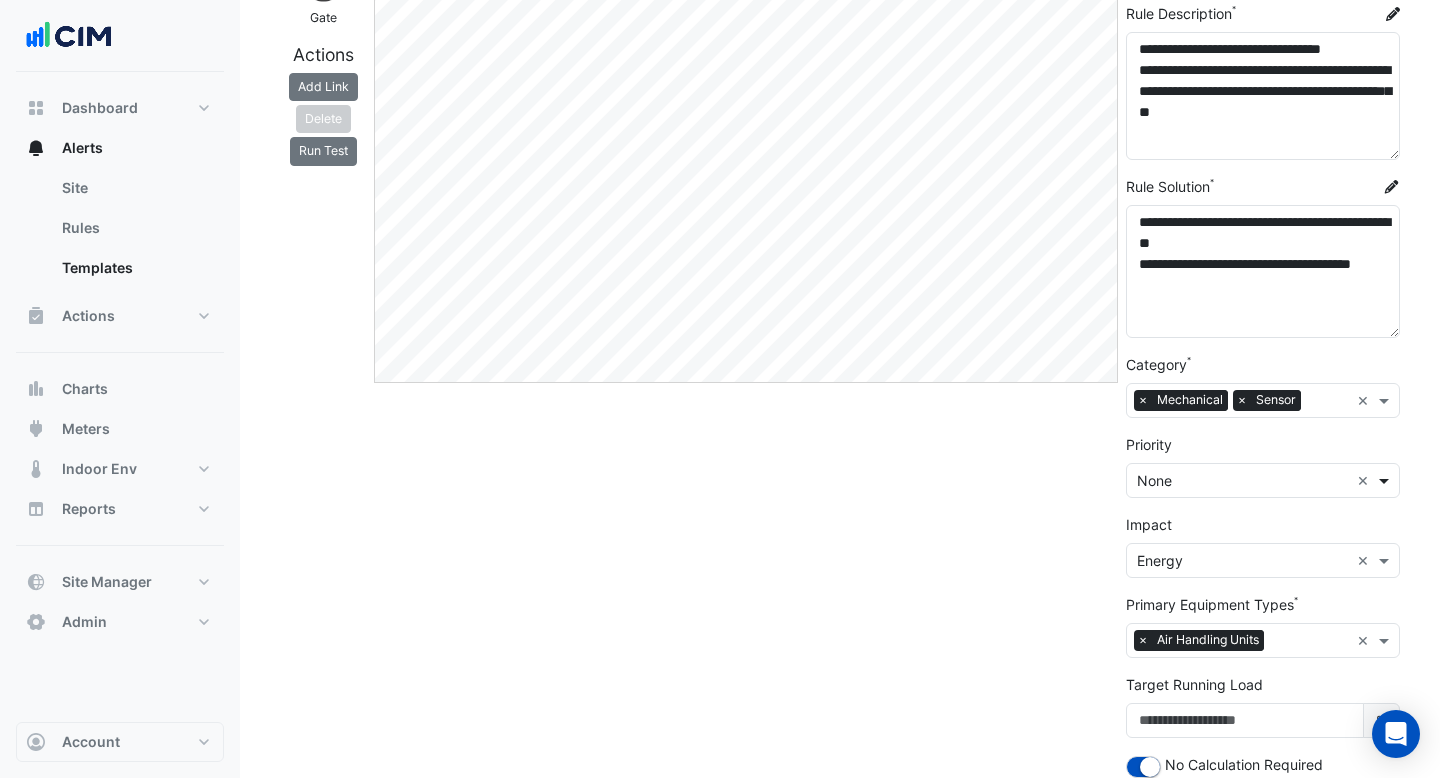 click at bounding box center [1386, 480] 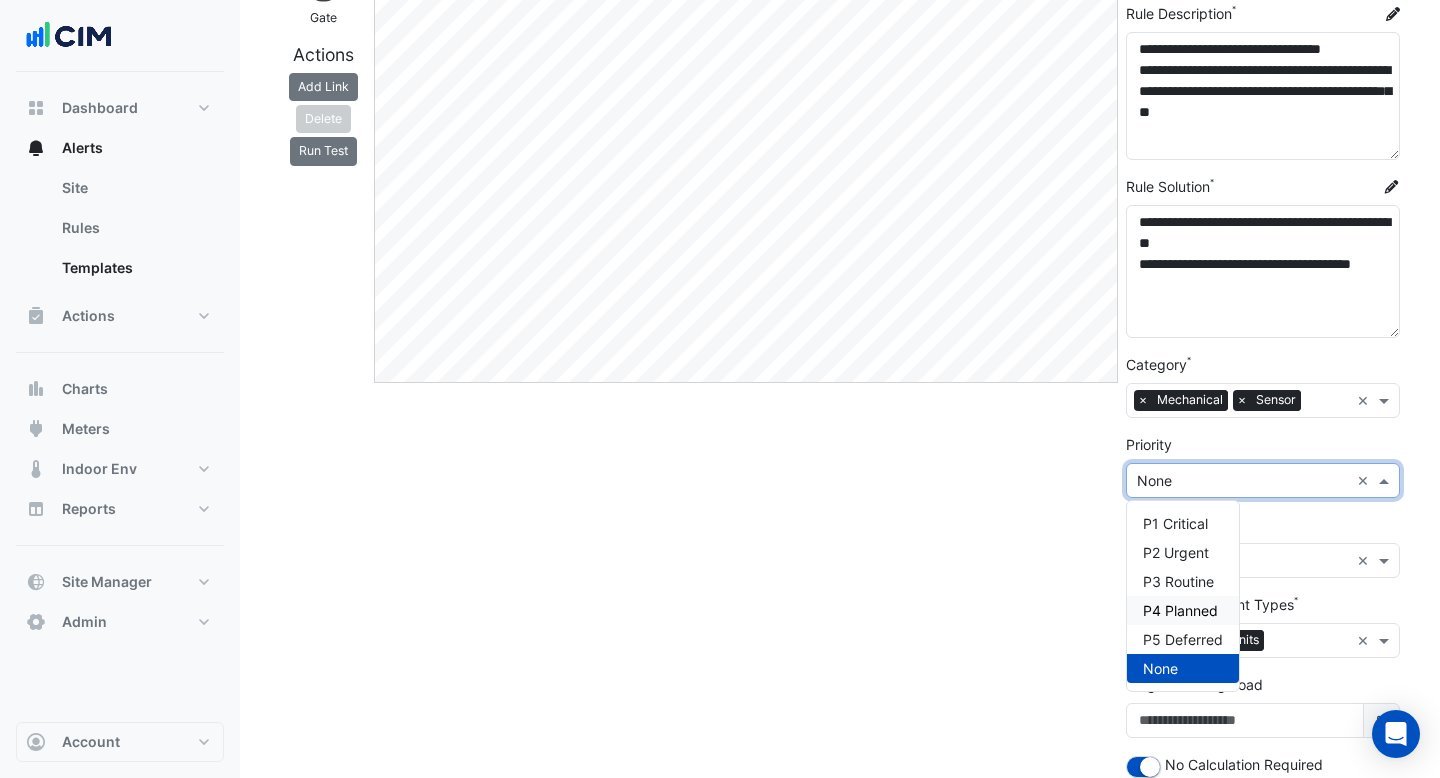 click on "Edit" 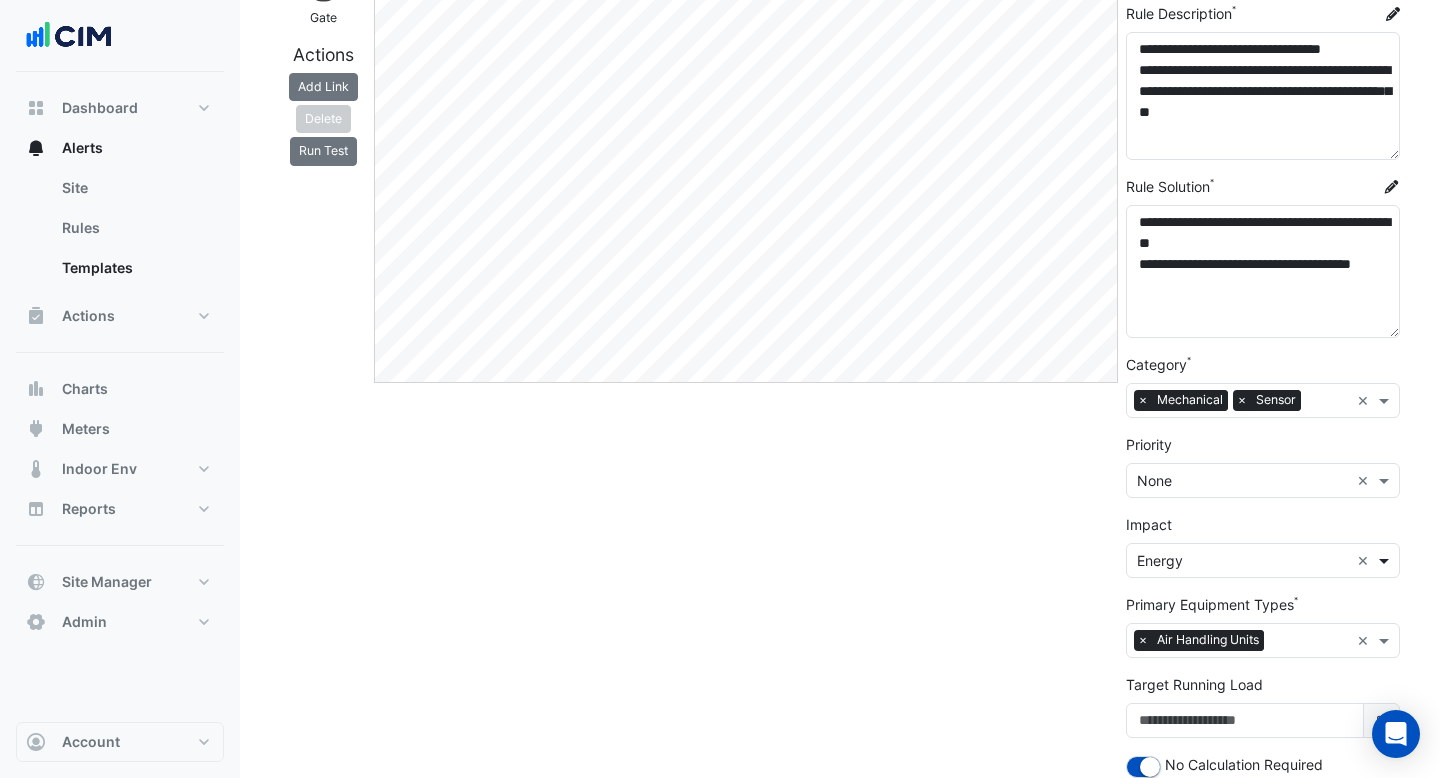 click at bounding box center [1386, 560] 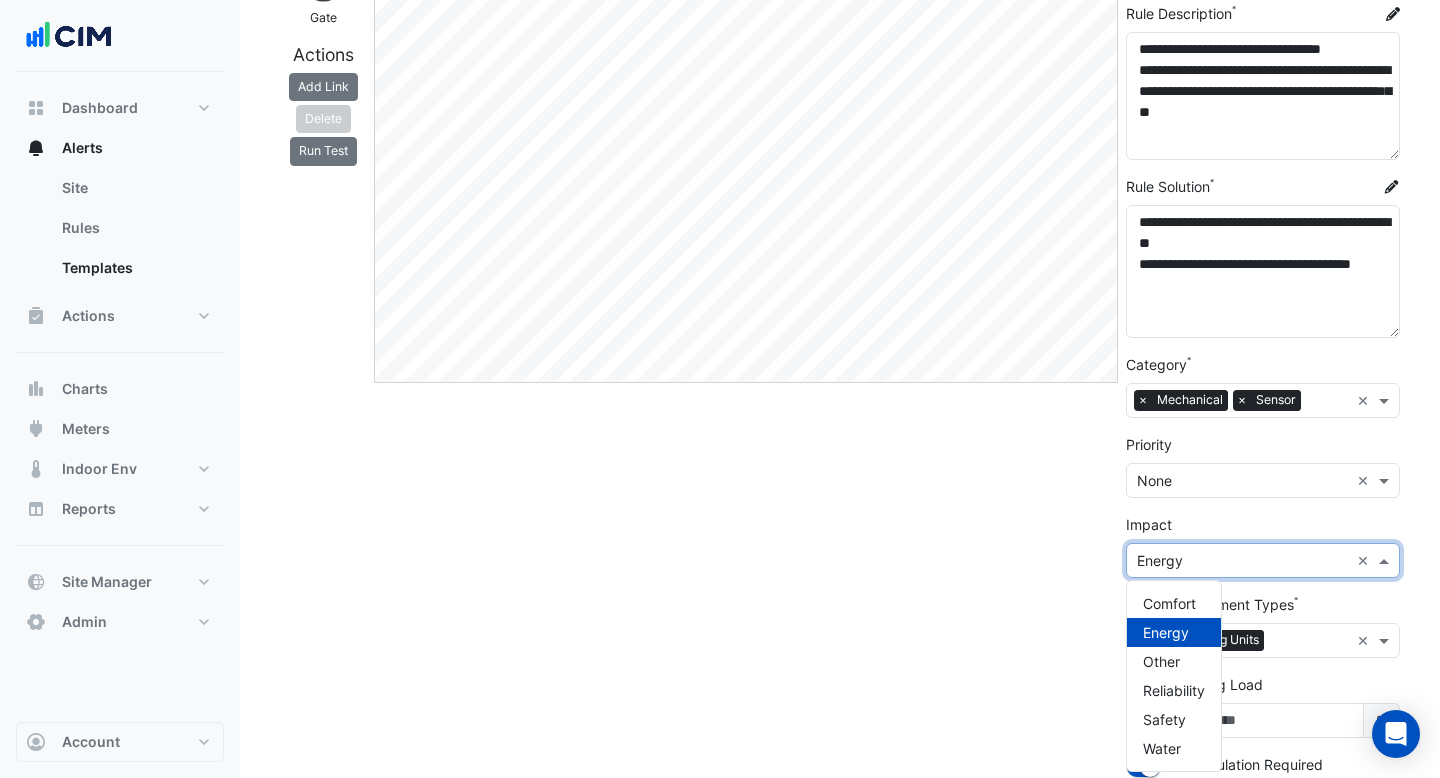 scroll, scrollTop: 451, scrollLeft: 0, axis: vertical 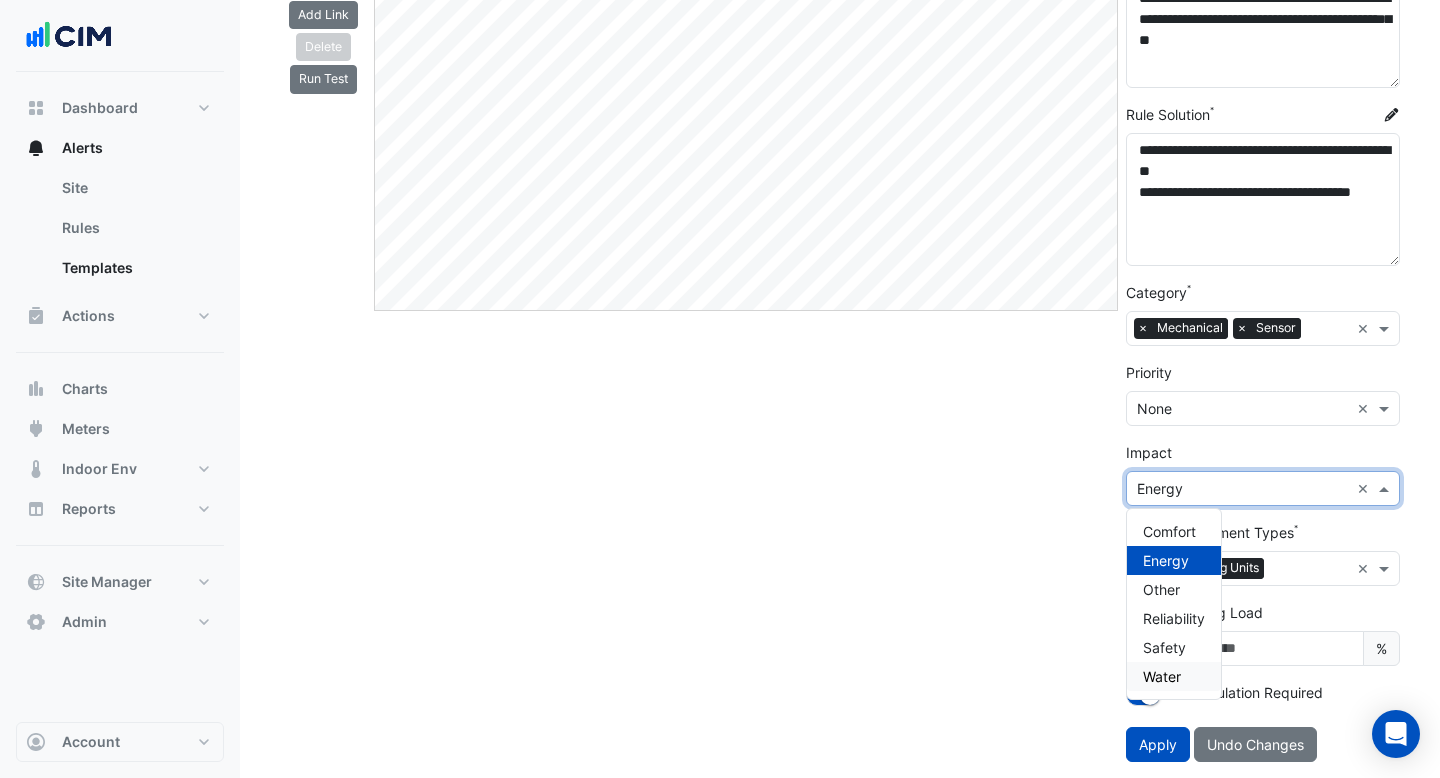 click on "Edit" 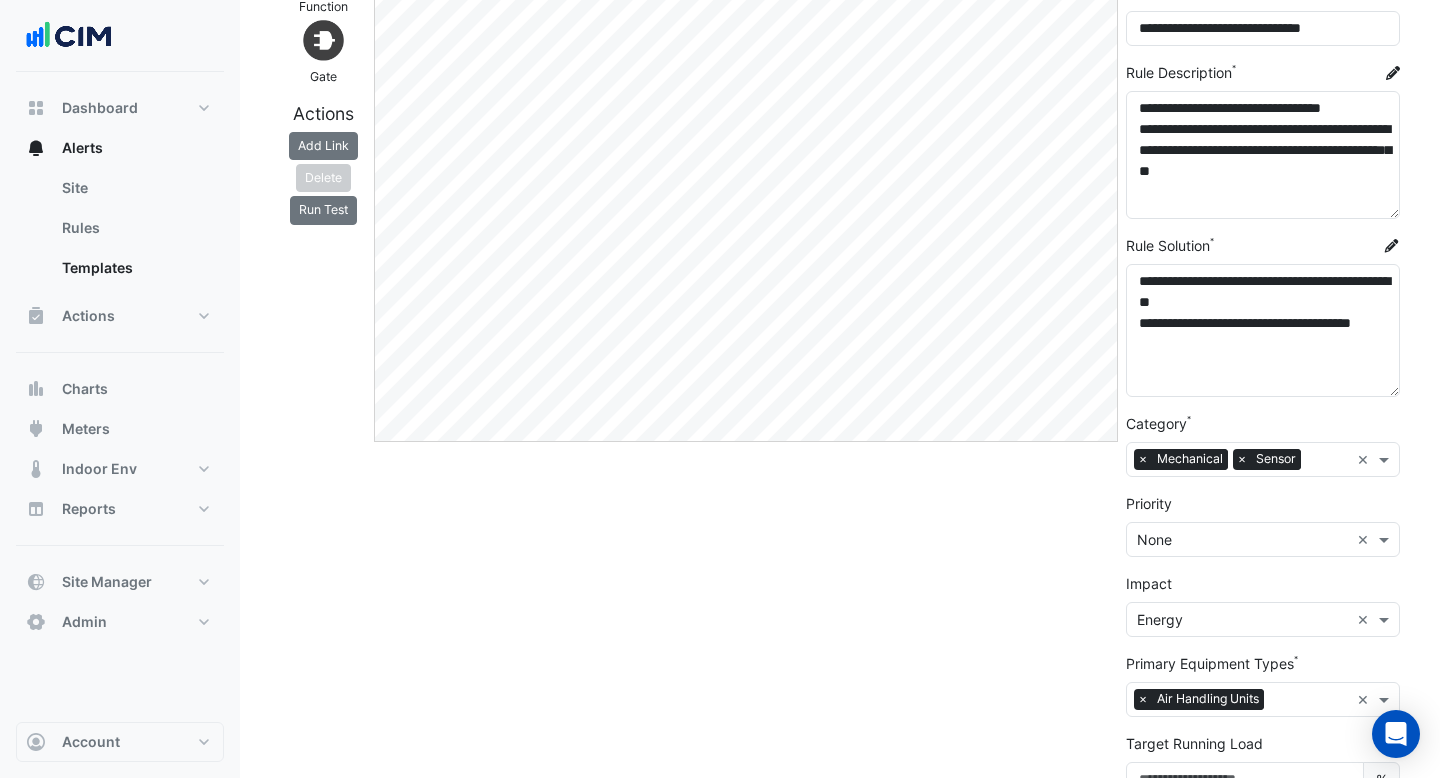 scroll, scrollTop: 0, scrollLeft: 0, axis: both 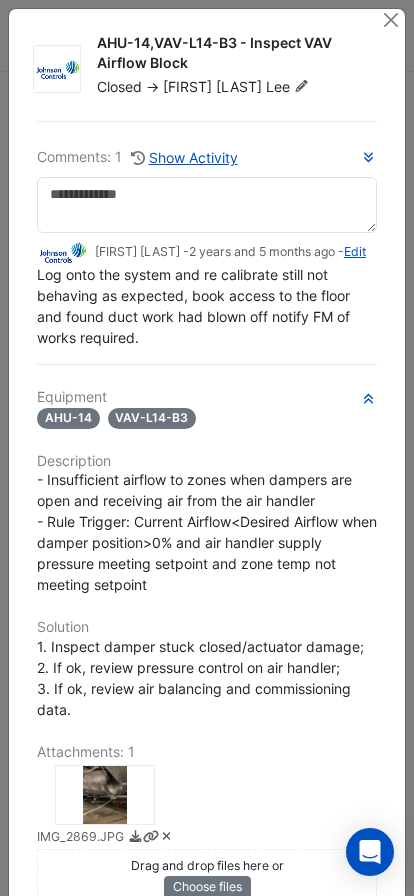 click 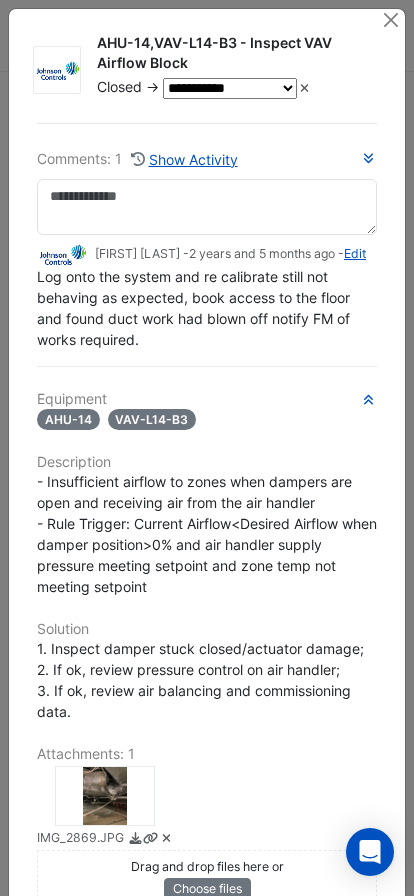 click on "**********" 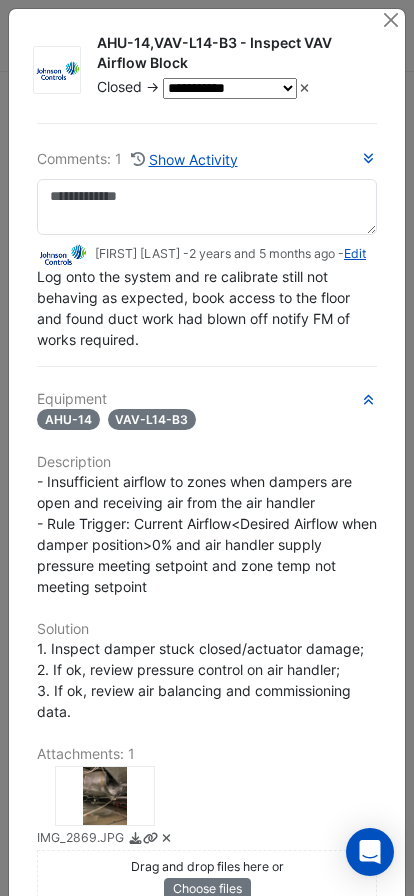 select on "**********" 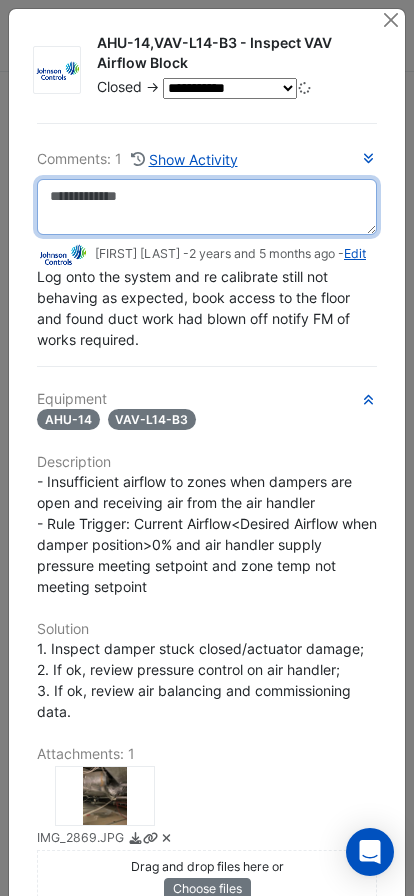click at bounding box center (207, 207) 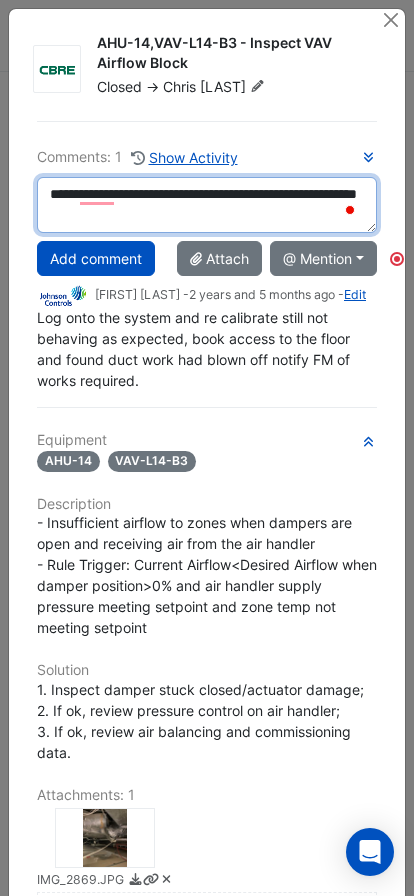 type on "**********" 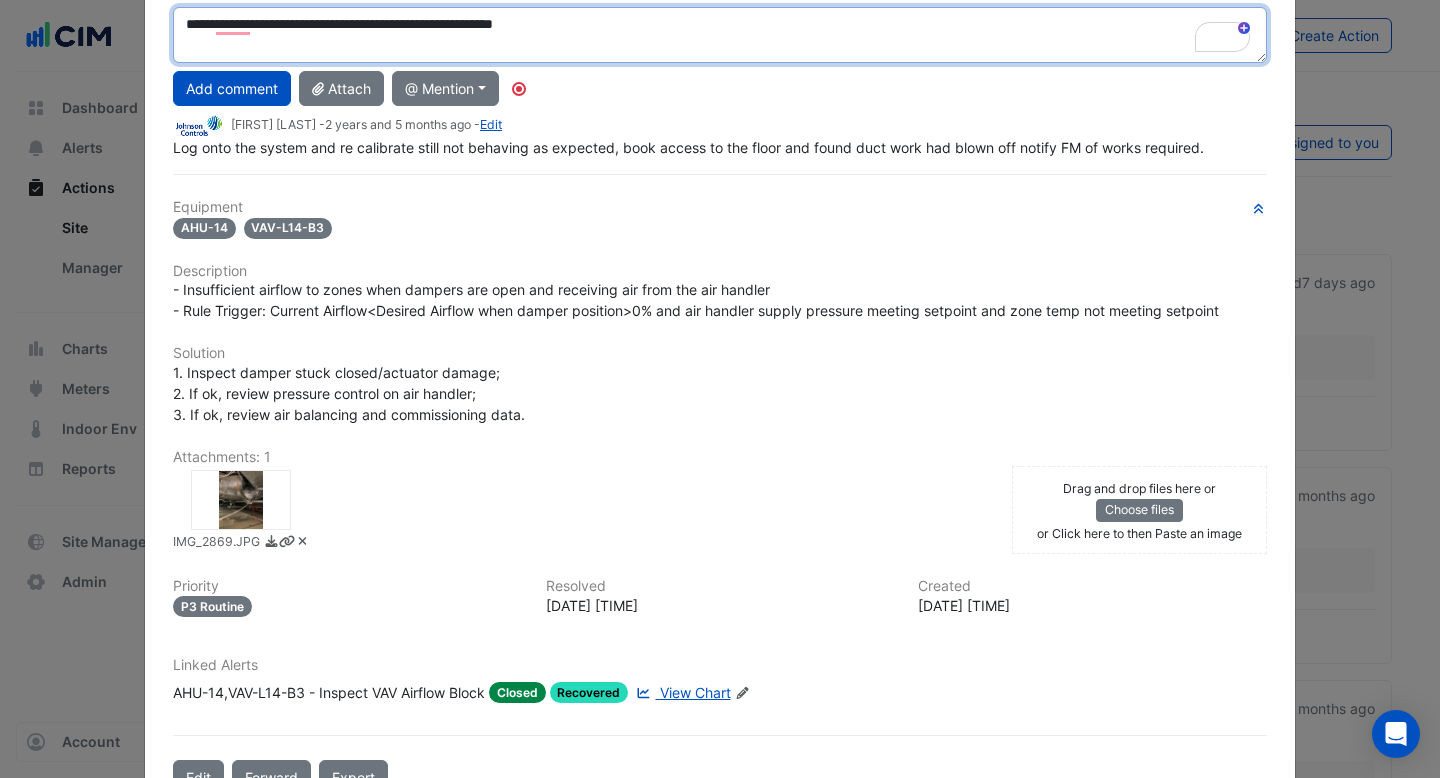 scroll, scrollTop: 168, scrollLeft: 0, axis: vertical 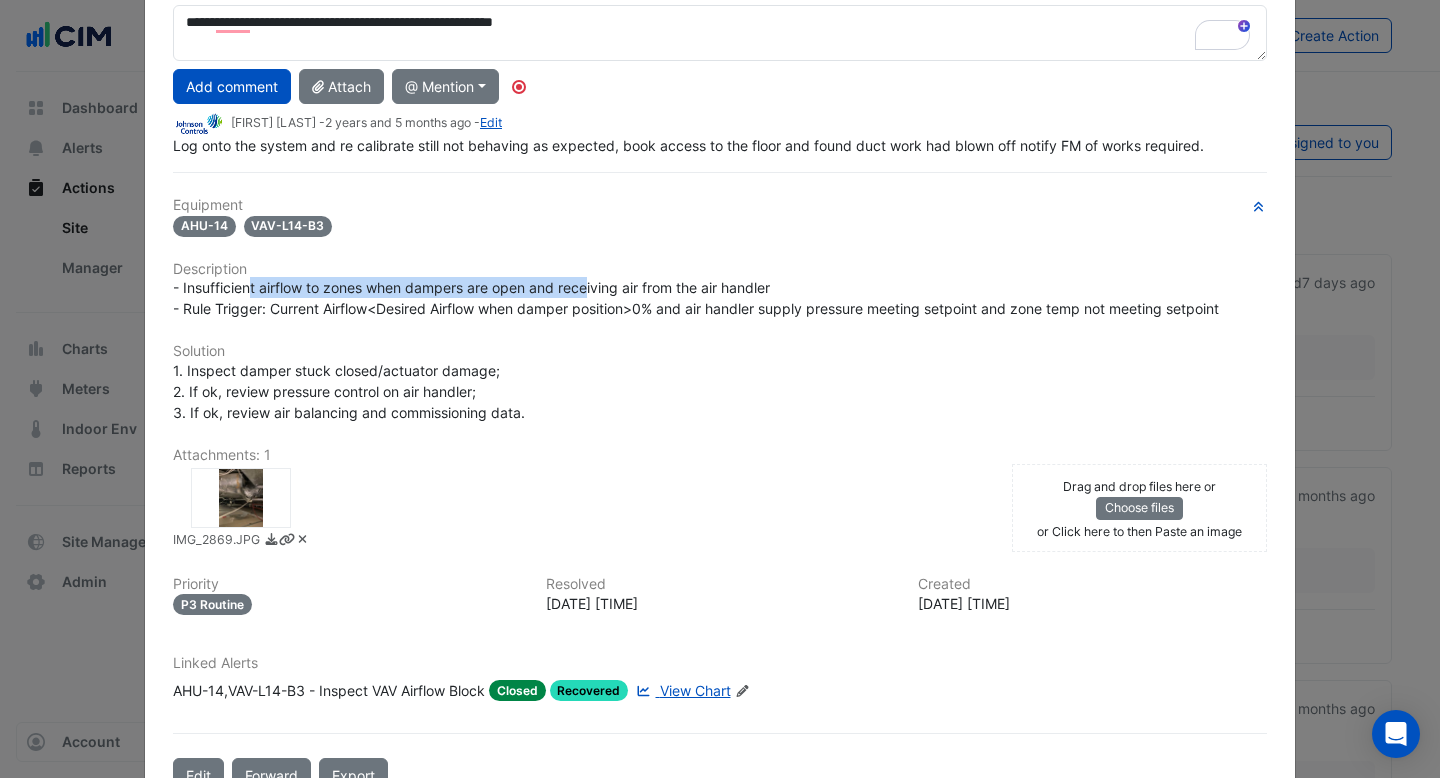 drag, startPoint x: 251, startPoint y: 285, endPoint x: 593, endPoint y: 289, distance: 342.02338 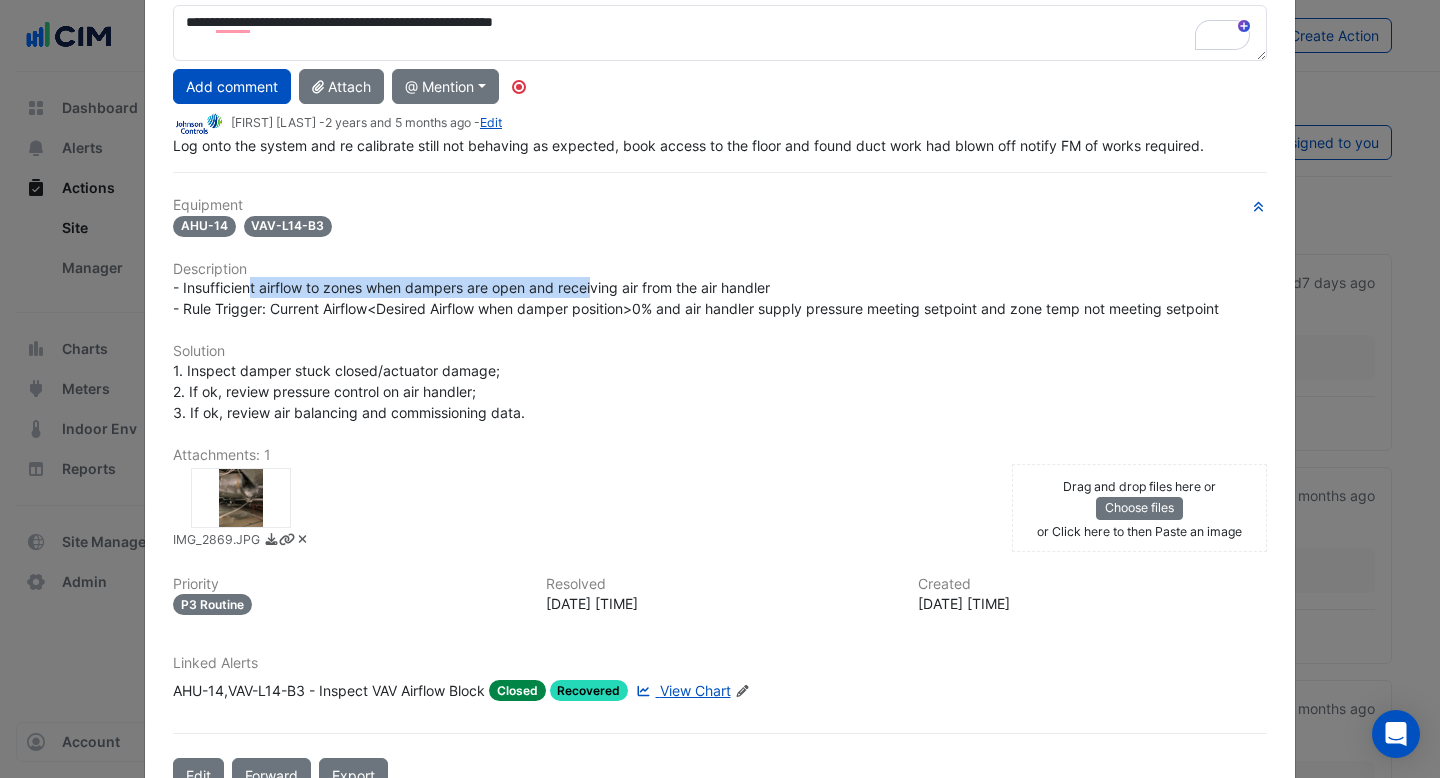 click on "- Insufficient airflow to zones when dampers are open and receiving air from the air handler
- Rule Trigger: Current Airflow<Desired Airflow when damper position>0% and air handler supply pressure meeting setpoint and zone temp not meeting setpoint" 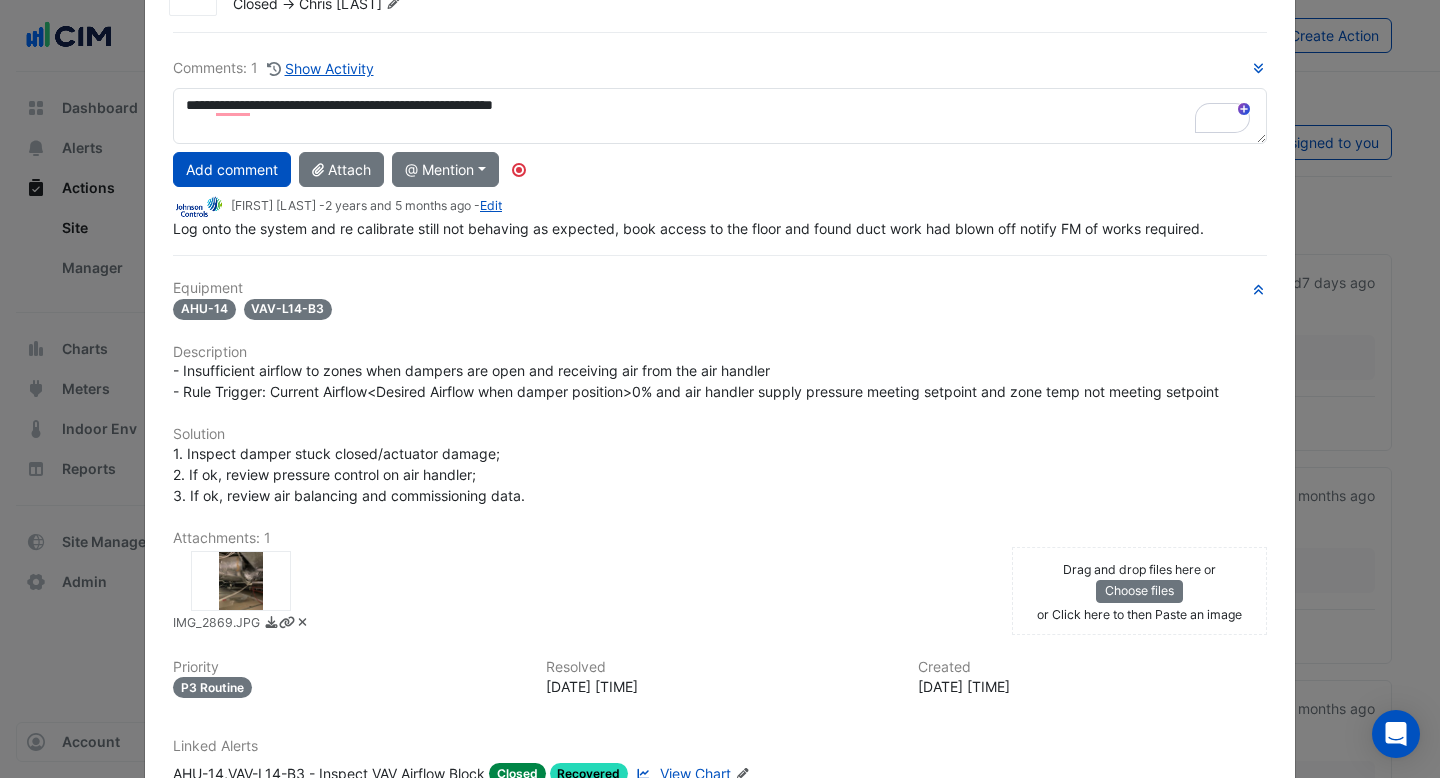 scroll, scrollTop: 27, scrollLeft: 0, axis: vertical 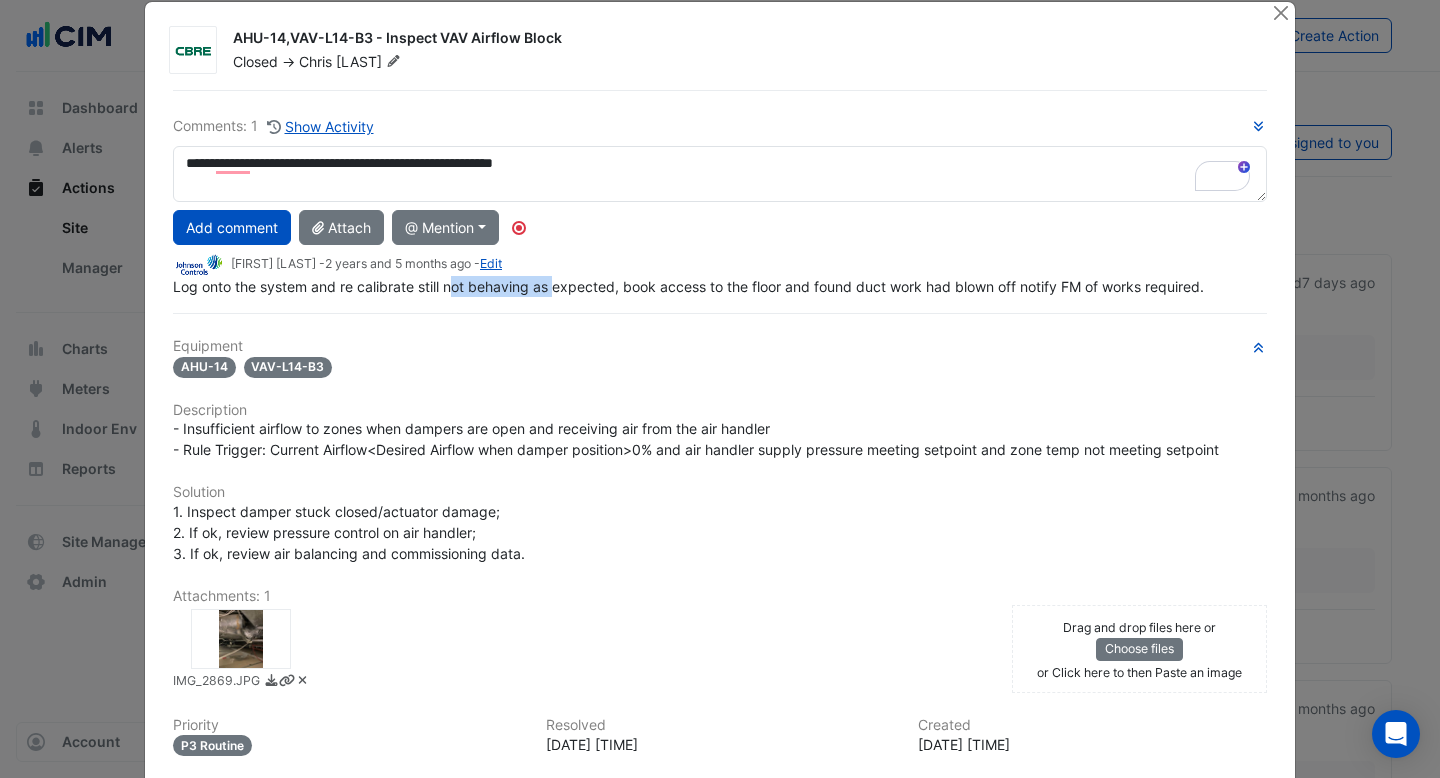 drag, startPoint x: 450, startPoint y: 289, endPoint x: 552, endPoint y: 288, distance: 102.0049 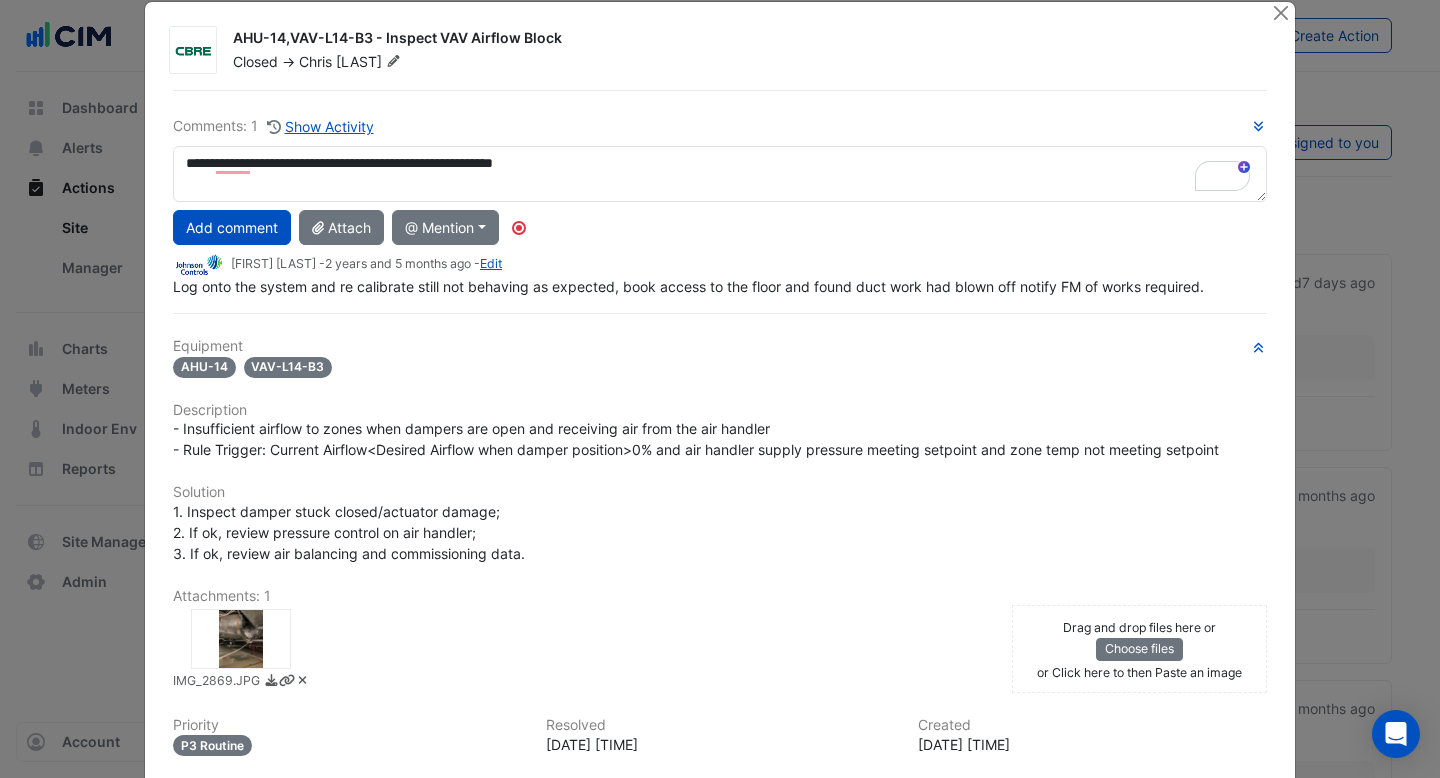 click on "Log onto the system and re calibrate still not behaving as expected, book access to the floor and found duct work had blown off notify FM of works required." 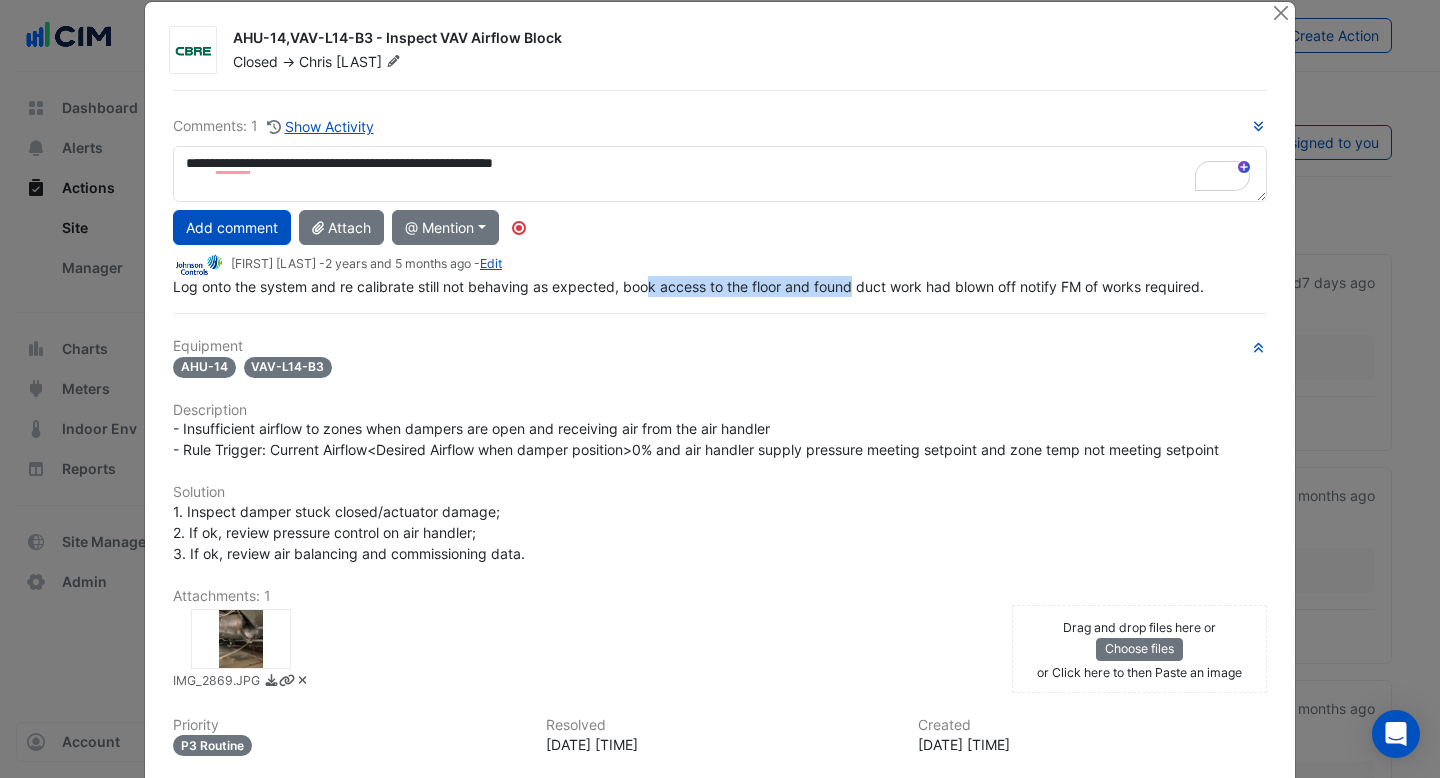 drag, startPoint x: 653, startPoint y: 286, endPoint x: 858, endPoint y: 278, distance: 205.15604 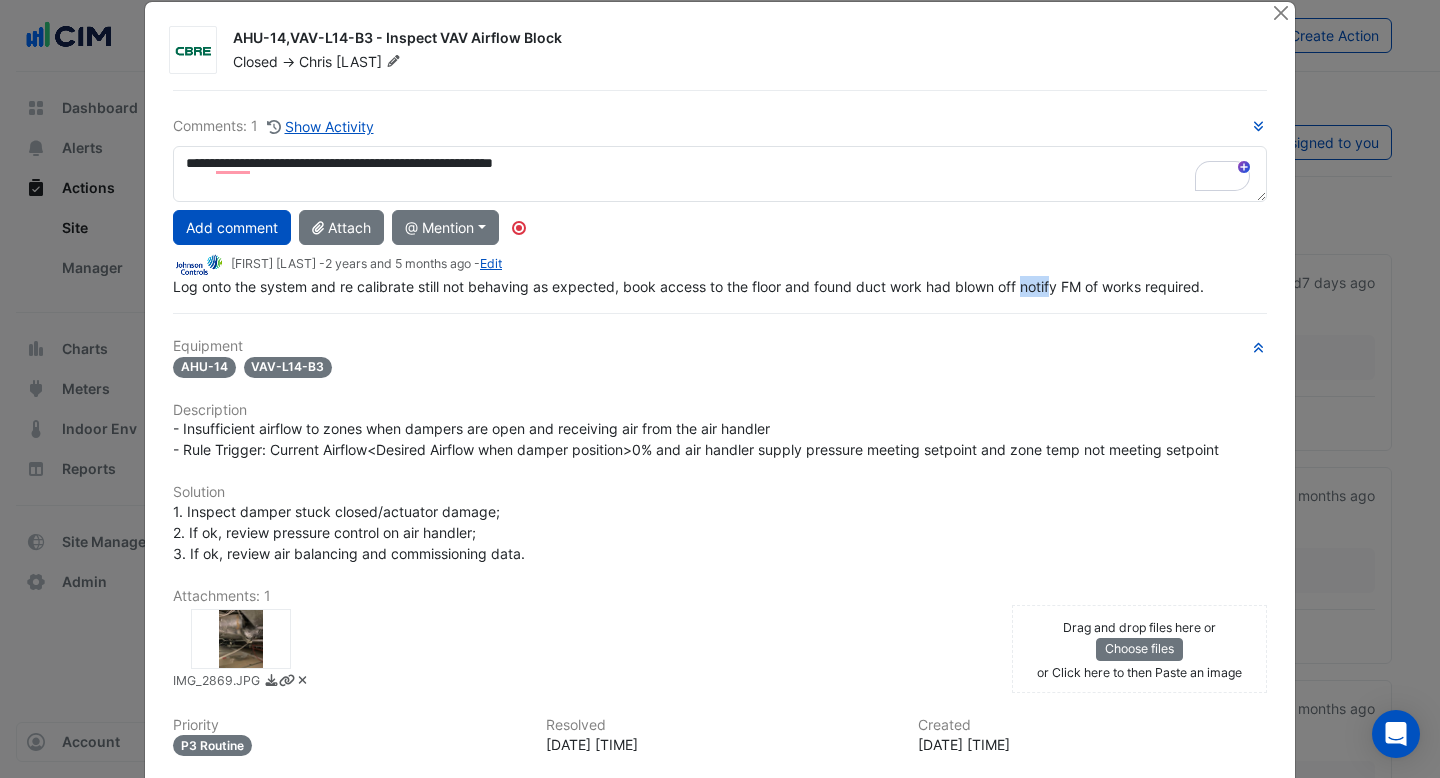 drag, startPoint x: 1030, startPoint y: 282, endPoint x: 1071, endPoint y: 282, distance: 41 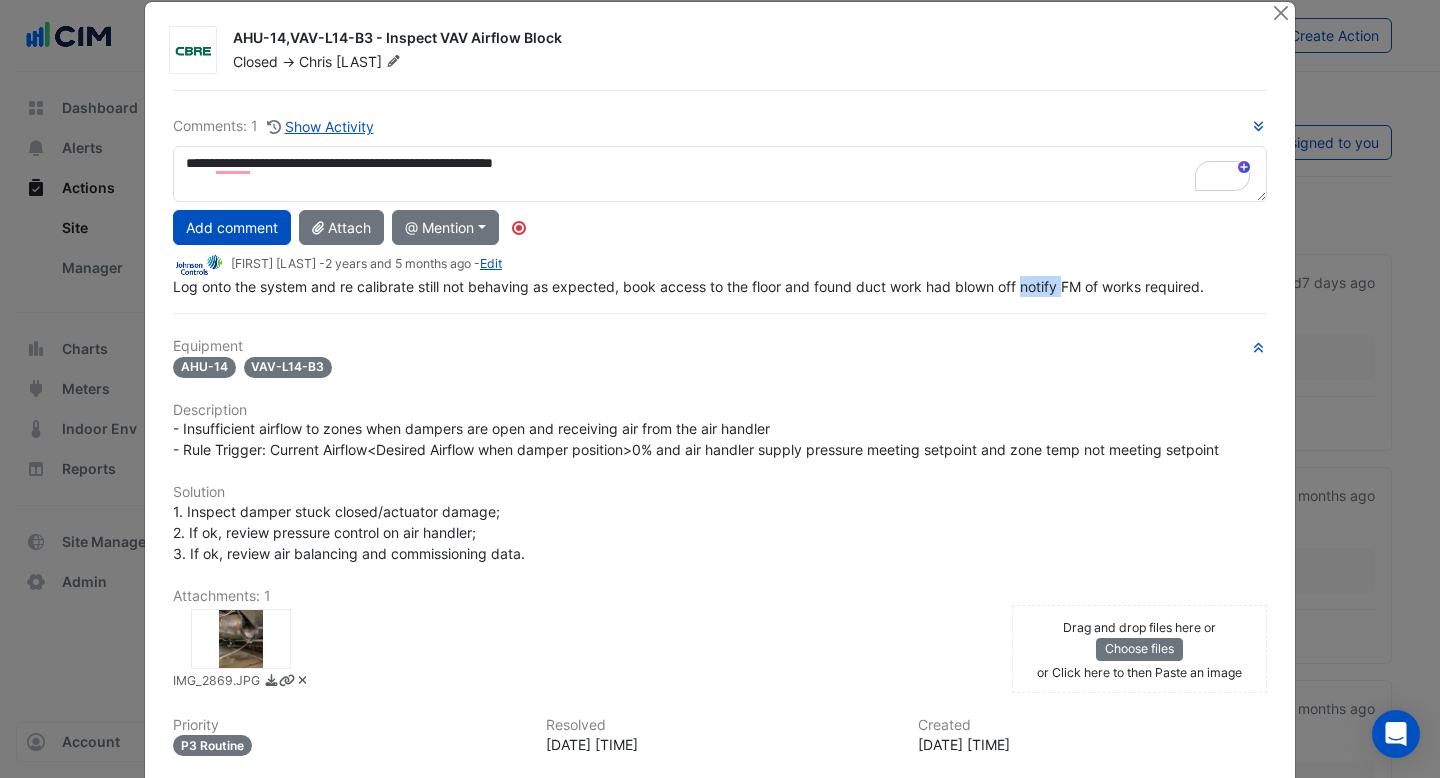 scroll, scrollTop: 0, scrollLeft: 0, axis: both 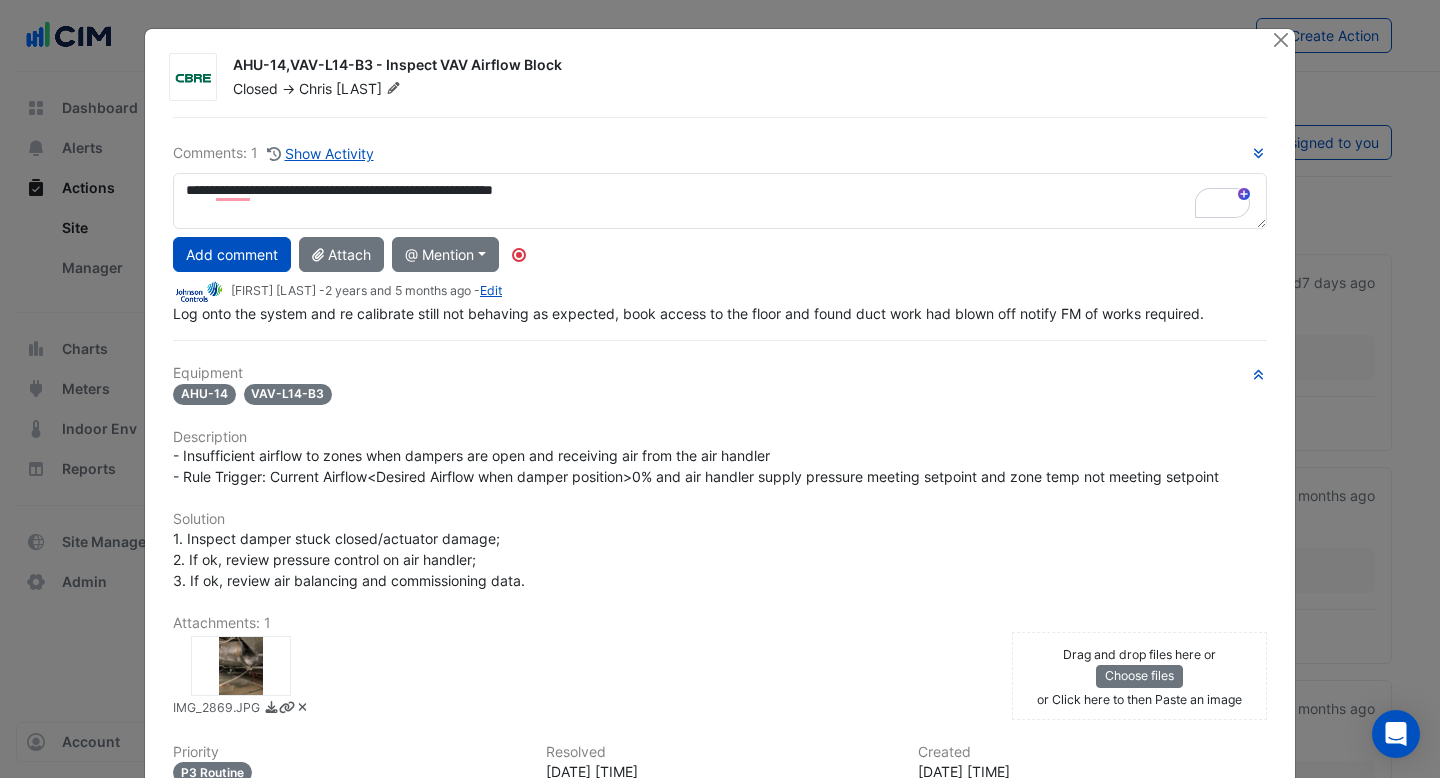 click 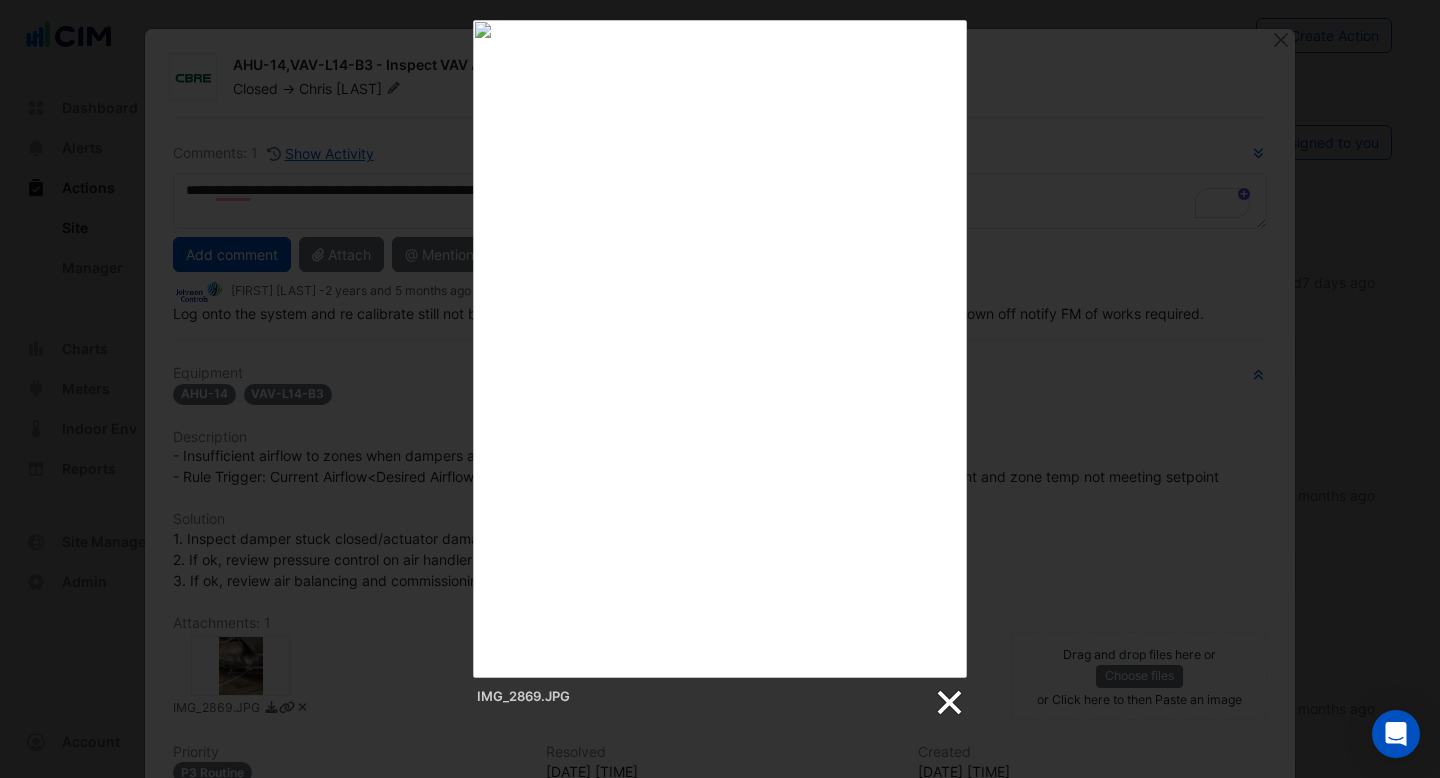 click at bounding box center (948, 703) 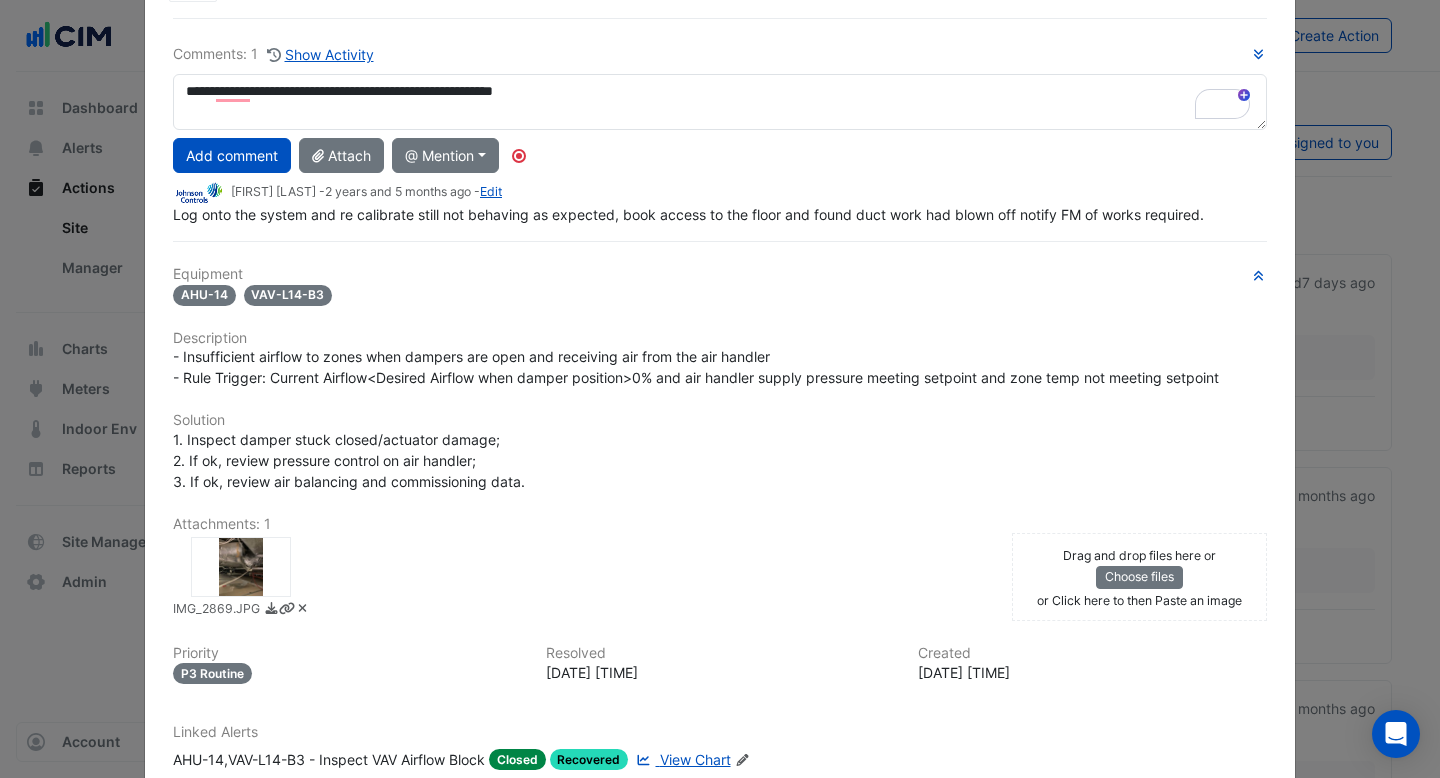 scroll, scrollTop: 225, scrollLeft: 0, axis: vertical 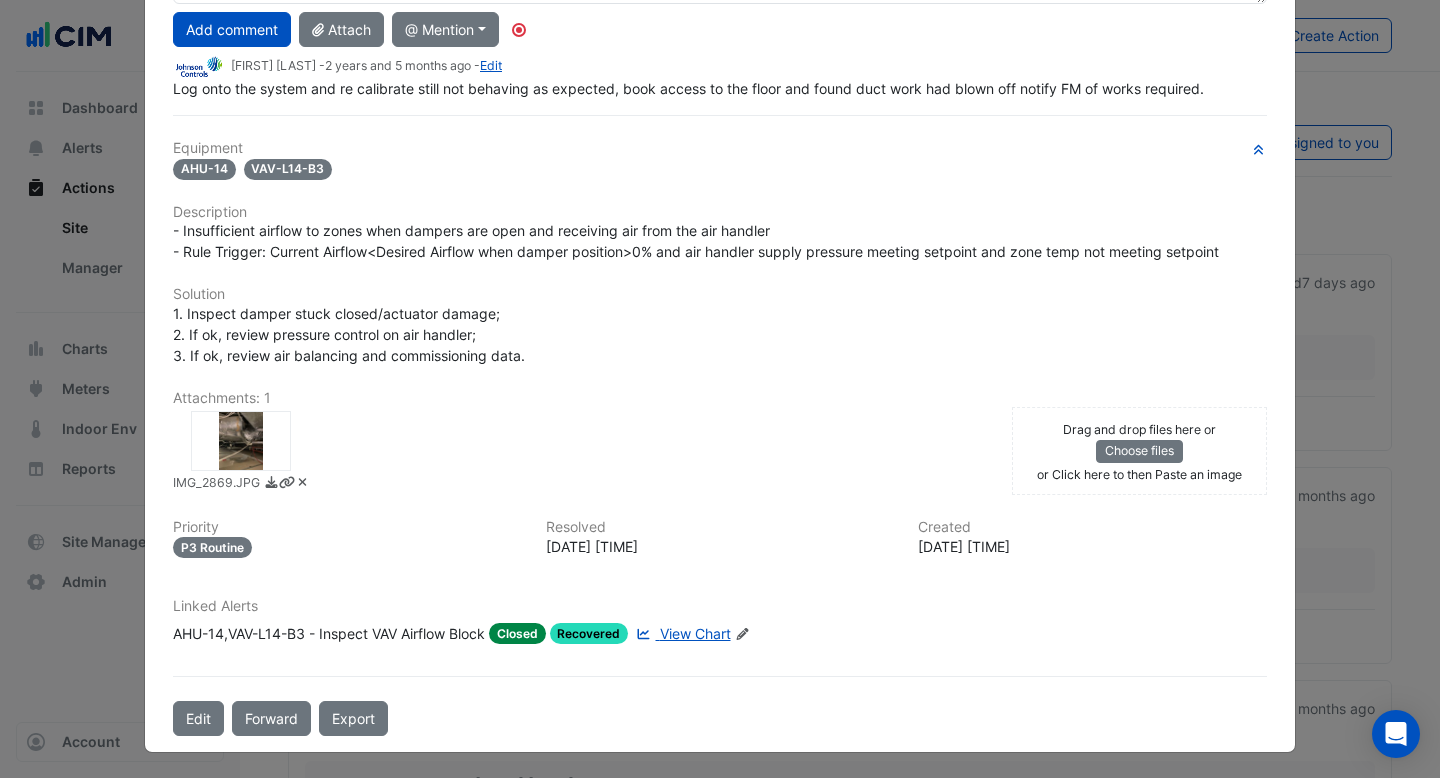 click on "View Chart" 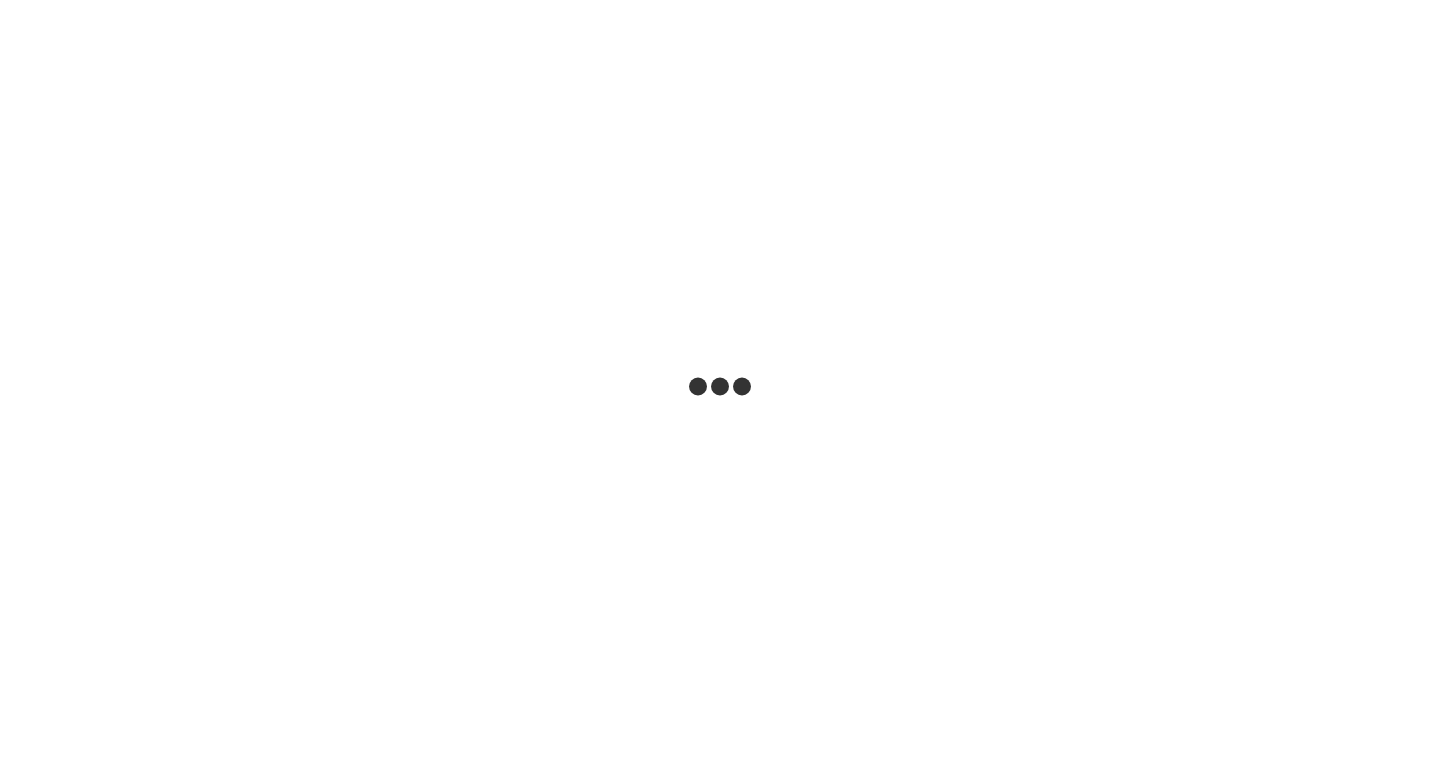 scroll, scrollTop: 0, scrollLeft: 0, axis: both 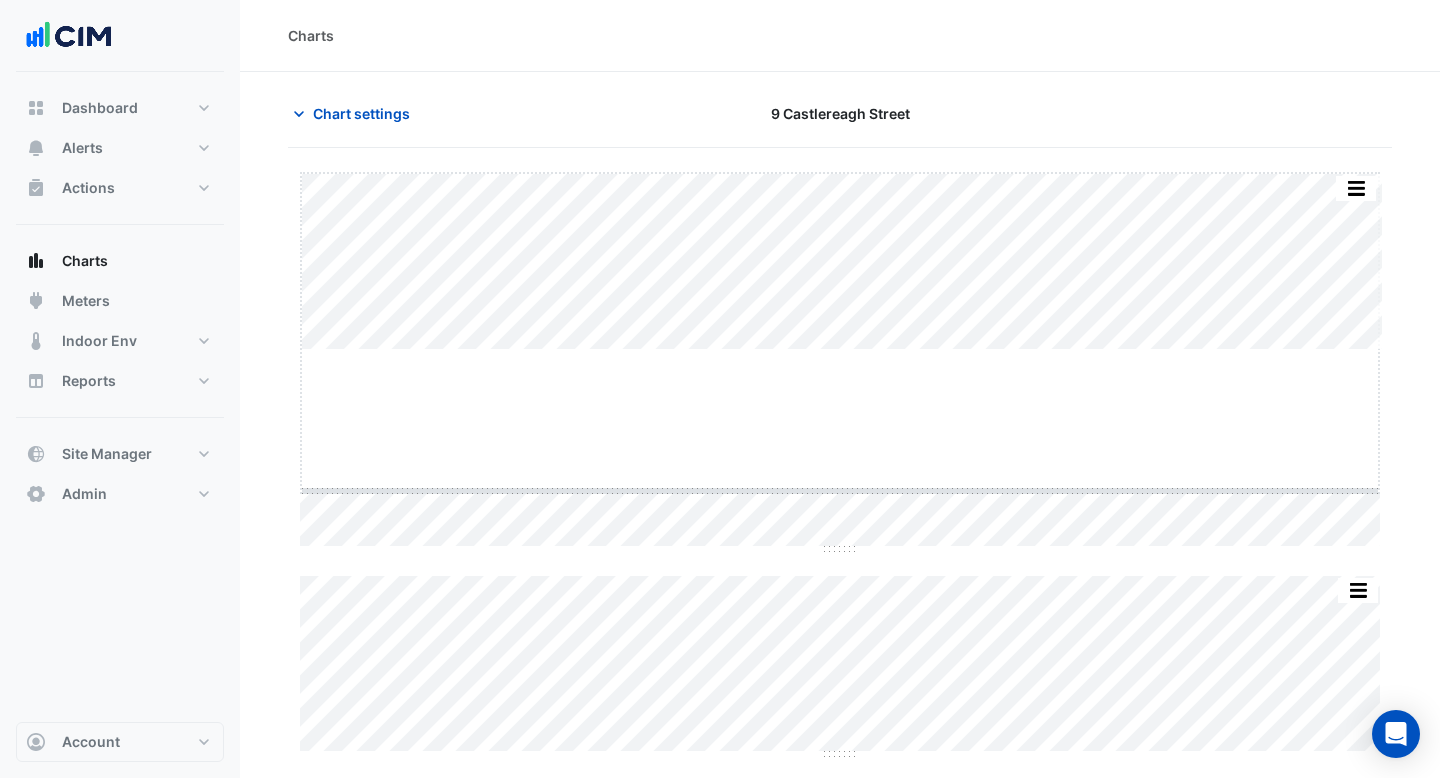 drag, startPoint x: 832, startPoint y: 349, endPoint x: 830, endPoint y: 495, distance: 146.0137 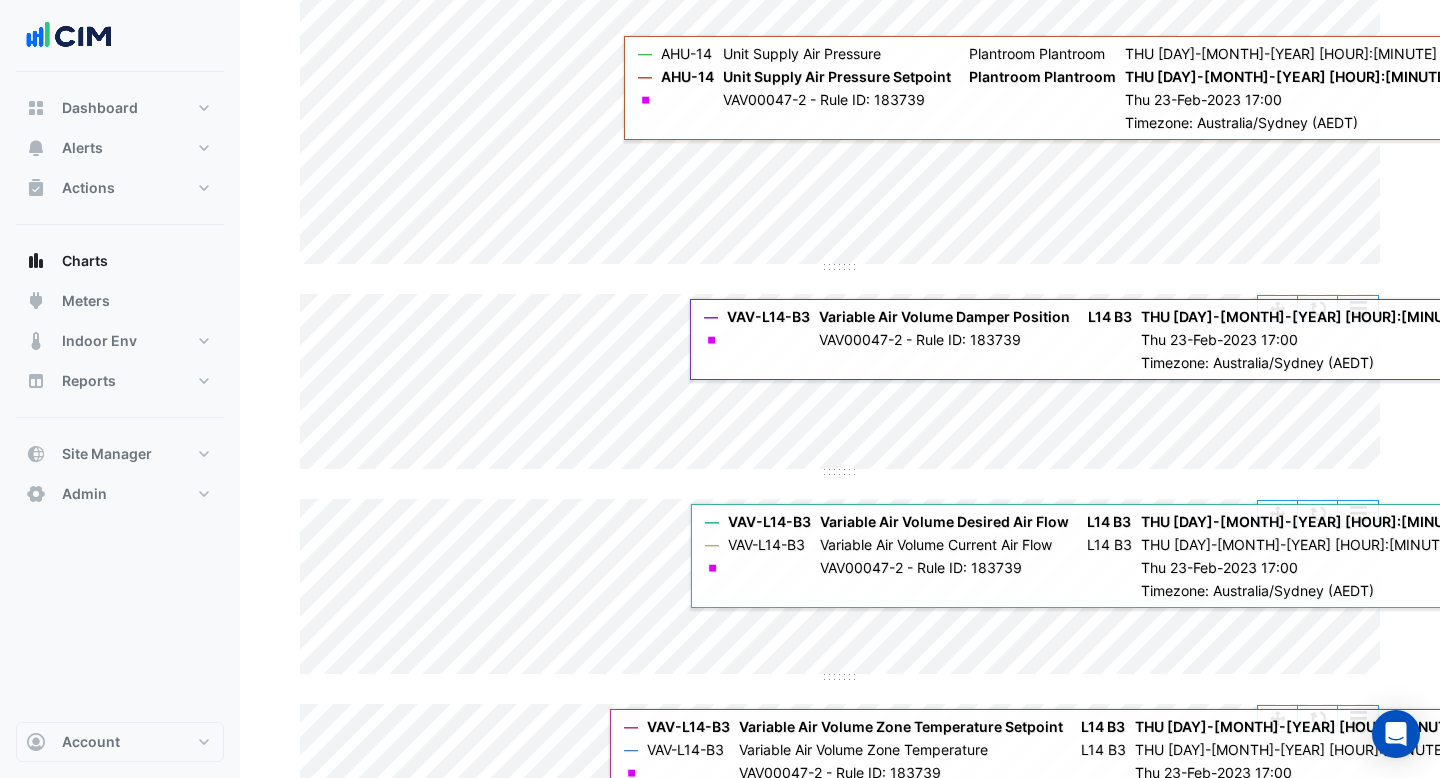 scroll, scrollTop: 0, scrollLeft: 0, axis: both 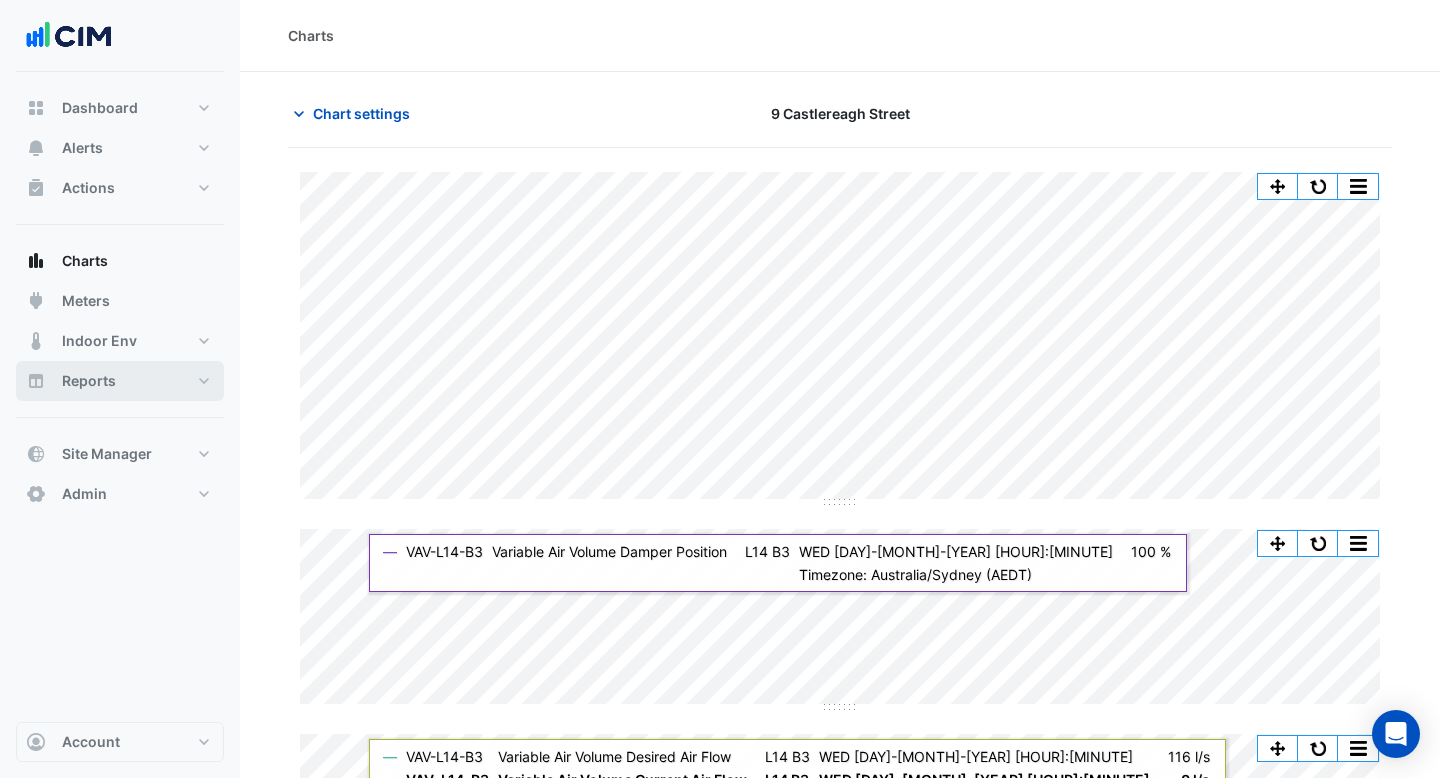 click on "Reports" at bounding box center [89, 381] 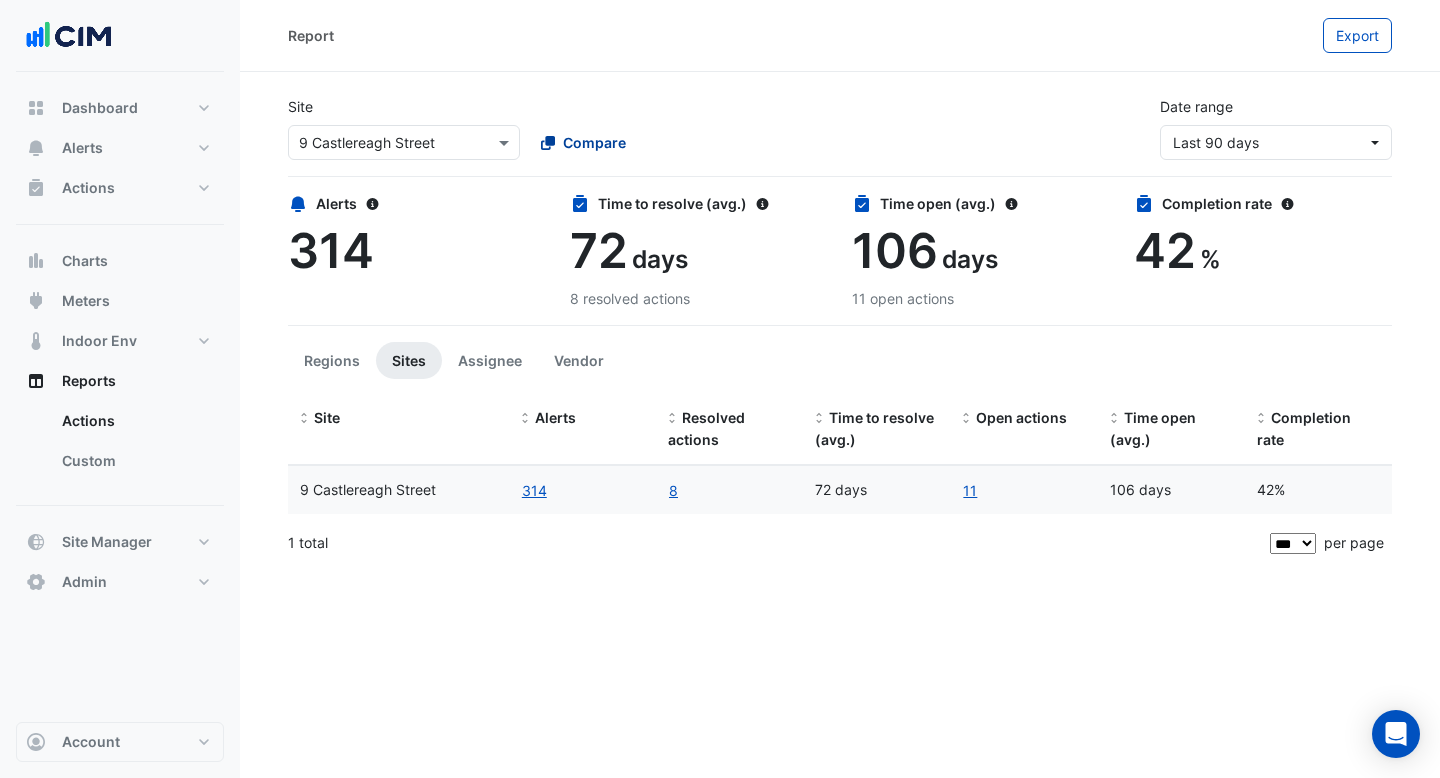click on "Compare" at bounding box center (594, 142) 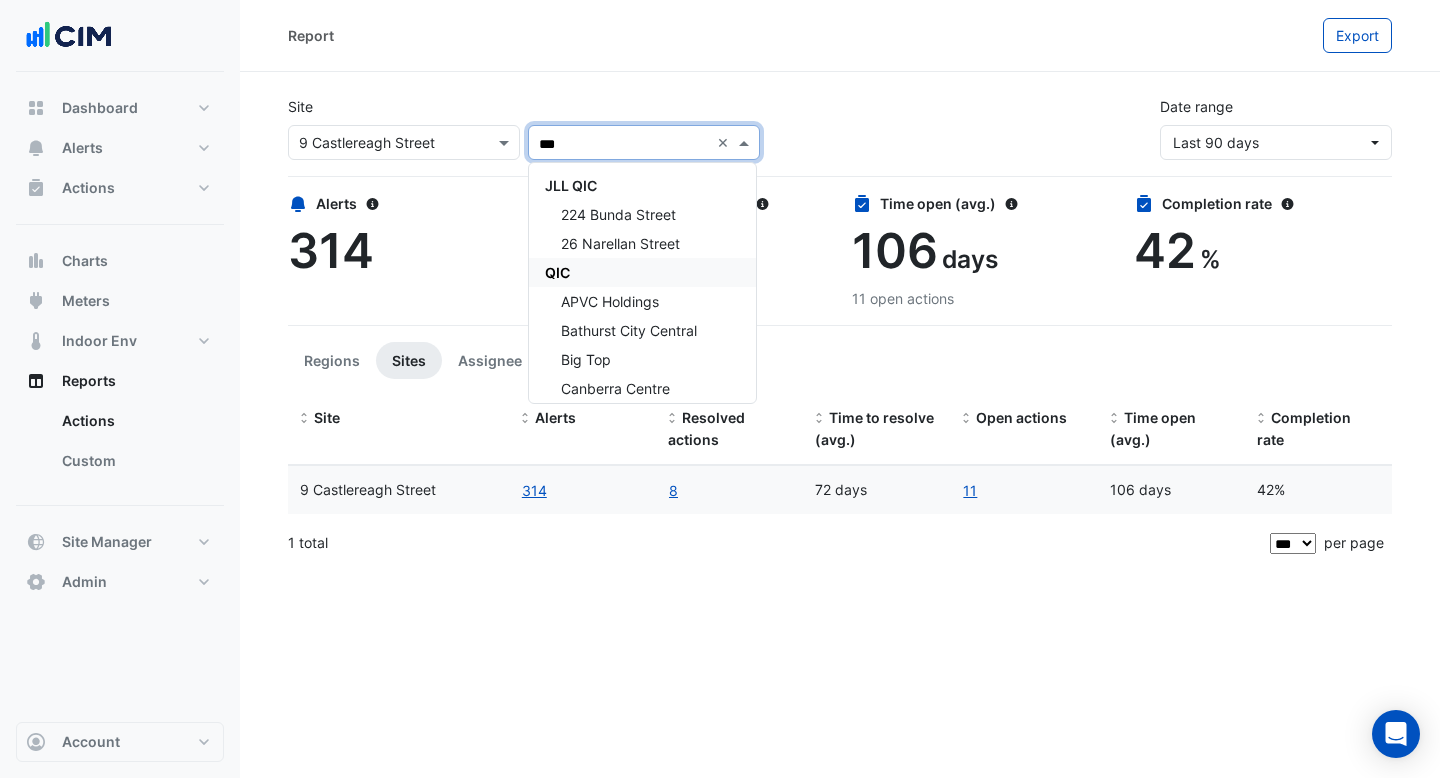 click on "QIC" at bounding box center [642, 272] 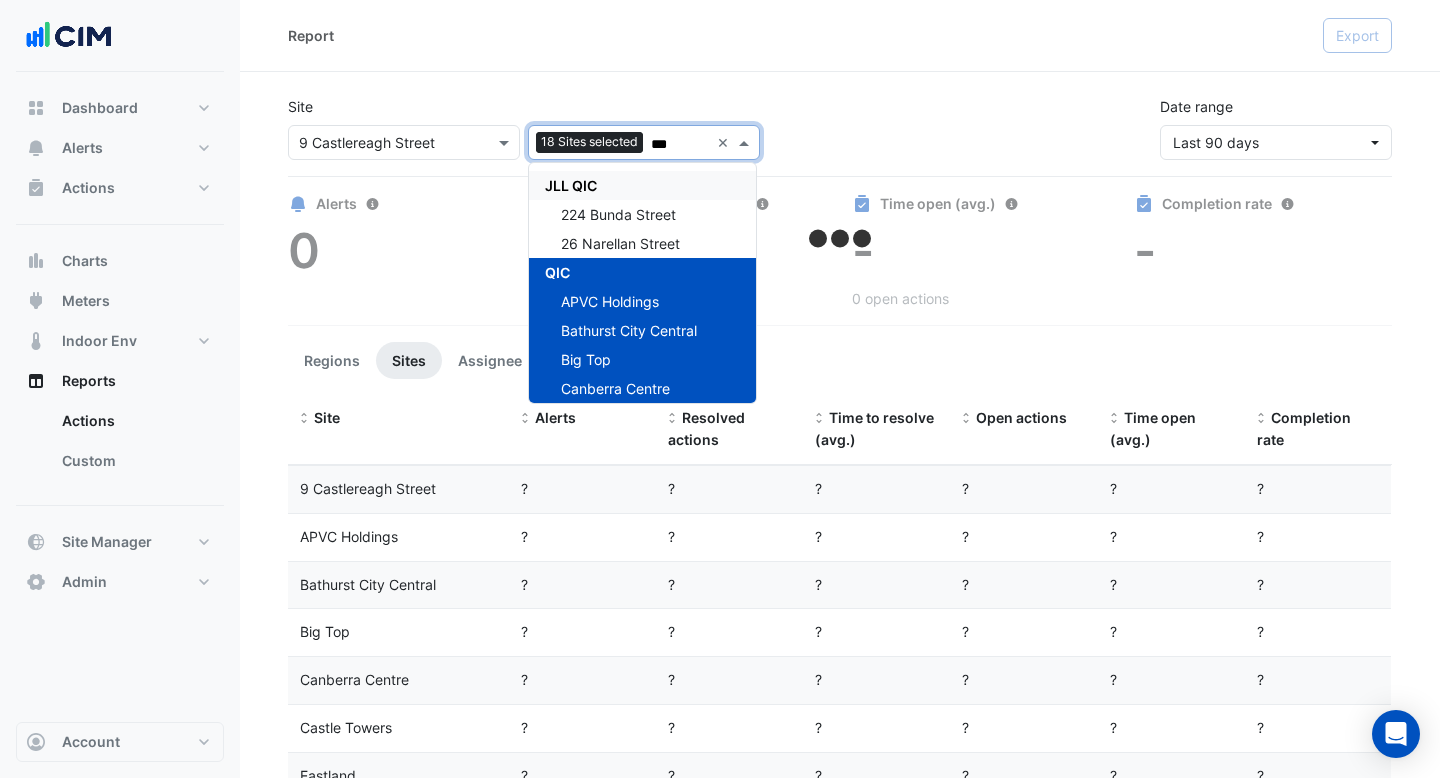 type on "***" 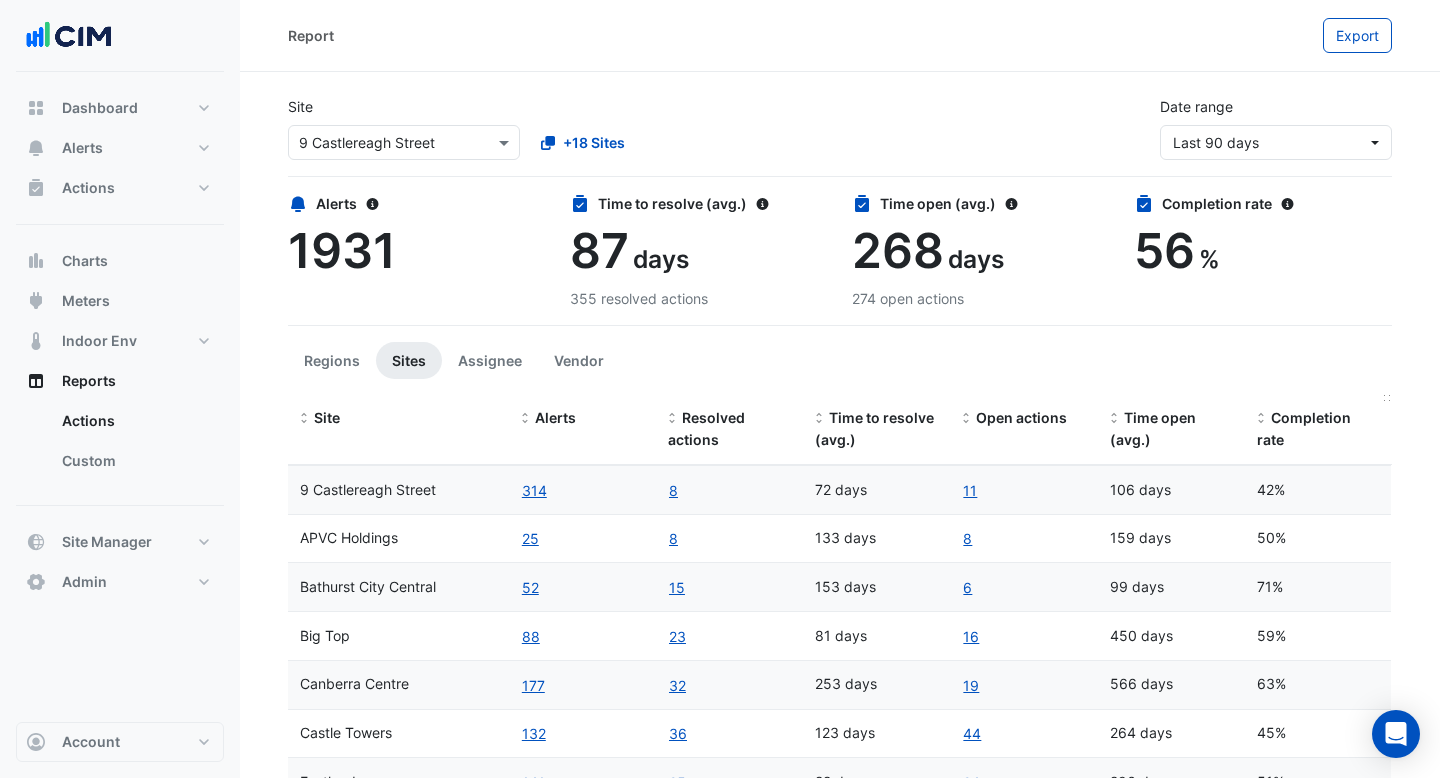 click on "Completion rate" at bounding box center [1304, 429] 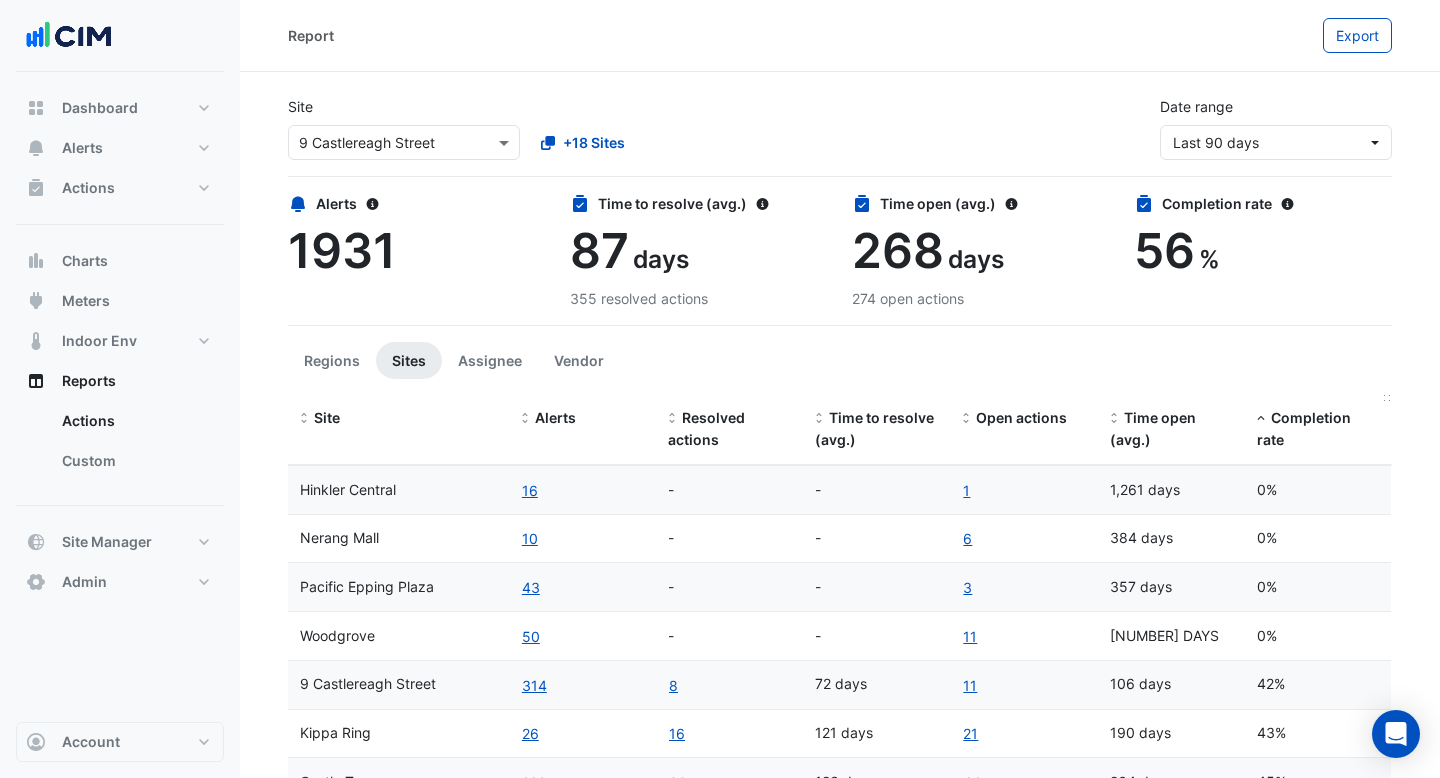 click on "Completion rate" at bounding box center [1304, 429] 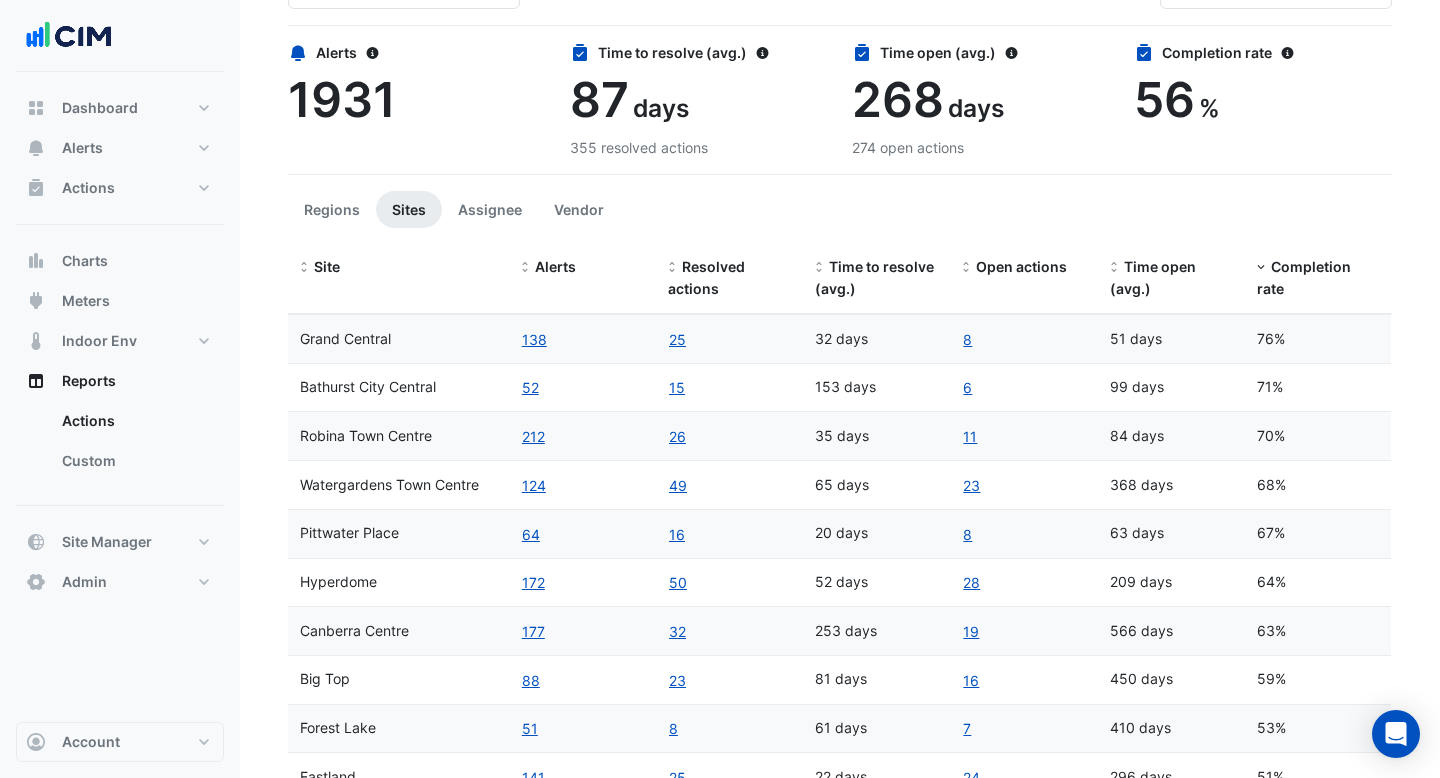 scroll, scrollTop: 213, scrollLeft: 0, axis: vertical 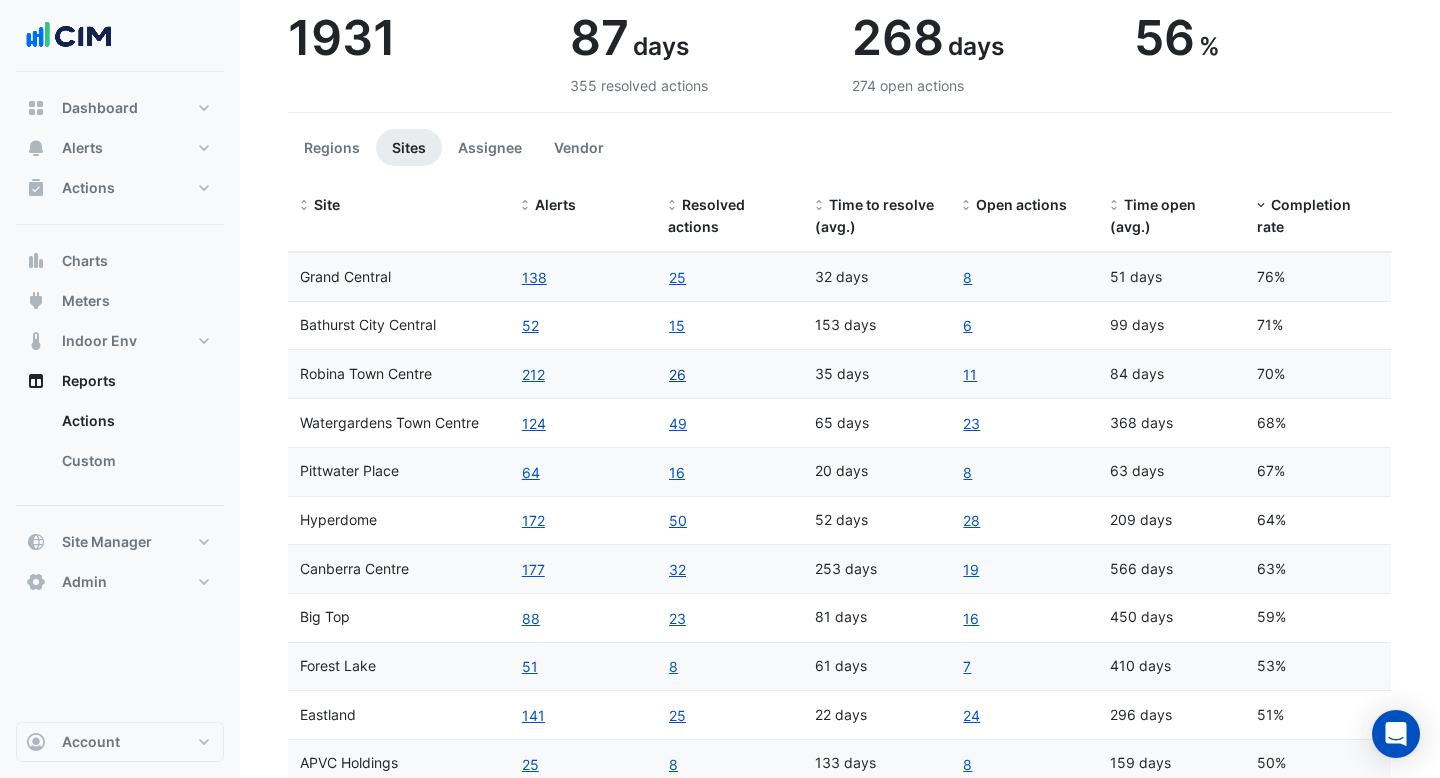click on "26" 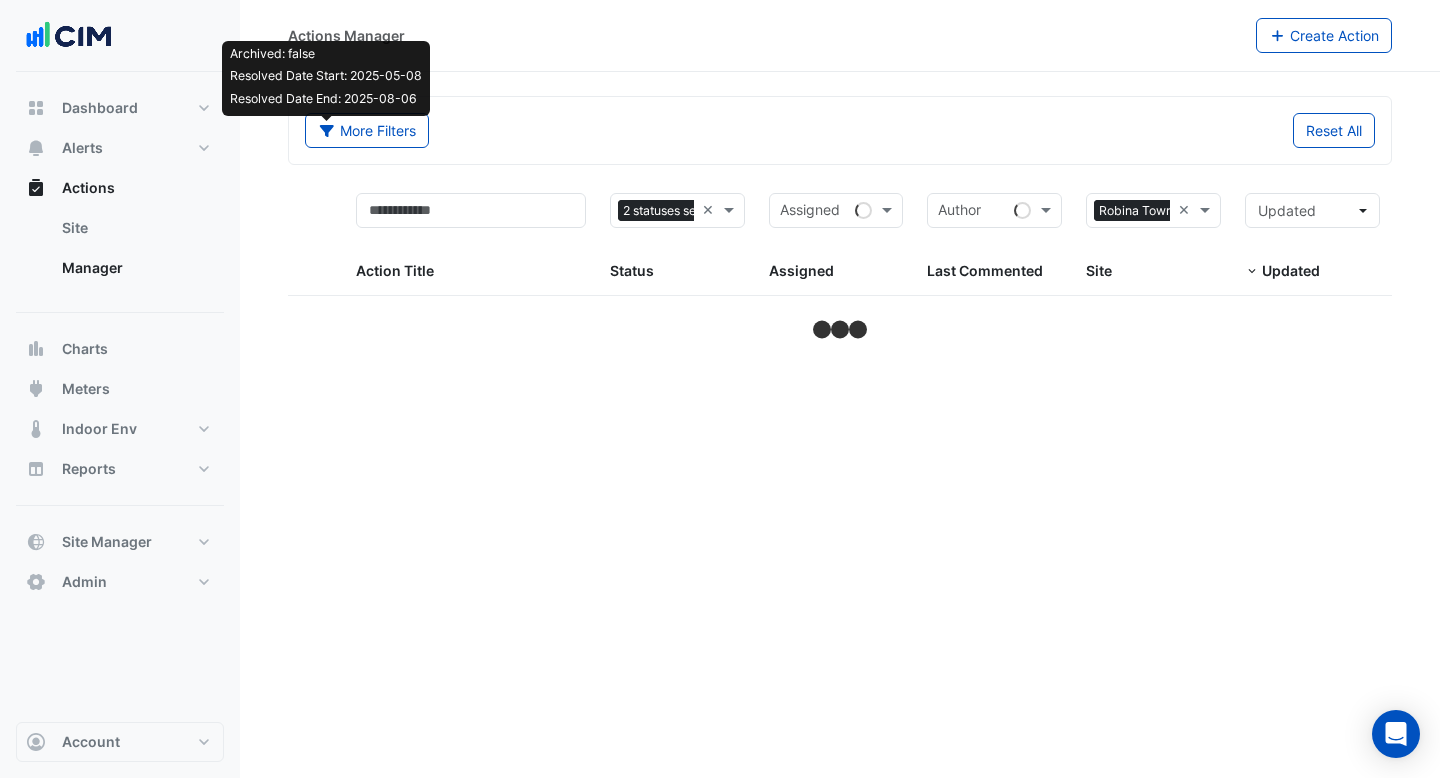 scroll, scrollTop: 0, scrollLeft: 0, axis: both 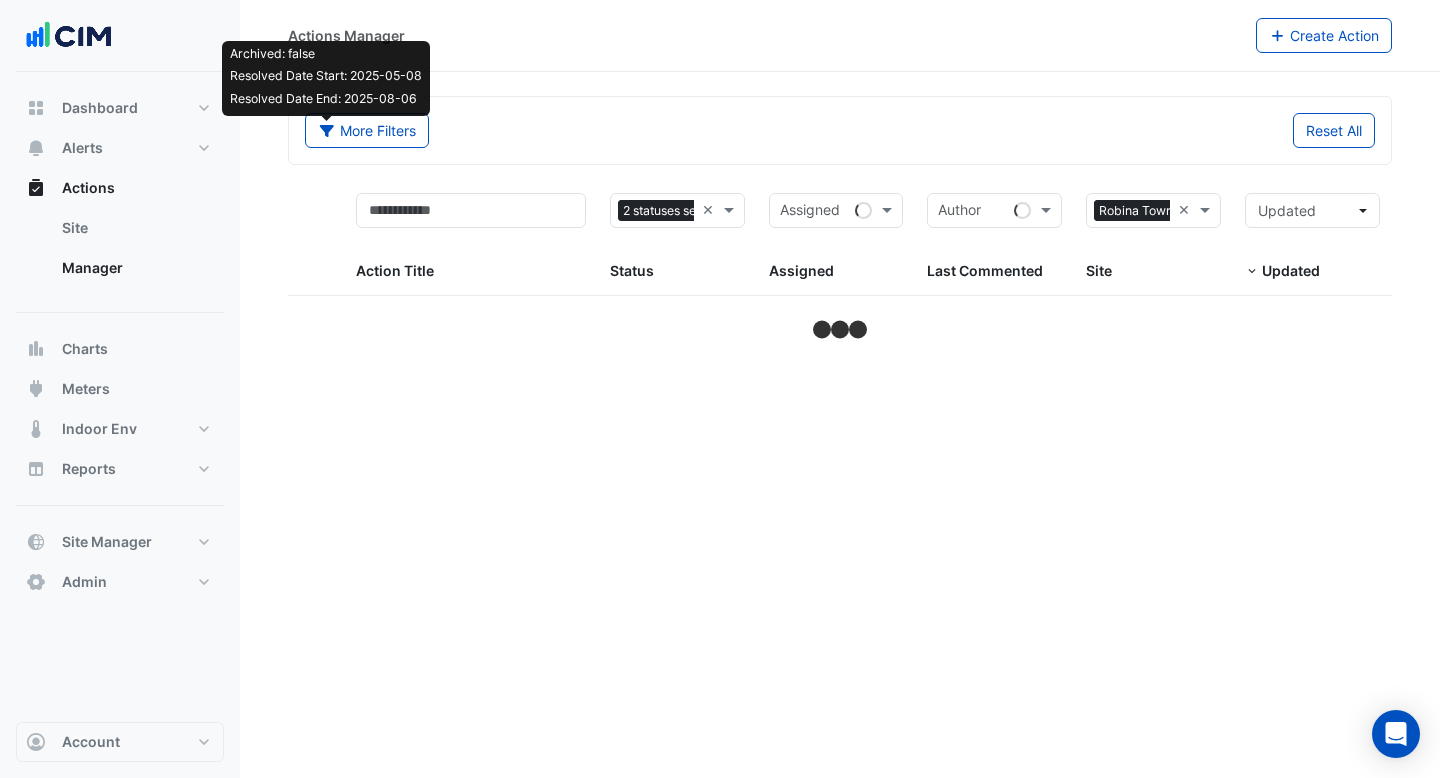 select on "***" 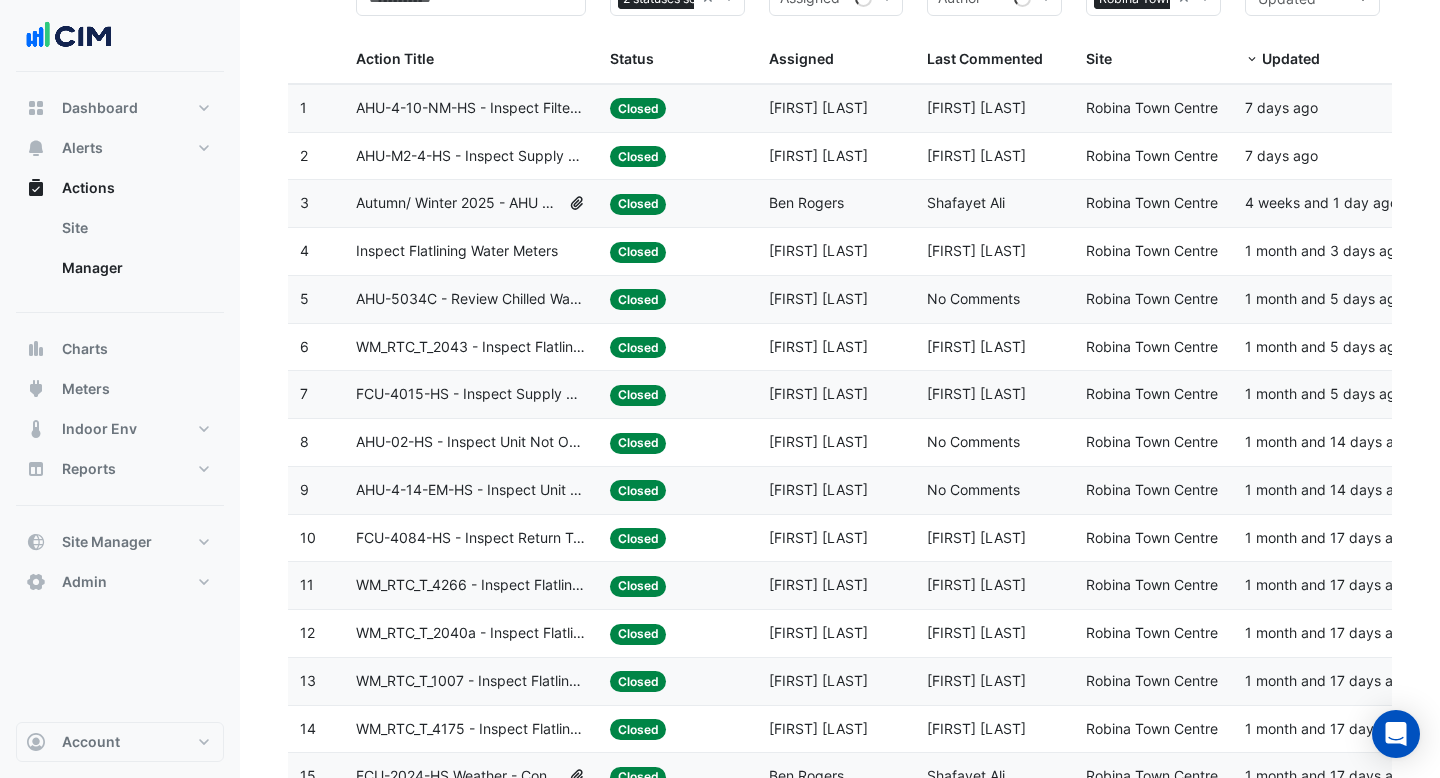 scroll, scrollTop: 356, scrollLeft: 0, axis: vertical 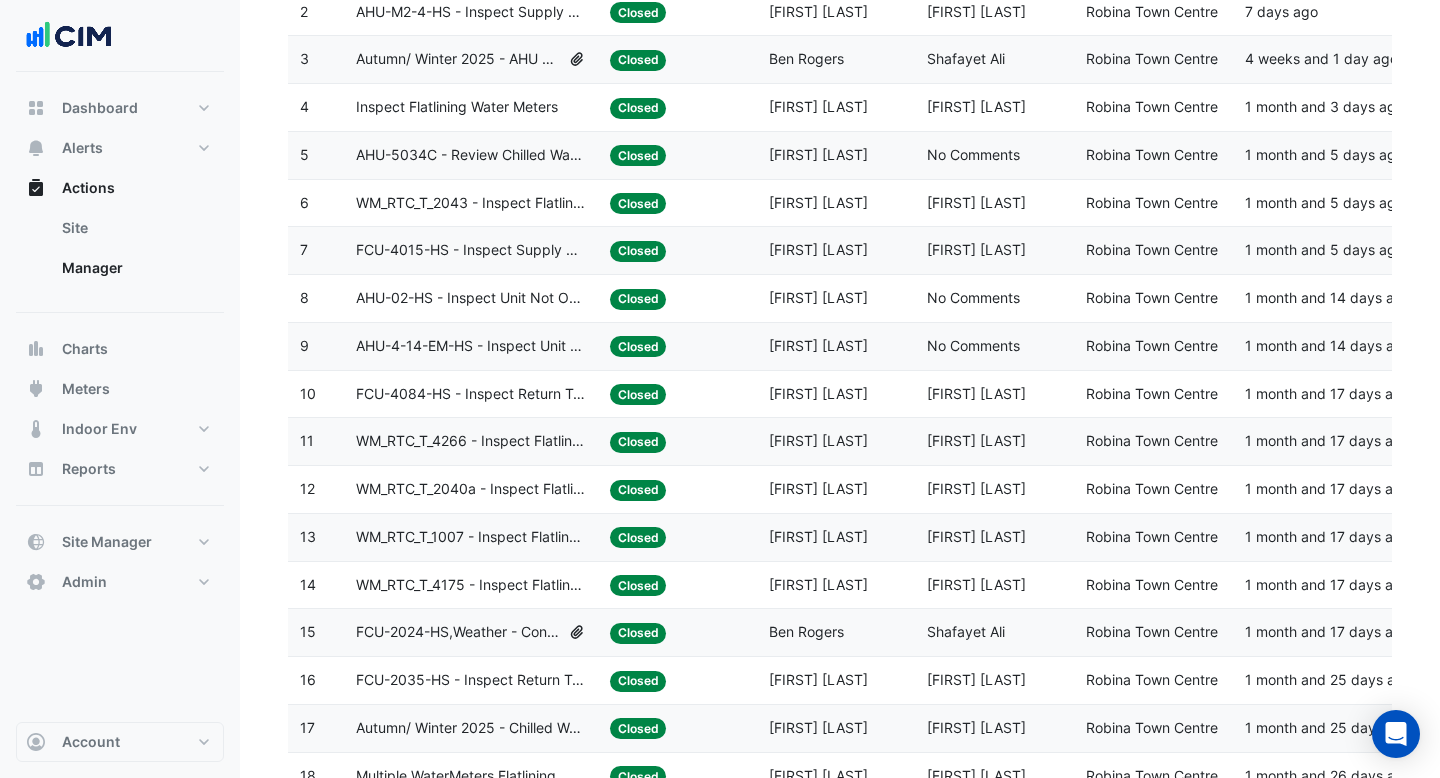 click on "FCU-4084-HS - Inspect Return Temp Broken Sensor" 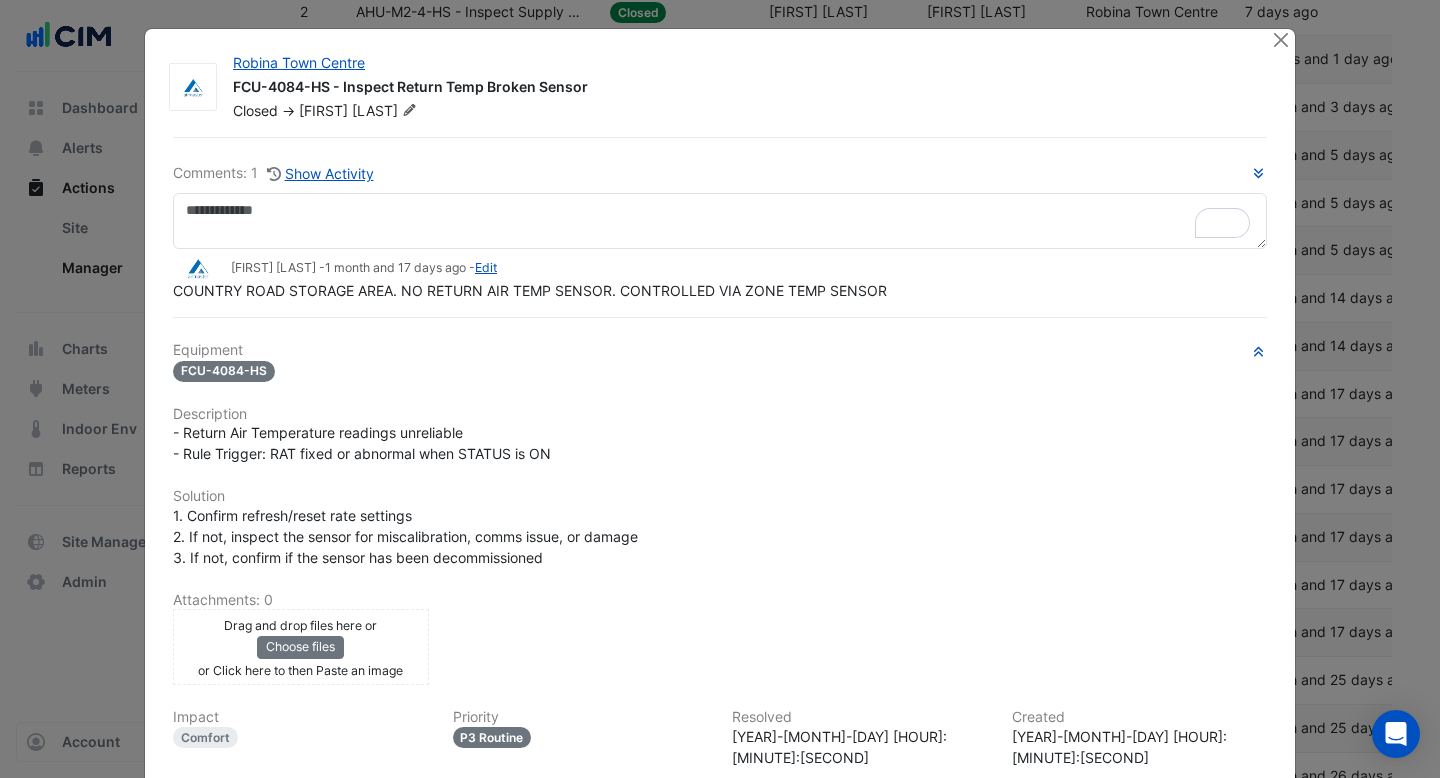 drag, startPoint x: 360, startPoint y: 337, endPoint x: 516, endPoint y: 340, distance: 156.02884 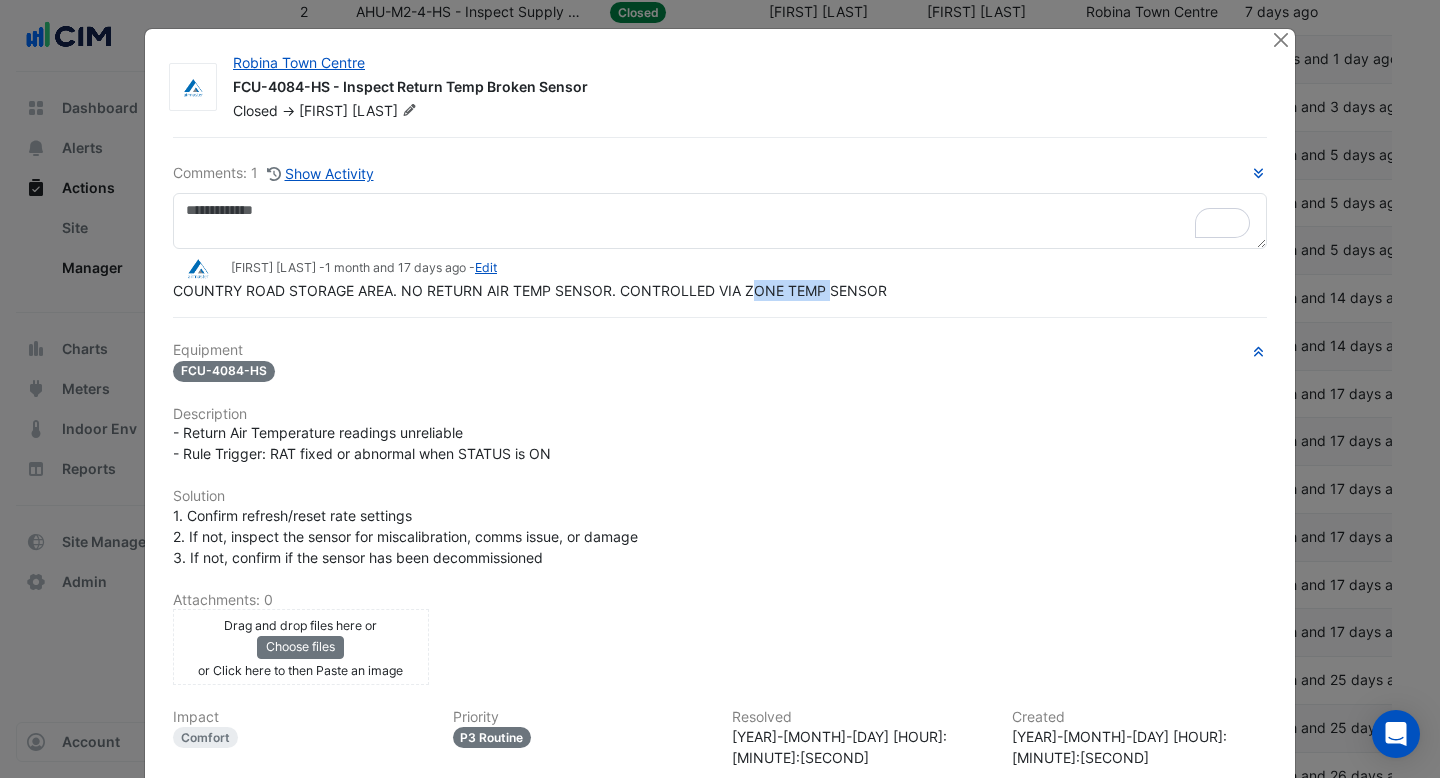 drag, startPoint x: 680, startPoint y: 297, endPoint x: 621, endPoint y: 297, distance: 59 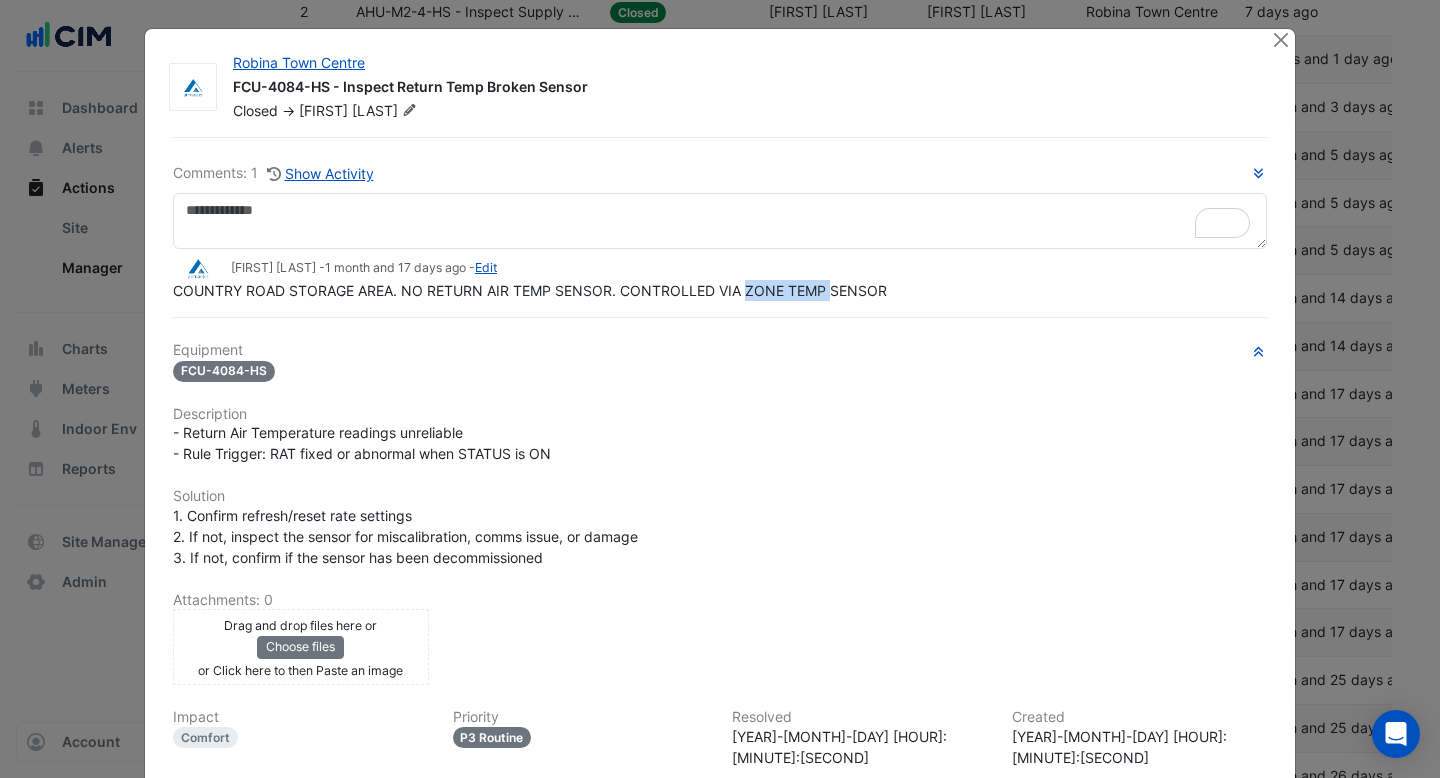 scroll, scrollTop: 3, scrollLeft: 0, axis: vertical 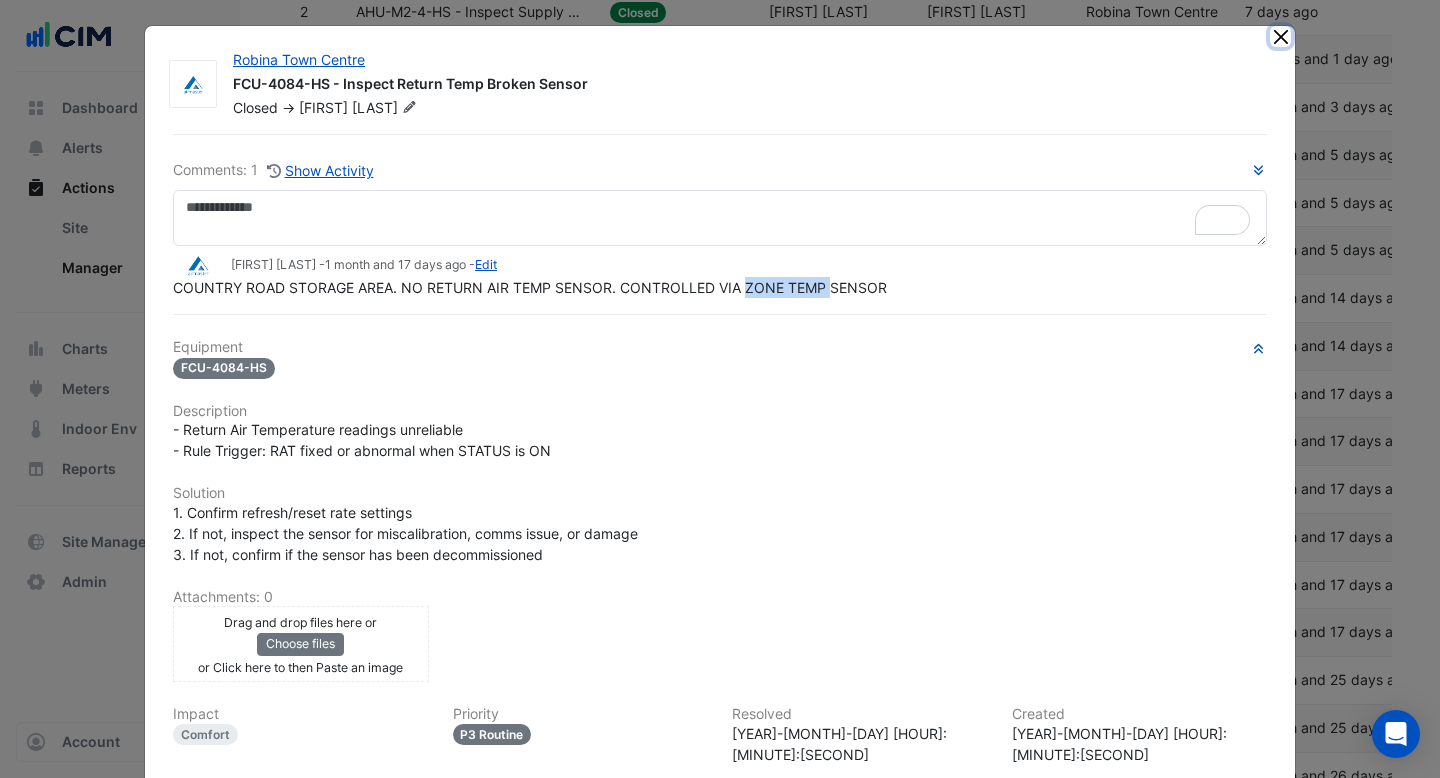 click 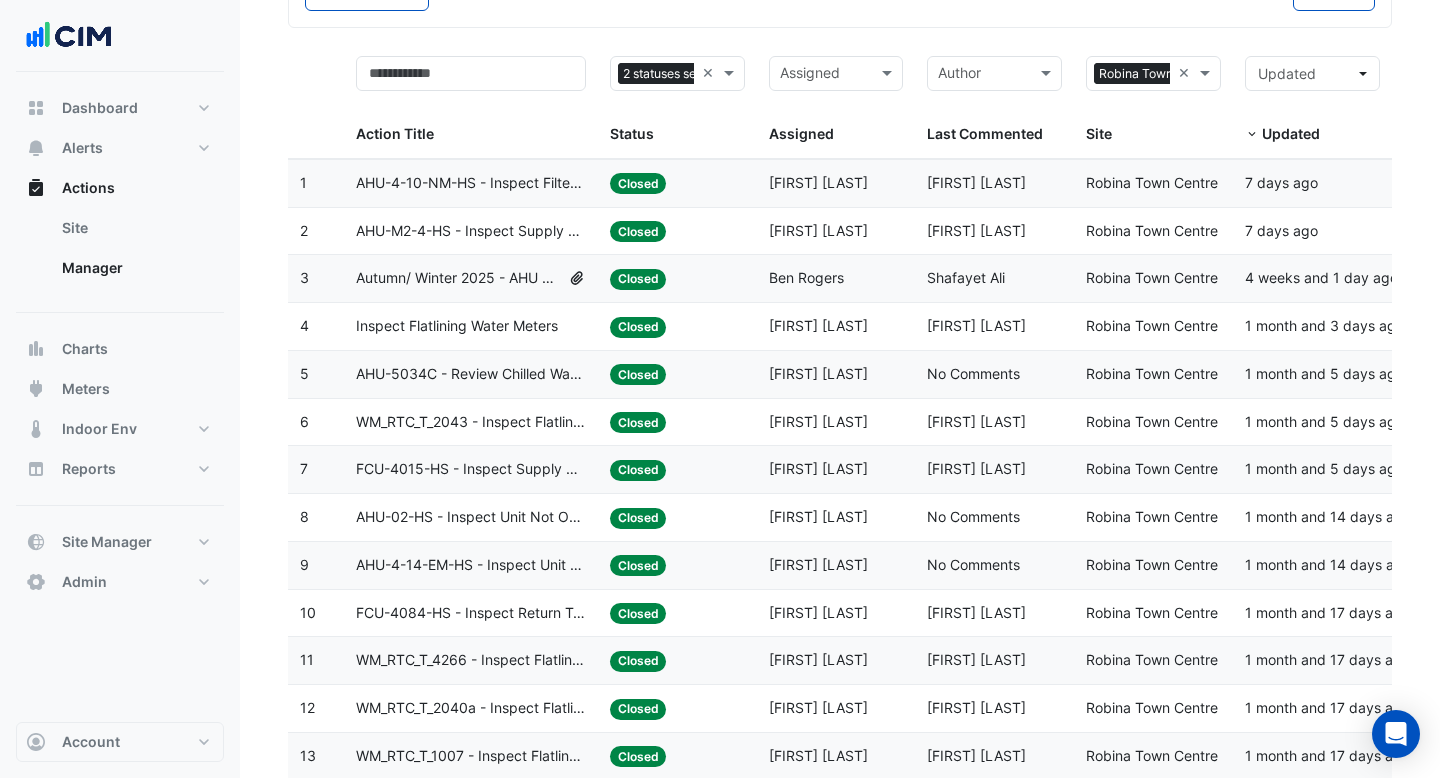 scroll, scrollTop: 0, scrollLeft: 0, axis: both 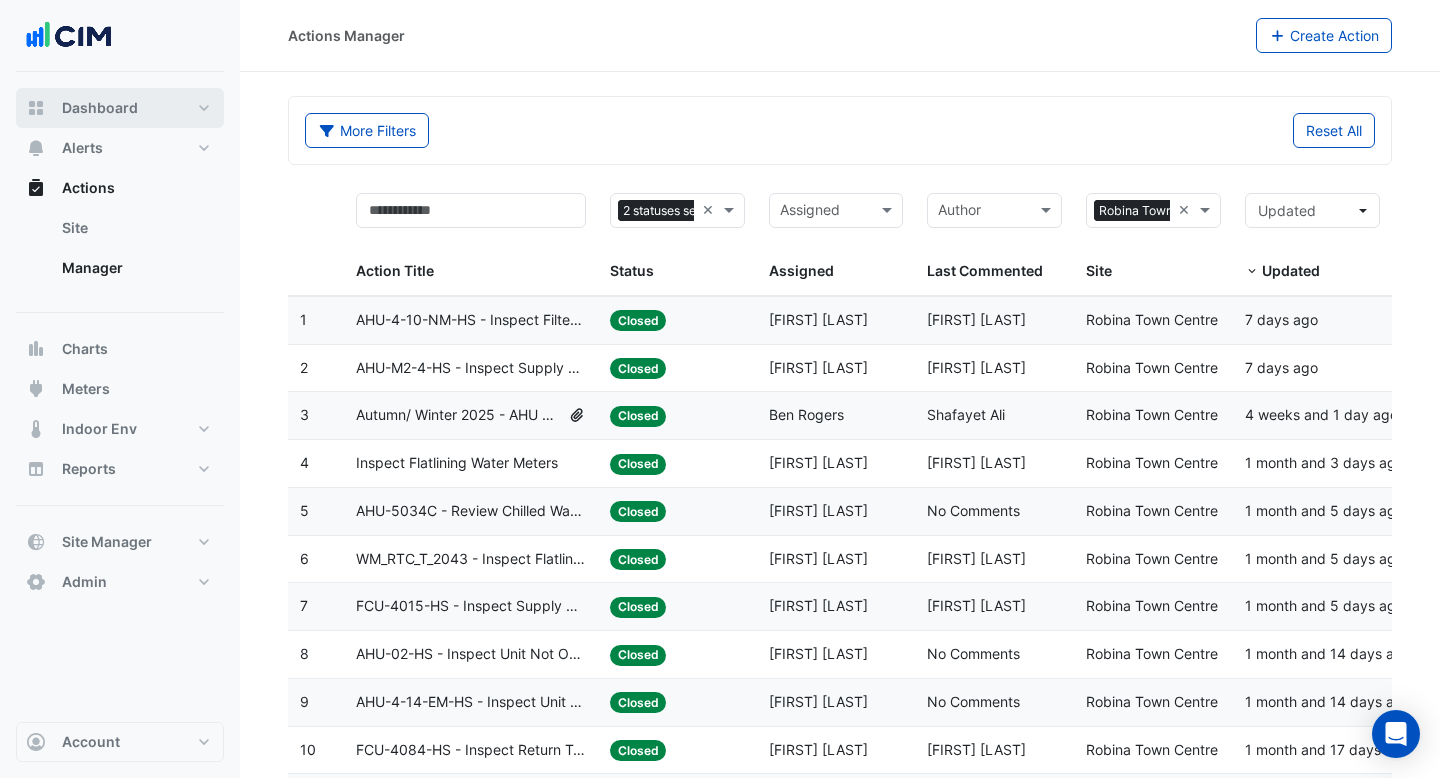 click on "Dashboard" at bounding box center (120, 108) 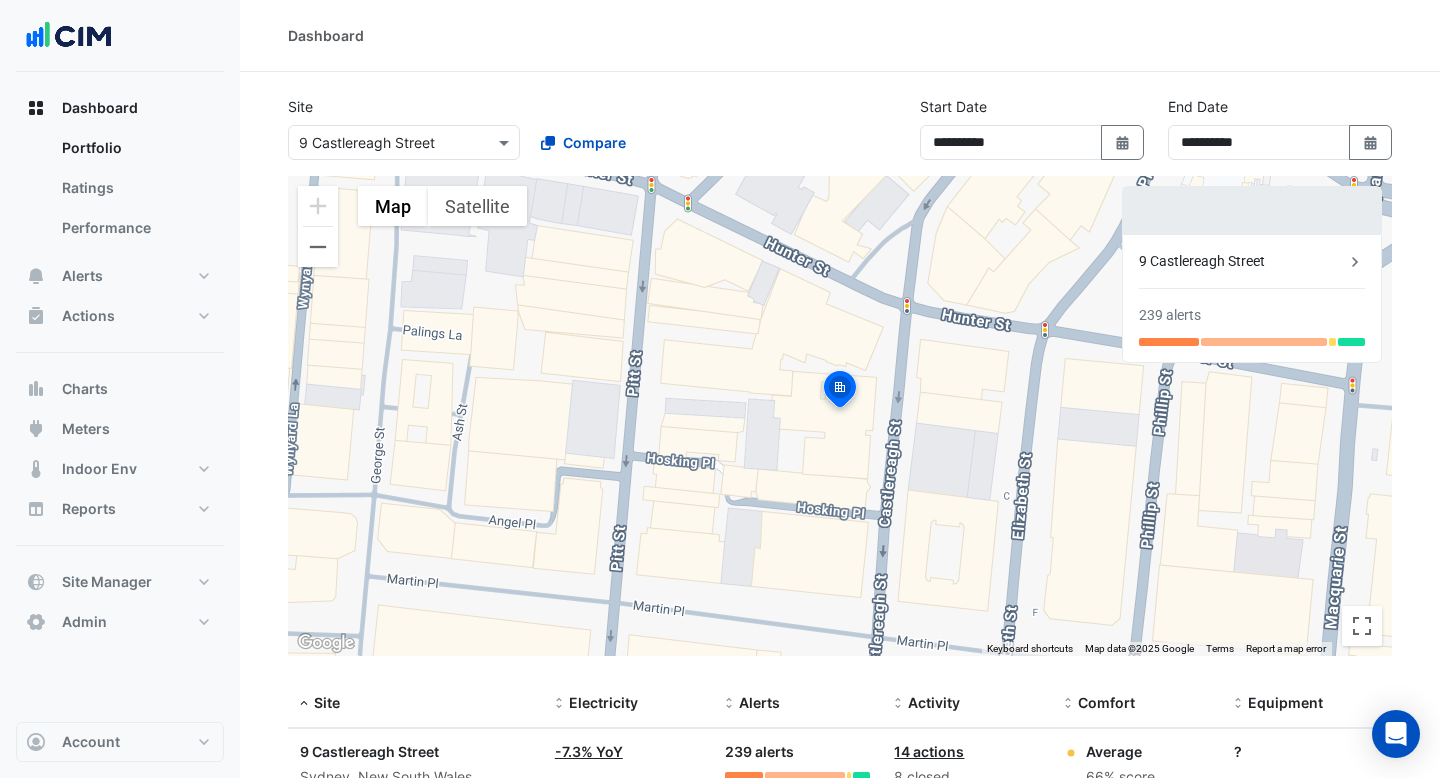 scroll, scrollTop: 1, scrollLeft: 0, axis: vertical 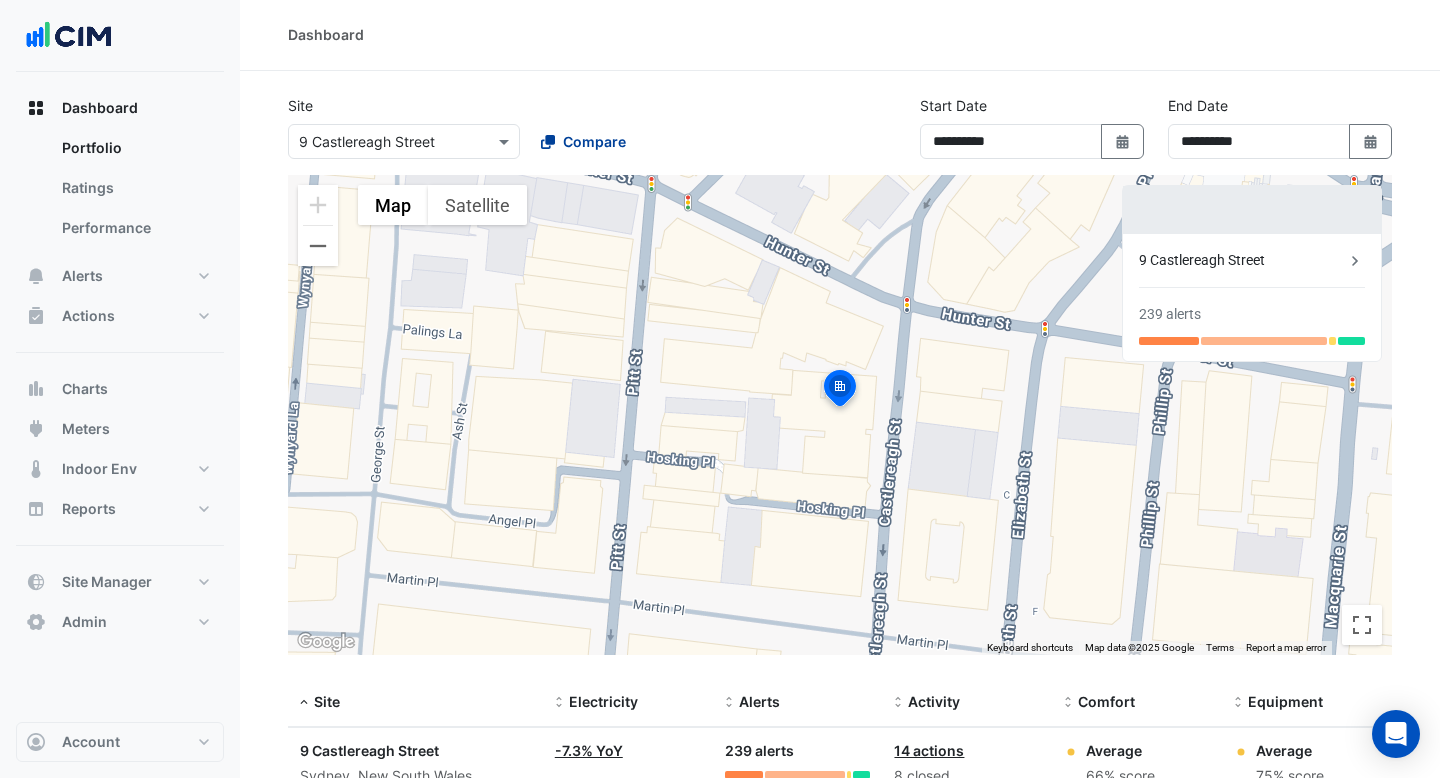 click on "Compare" at bounding box center (594, 141) 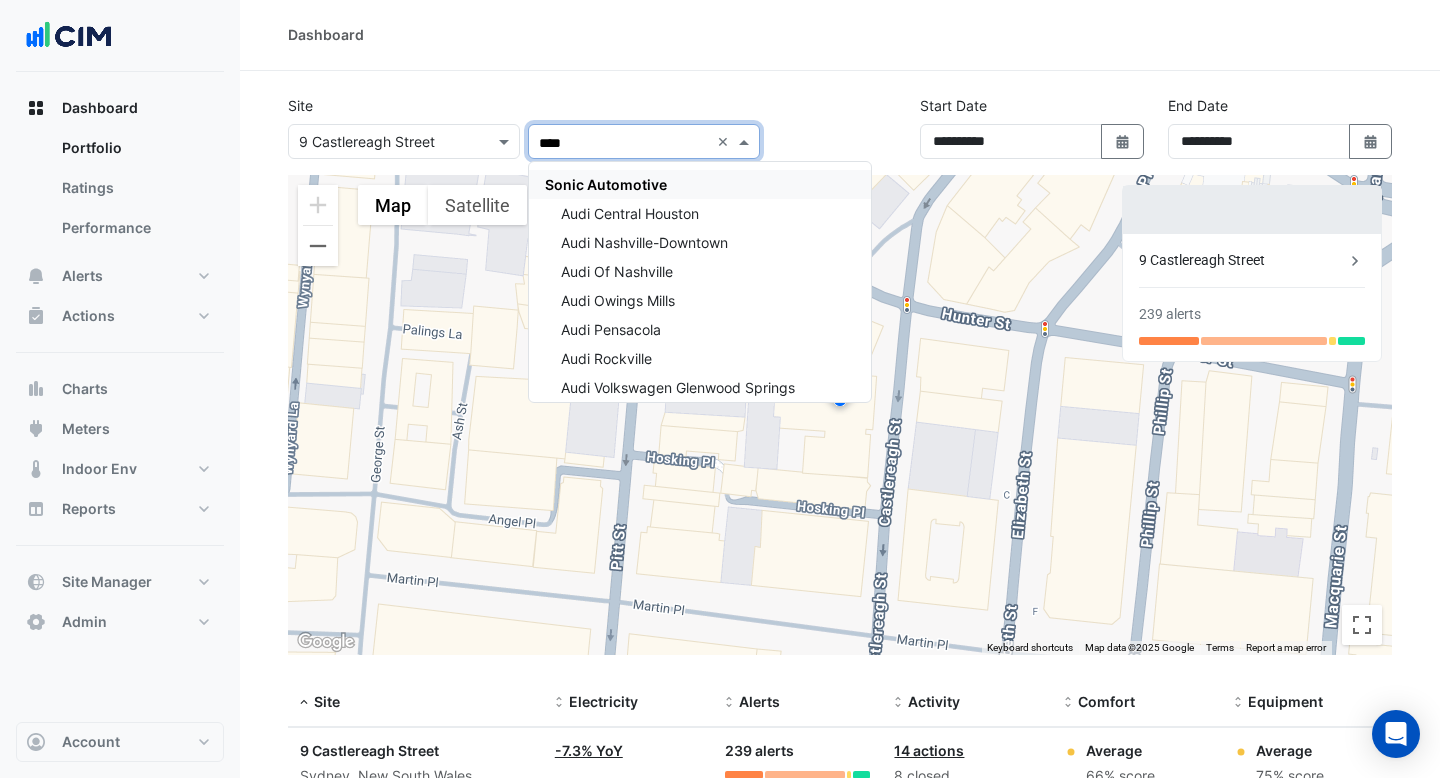 click on "Sonic Automotive" at bounding box center (606, 184) 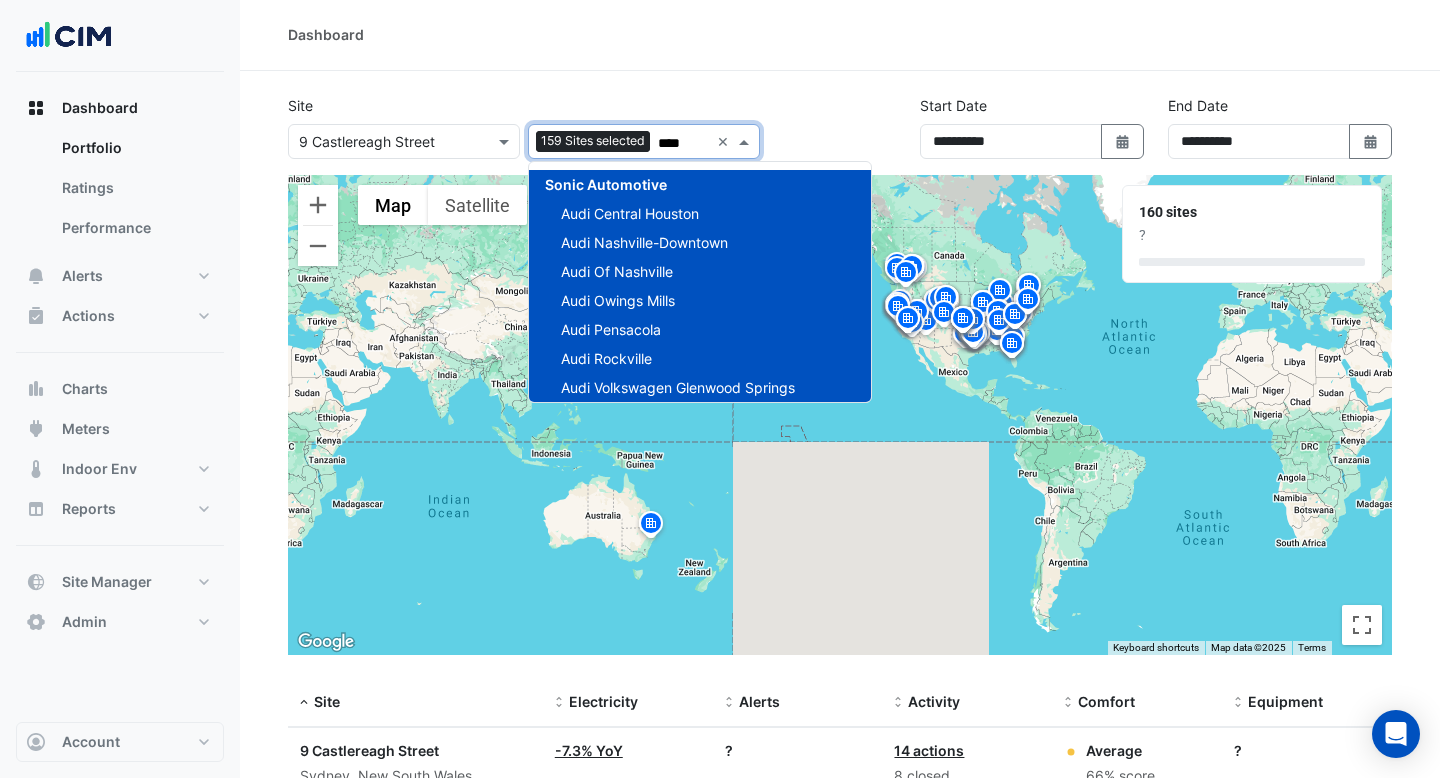type on "****" 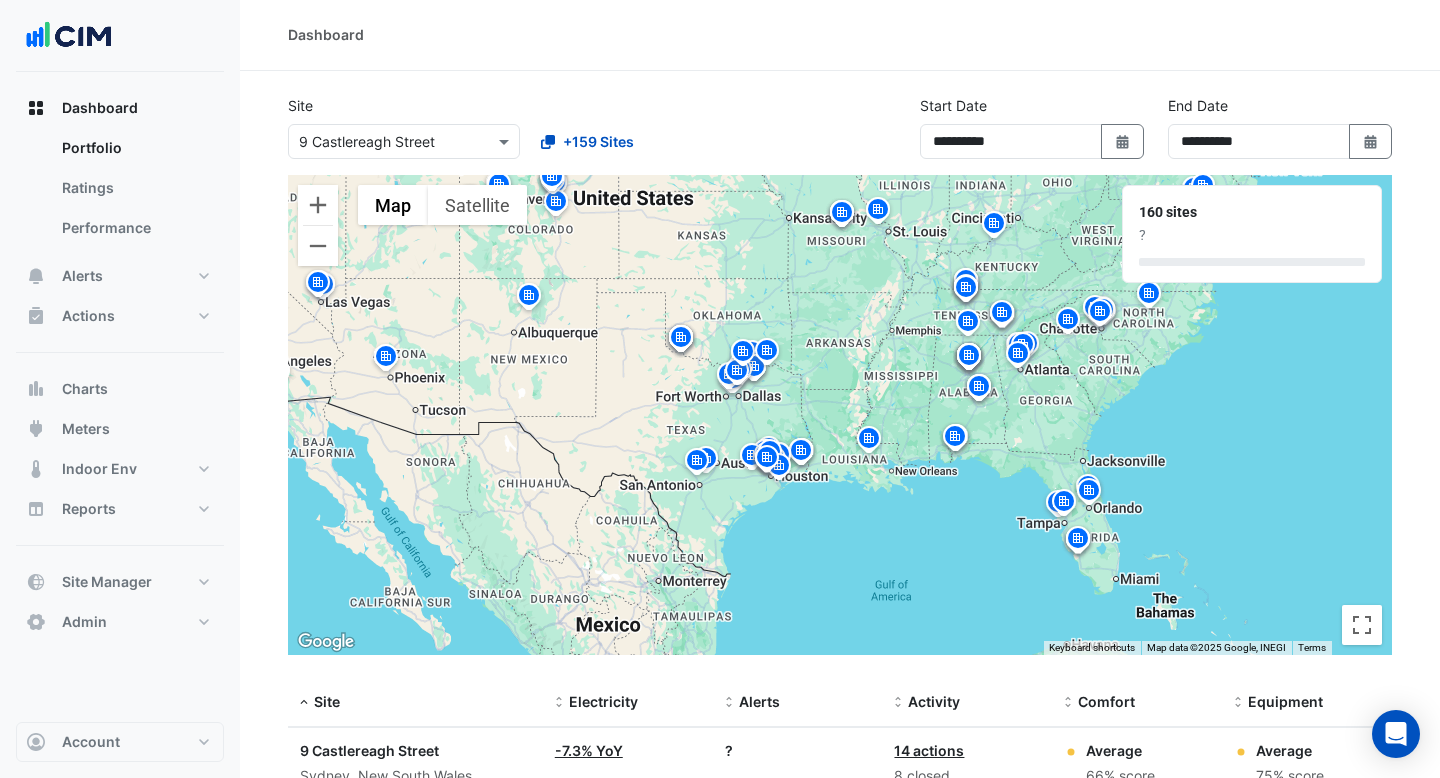 drag, startPoint x: 782, startPoint y: 402, endPoint x: 840, endPoint y: 176, distance: 233.3238 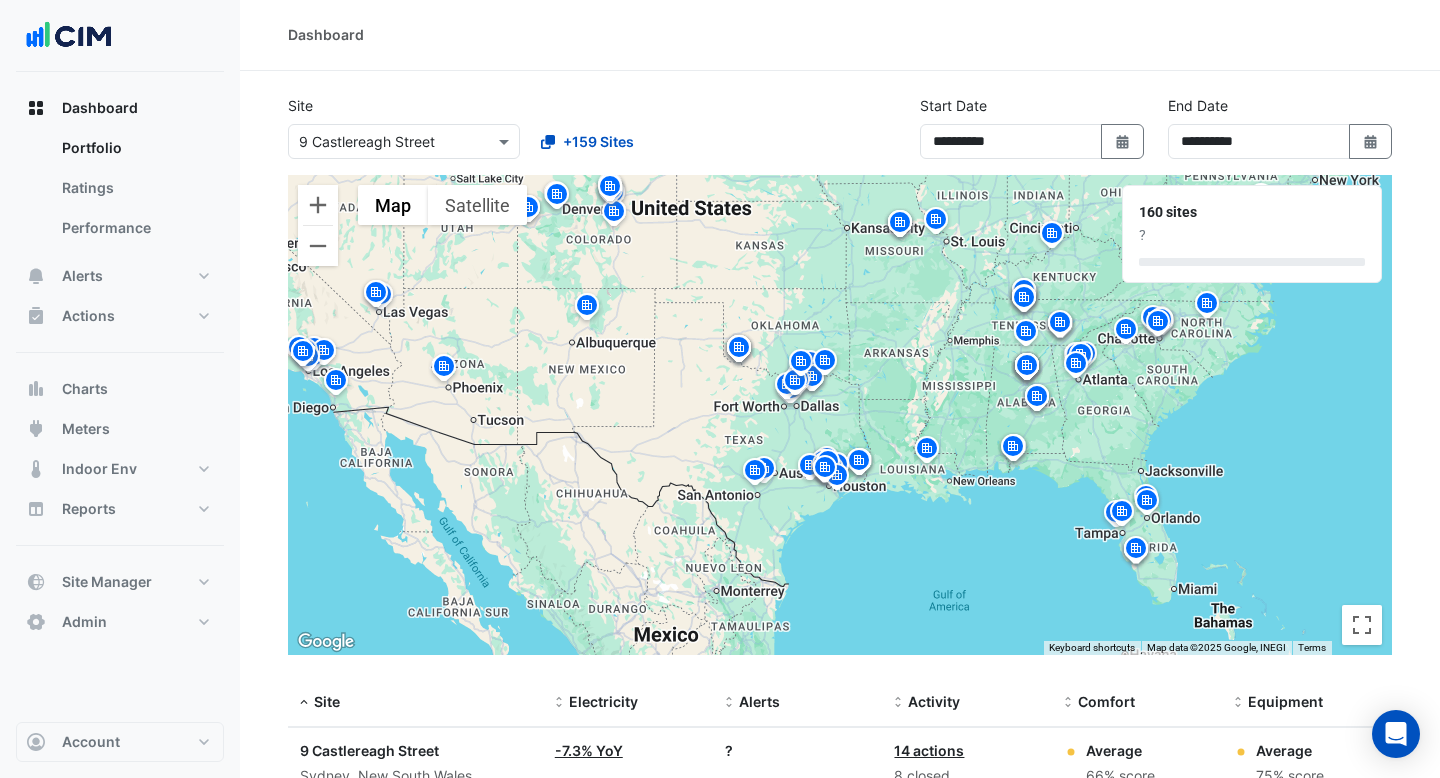 drag, startPoint x: 557, startPoint y: 385, endPoint x: 615, endPoint y: 406, distance: 61.68468 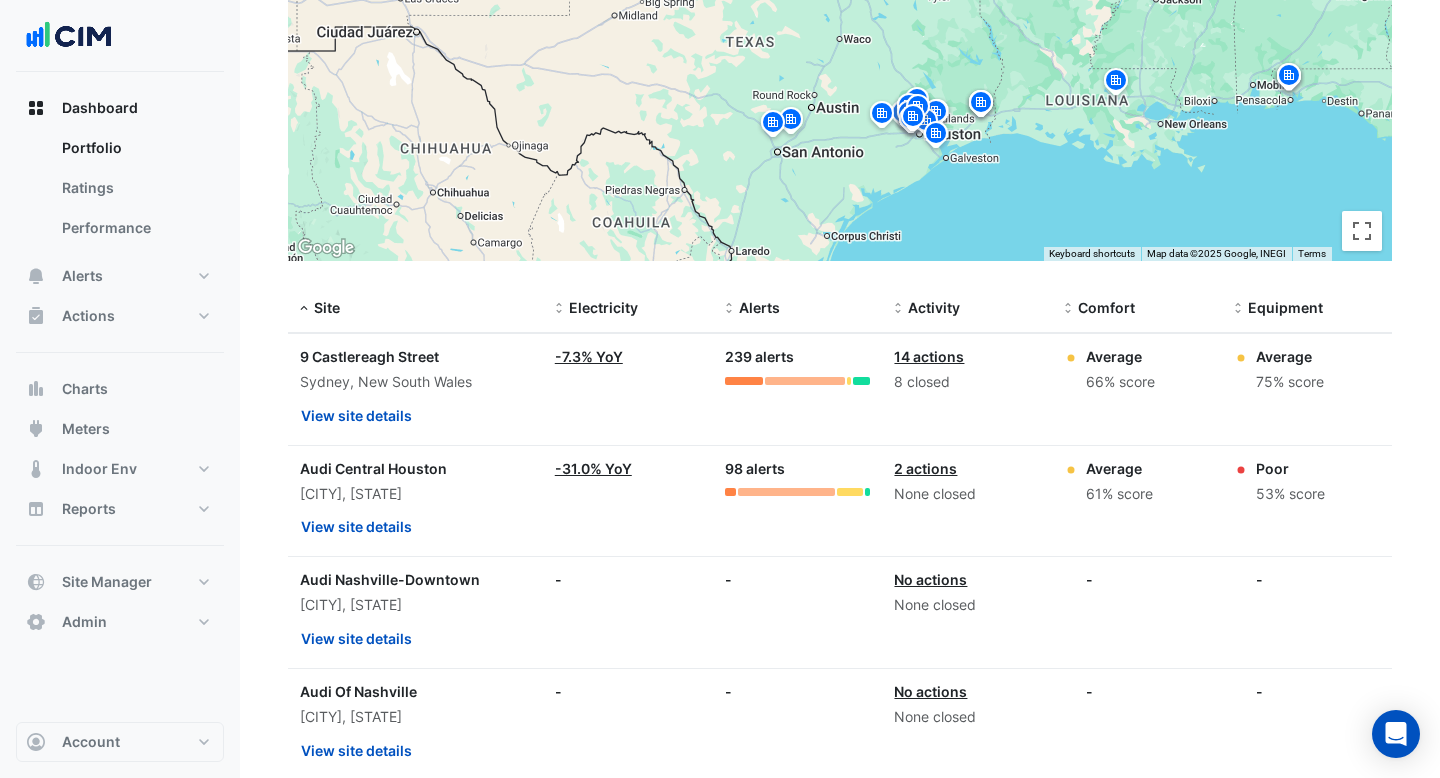 scroll, scrollTop: 376, scrollLeft: 0, axis: vertical 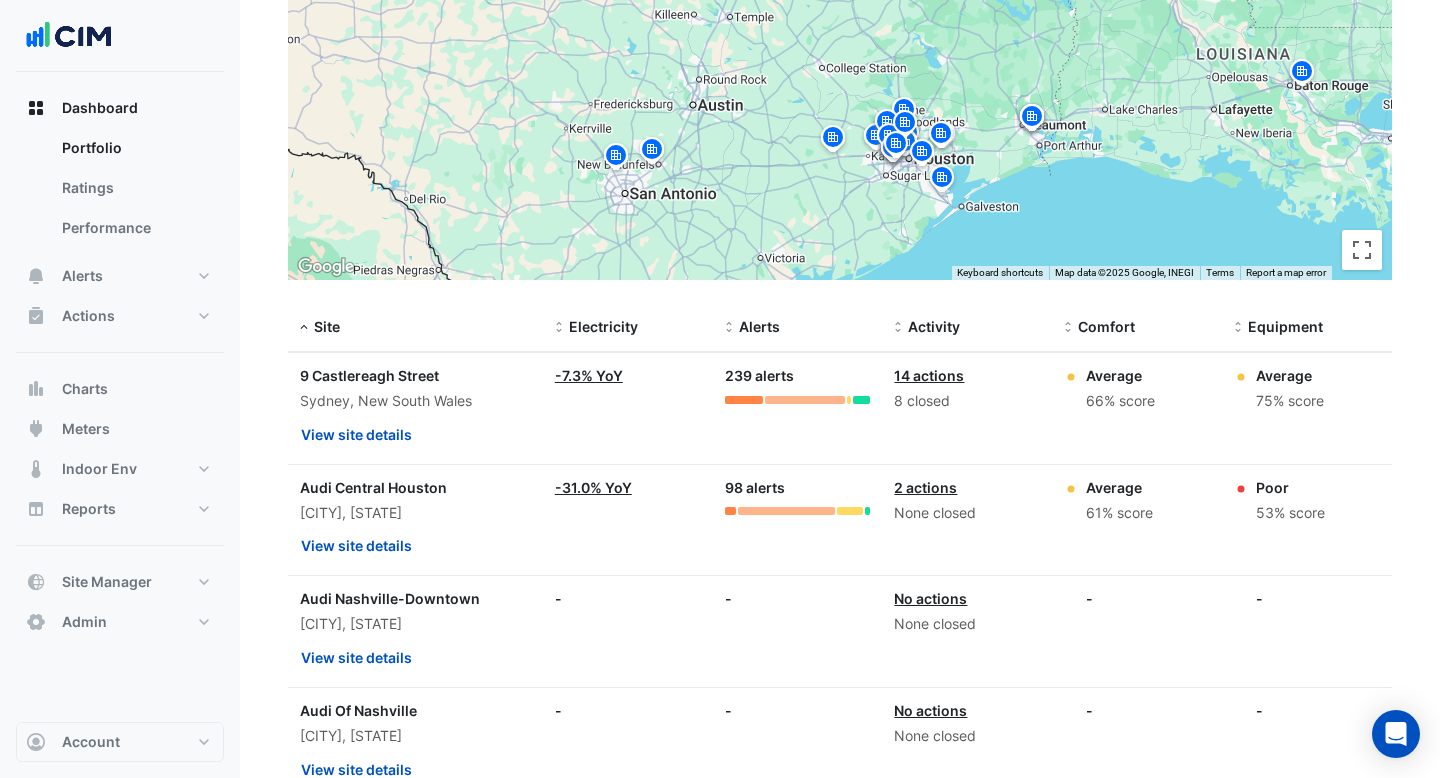 click 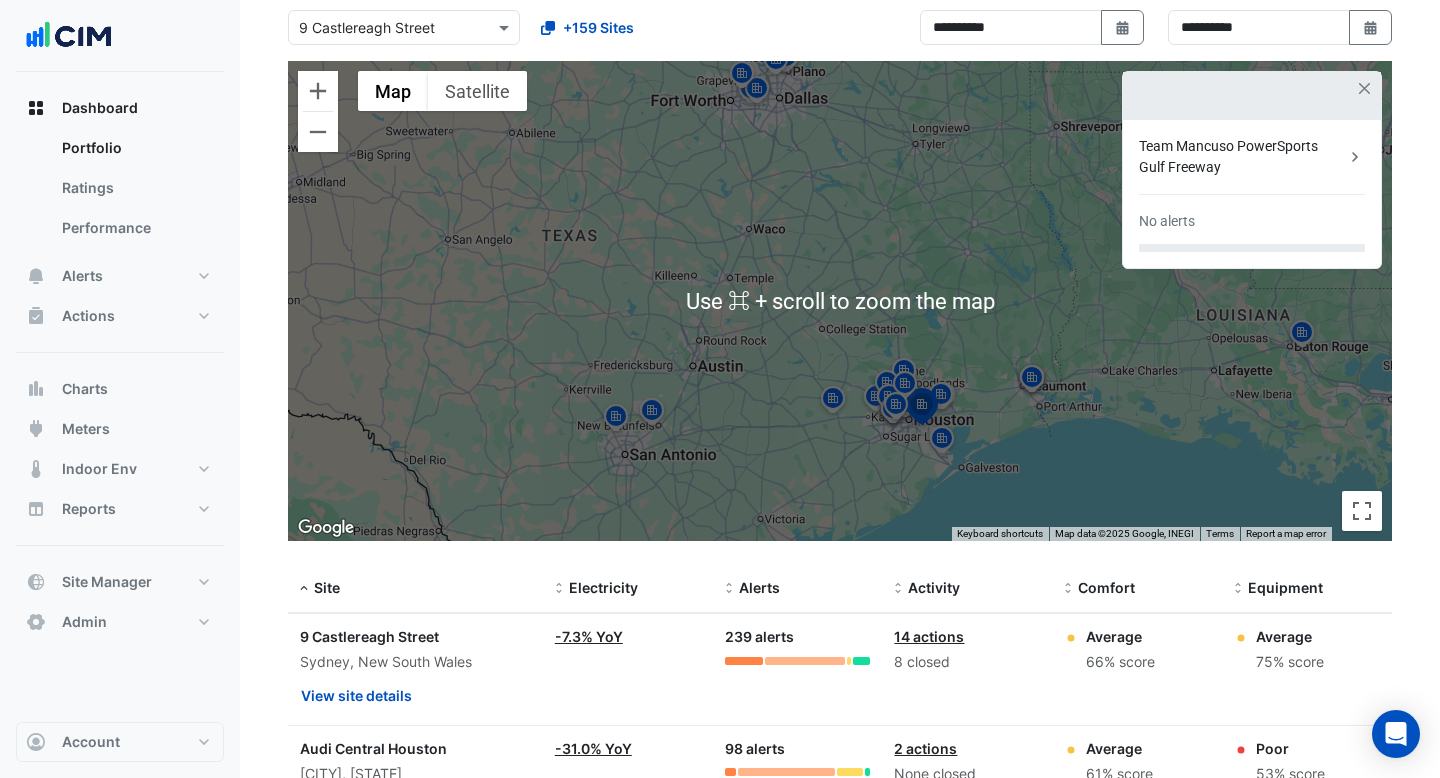 scroll, scrollTop: 105, scrollLeft: 0, axis: vertical 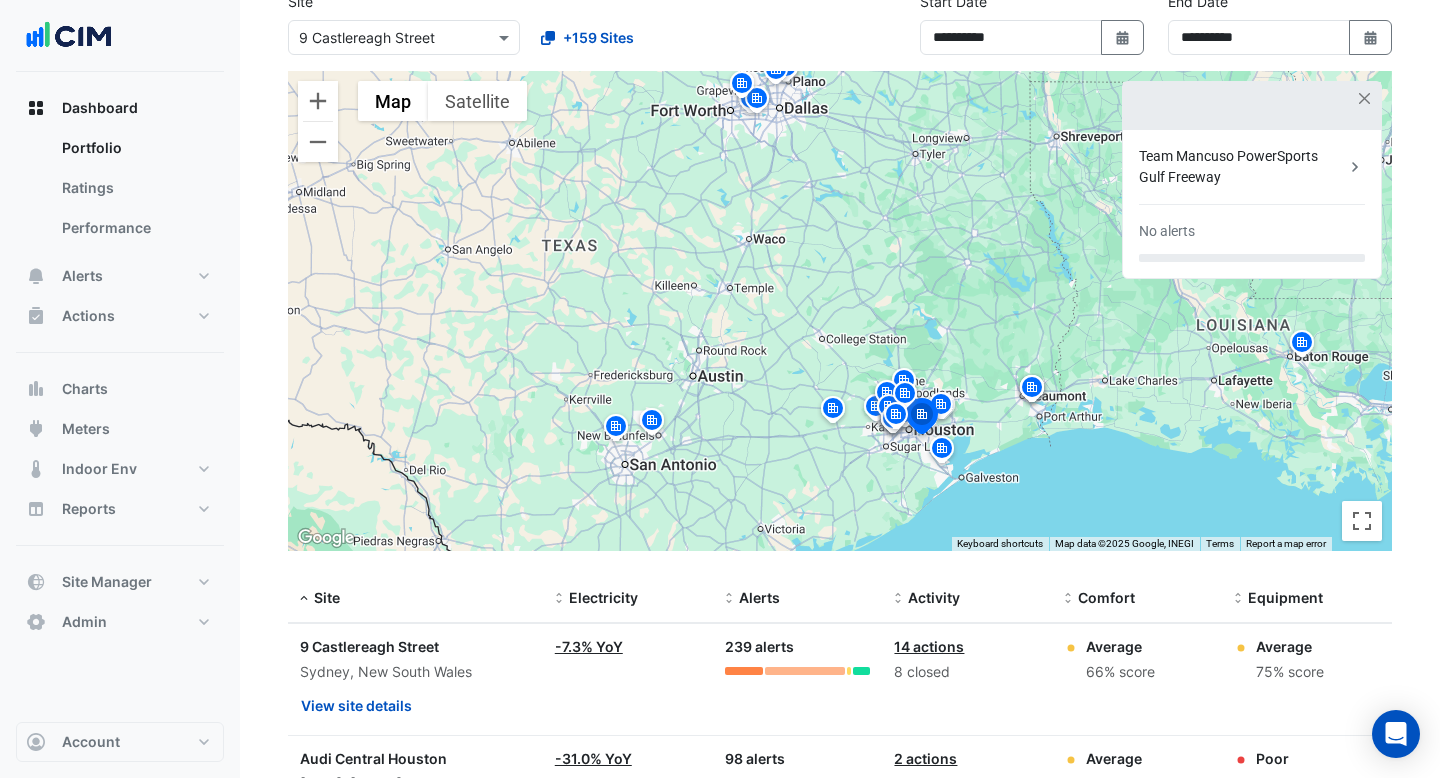 click 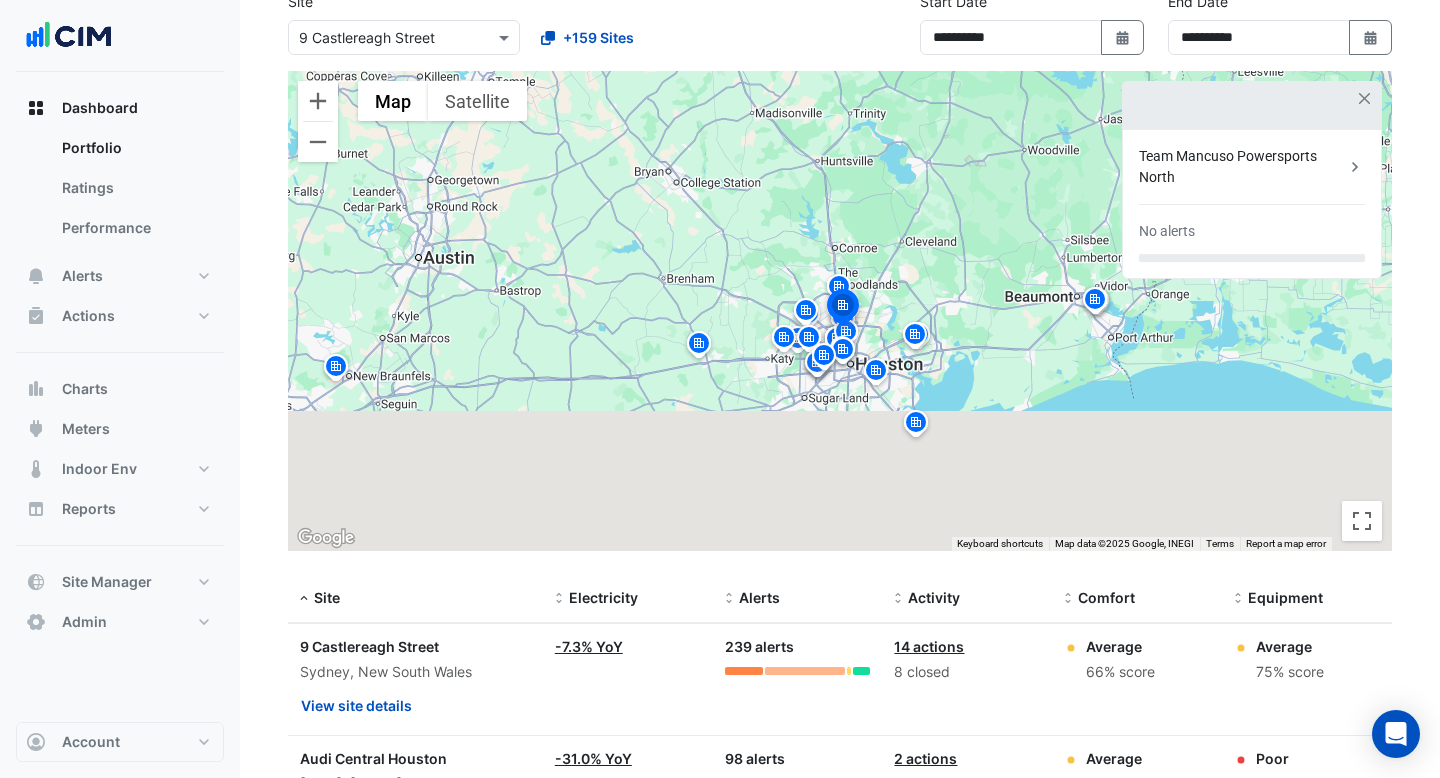 drag, startPoint x: 931, startPoint y: 379, endPoint x: 930, endPoint y: 230, distance: 149.00336 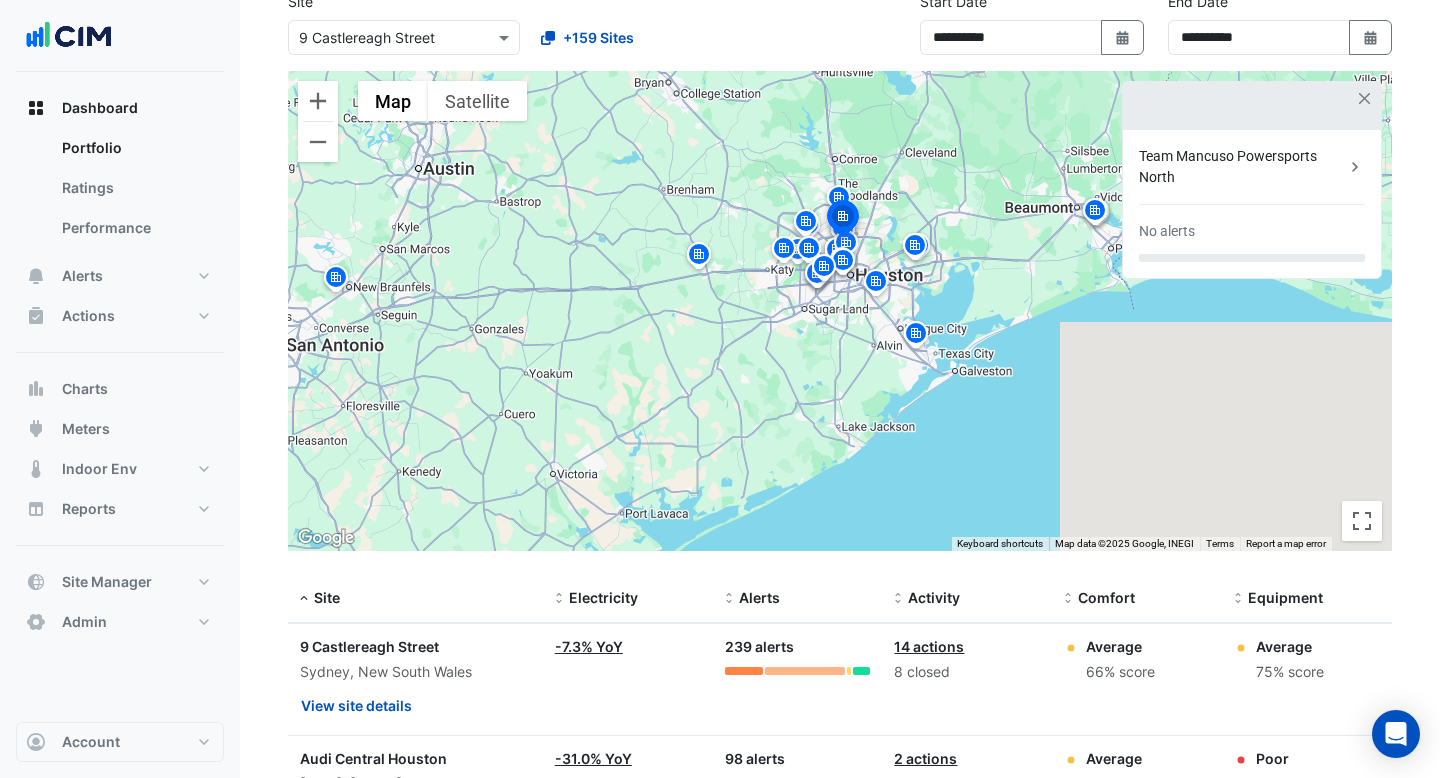 click 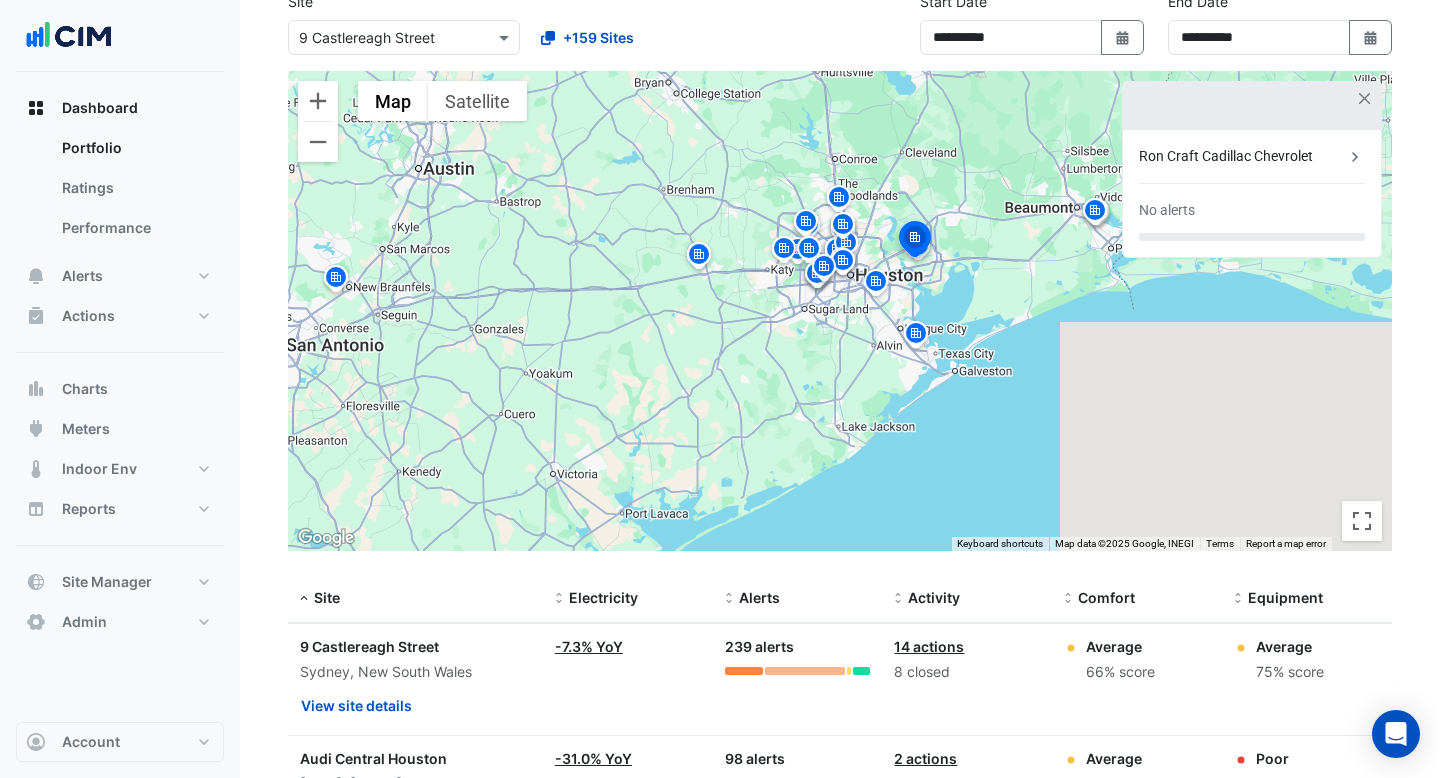 click 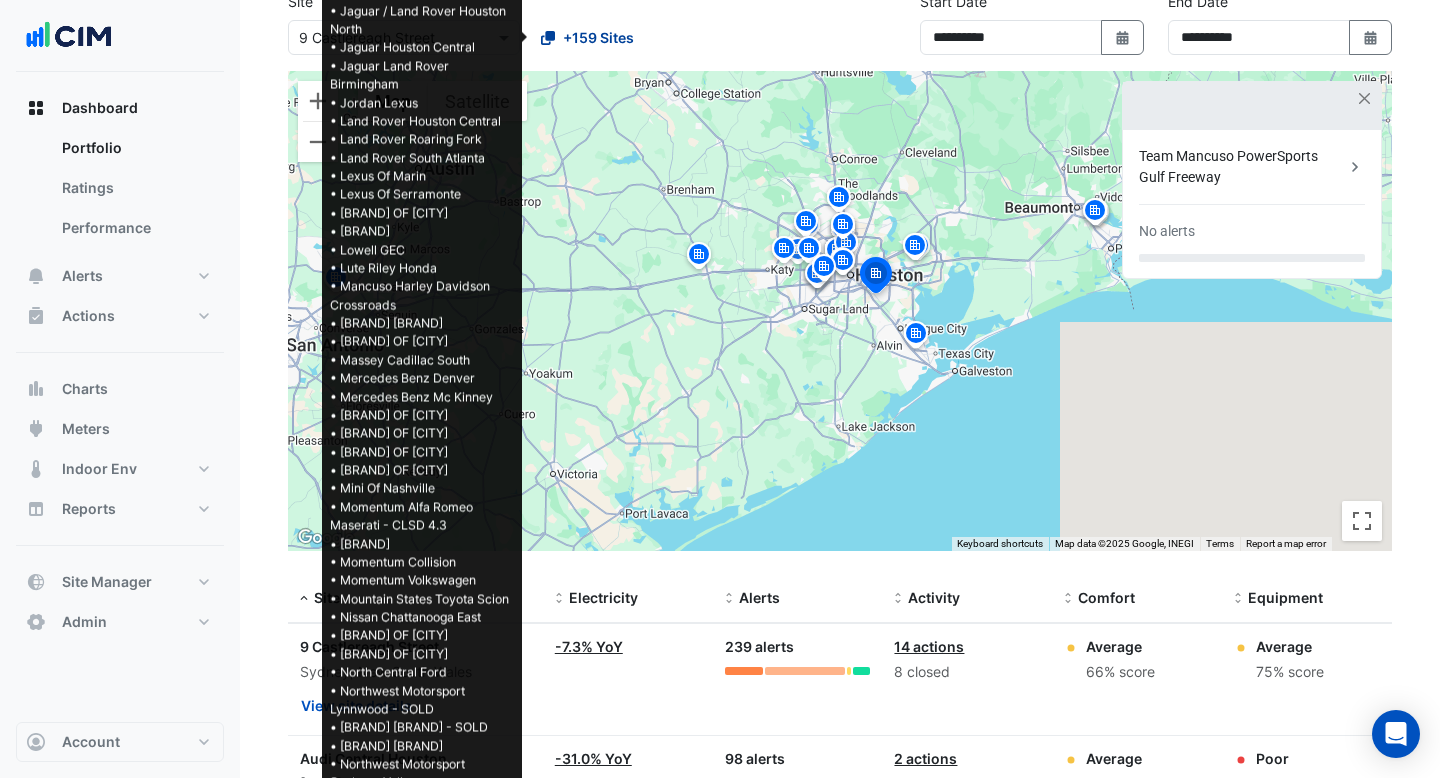 click on "+159 Sites" at bounding box center (598, 37) 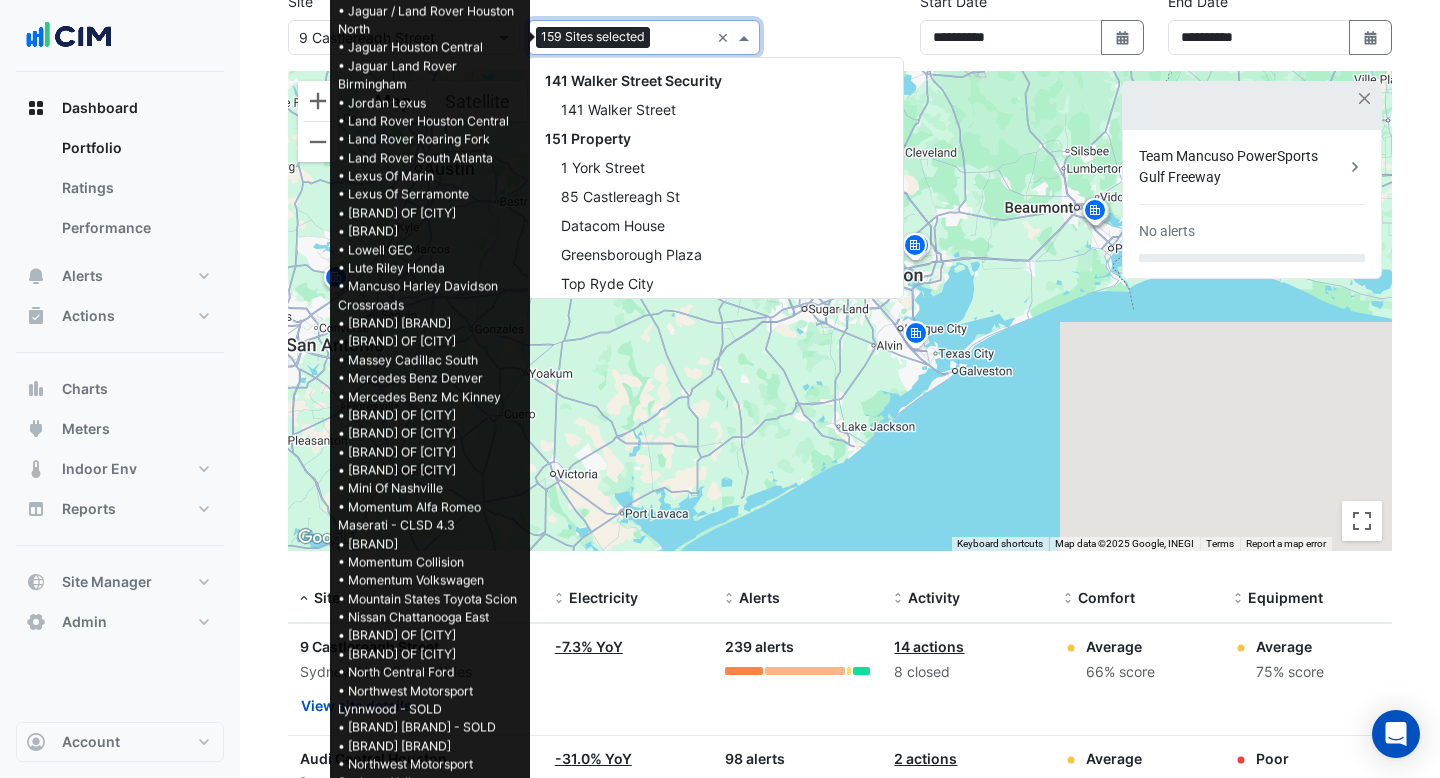 scroll, scrollTop: 32720, scrollLeft: 0, axis: vertical 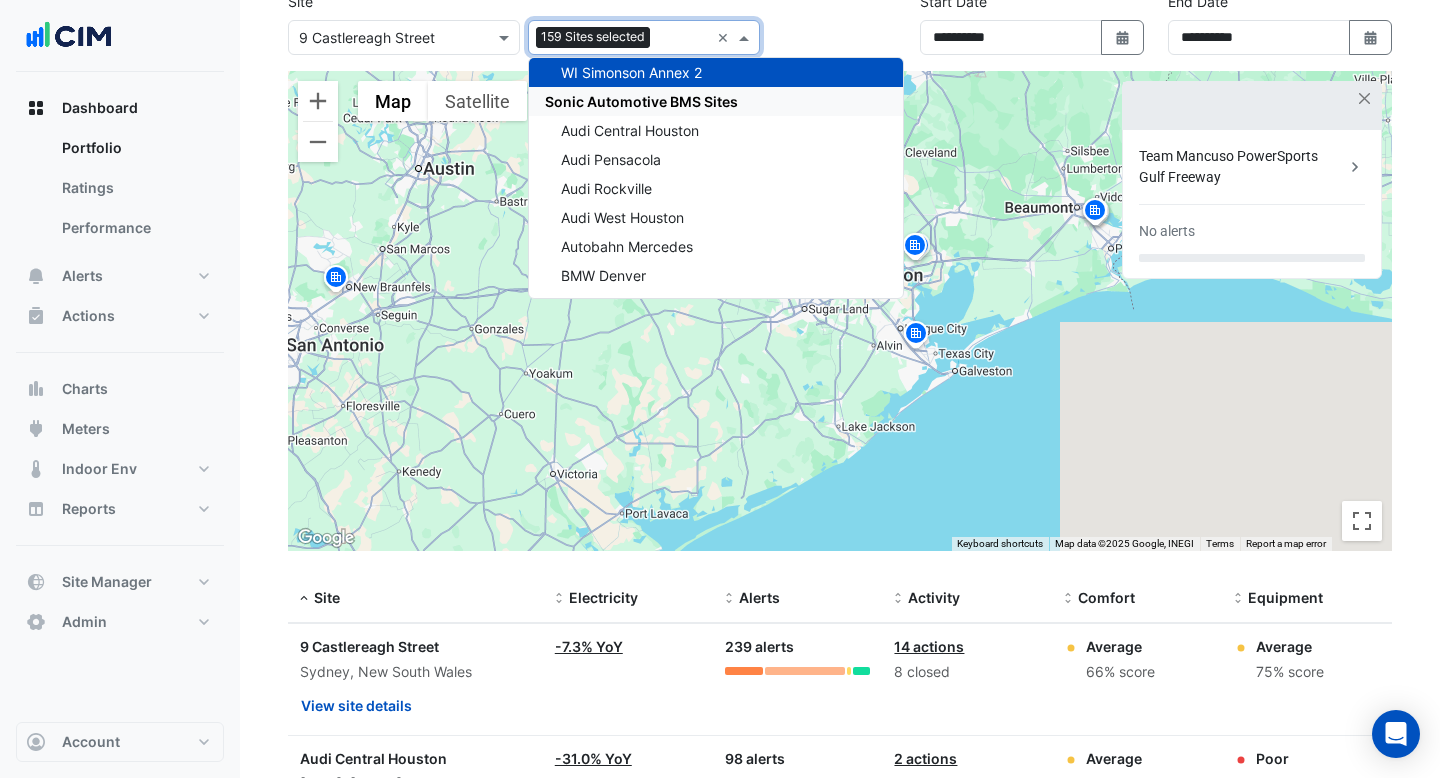click on "Sonic Automotive BMS Sites" at bounding box center [641, 101] 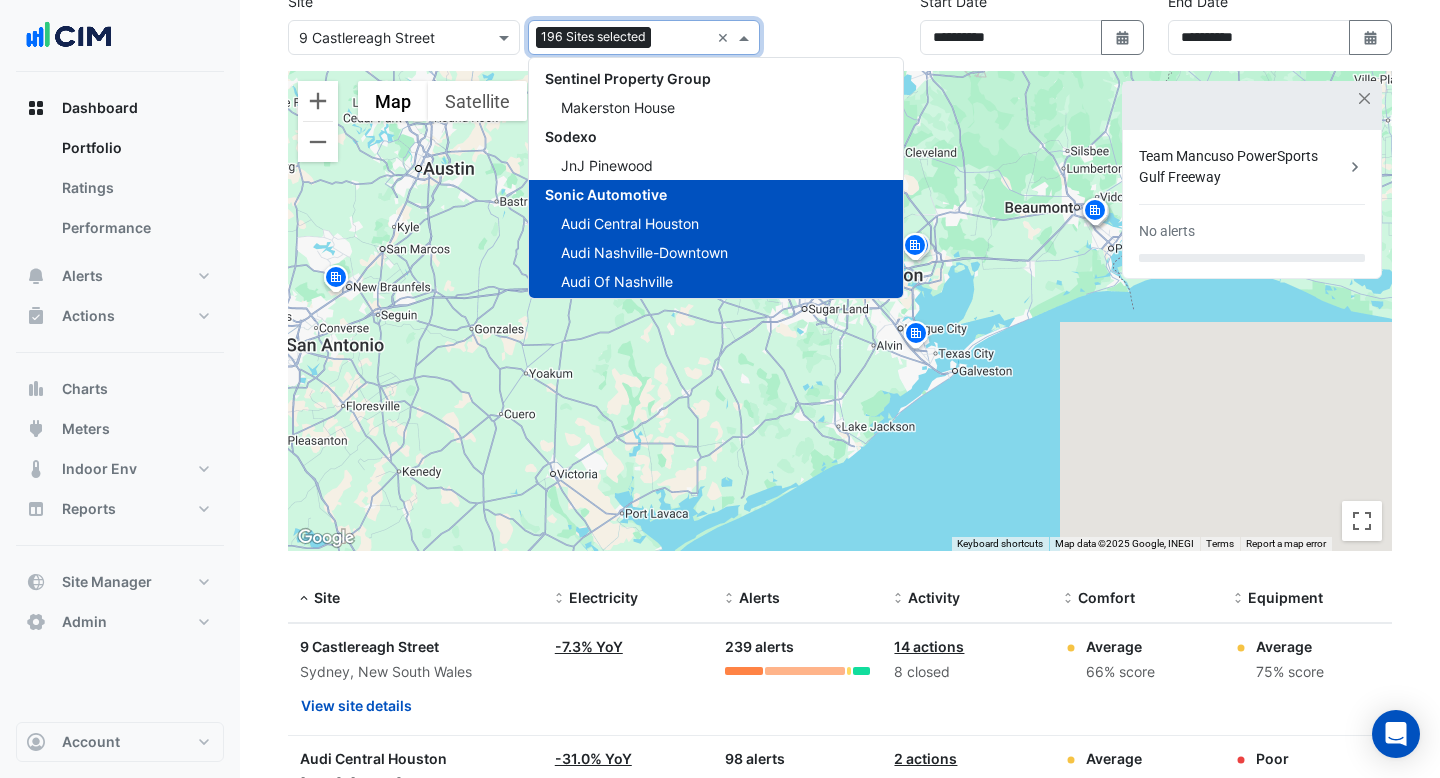 scroll, scrollTop: 28028, scrollLeft: 0, axis: vertical 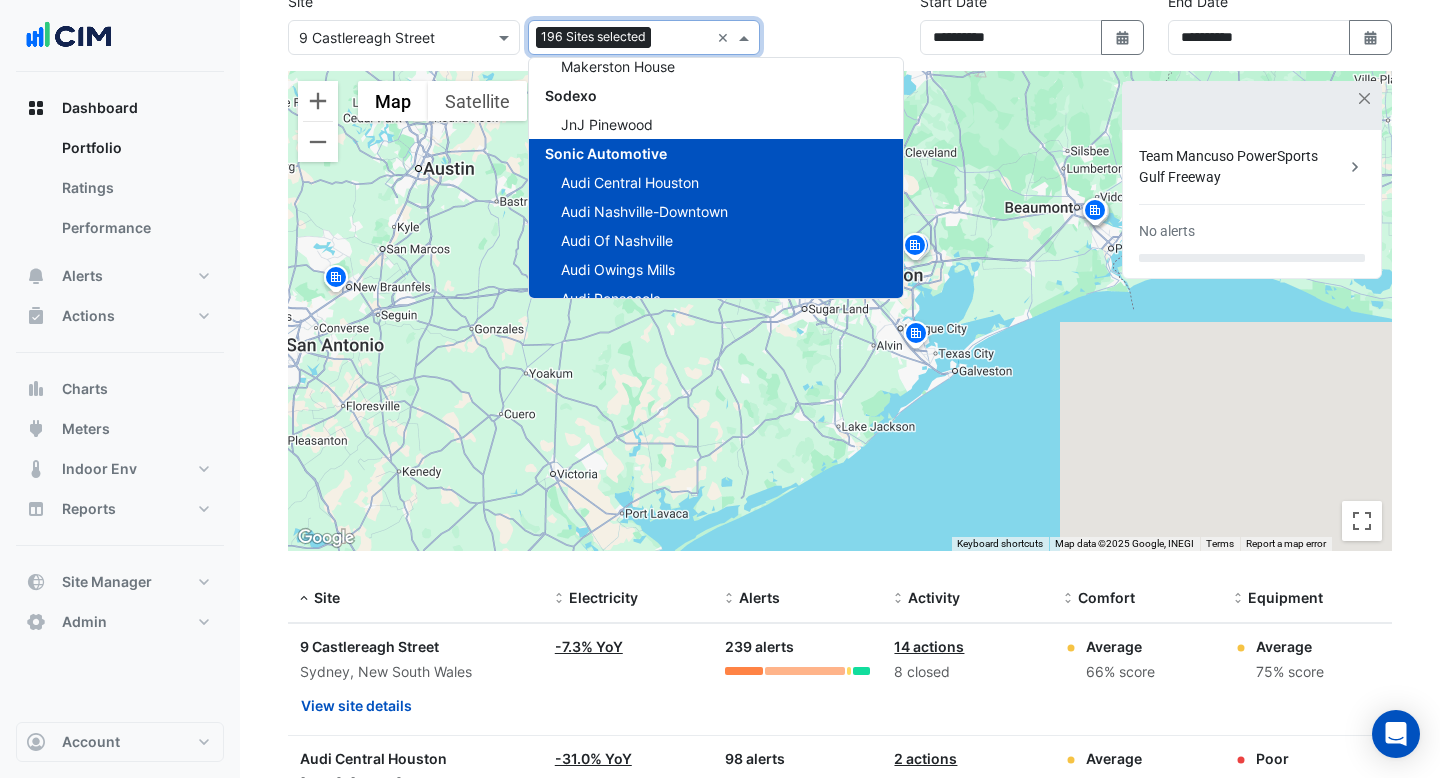 click on "Sonic Automotive" at bounding box center (716, 153) 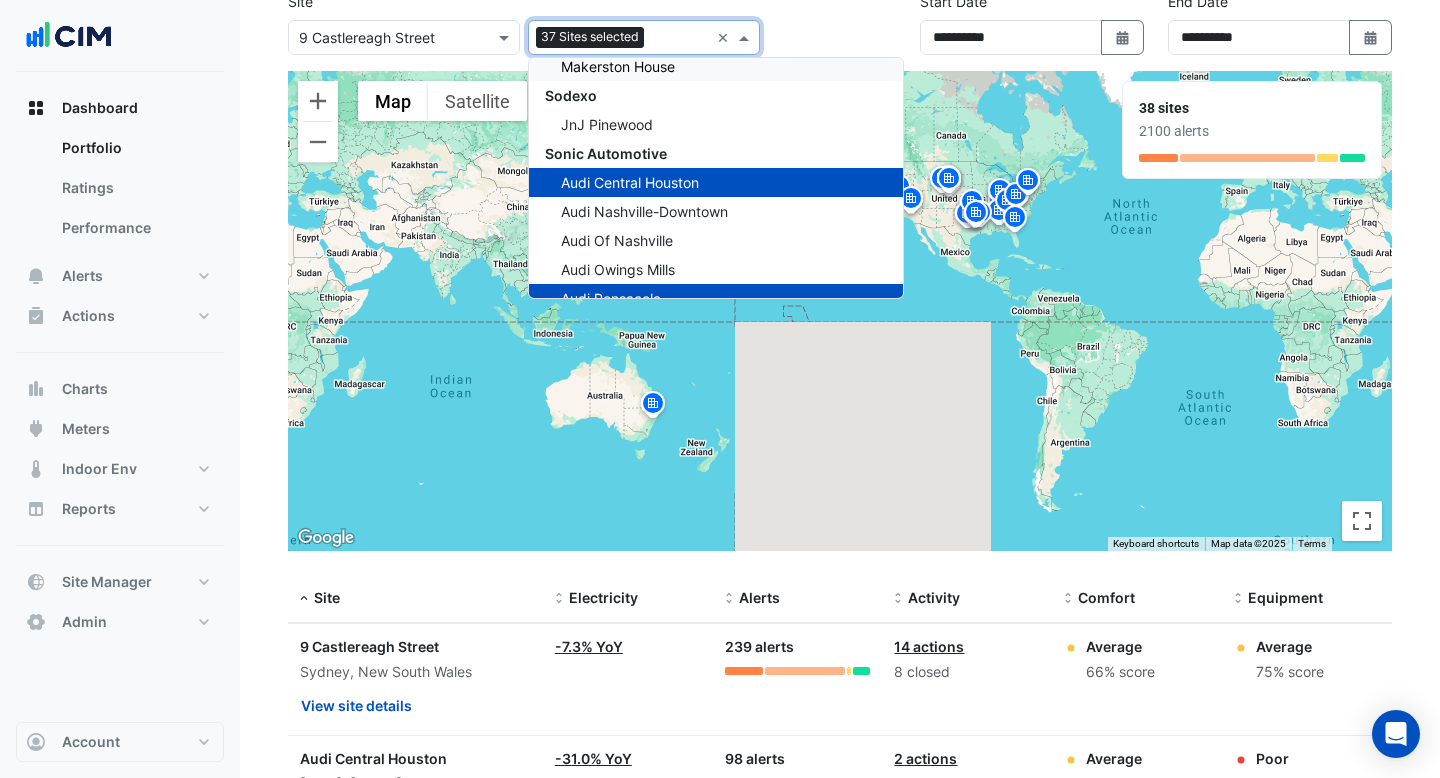 click on "Site
Select a Site × 9 Castlereagh Street
Add sites to compare
37 Sites selected
× 141 Walker Street Security 141 Walker Street 151 Property 1 York Street 85 Castlereagh St Datacom House Greensborough Plaza Top Ryde City 1Circle Hyperdome Robina Town Centre 24x7 130 Lonsdale Street Adare Manor Analog Devices (ERDC) Analog Devices Main Site BioMarin Shanbally DELL Technologies (Ovens) Dell Technologies (Raheen) Gilead Sciences  Immigration Museum Janssen Biologics Janssen Pharma Cork Melbourne Museum Merribek Annexe Museums Discovery Centre National Library of Australia Scienceworks Vision Care Main Site Jacksonville Vision Care Main Site Limerick Vision Care R&D Jacksonville  Voco Gold Coast 333 George Concierge 333 George Street ADP Consulting 11-33 Exhibition Street Canberra Centre Eastland Watergardens Town Centre Adare Manor Adare Manor Aidan Lamberth FM 200 Creek Street 340 Adelaide Street Aramark CBRE" 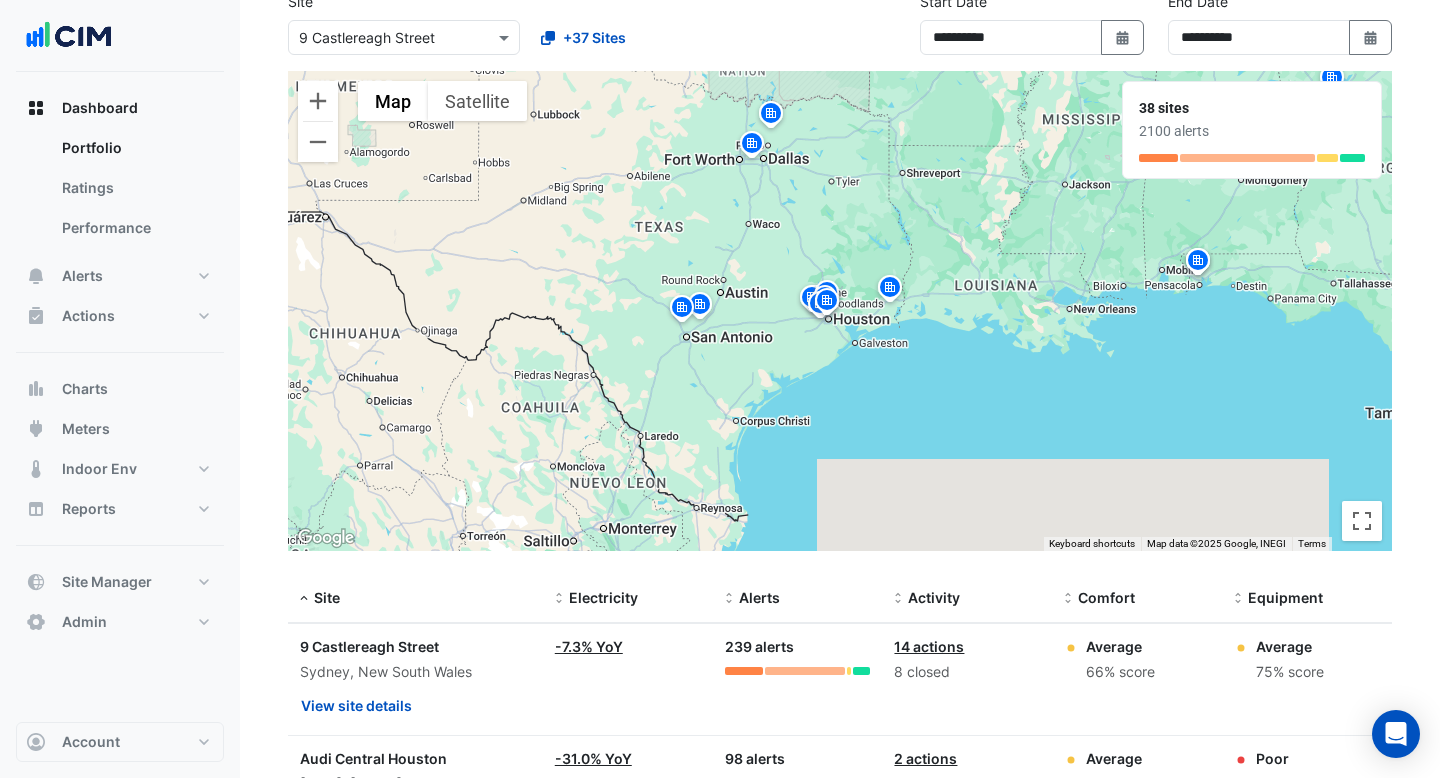 click 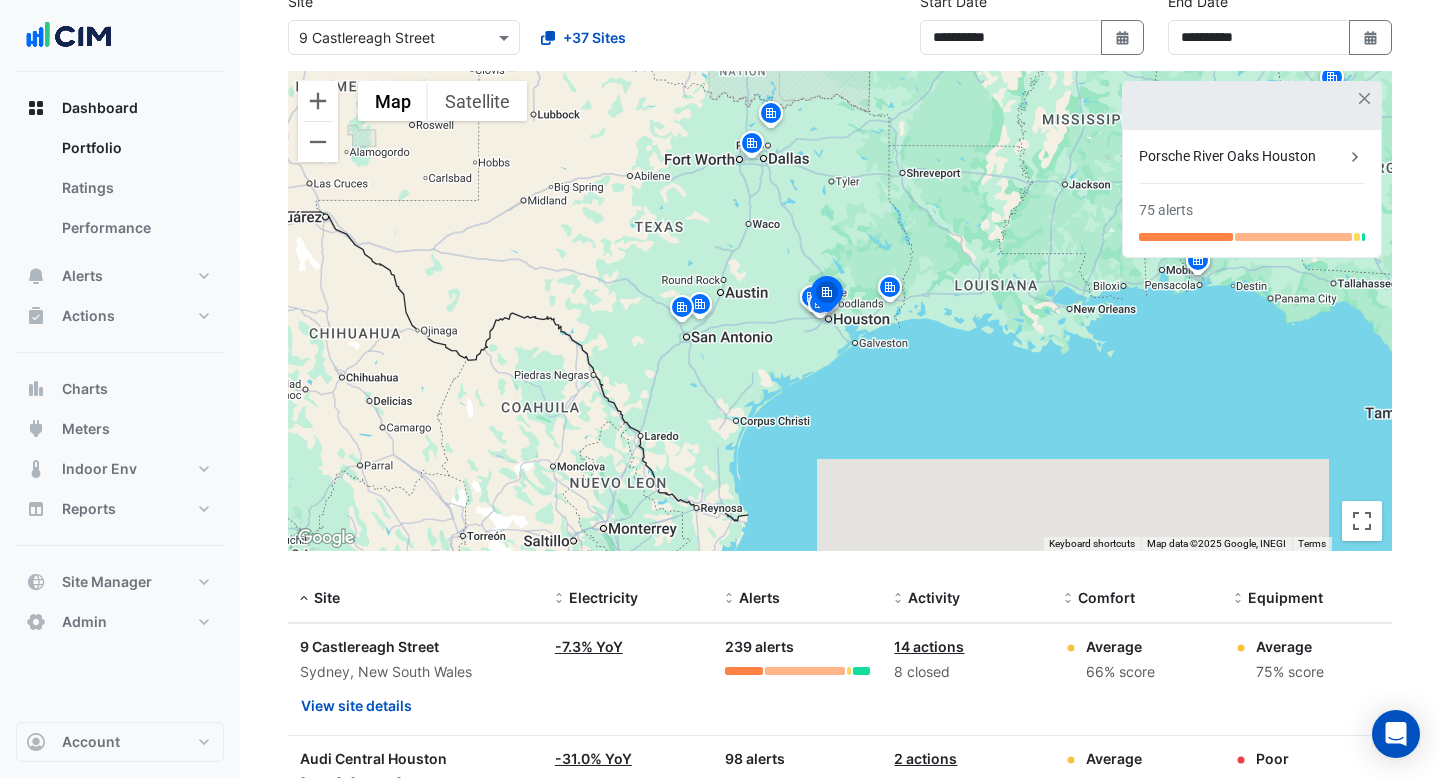 click 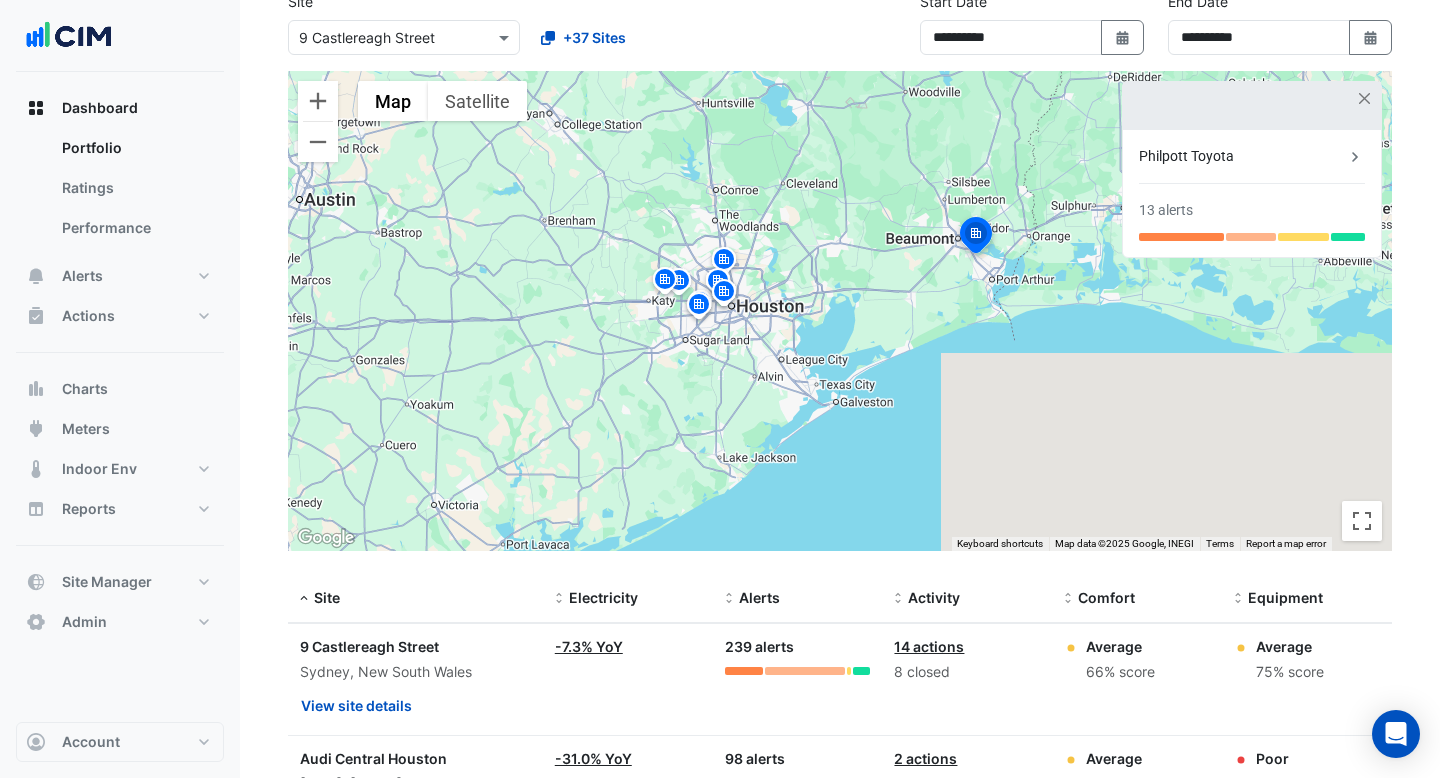 click 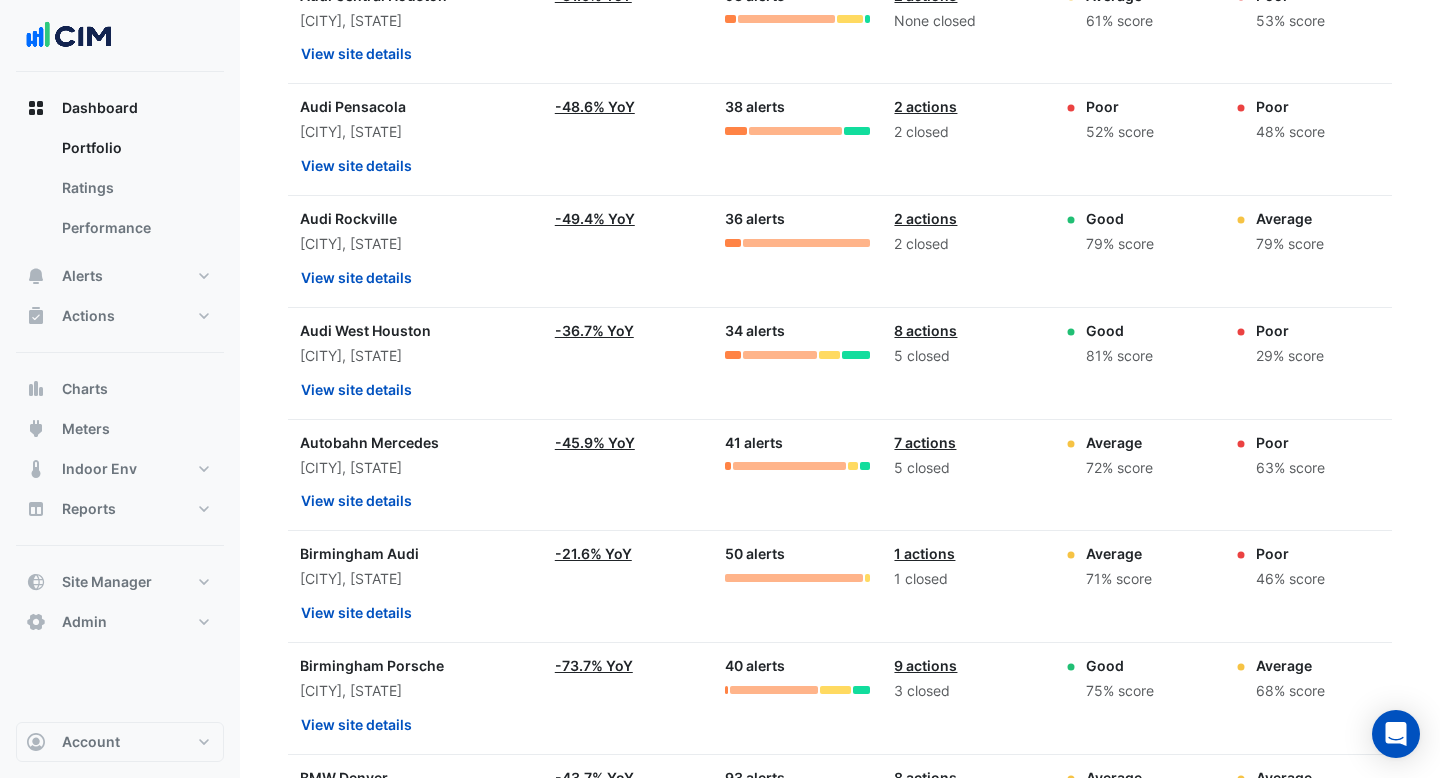 scroll, scrollTop: 977, scrollLeft: 0, axis: vertical 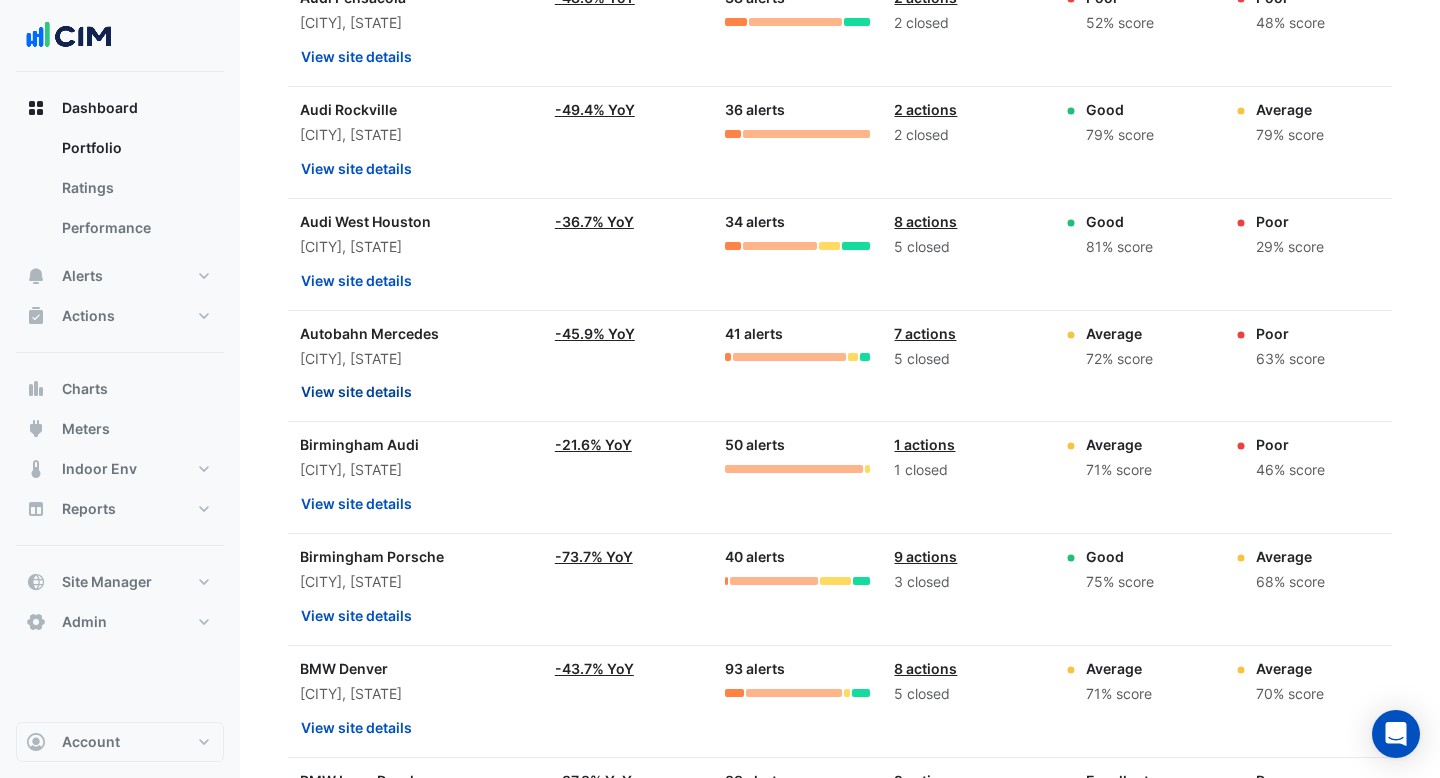 click on "View site details" 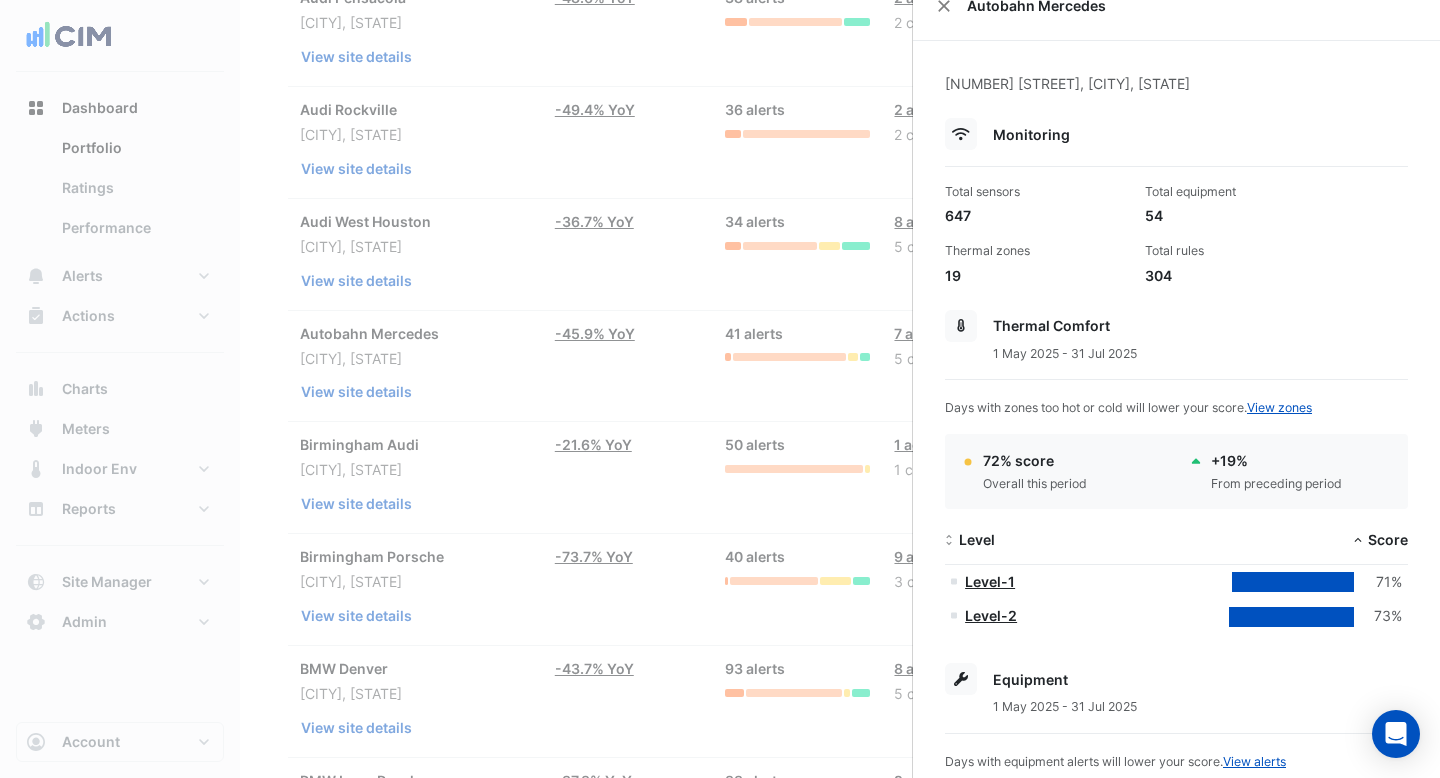 scroll, scrollTop: 0, scrollLeft: 0, axis: both 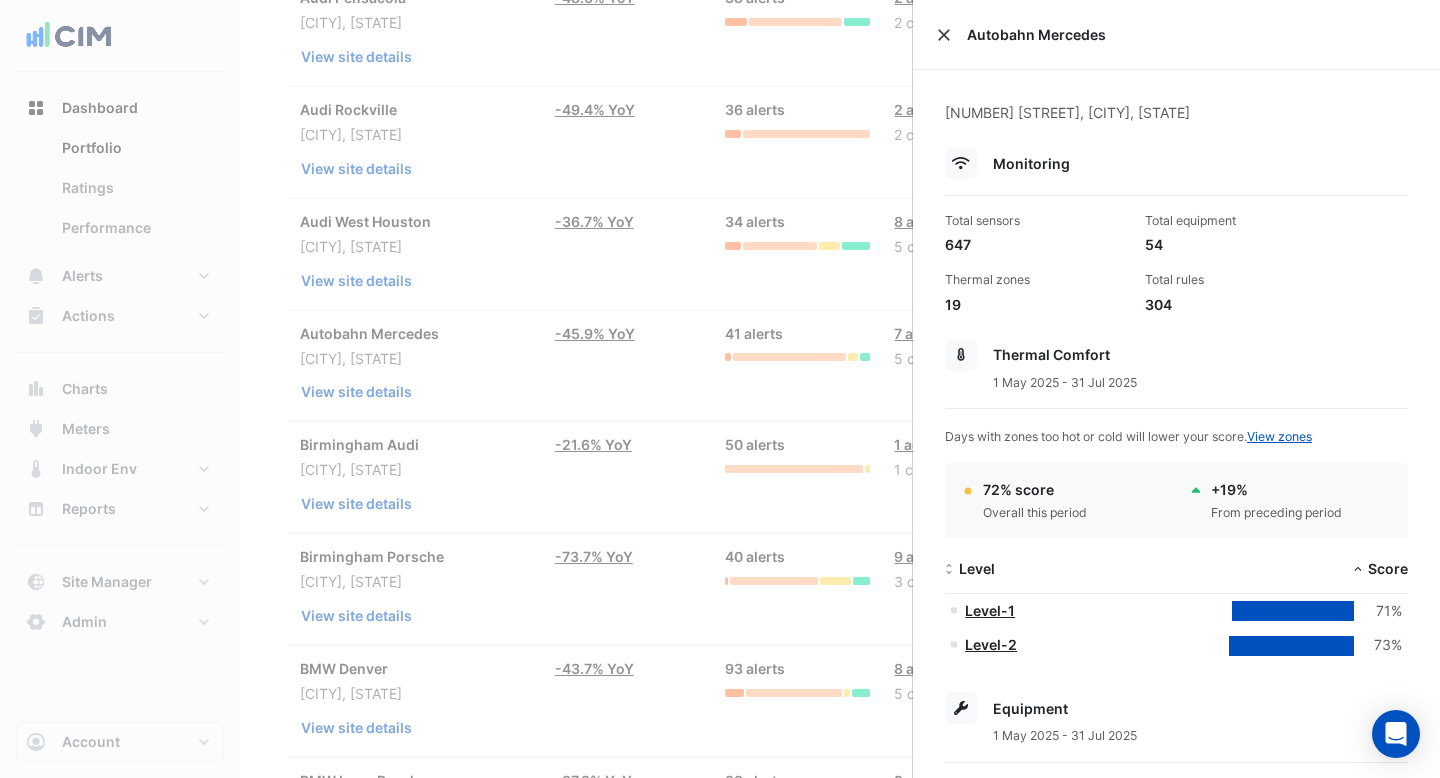 click 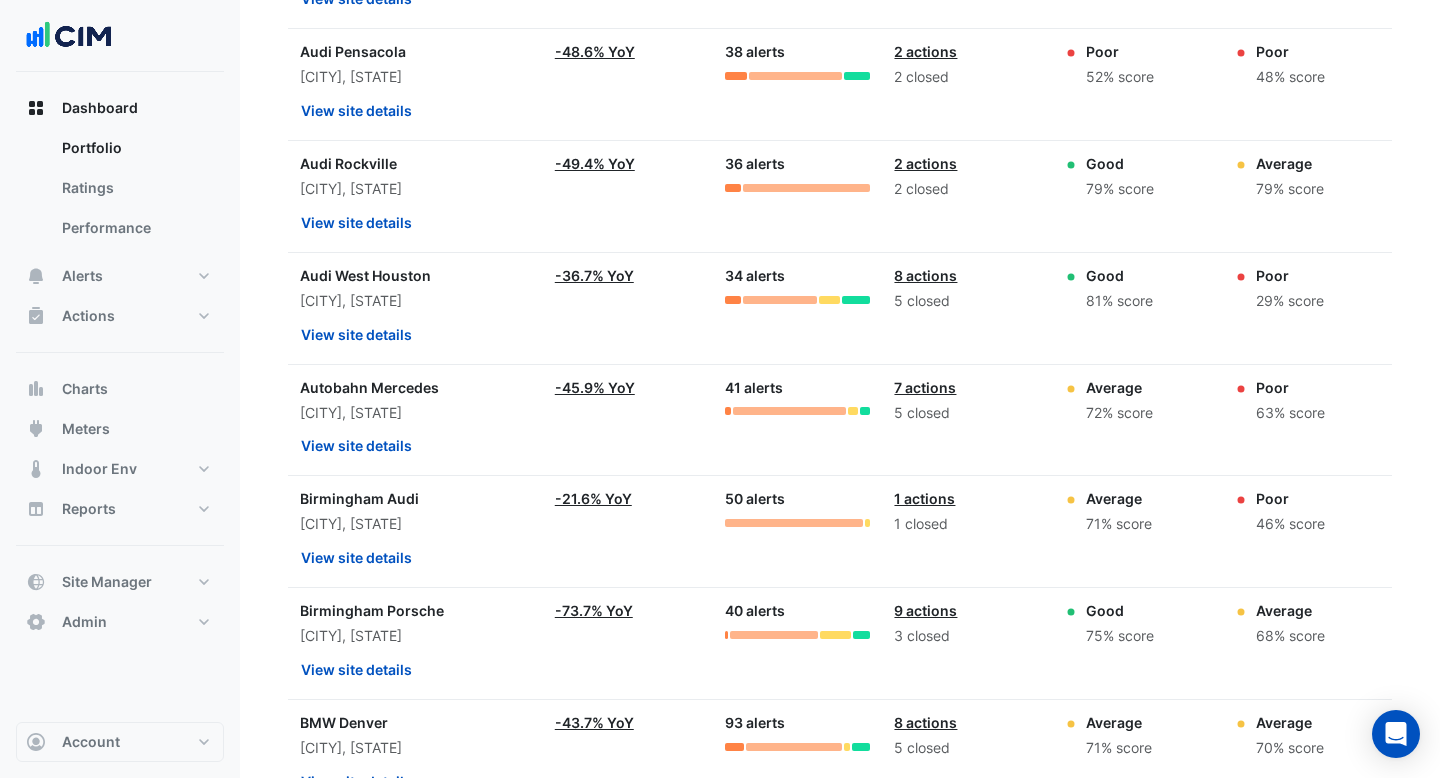 scroll, scrollTop: 921, scrollLeft: 0, axis: vertical 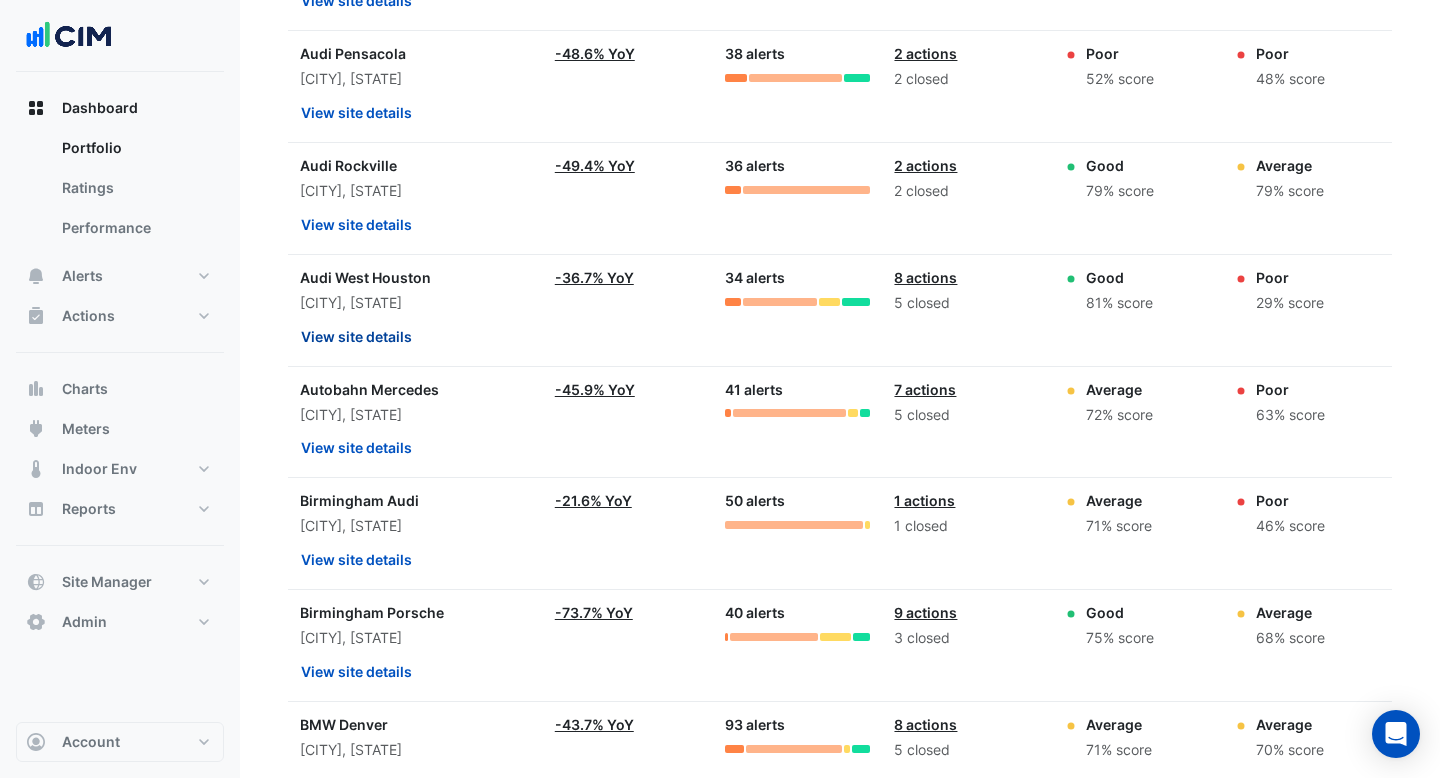 click on "View site details" 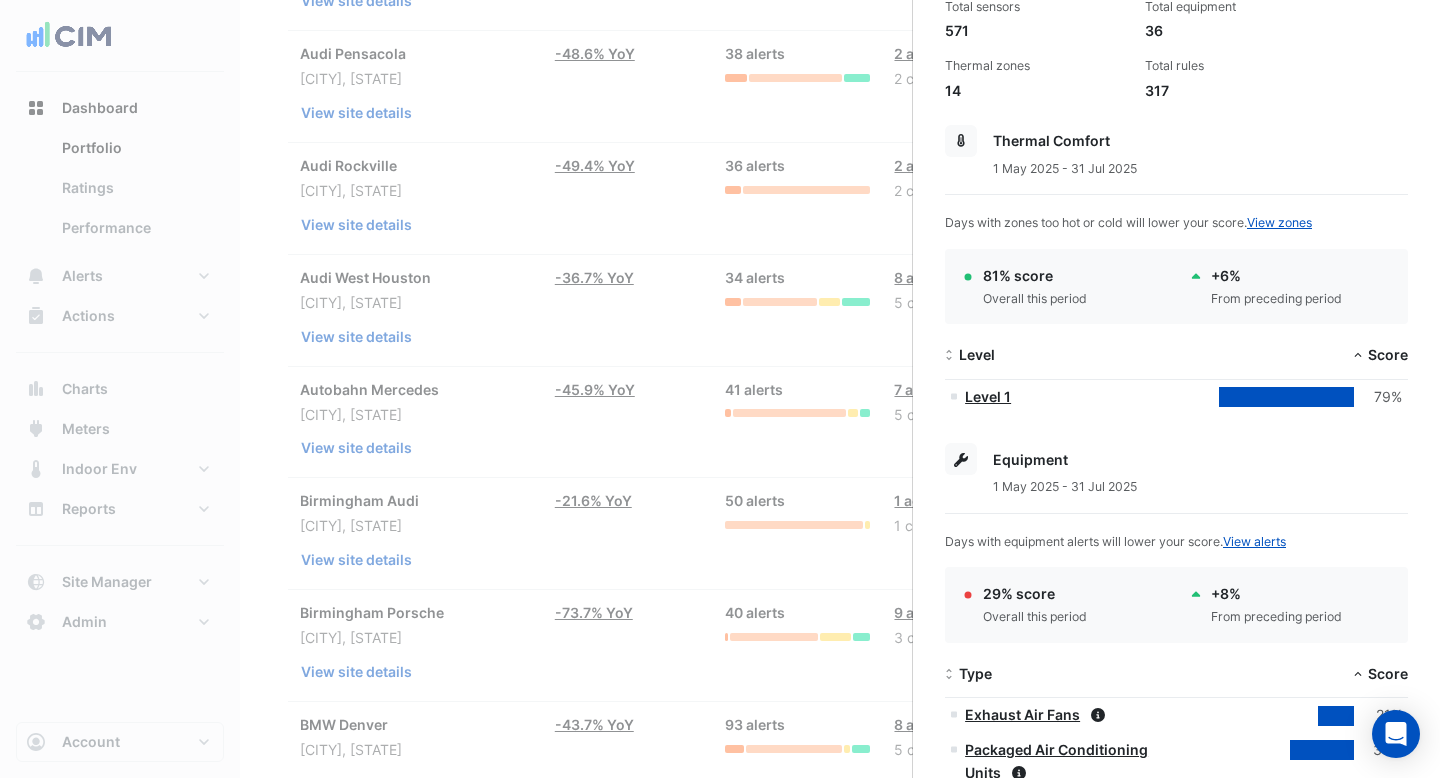 scroll, scrollTop: 0, scrollLeft: 0, axis: both 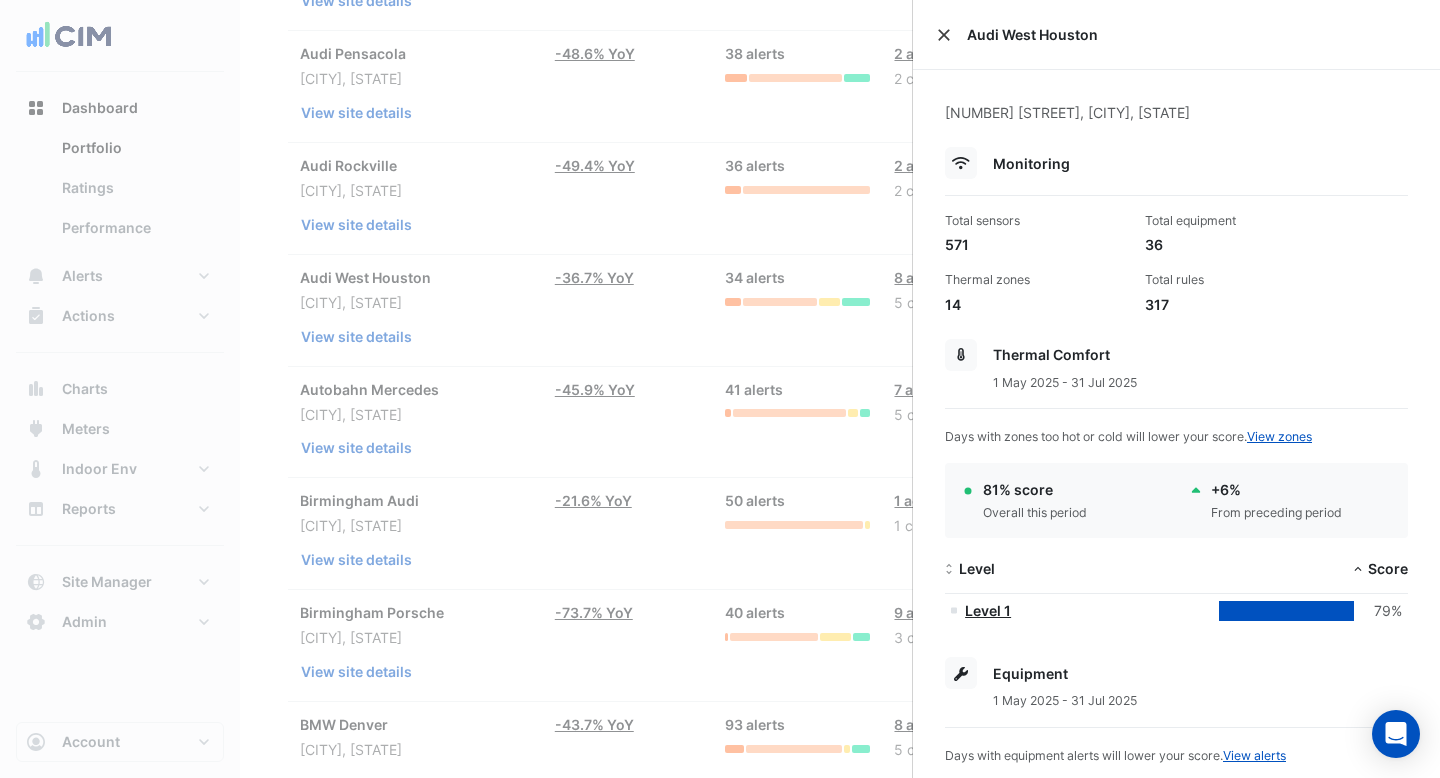 click 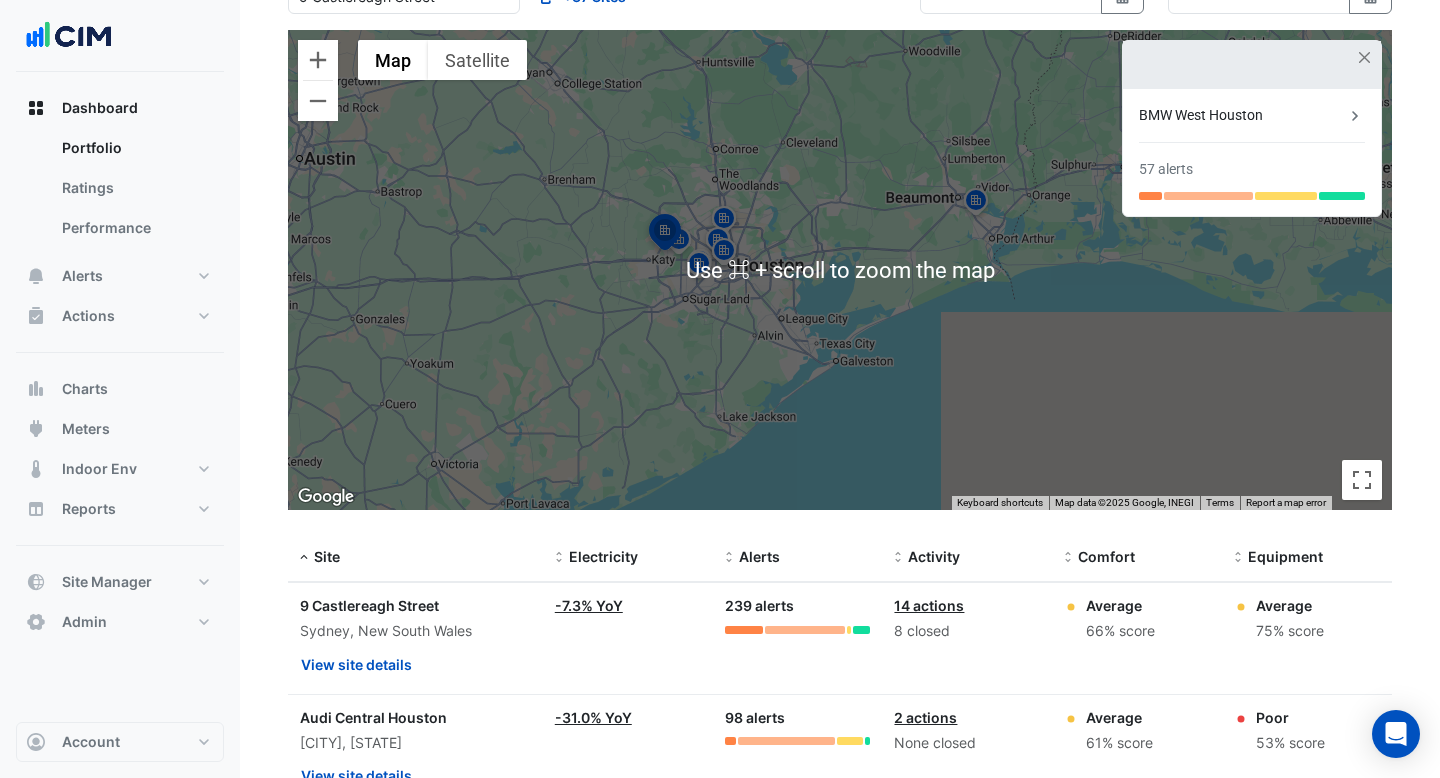 scroll, scrollTop: 126, scrollLeft: 0, axis: vertical 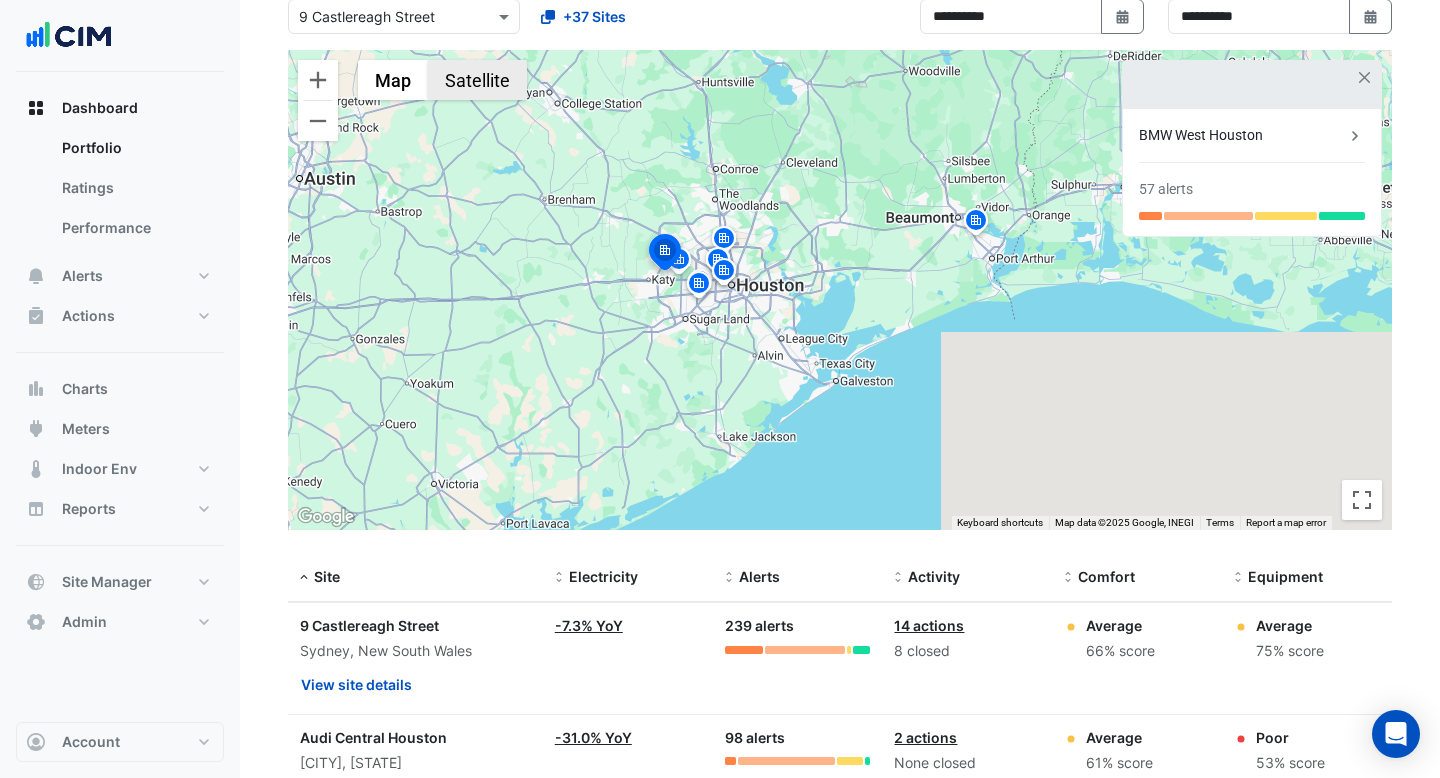 click on "Satellite" 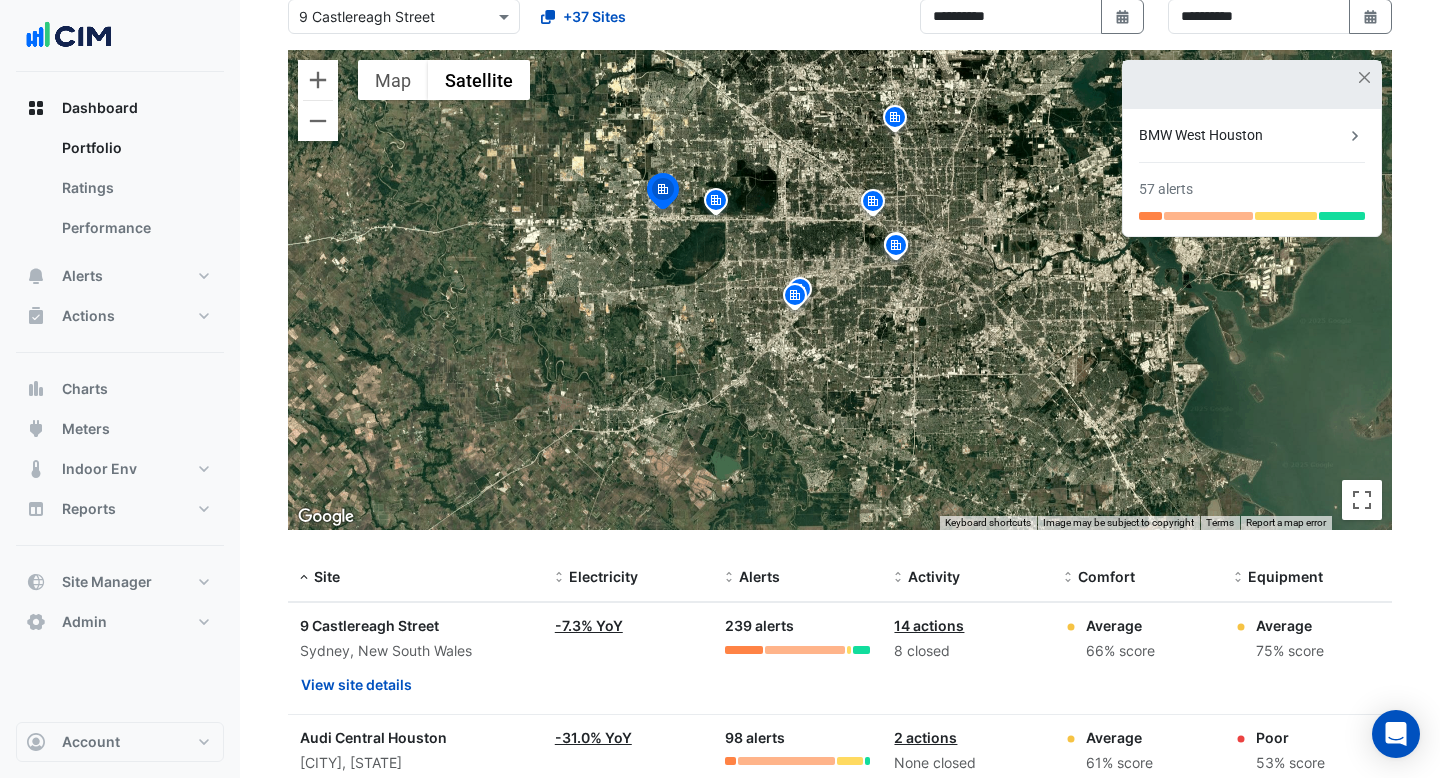 drag, startPoint x: 650, startPoint y: 250, endPoint x: 649, endPoint y: 431, distance: 181.00276 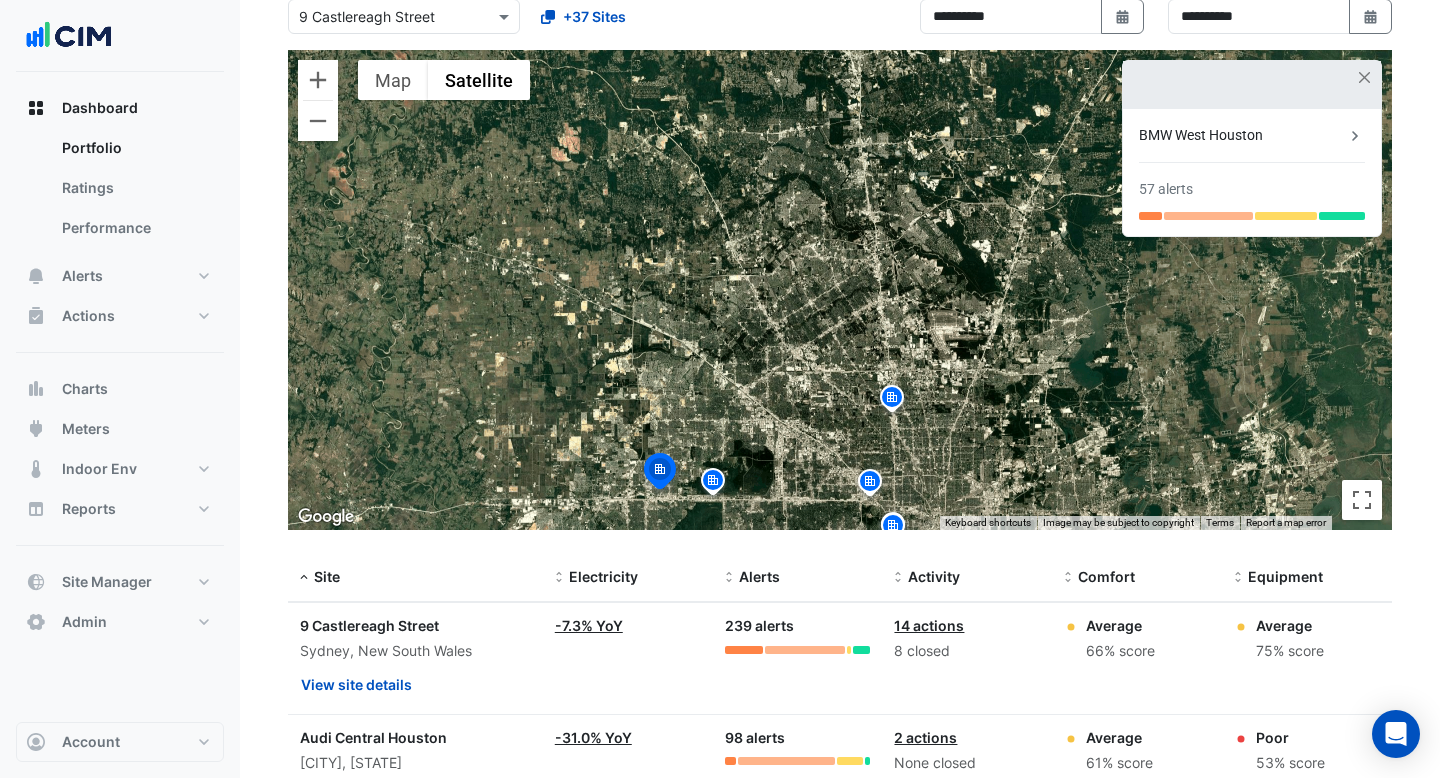 drag, startPoint x: 651, startPoint y: 419, endPoint x: 669, endPoint y: 310, distance: 110.47624 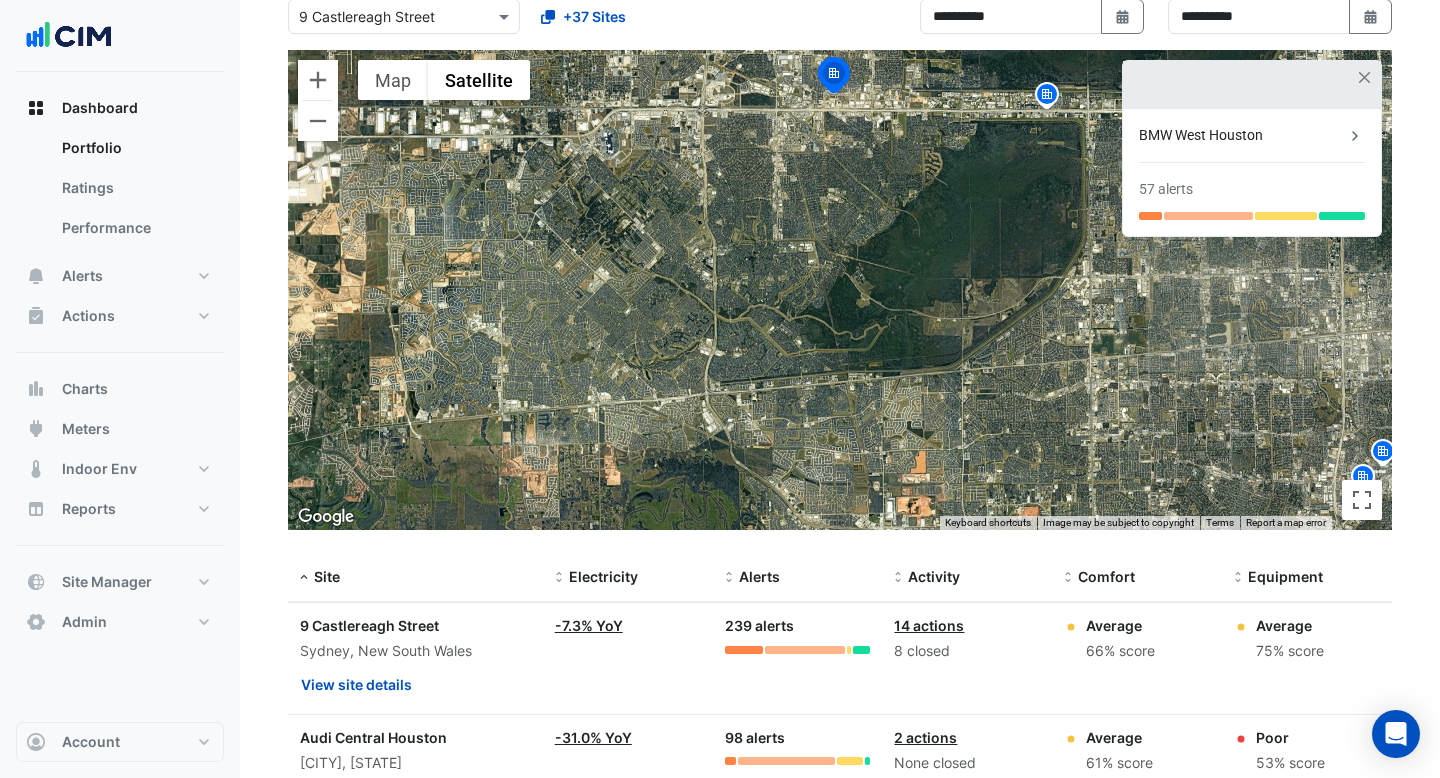 drag, startPoint x: 816, startPoint y: 158, endPoint x: 691, endPoint y: 379, distance: 253.90155 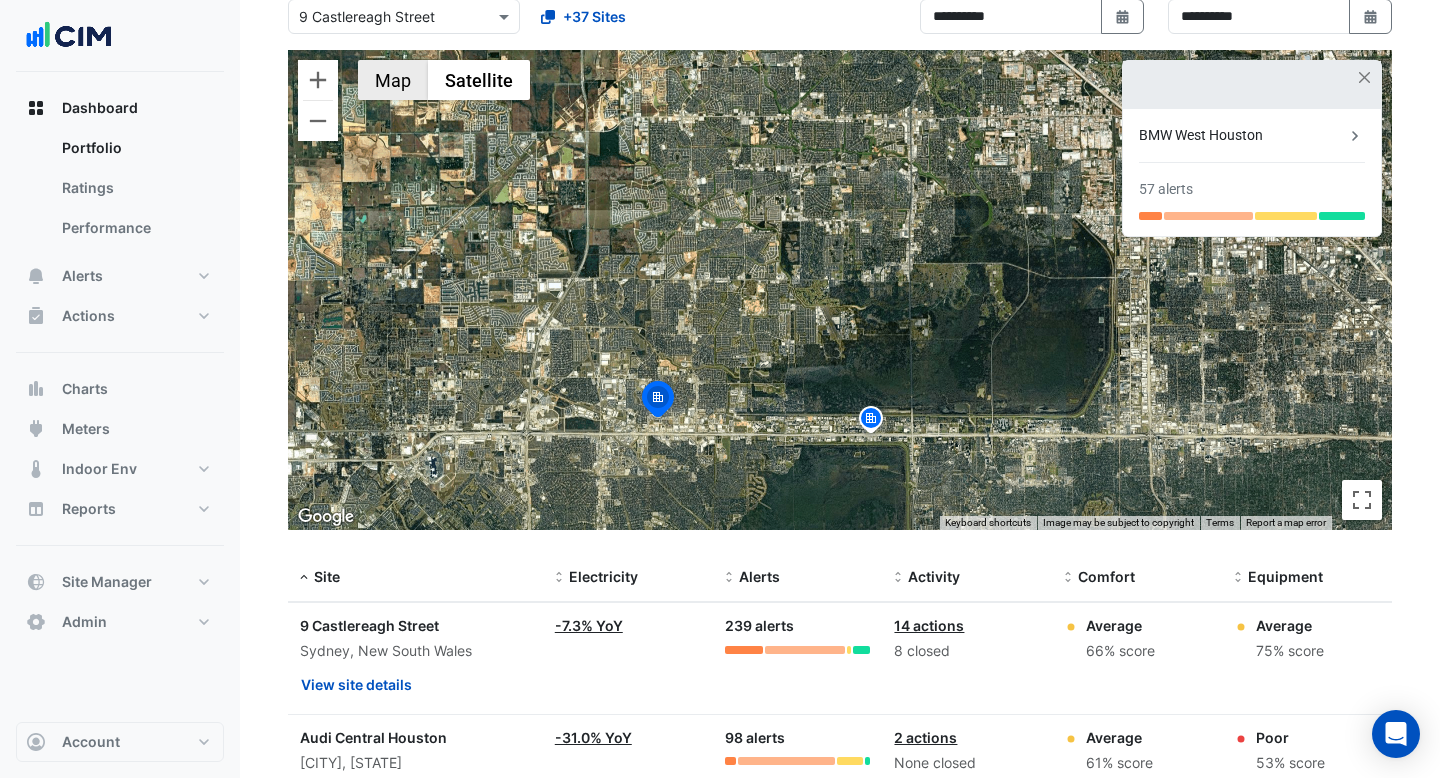 click on "Map" 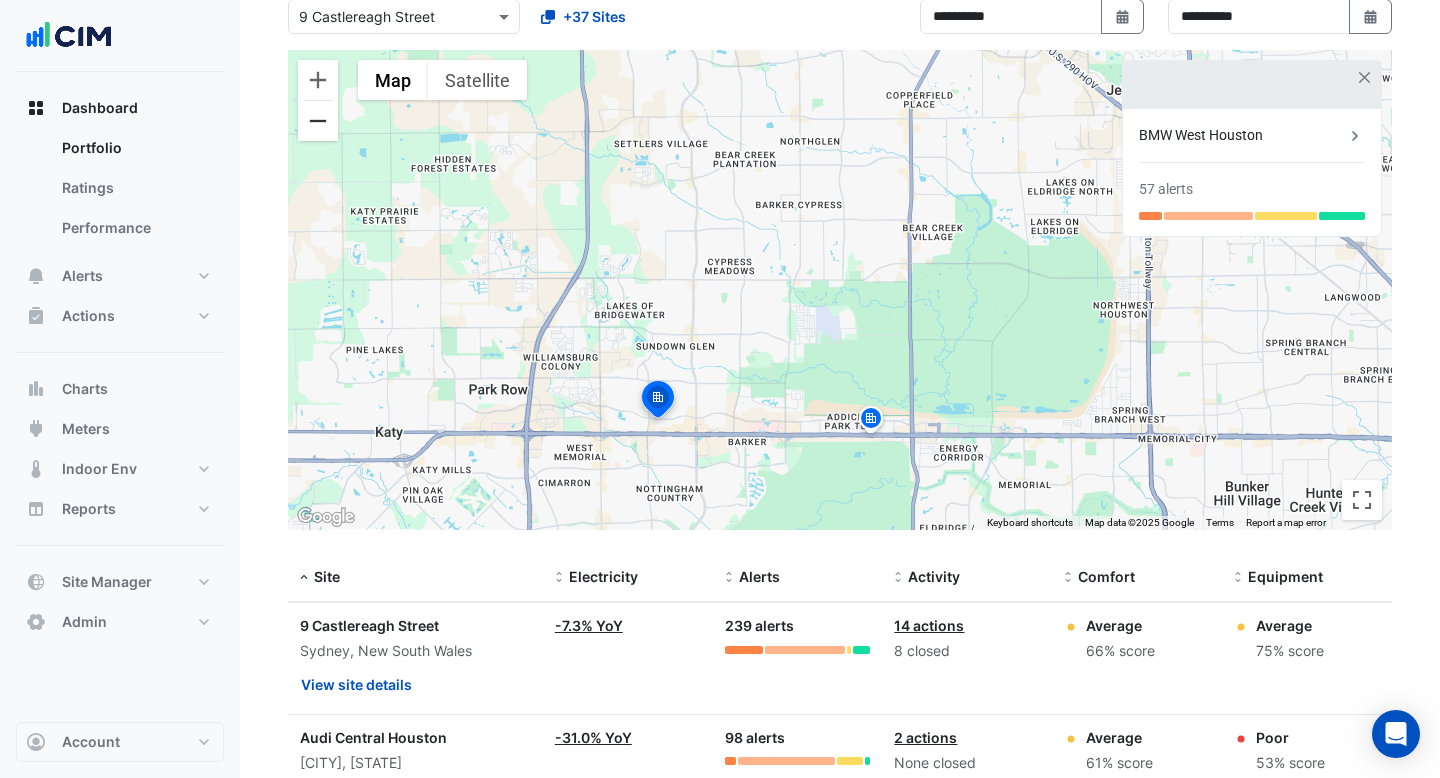 click 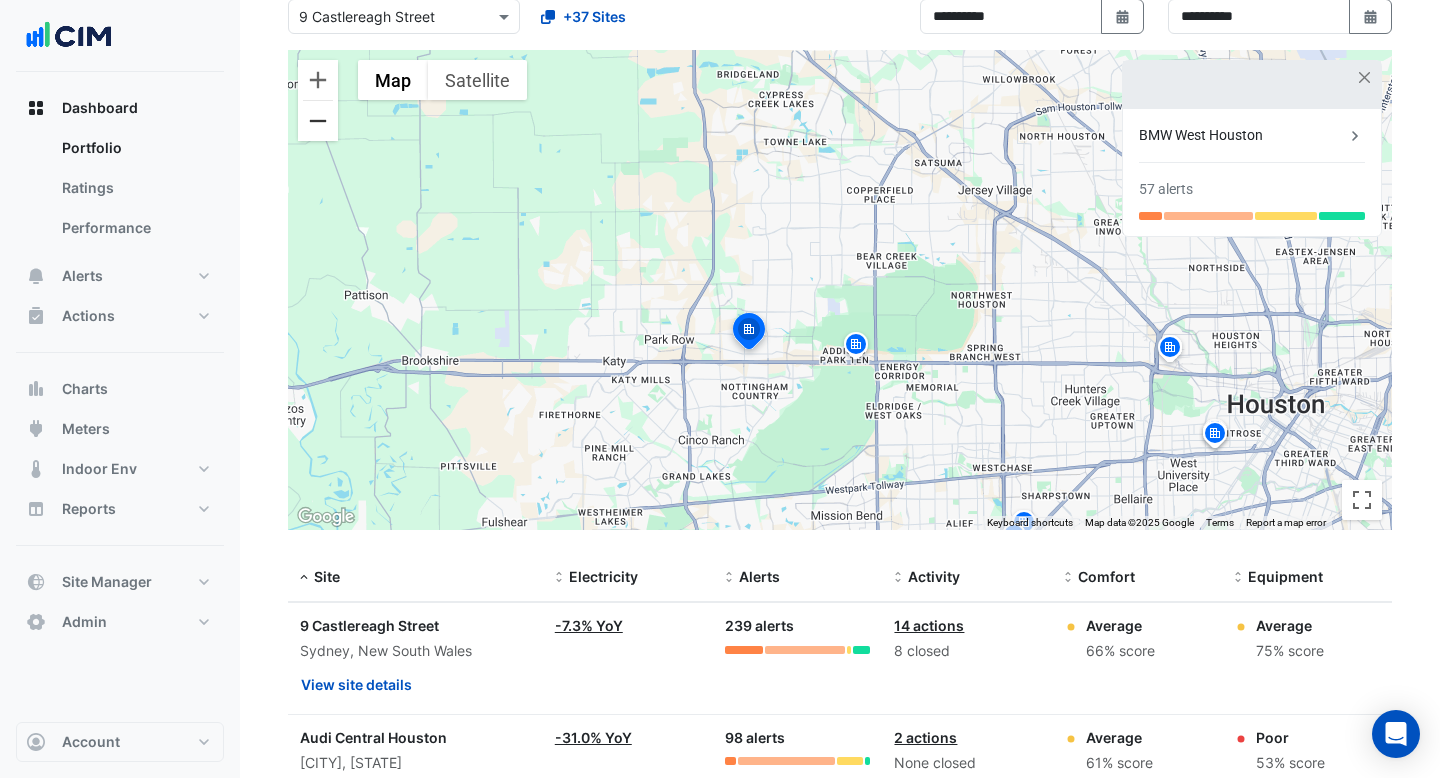 click 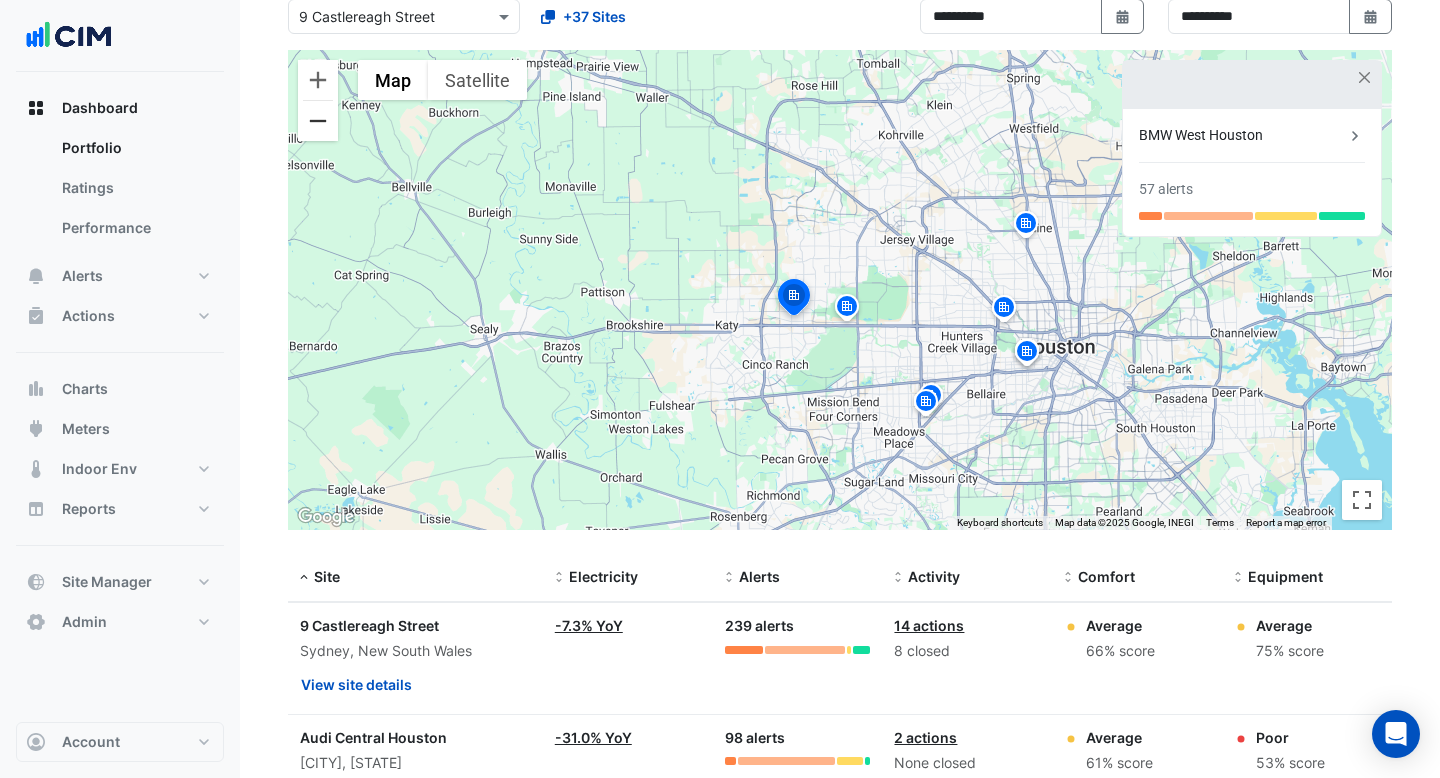 click 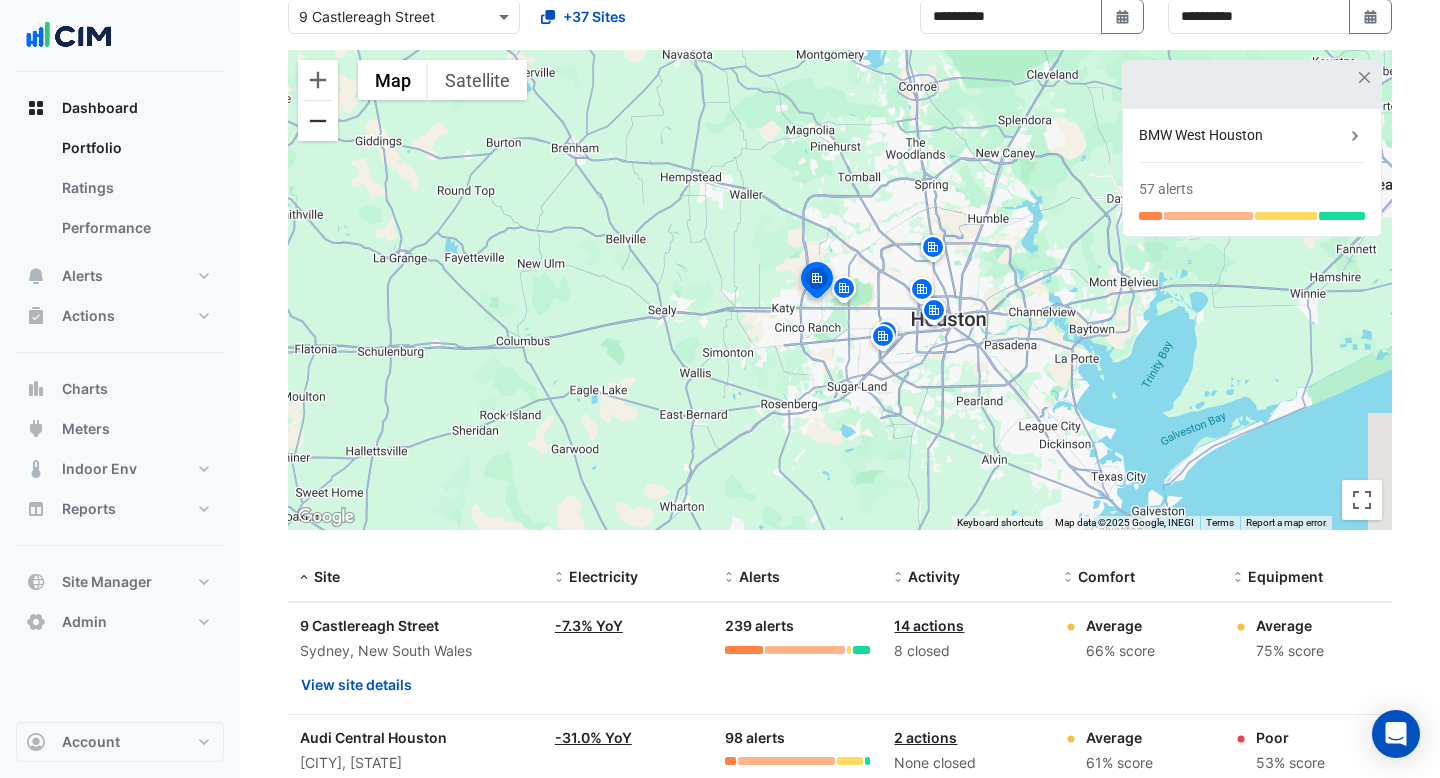 click 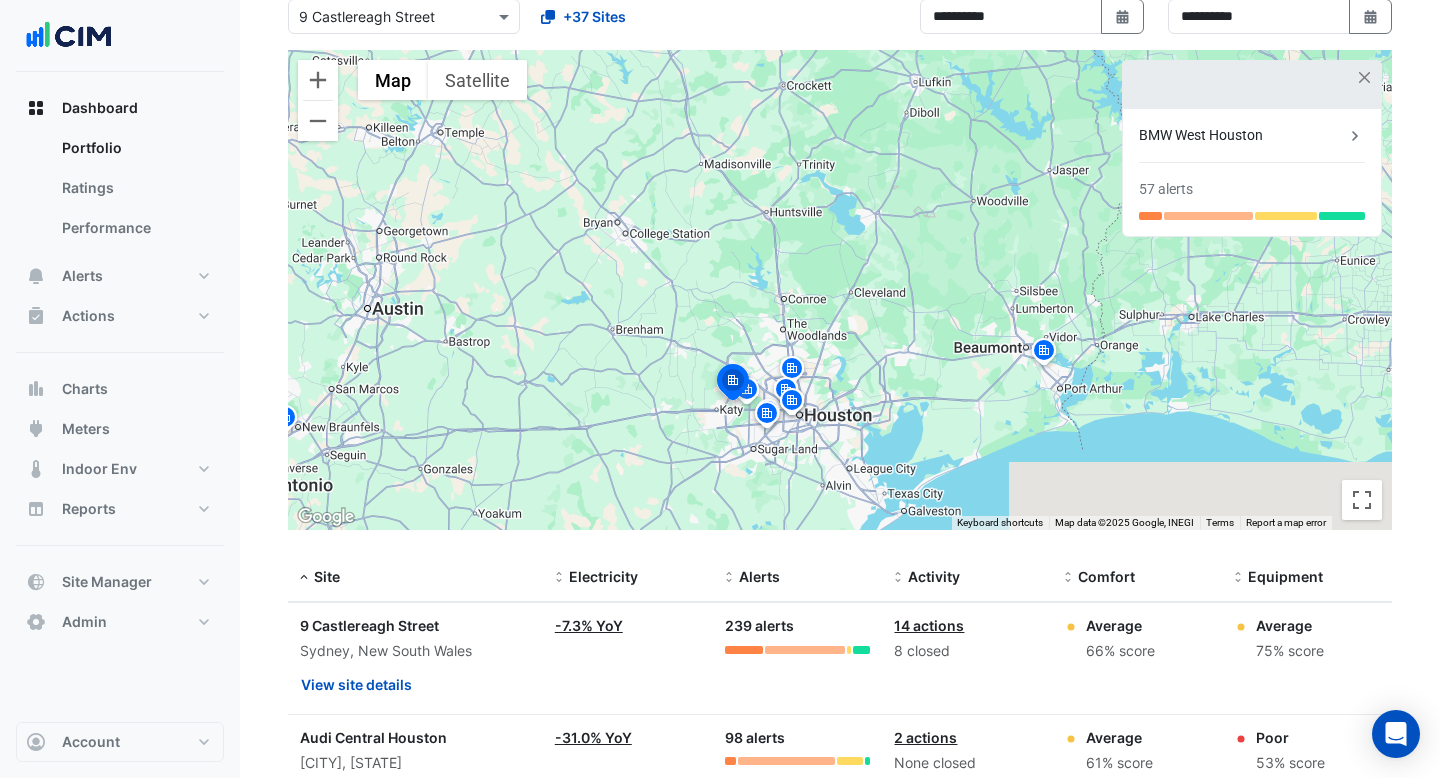 drag, startPoint x: 753, startPoint y: 187, endPoint x: 683, endPoint y: 417, distance: 240.4163 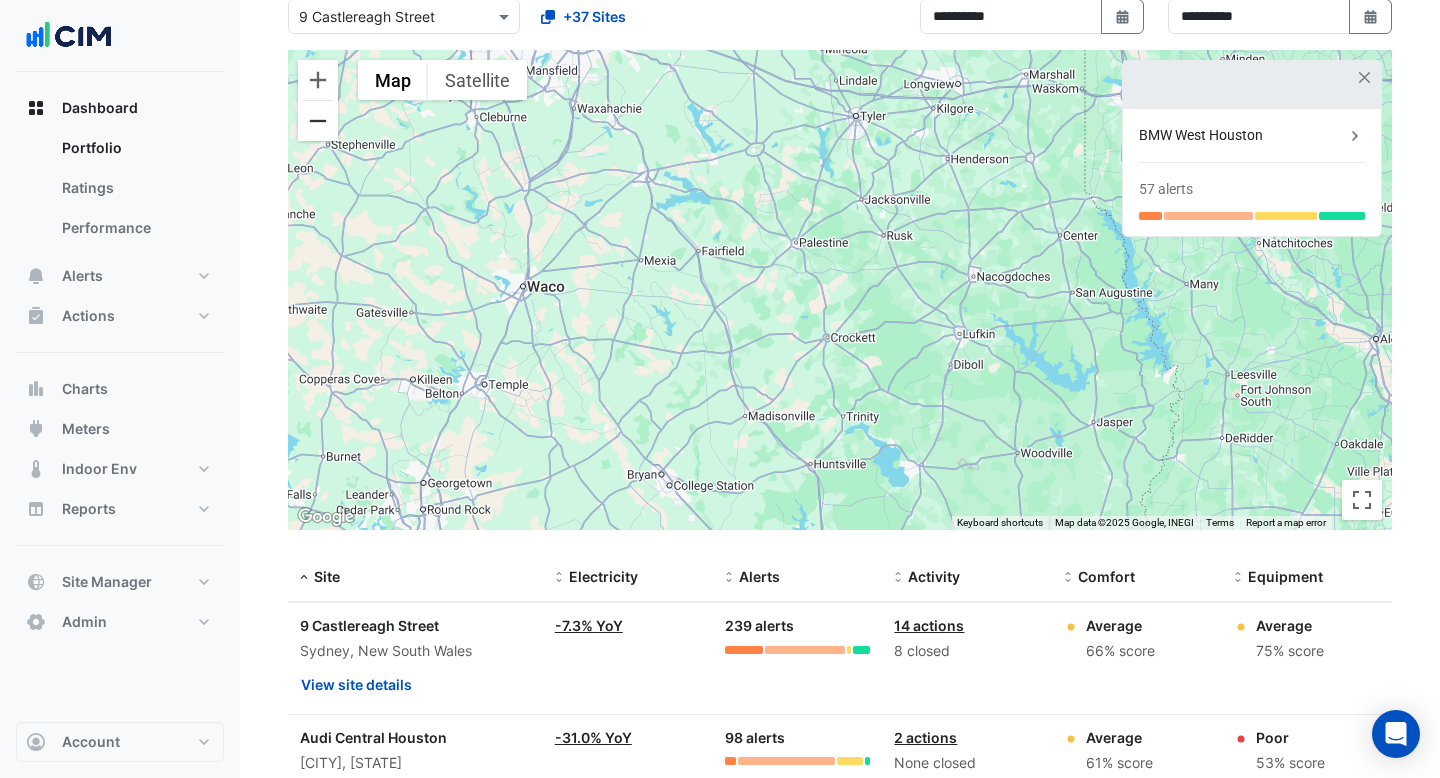 click 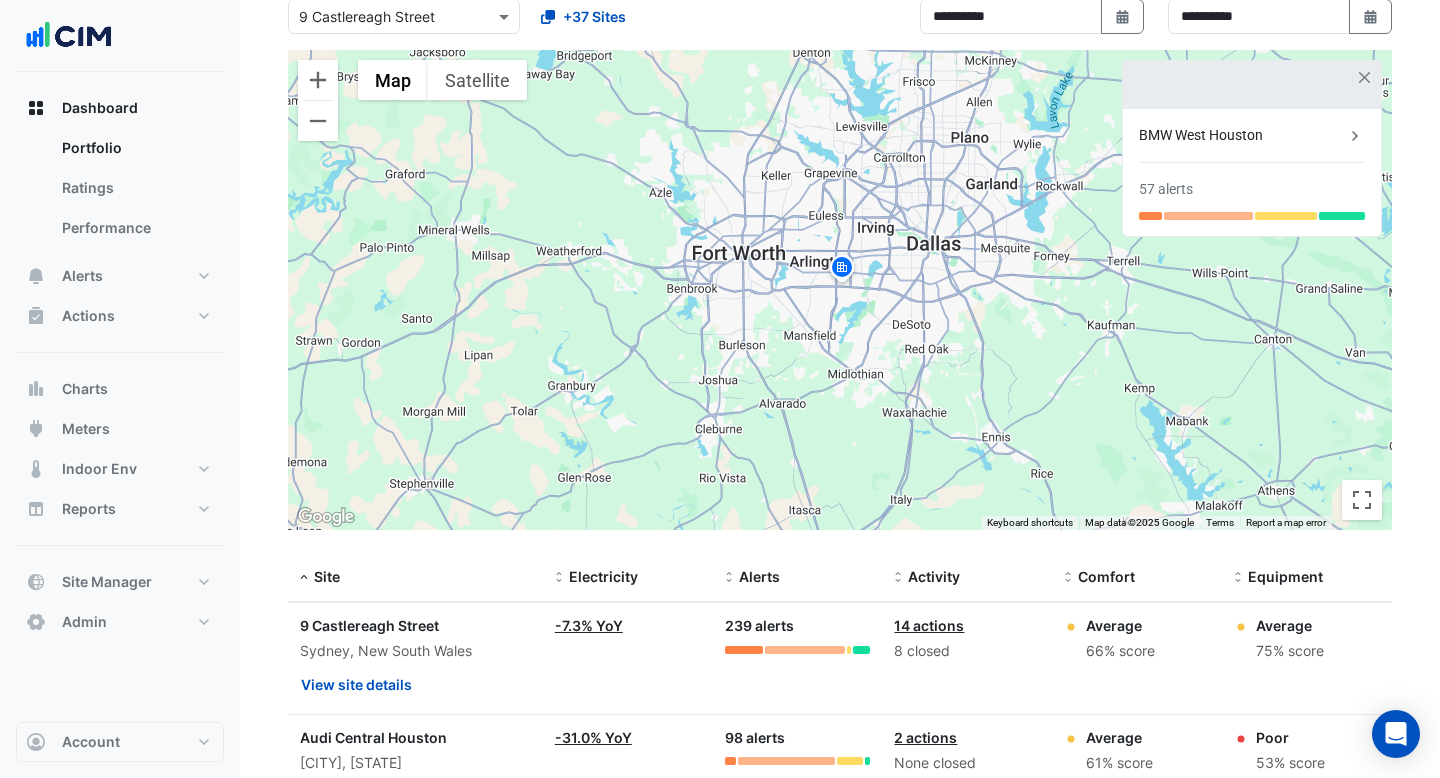click 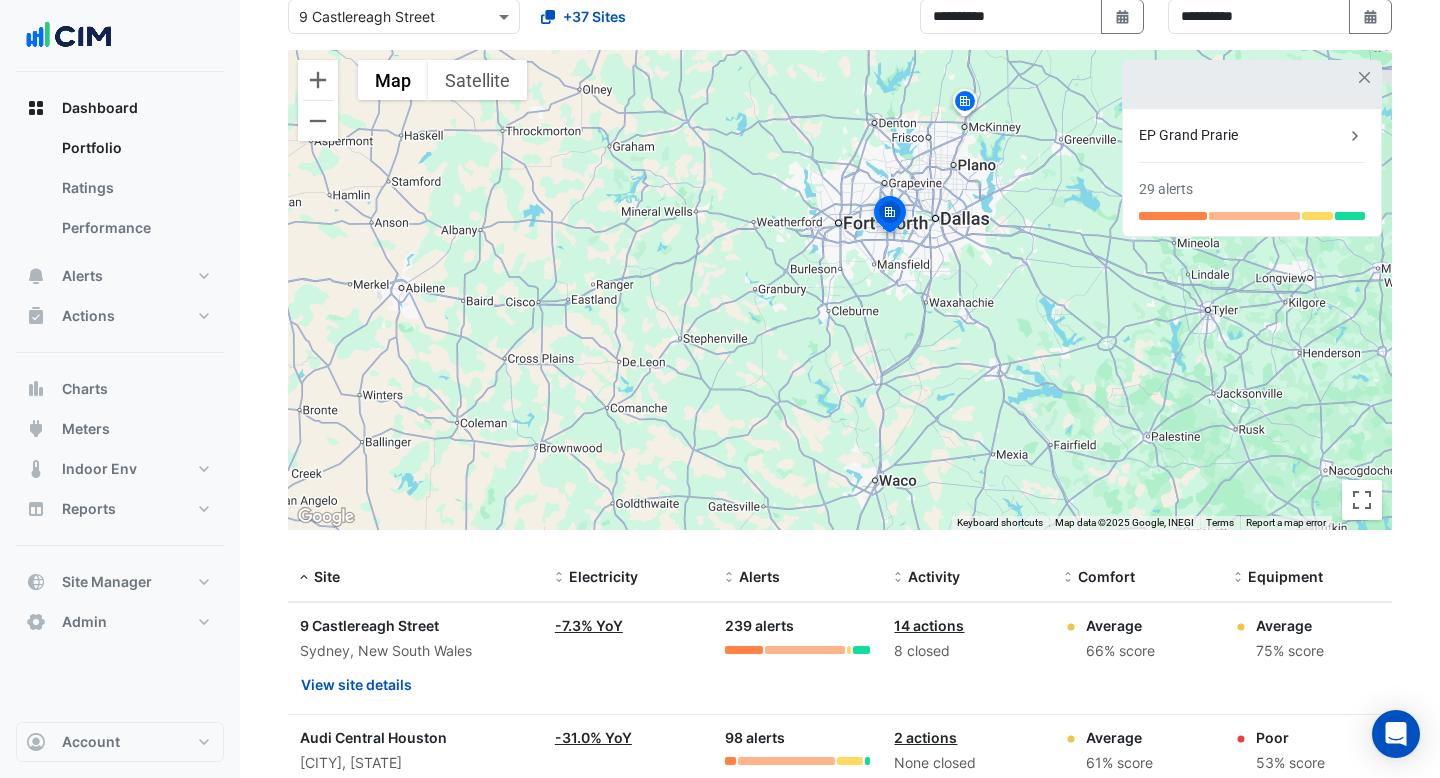 click 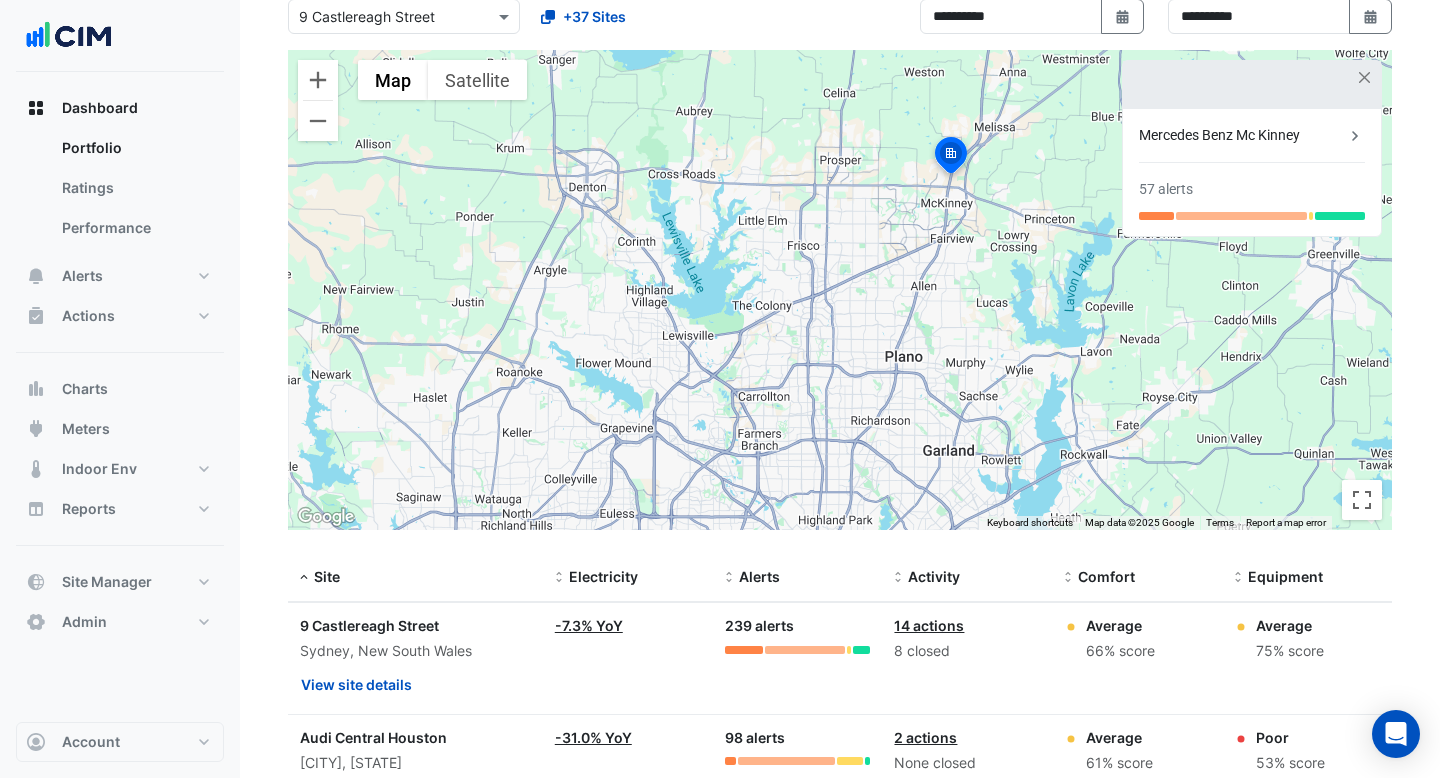 scroll, scrollTop: 127, scrollLeft: 0, axis: vertical 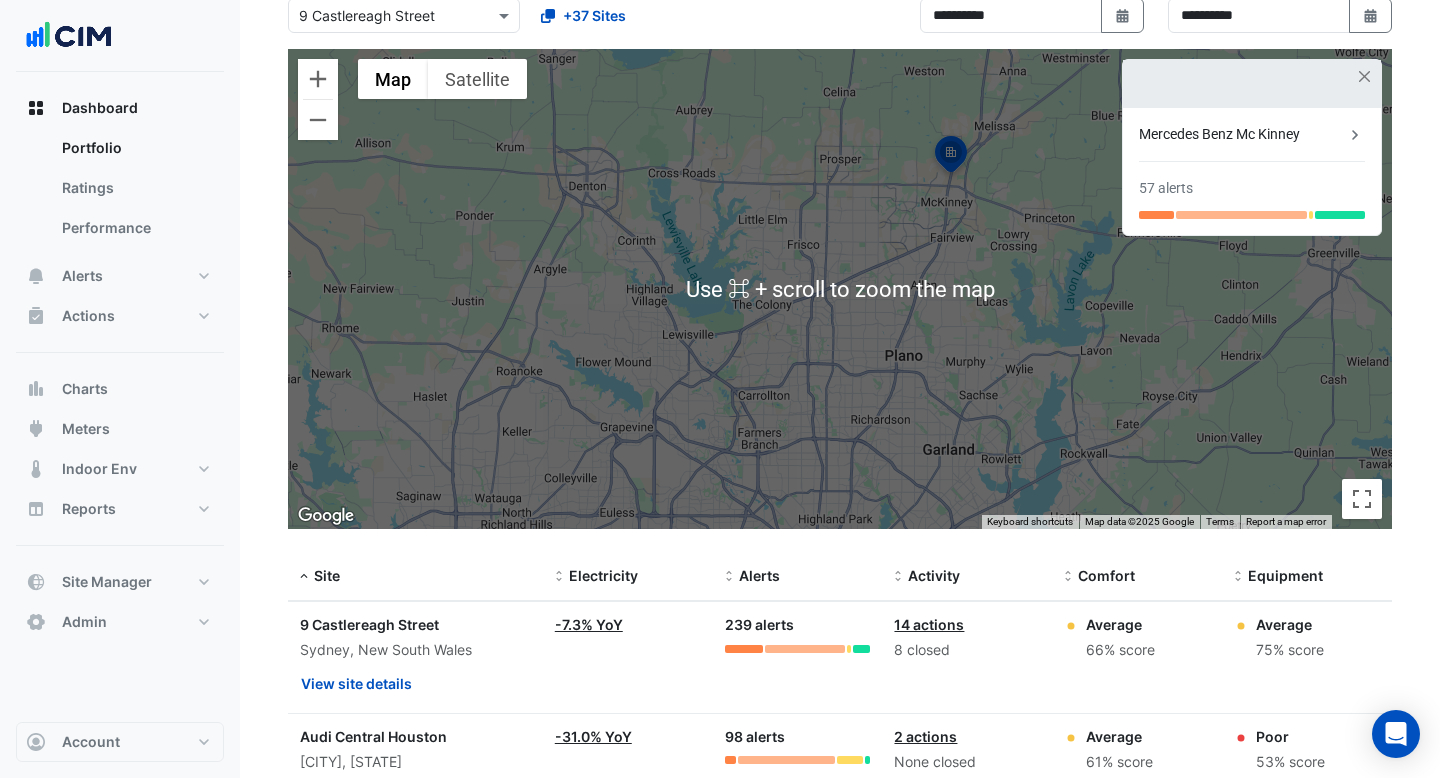 click 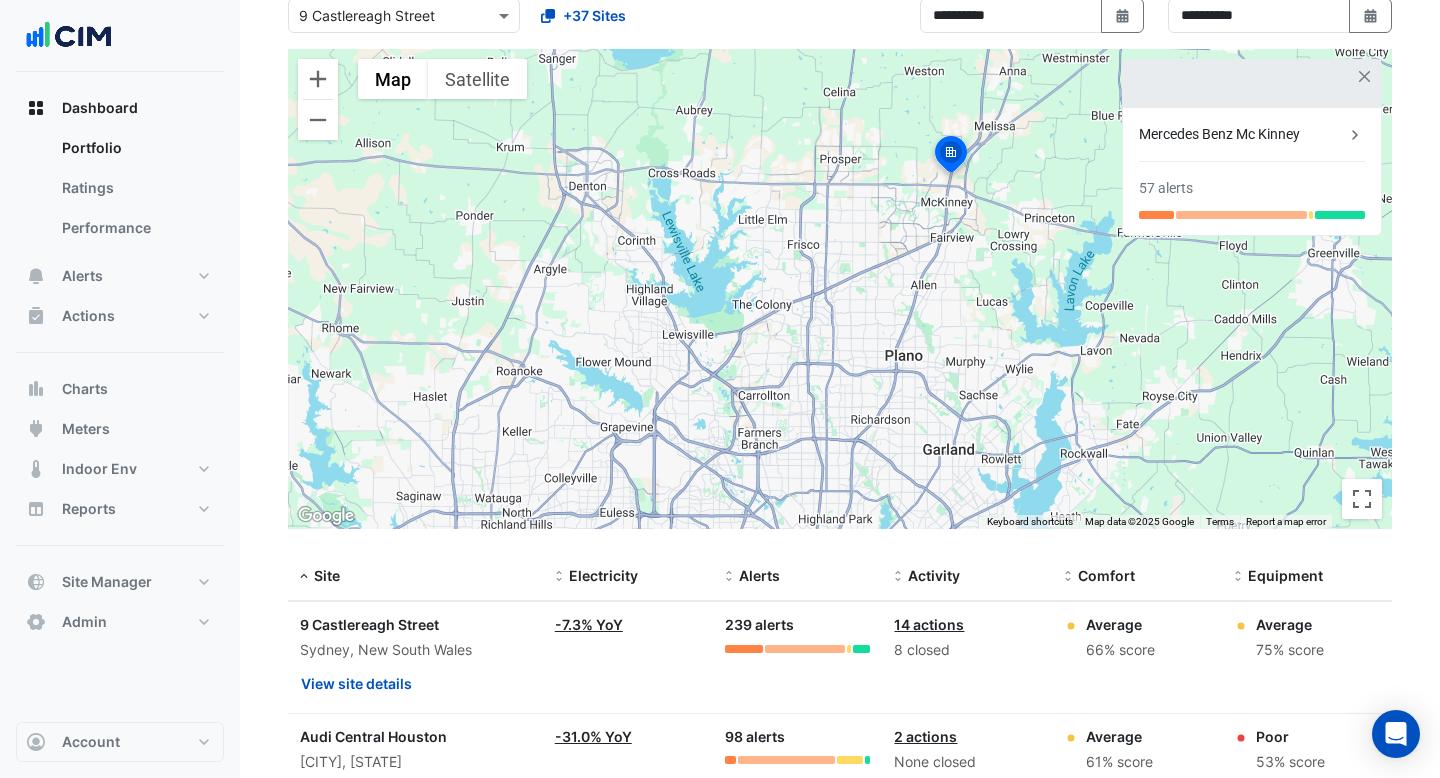 click on "Mercedes Benz Mc Kinney
57 alerts" 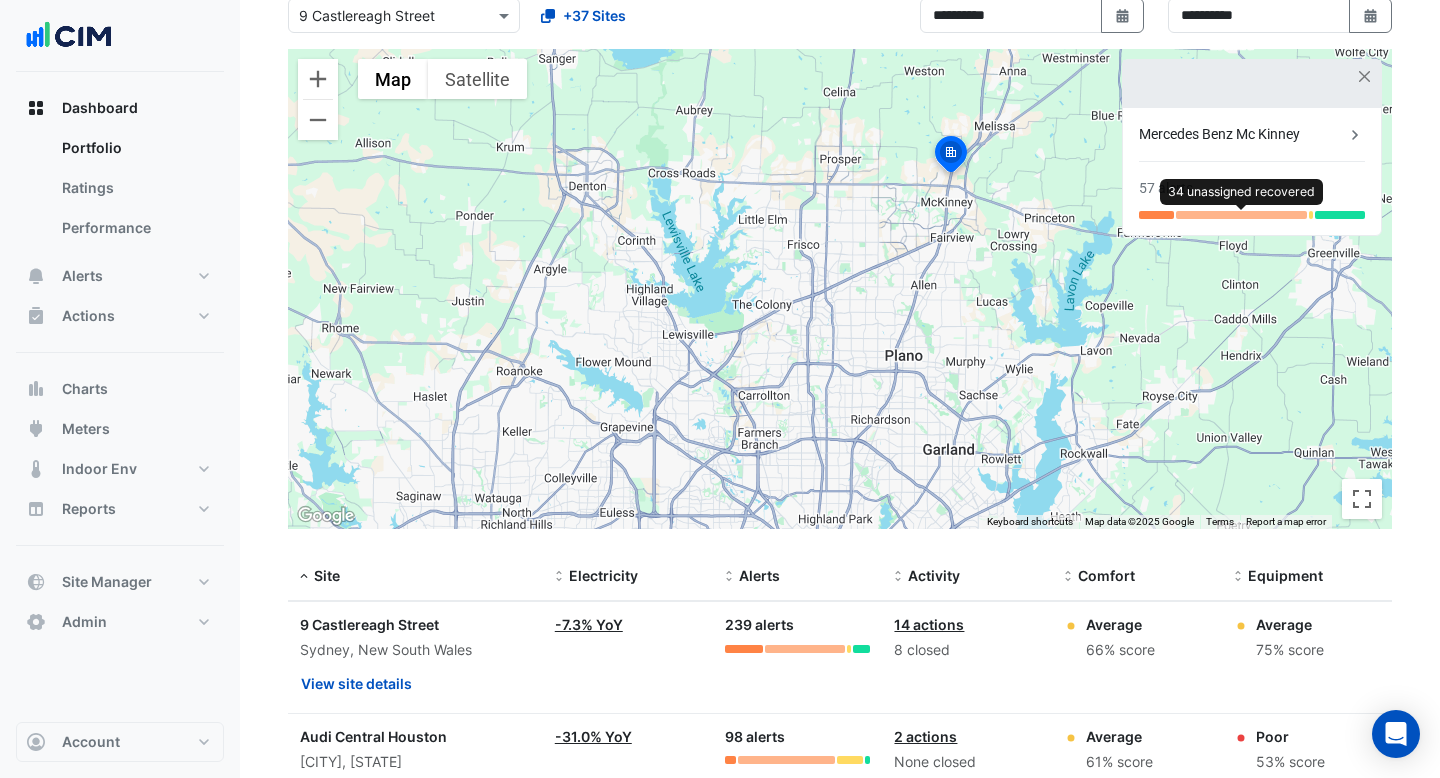 click 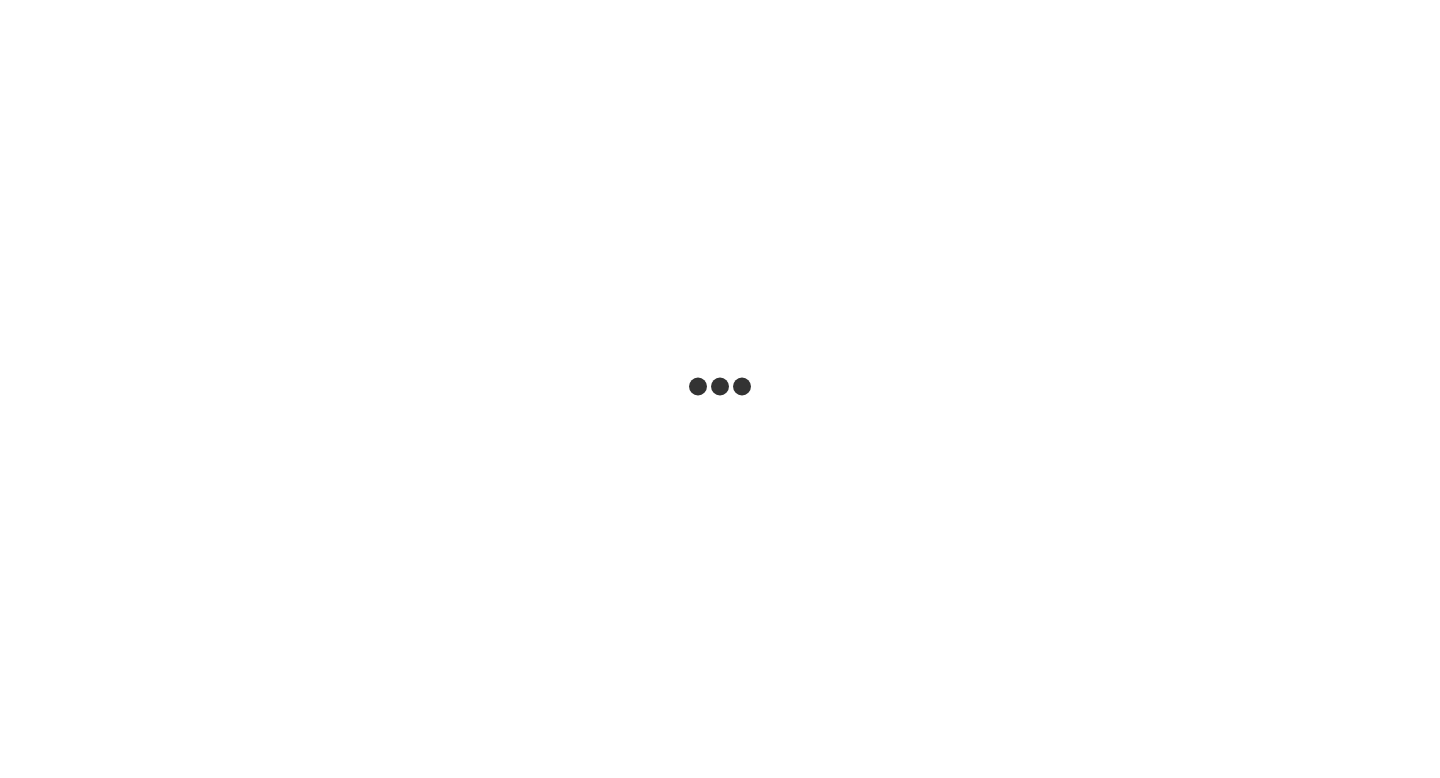 scroll, scrollTop: 0, scrollLeft: 0, axis: both 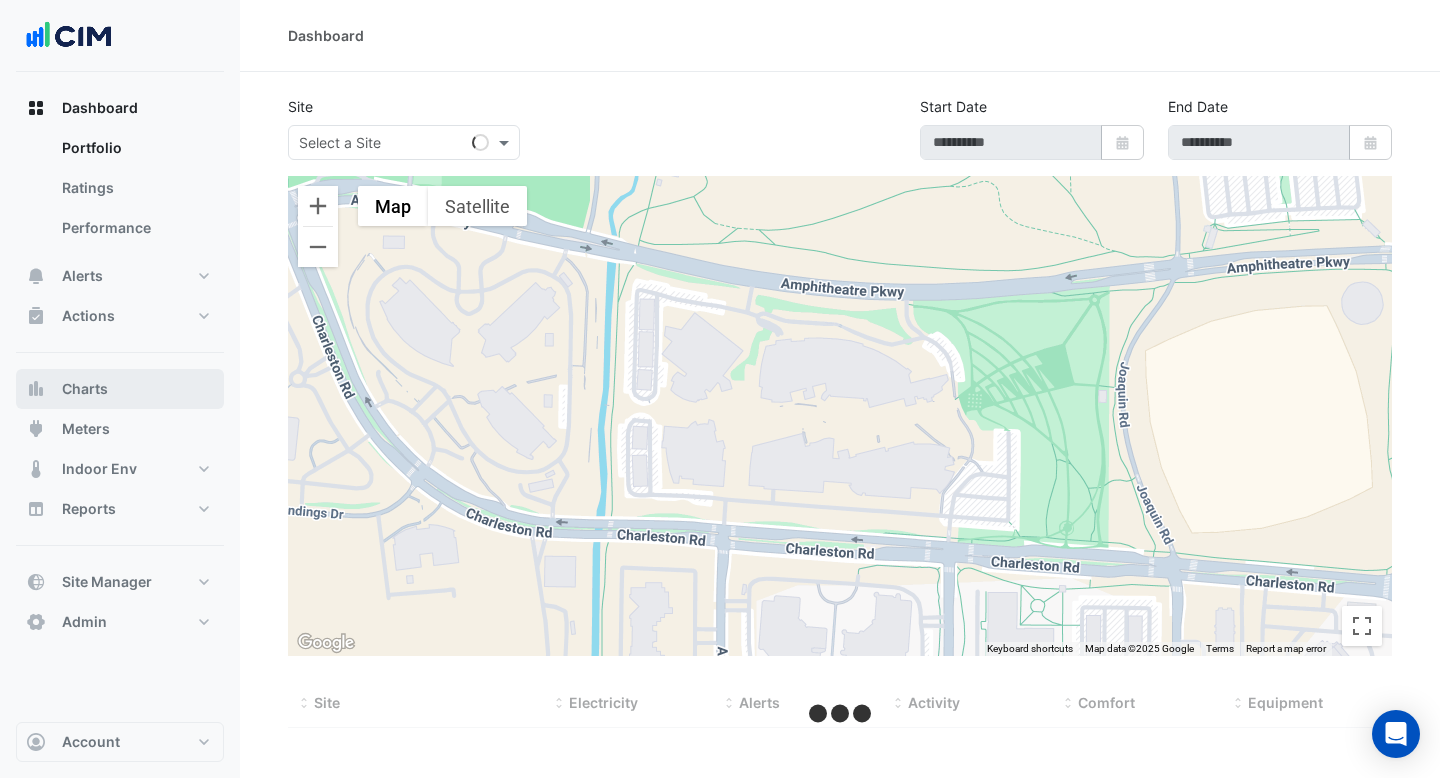 click on "Charts" at bounding box center (85, 389) 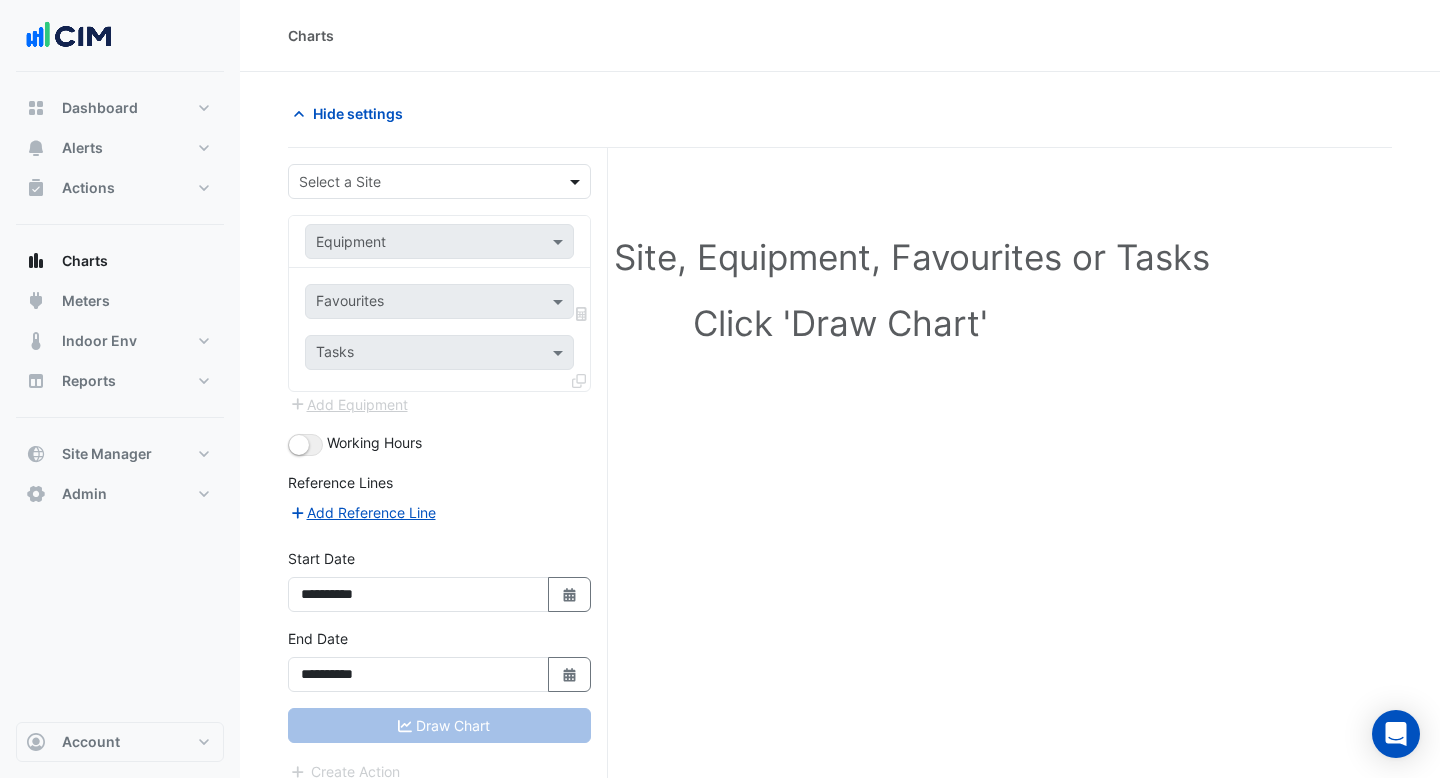 click at bounding box center (577, 181) 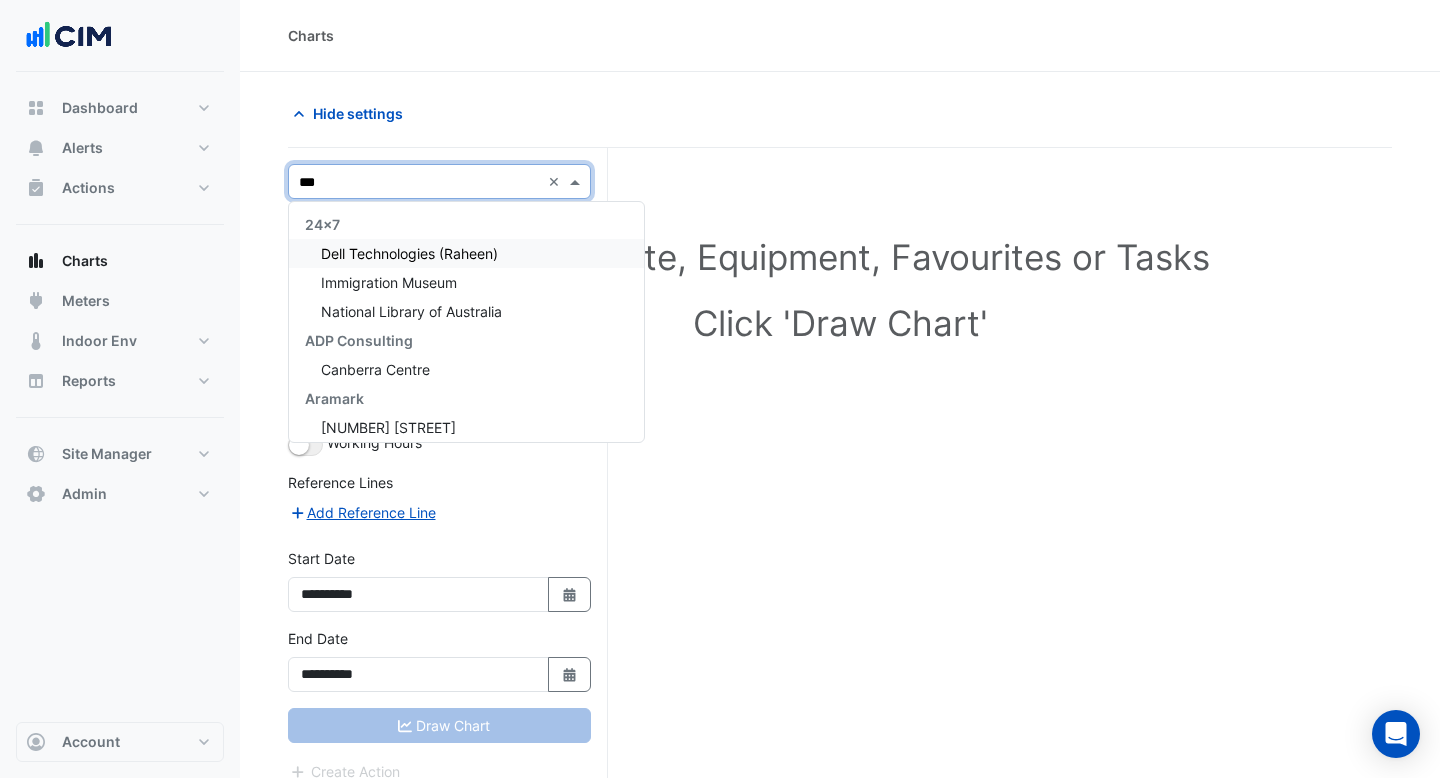 type on "****" 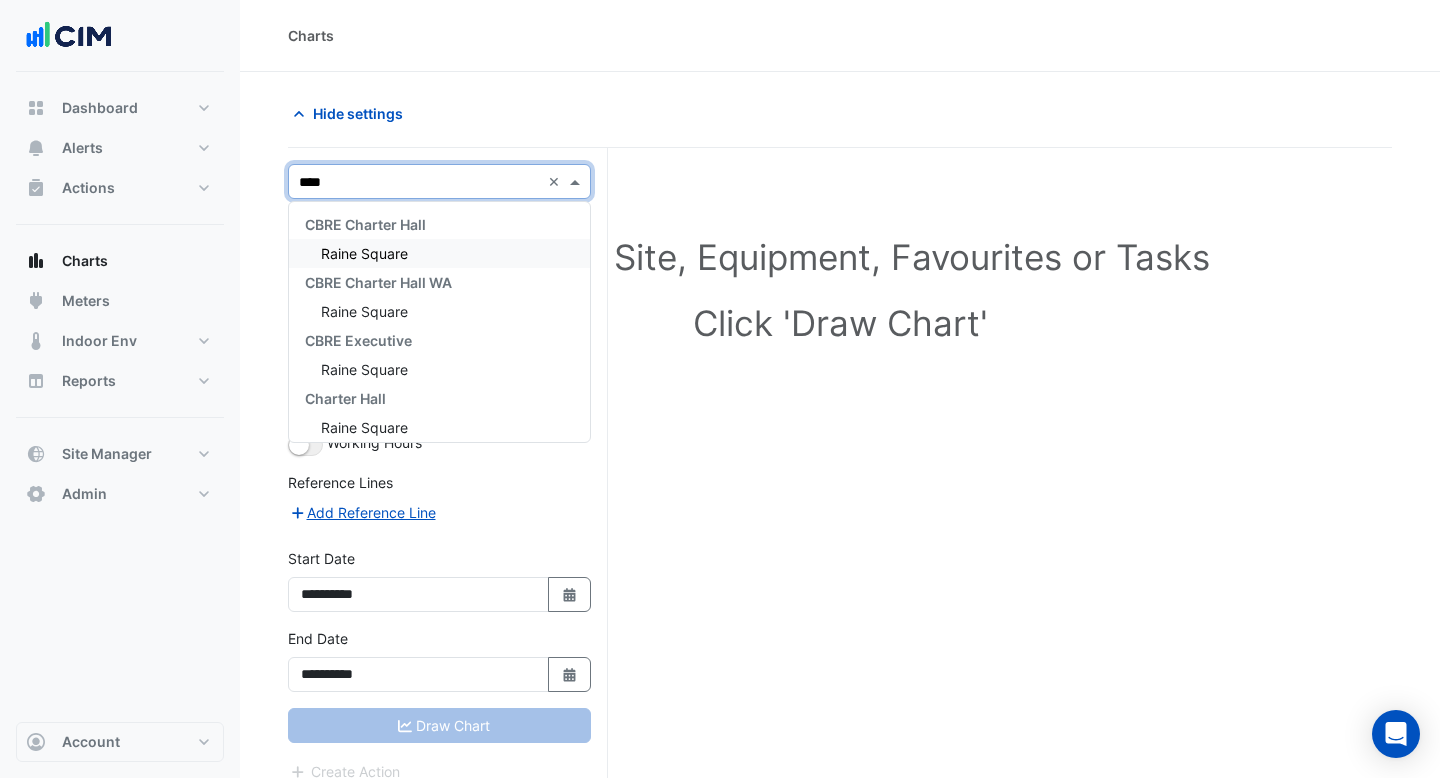 click on "Raine Square" at bounding box center (439, 253) 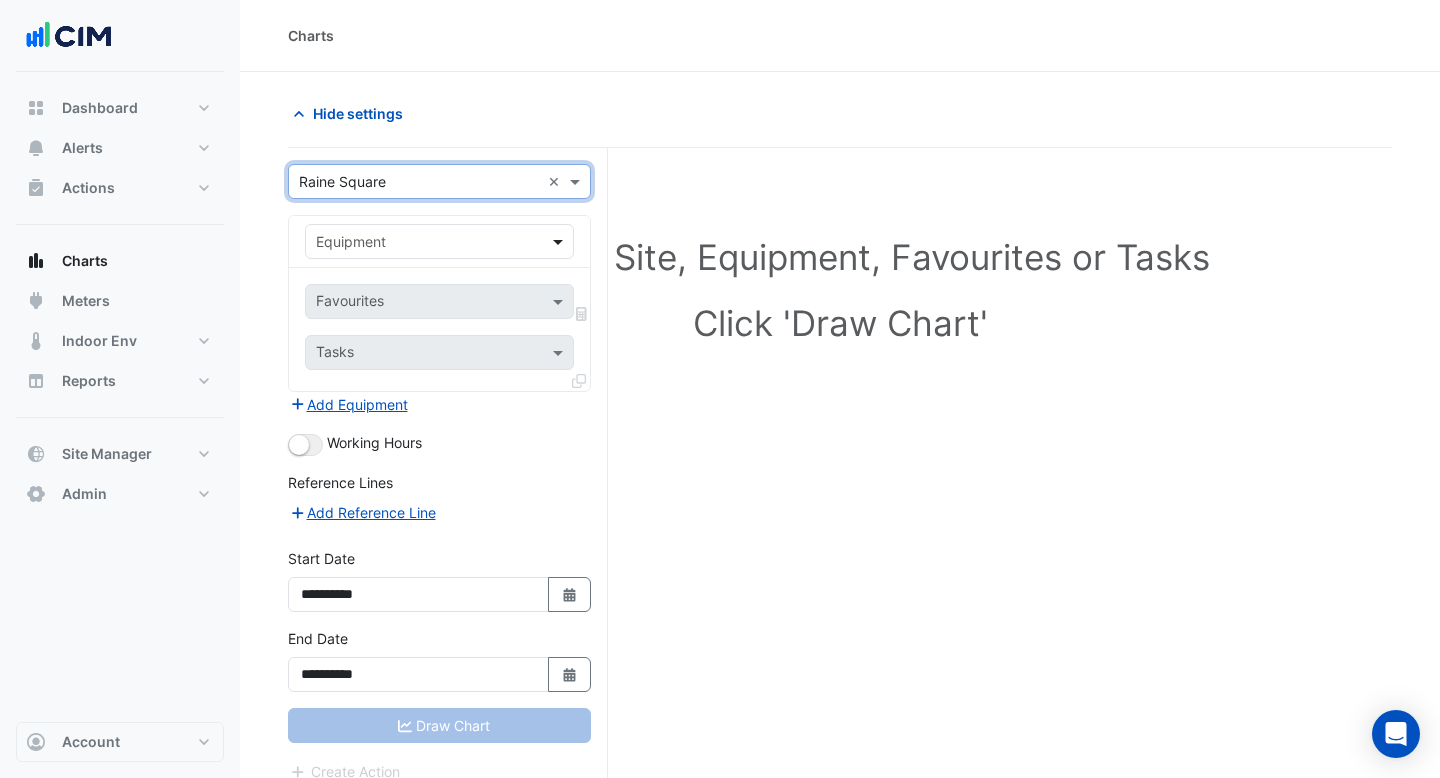click at bounding box center [560, 241] 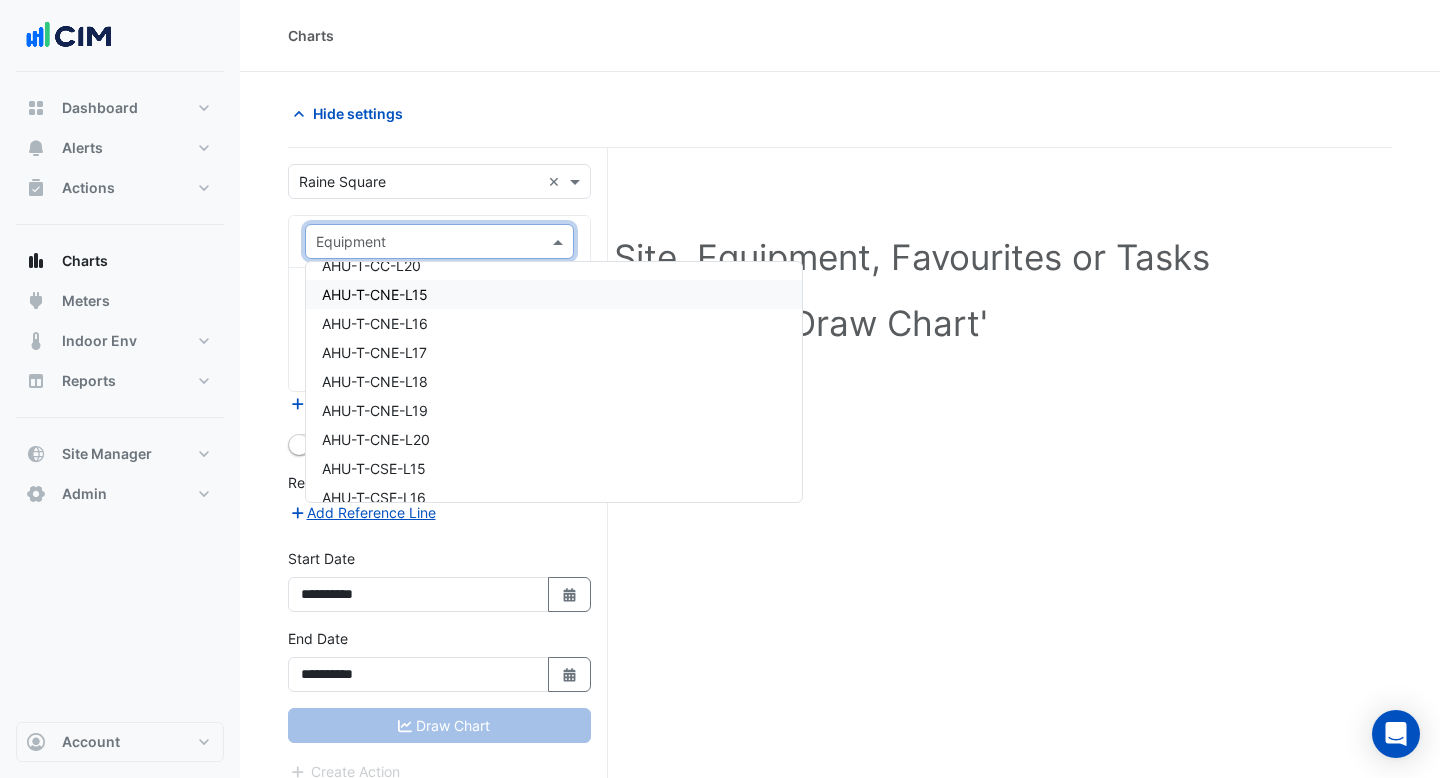 scroll, scrollTop: 1205, scrollLeft: 0, axis: vertical 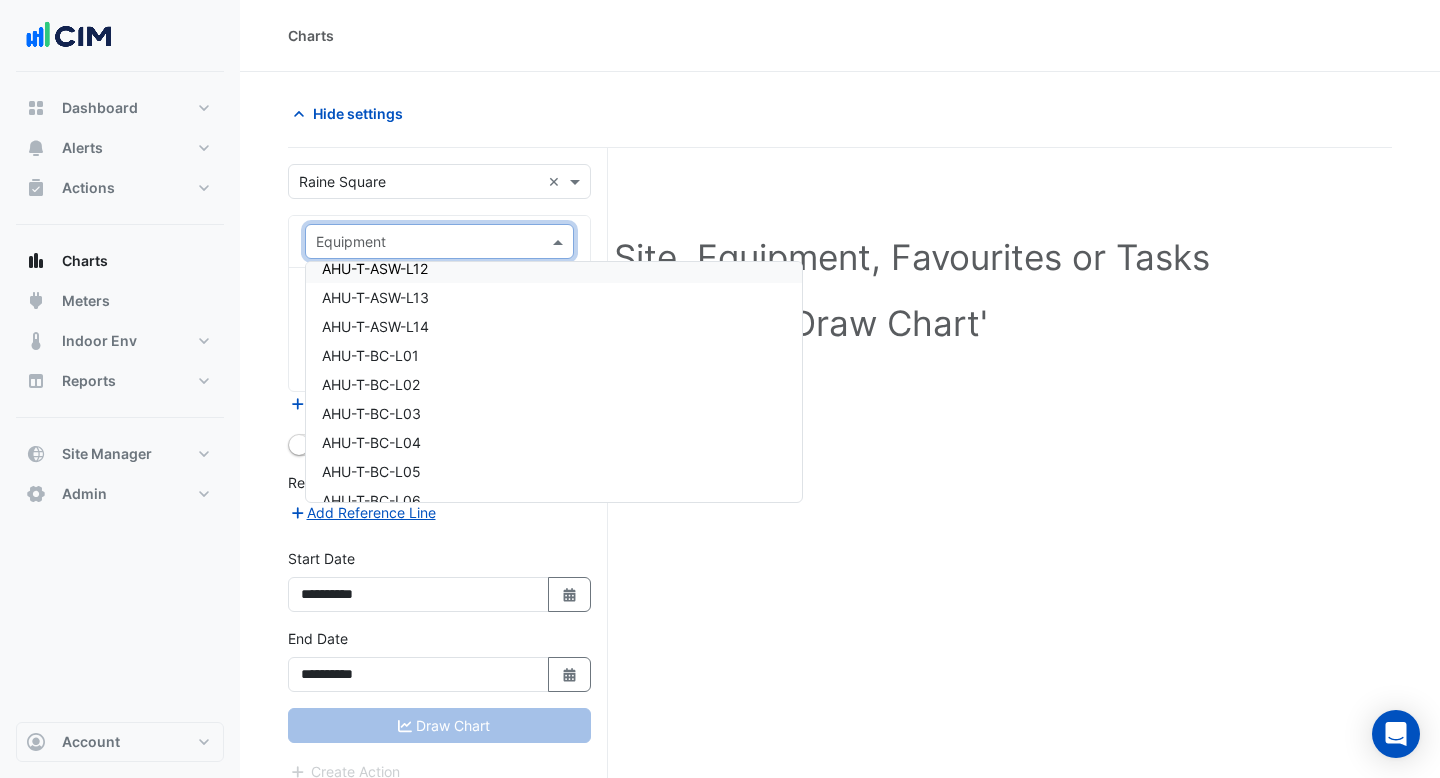 click on "AHU-T-ASW-L12" at bounding box center (554, 268) 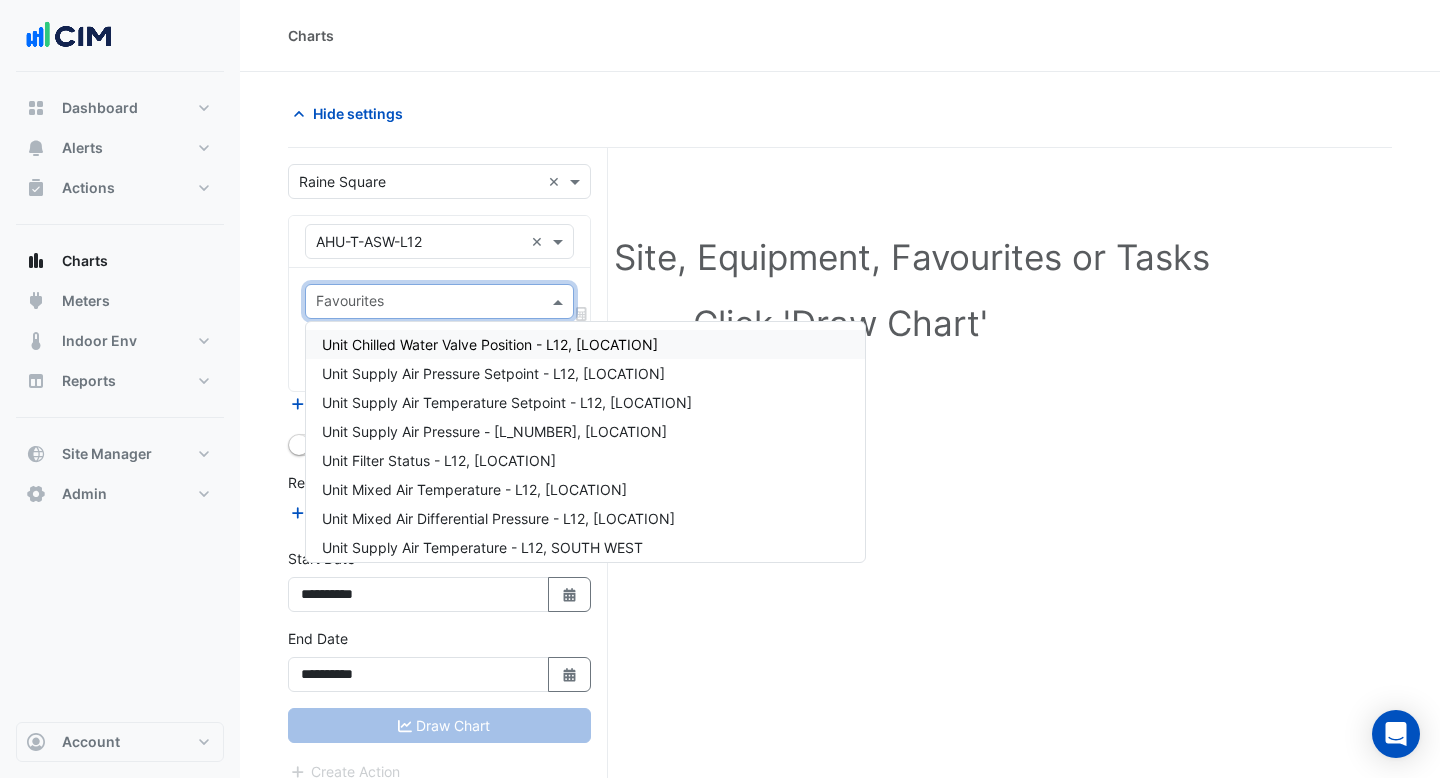 click at bounding box center [560, 301] 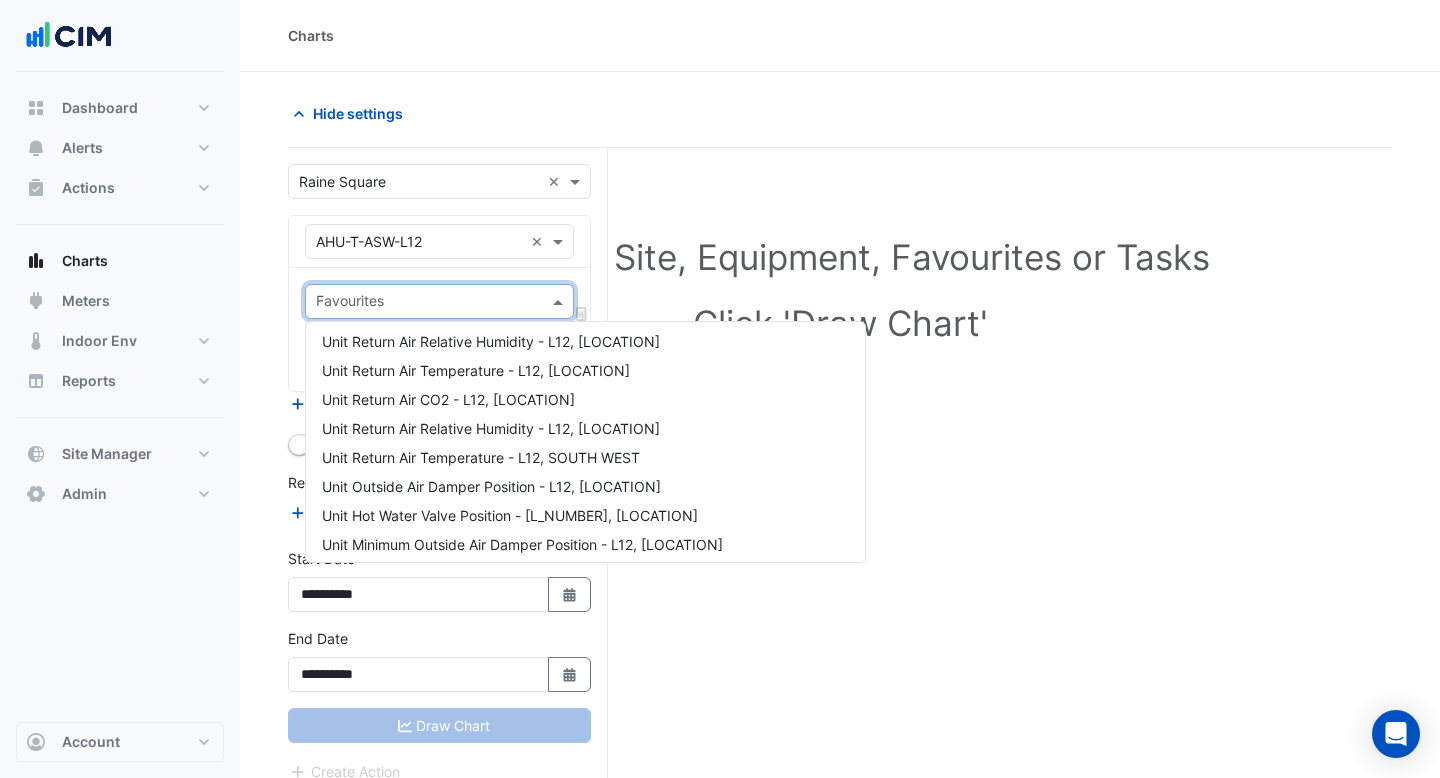 scroll, scrollTop: 0, scrollLeft: 0, axis: both 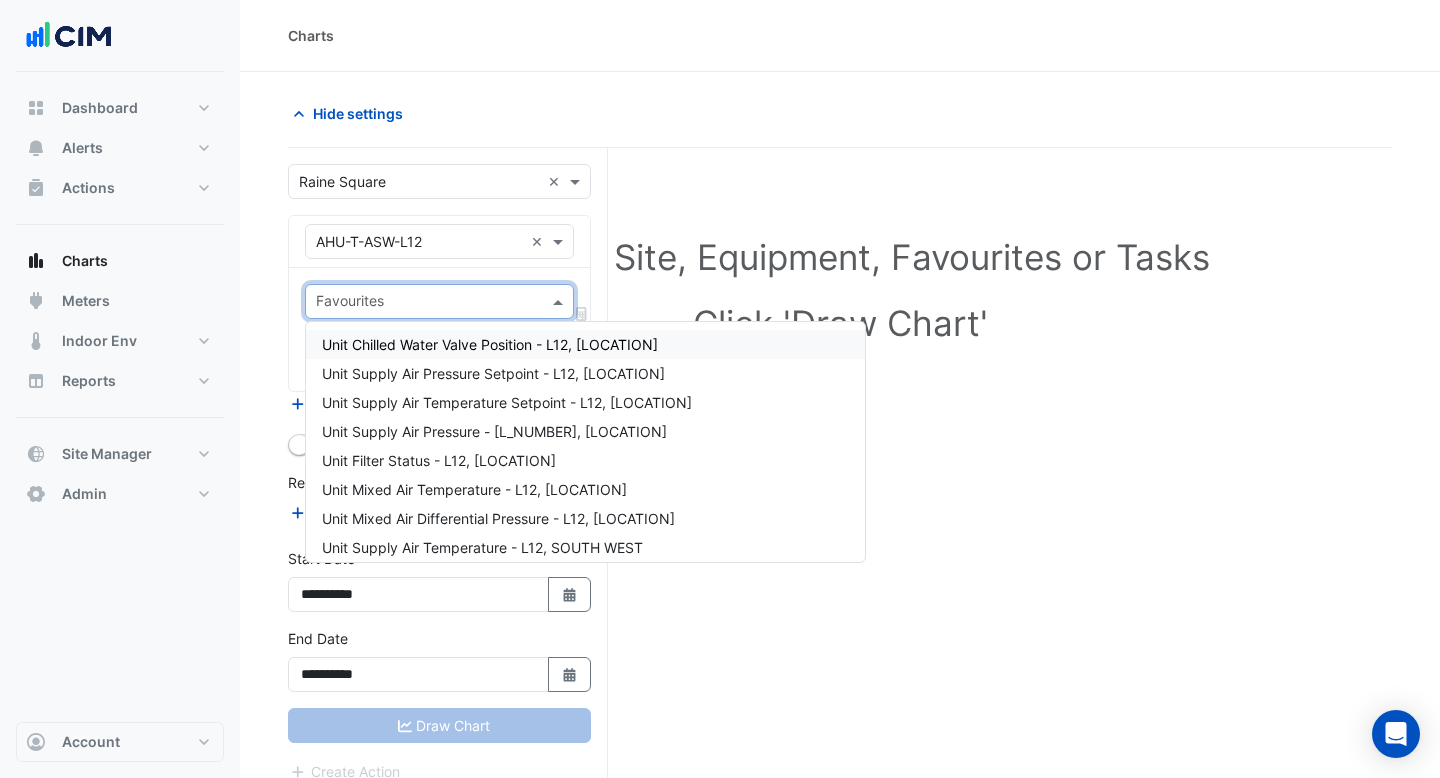 click on "Unit Chilled Water Valve Position - L12, SOUTH WEST" at bounding box center (490, 344) 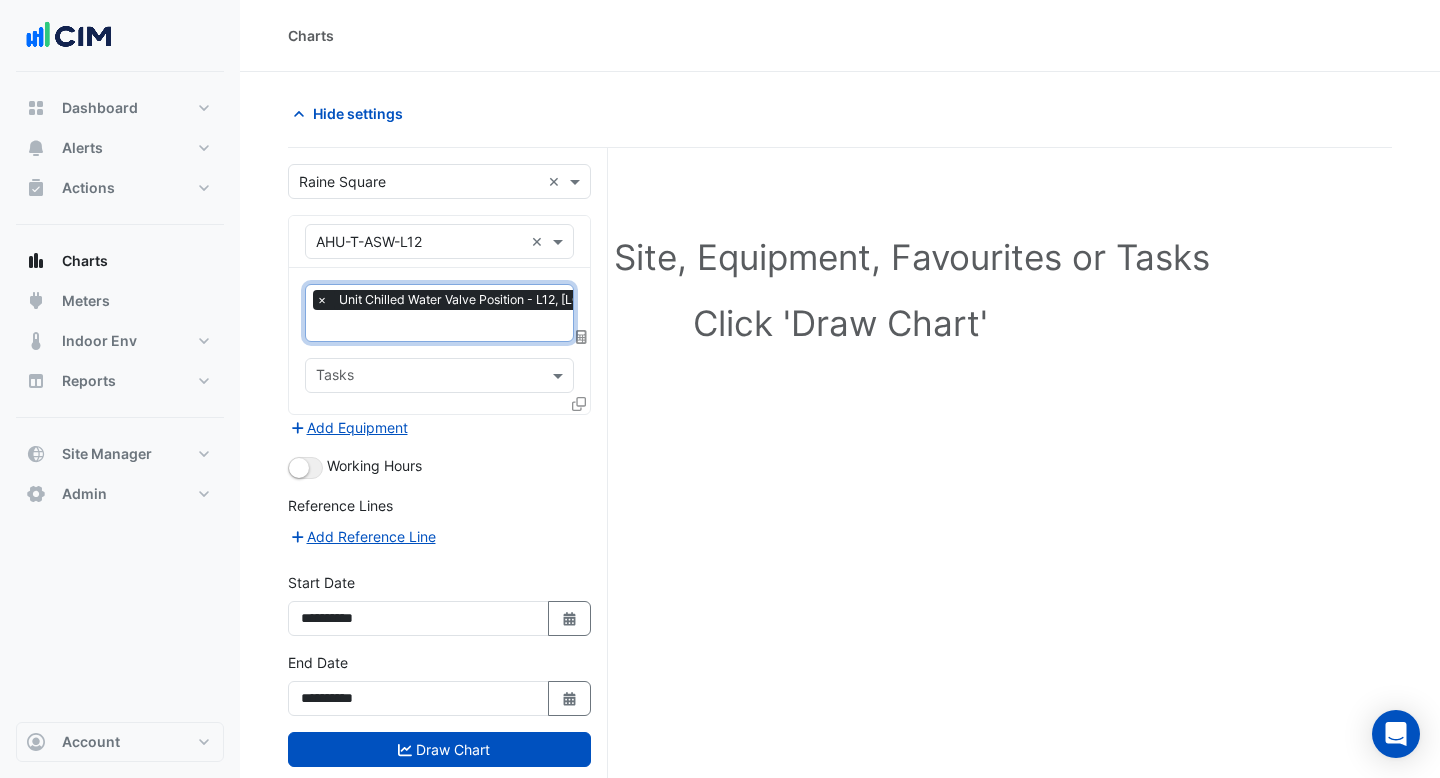 click at bounding box center (478, 327) 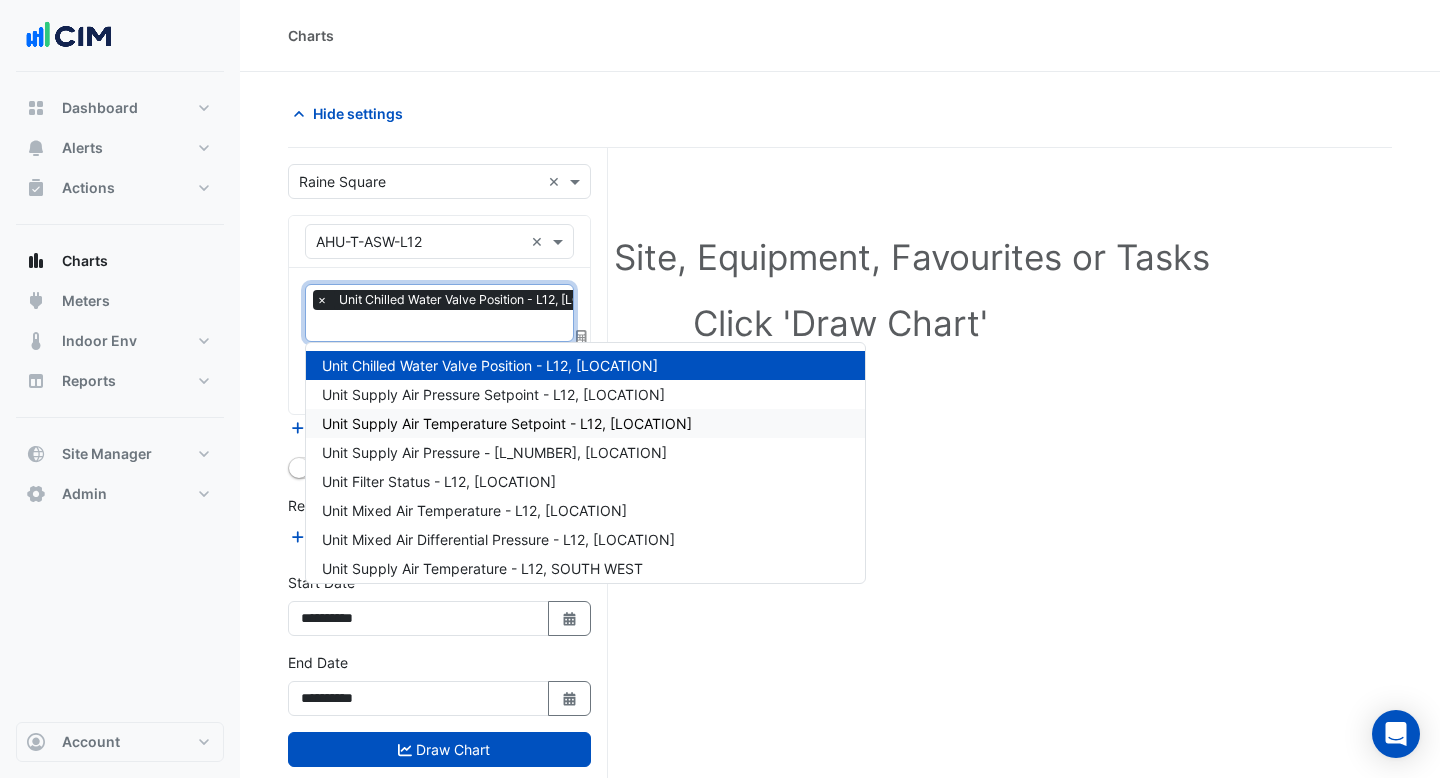 click on "Unit Supply Air Pressure - L12, SOUTH WEST" at bounding box center [585, 452] 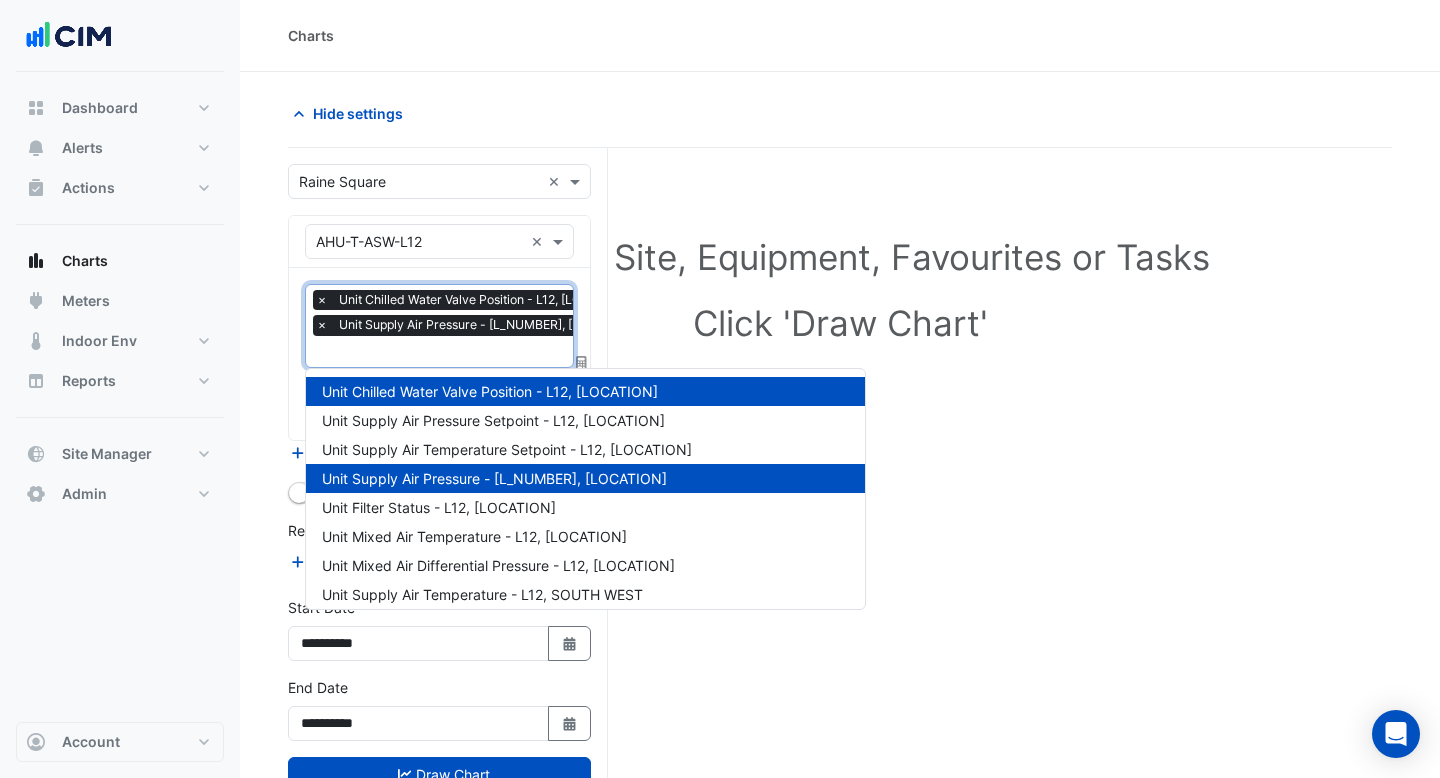 click at bounding box center (481, 353) 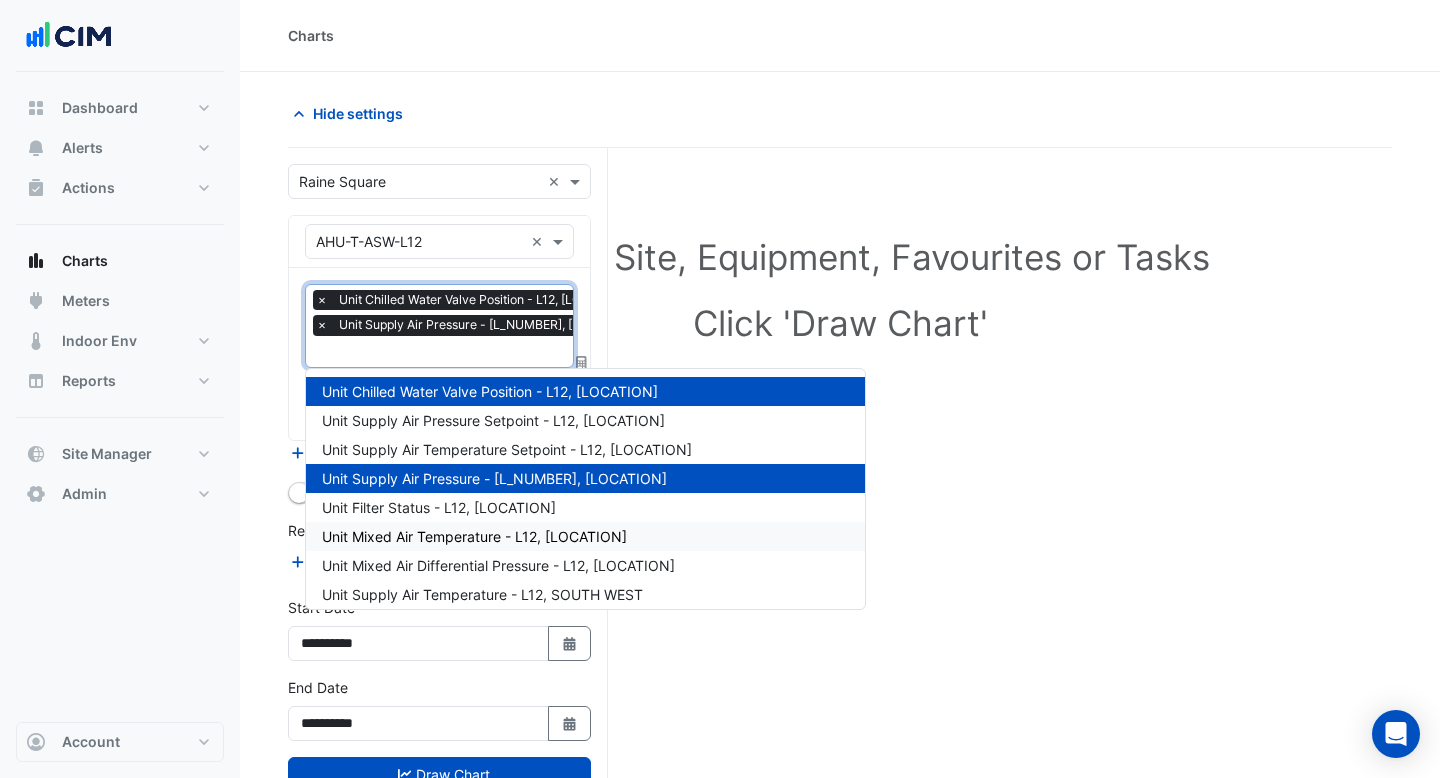 click on "Unit Mixed Air Temperature - L12, SOUTH WEST" at bounding box center [474, 536] 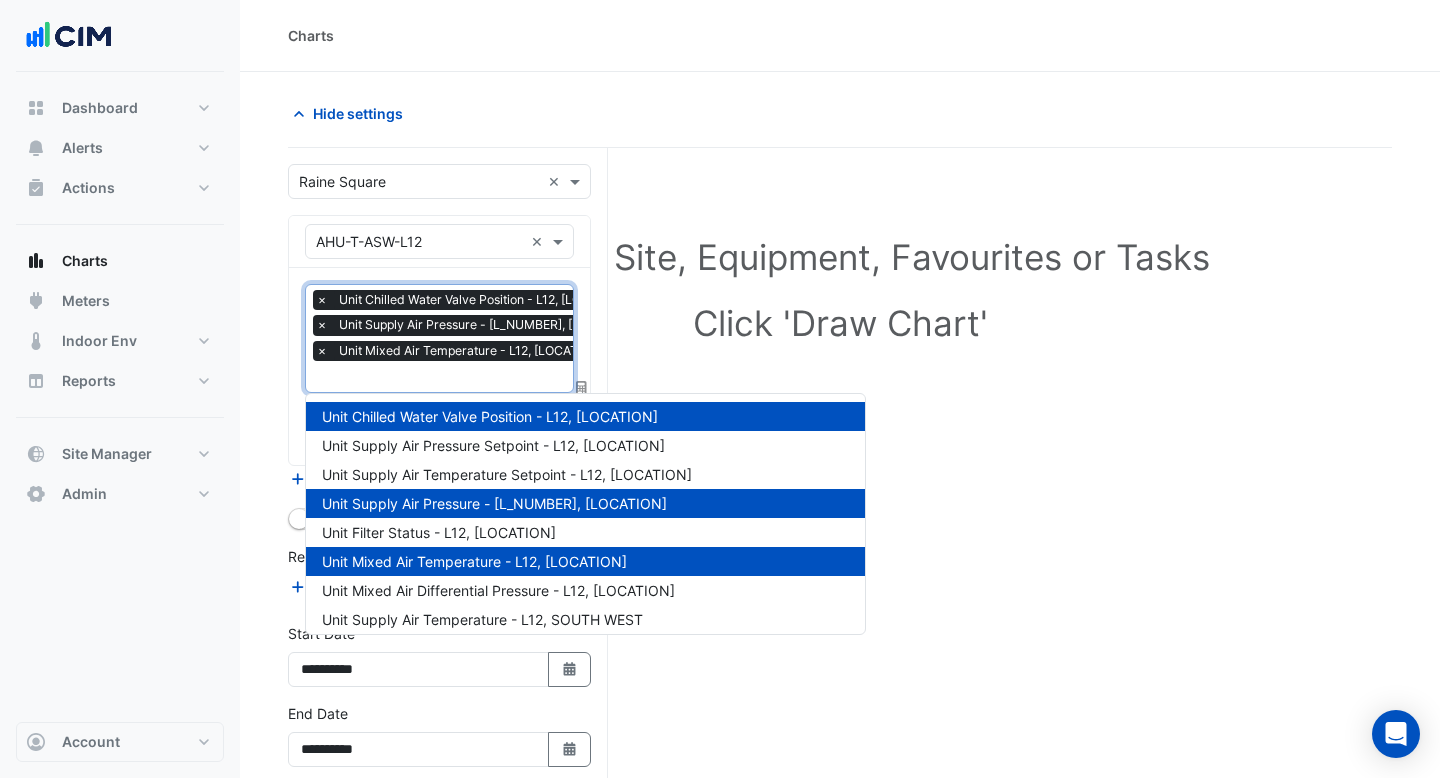 click at bounding box center [481, 378] 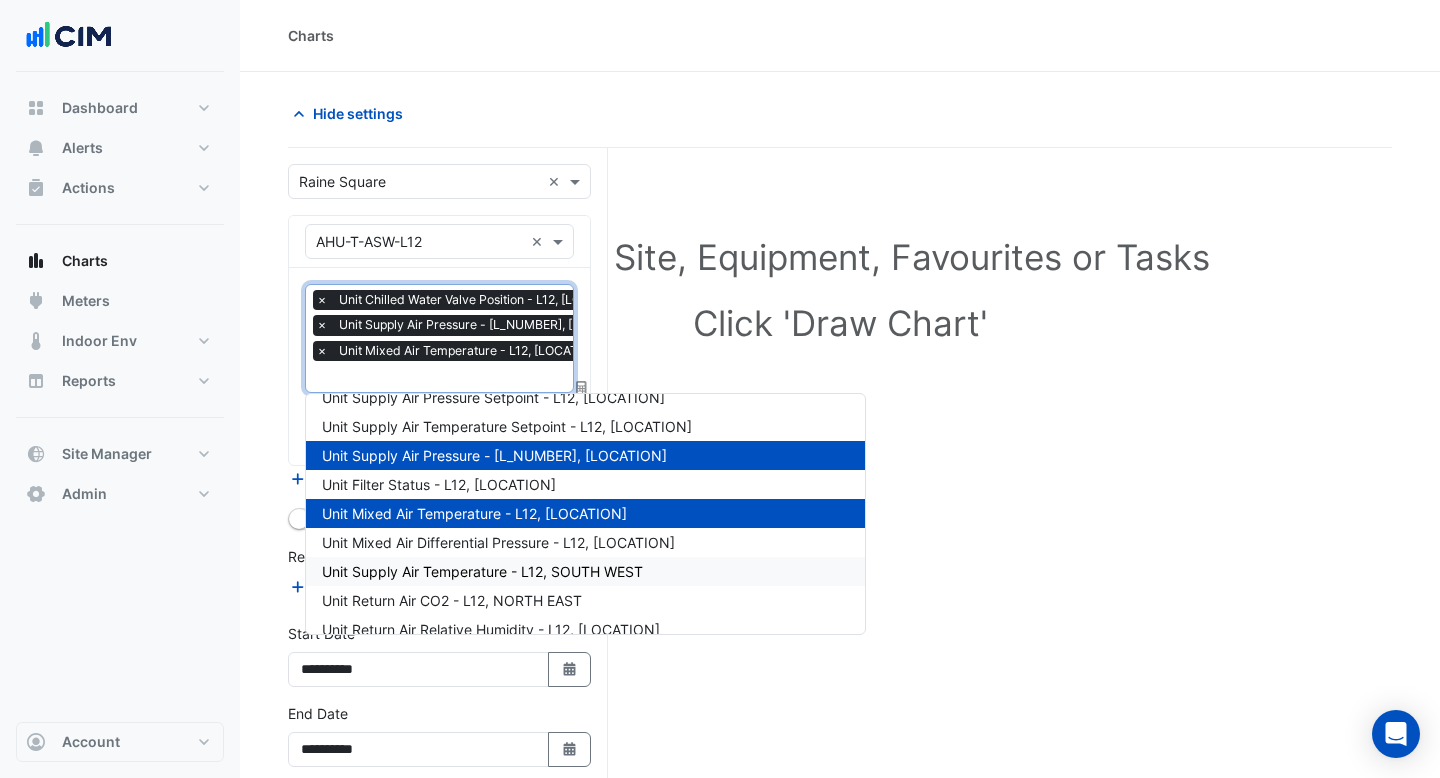 scroll, scrollTop: 56, scrollLeft: 0, axis: vertical 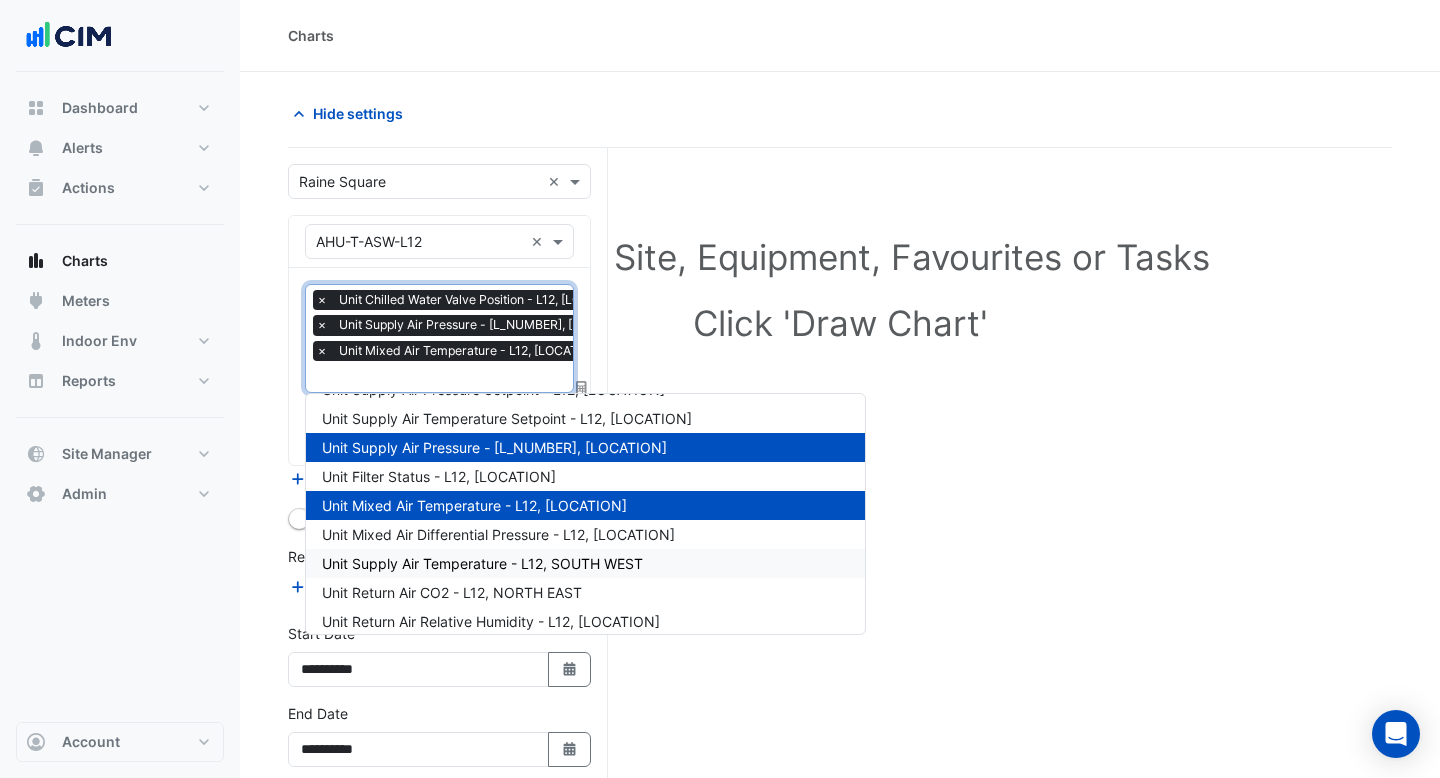 click on "Unit Supply Air Temperature - L12, SOUTH WEST" at bounding box center (585, 563) 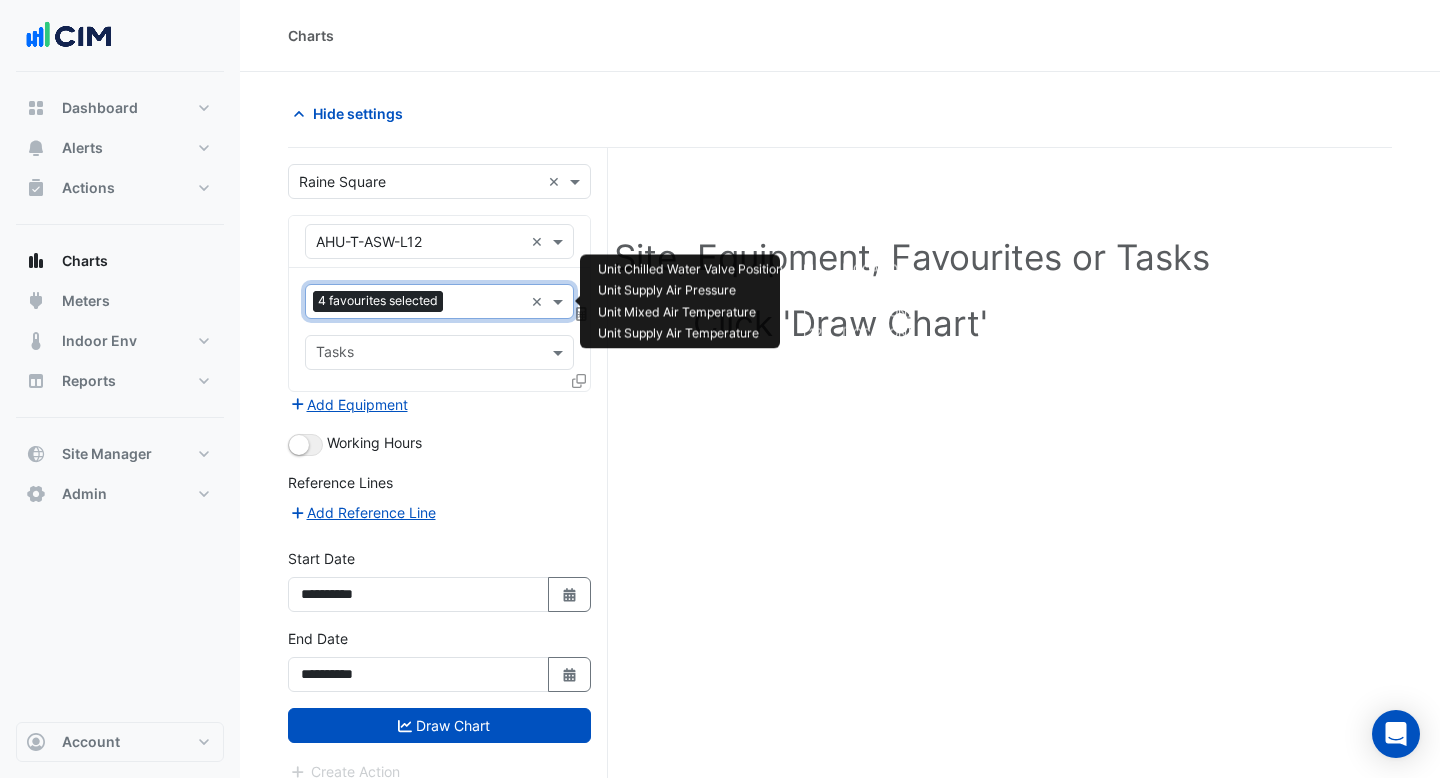 click at bounding box center (487, 303) 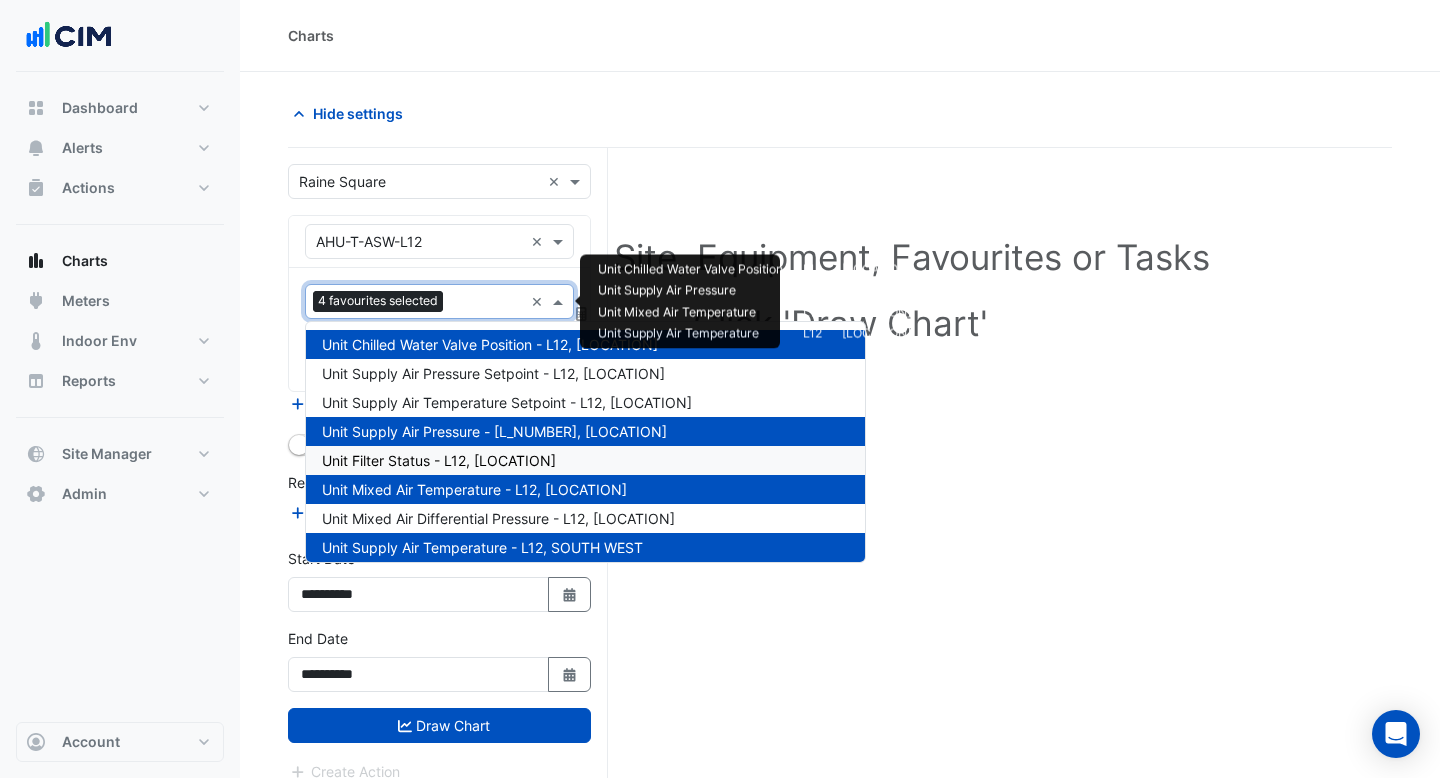 scroll, scrollTop: 98, scrollLeft: 0, axis: vertical 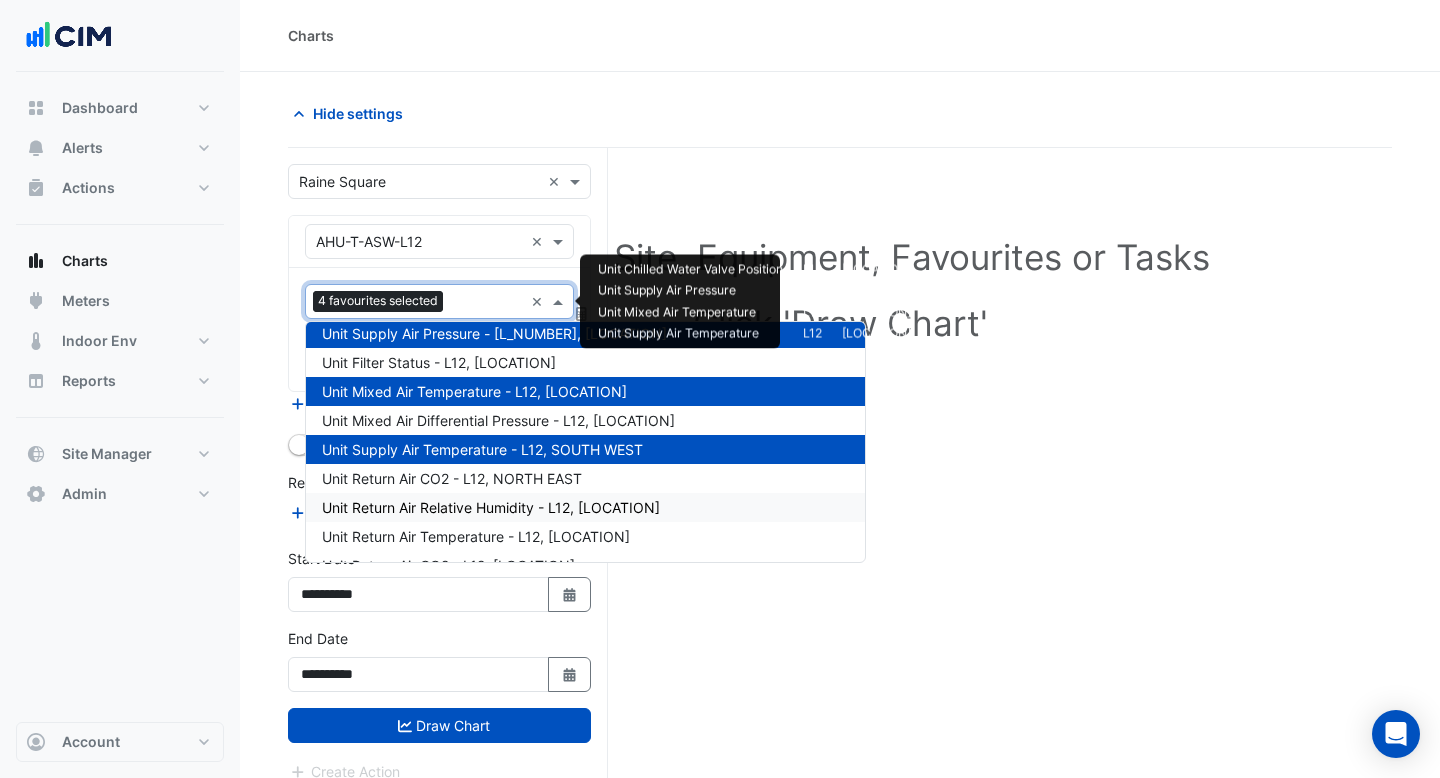 click on "Unit Return Air Relative Humidity - L12, NORTH EAST" at bounding box center (585, 507) 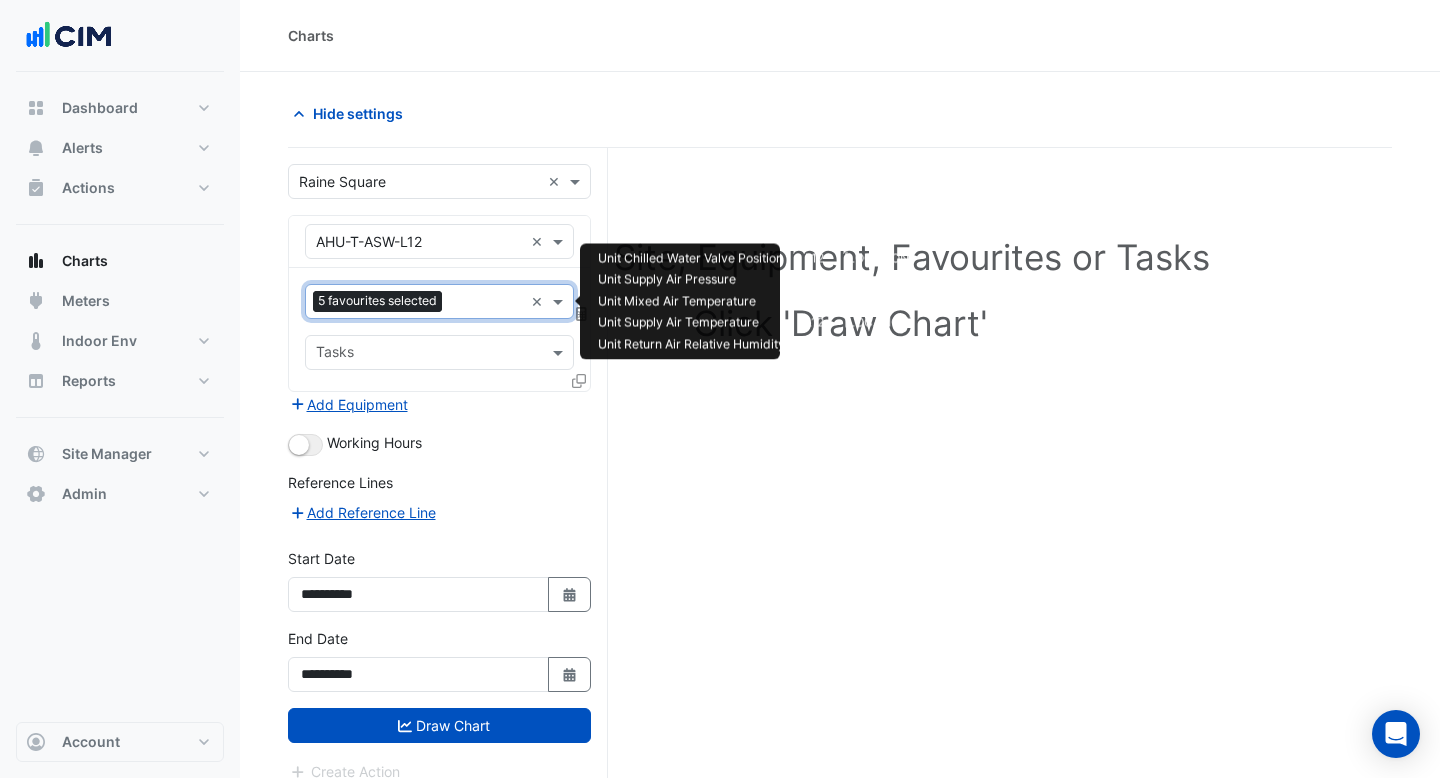 click at bounding box center [486, 303] 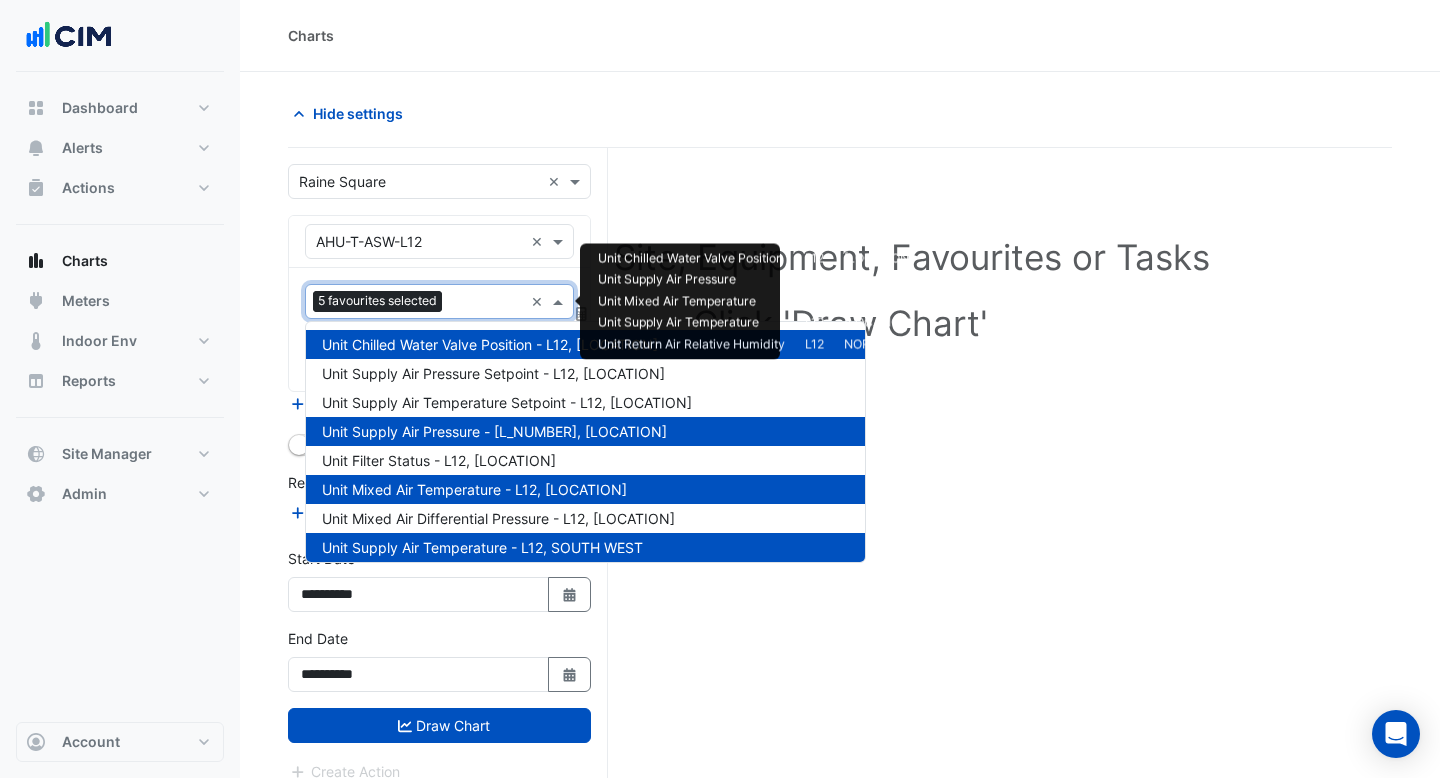 scroll, scrollTop: 269, scrollLeft: 0, axis: vertical 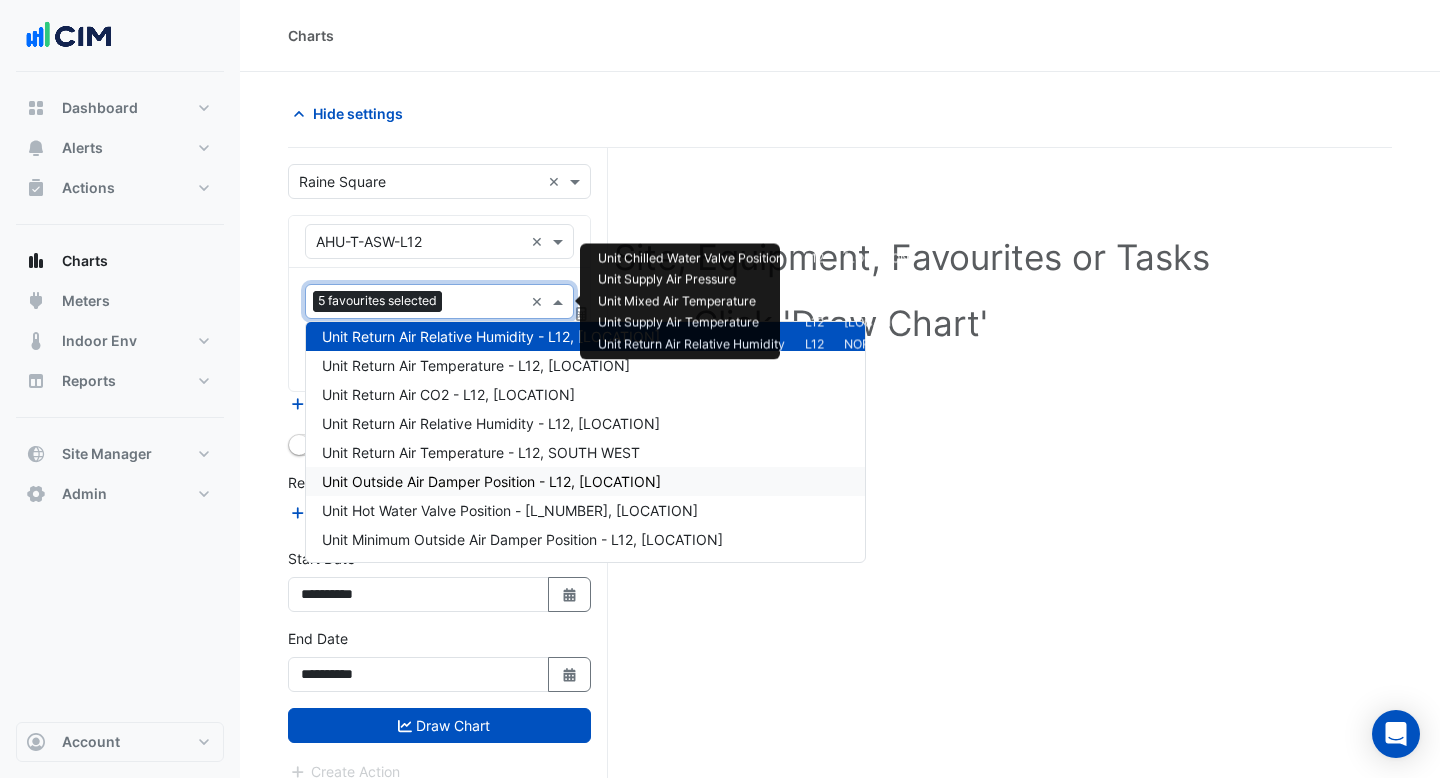 click on "Unit Outside Air Damper Position - L12, SOUTH WEST" at bounding box center (585, 481) 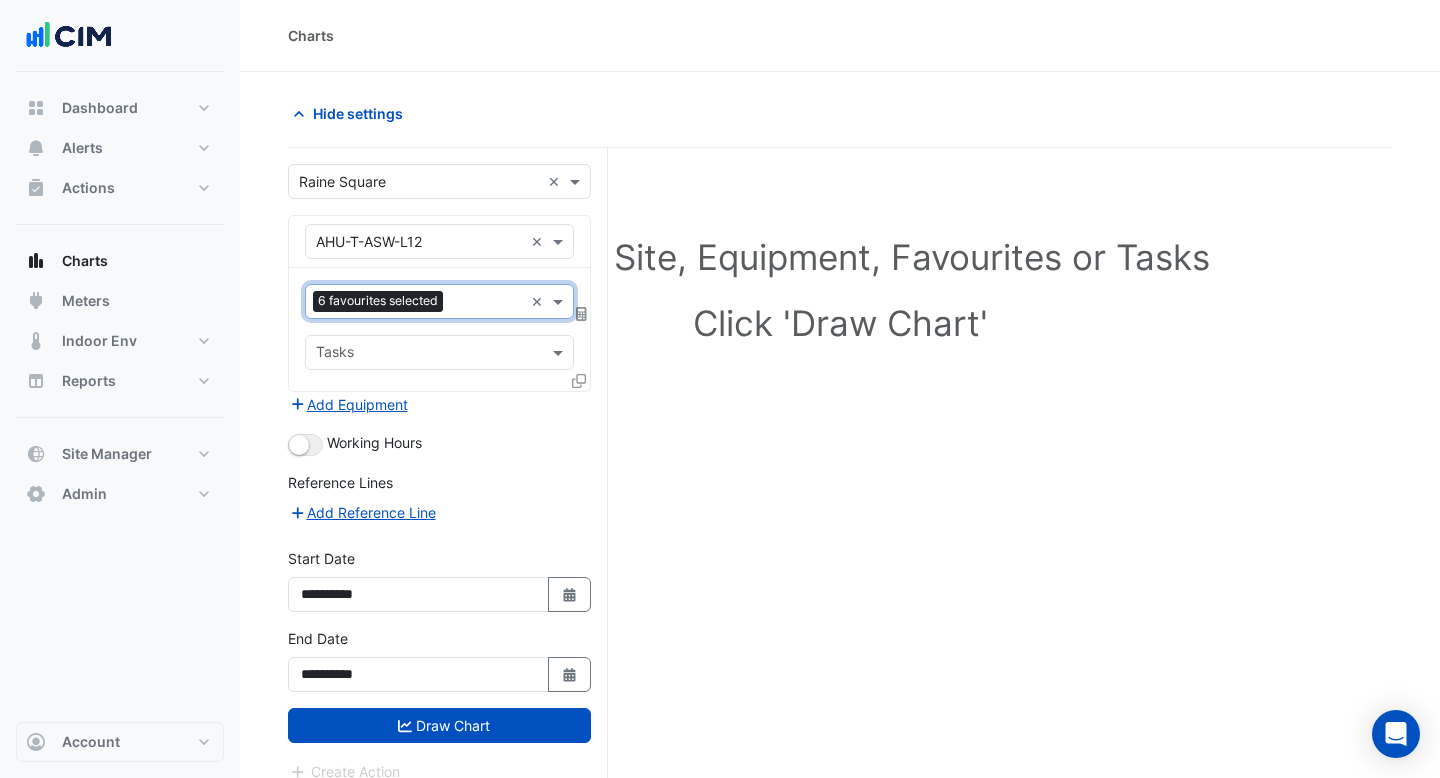 click at bounding box center [487, 303] 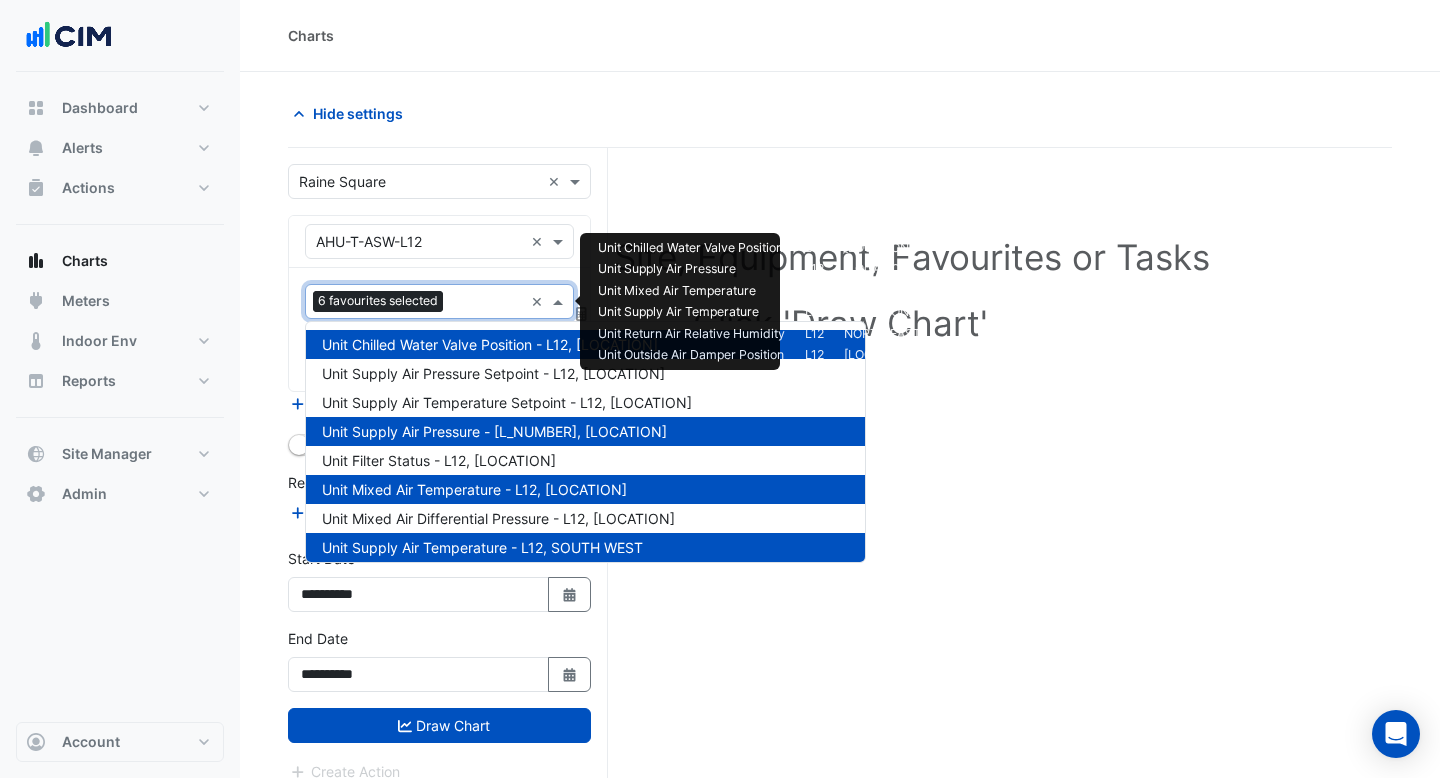 scroll, scrollTop: 414, scrollLeft: 0, axis: vertical 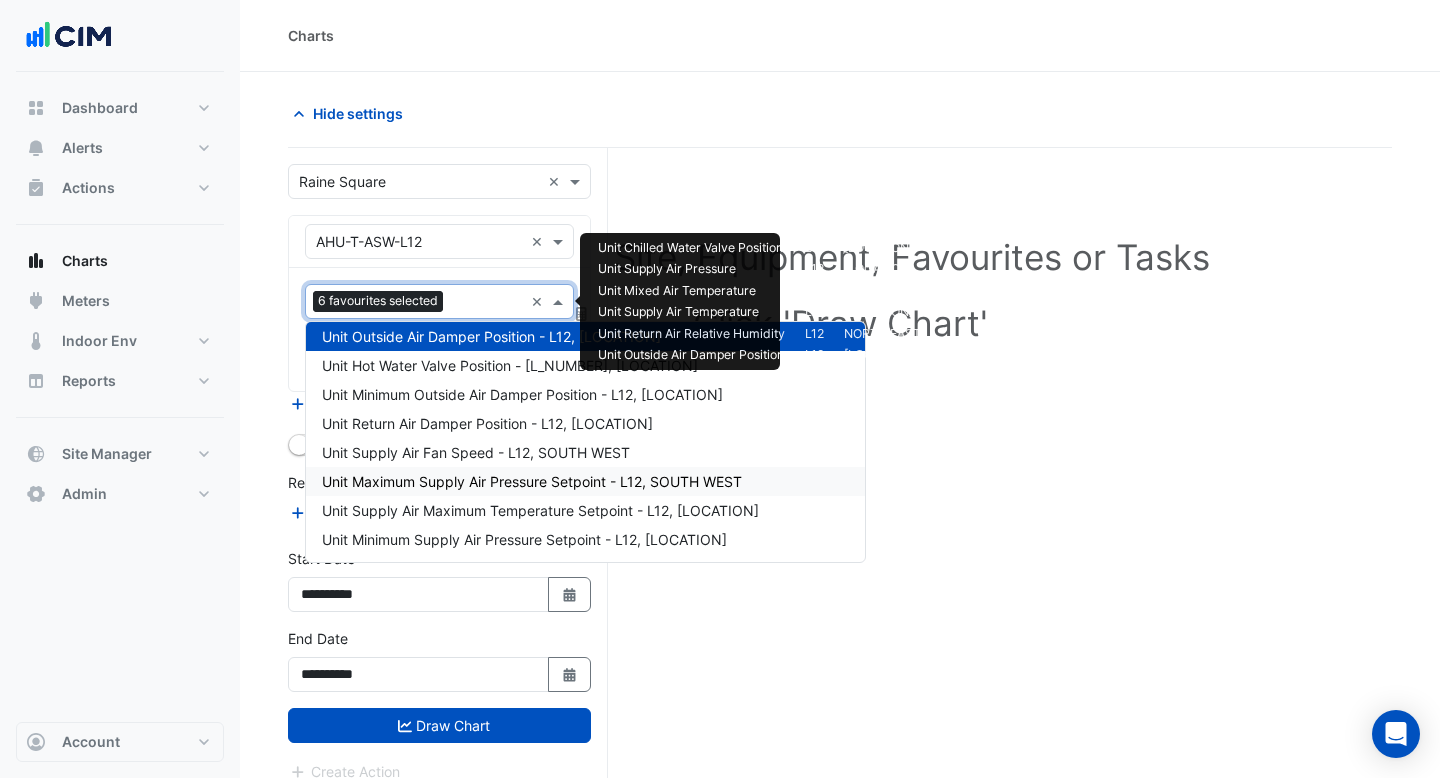 click on "Unit Maximum Supply Air Pressure Setpoint - L12, SOUTH WEST" at bounding box center [532, 481] 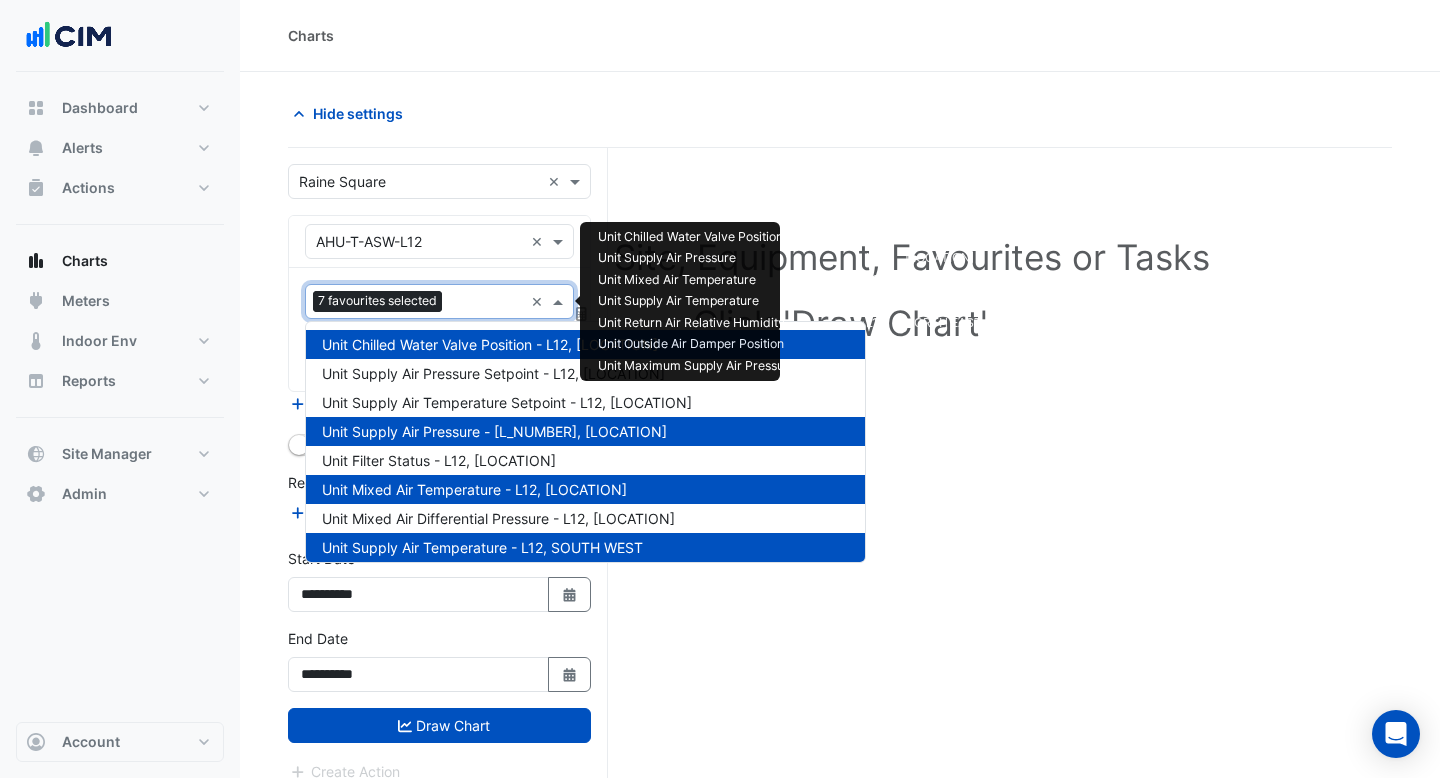 click at bounding box center (486, 303) 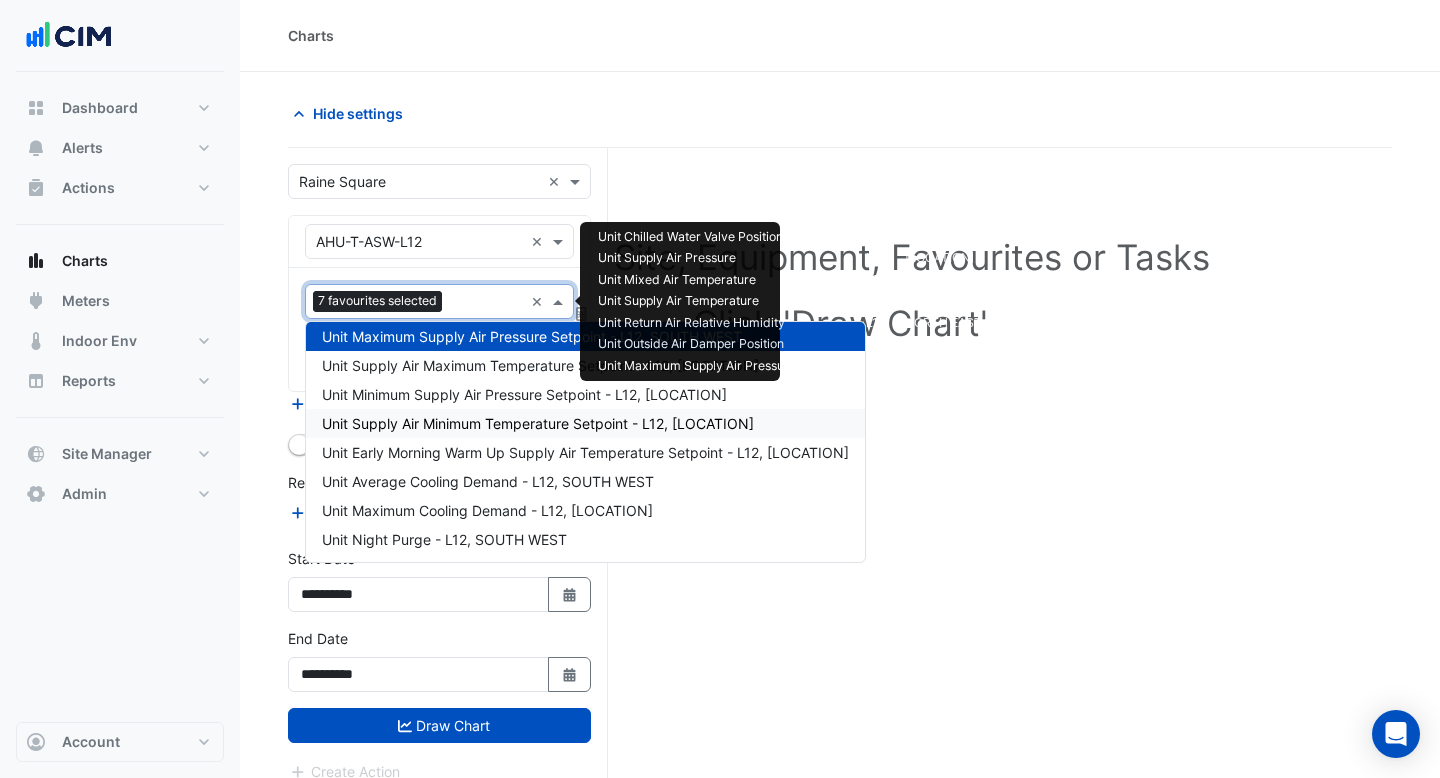 click on "Unit Supply Air Minimum Temperature Setpoint - L12, SOUTH WEST" at bounding box center (585, 423) 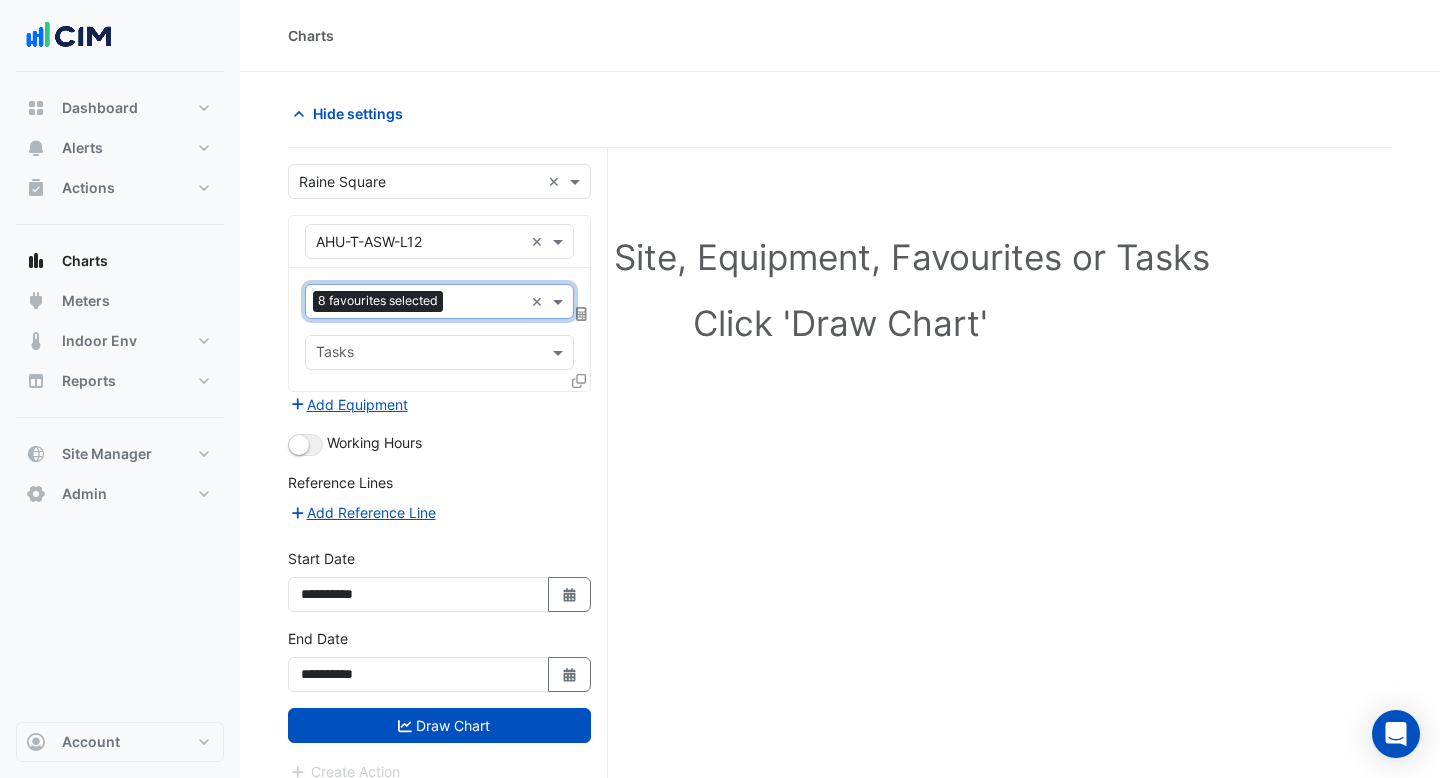 scroll, scrollTop: 76, scrollLeft: 0, axis: vertical 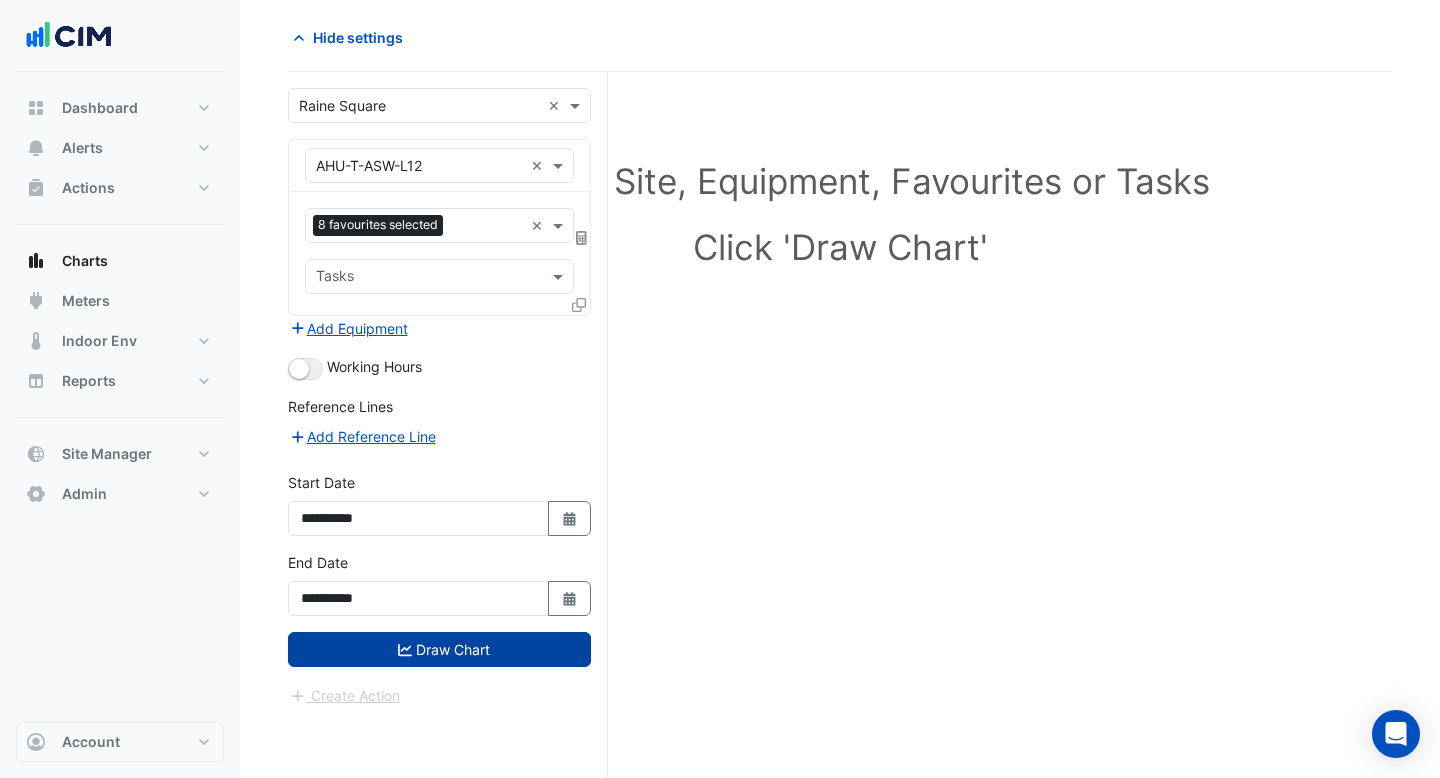 click on "Draw Chart" at bounding box center (439, 649) 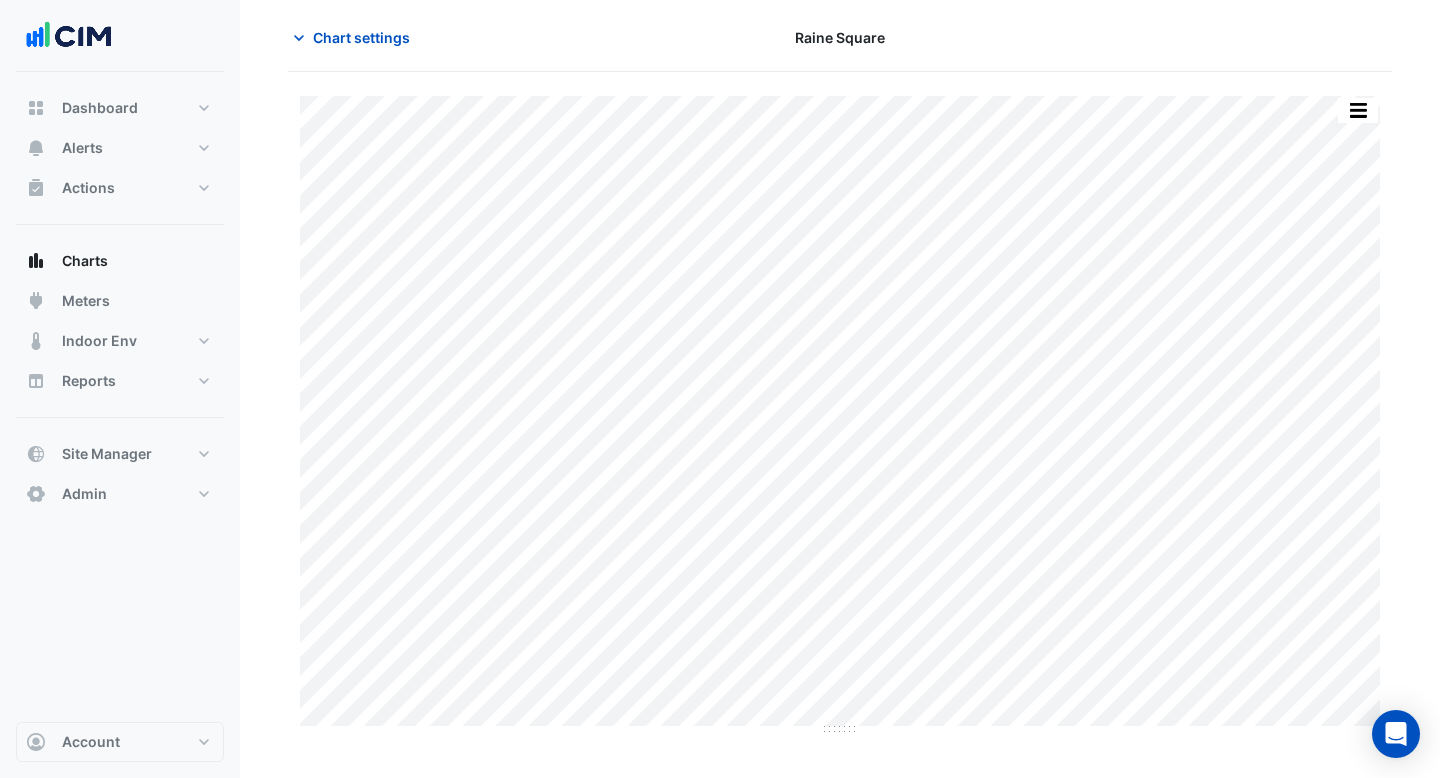 scroll, scrollTop: 0, scrollLeft: 0, axis: both 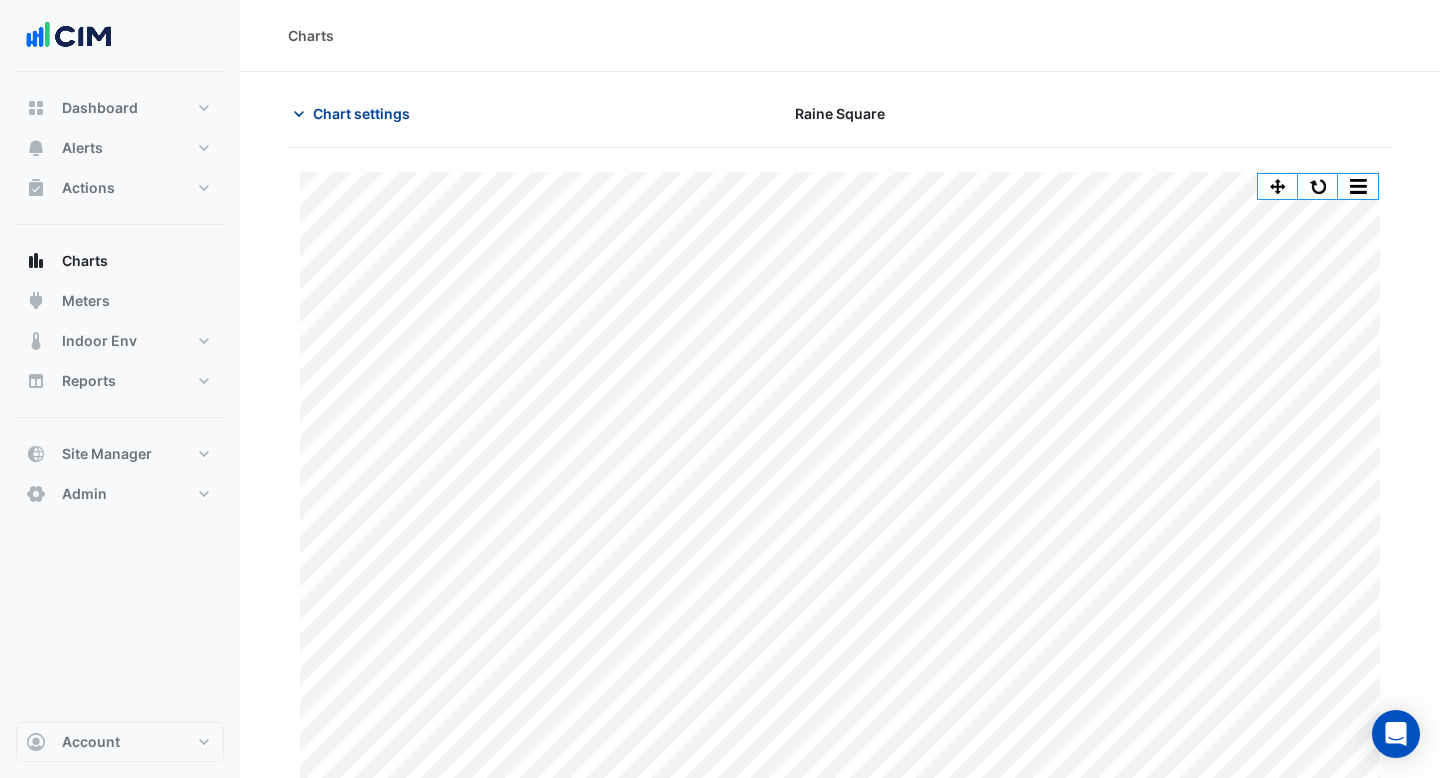 click on "Chart settings" 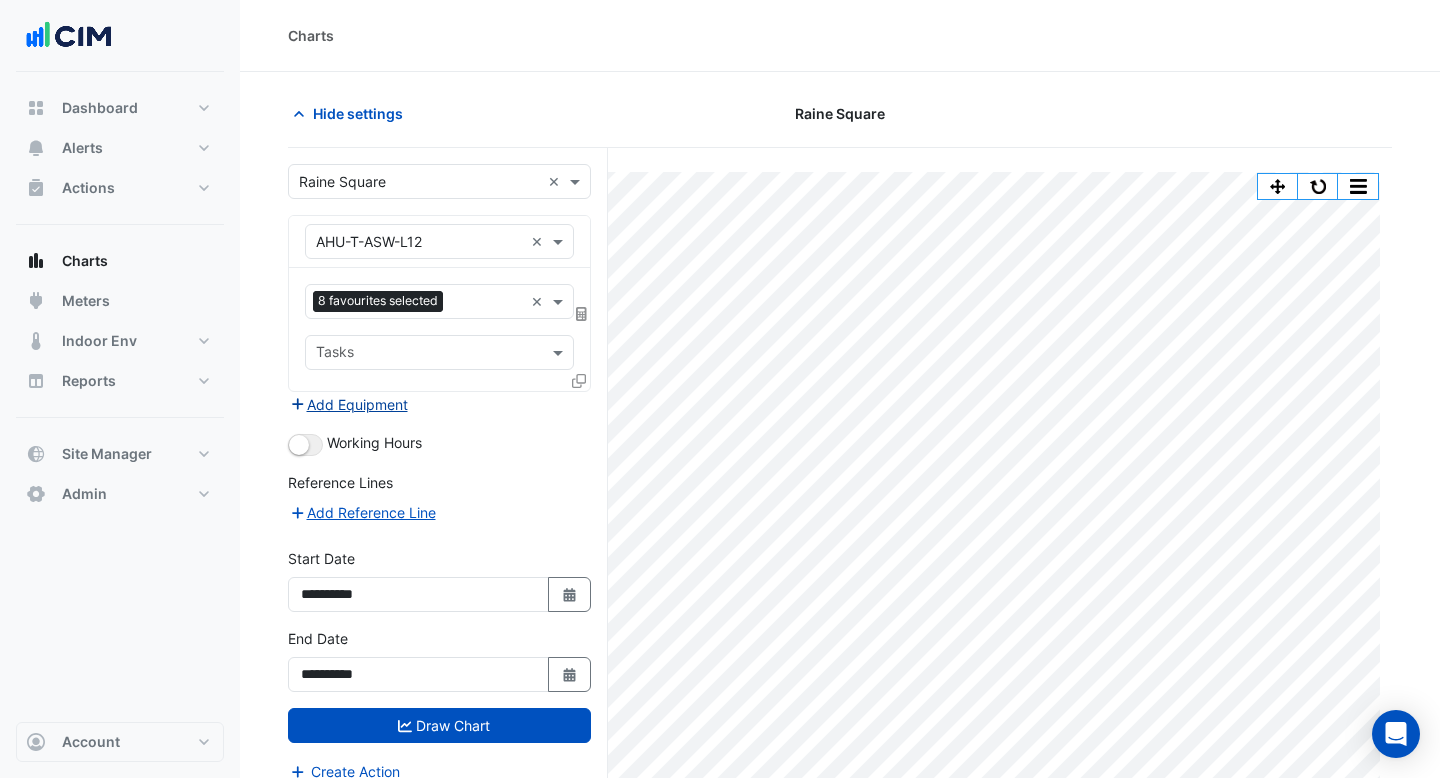 click on "Add Equipment" at bounding box center [348, 404] 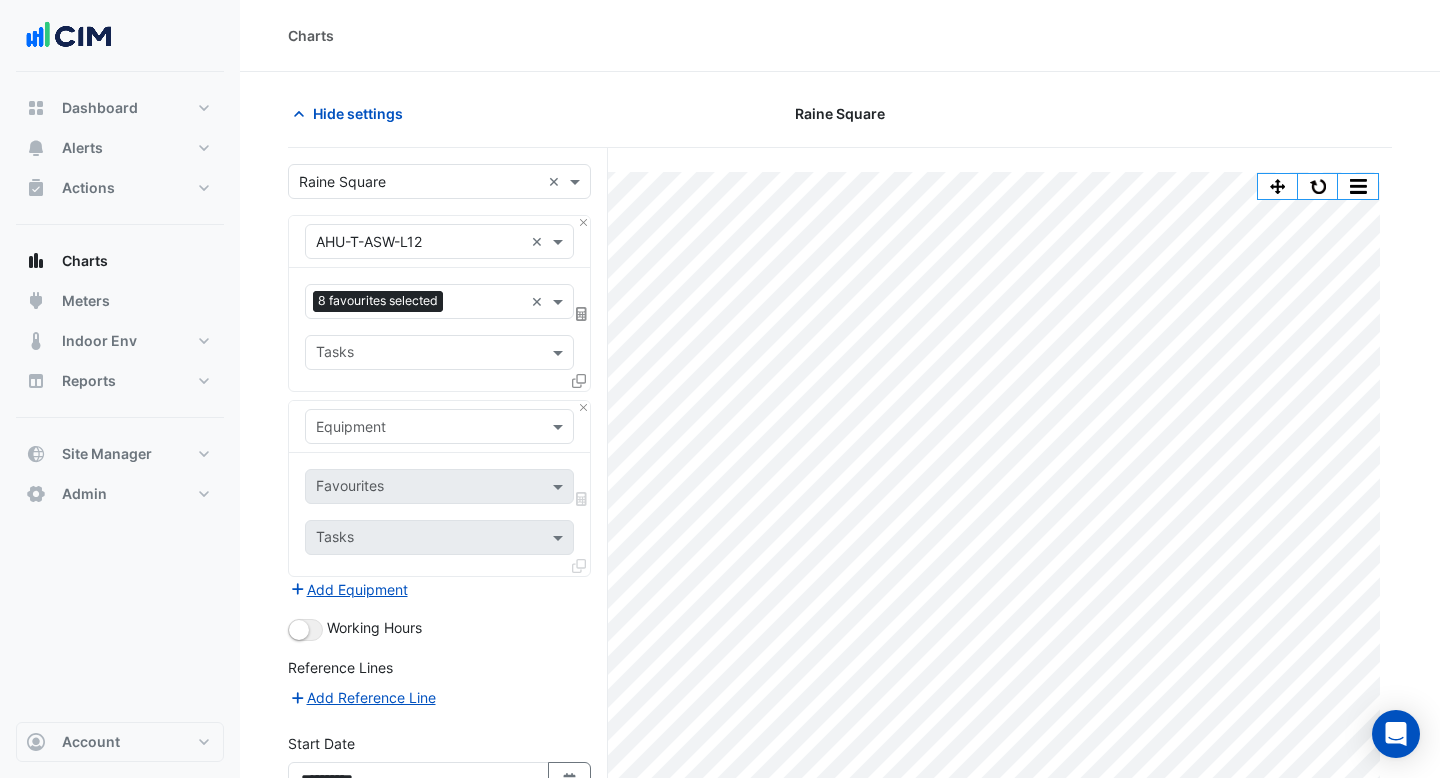 click at bounding box center (419, 427) 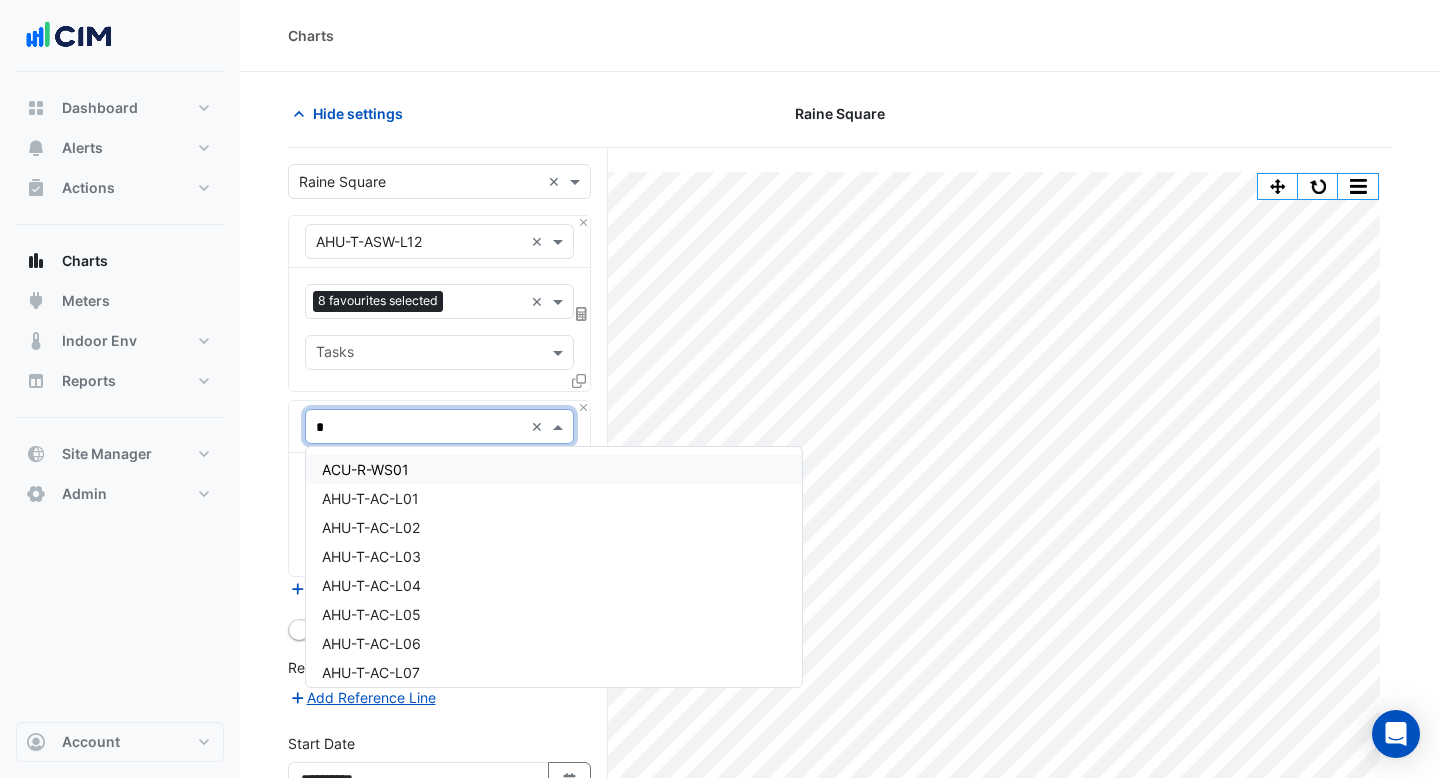 type on "**" 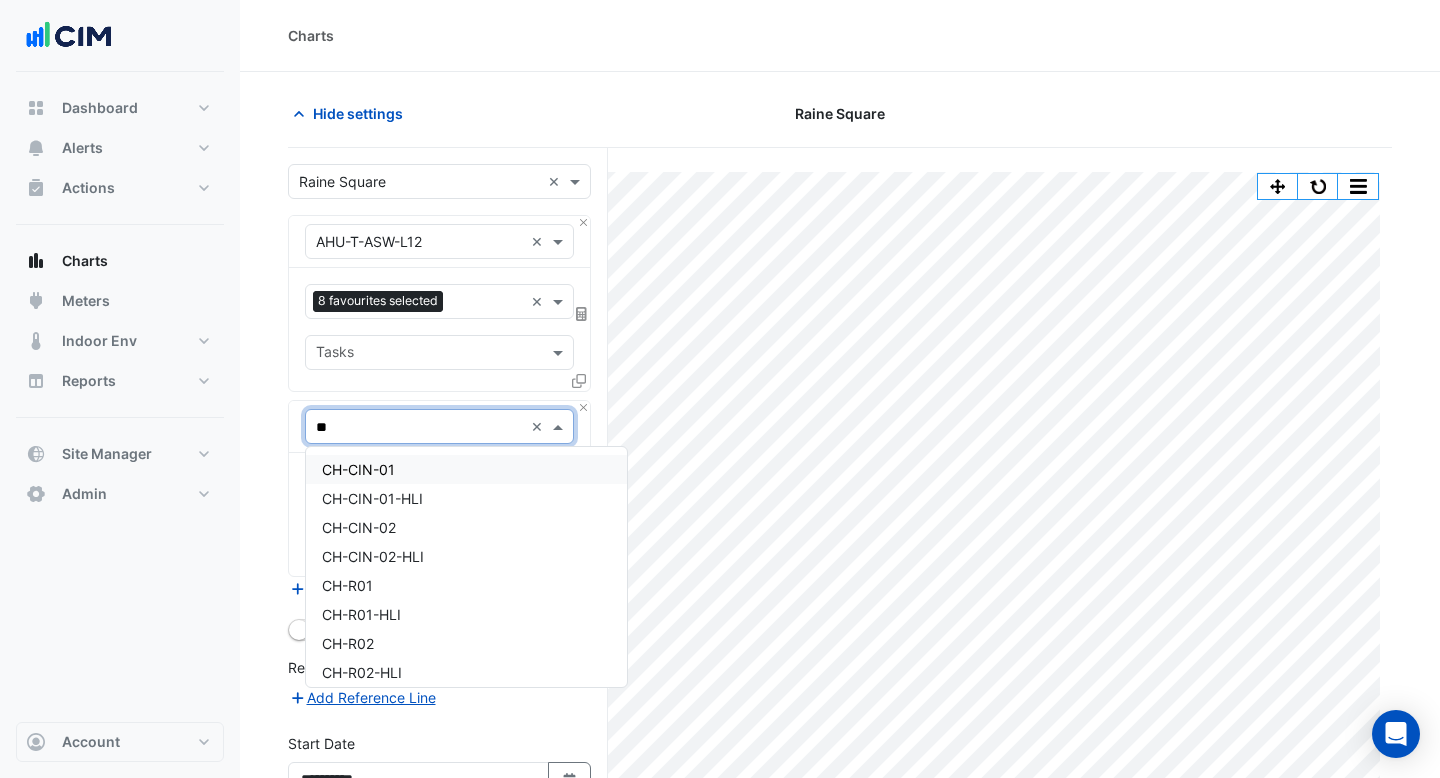 click on "CH-CIN-01" at bounding box center (466, 469) 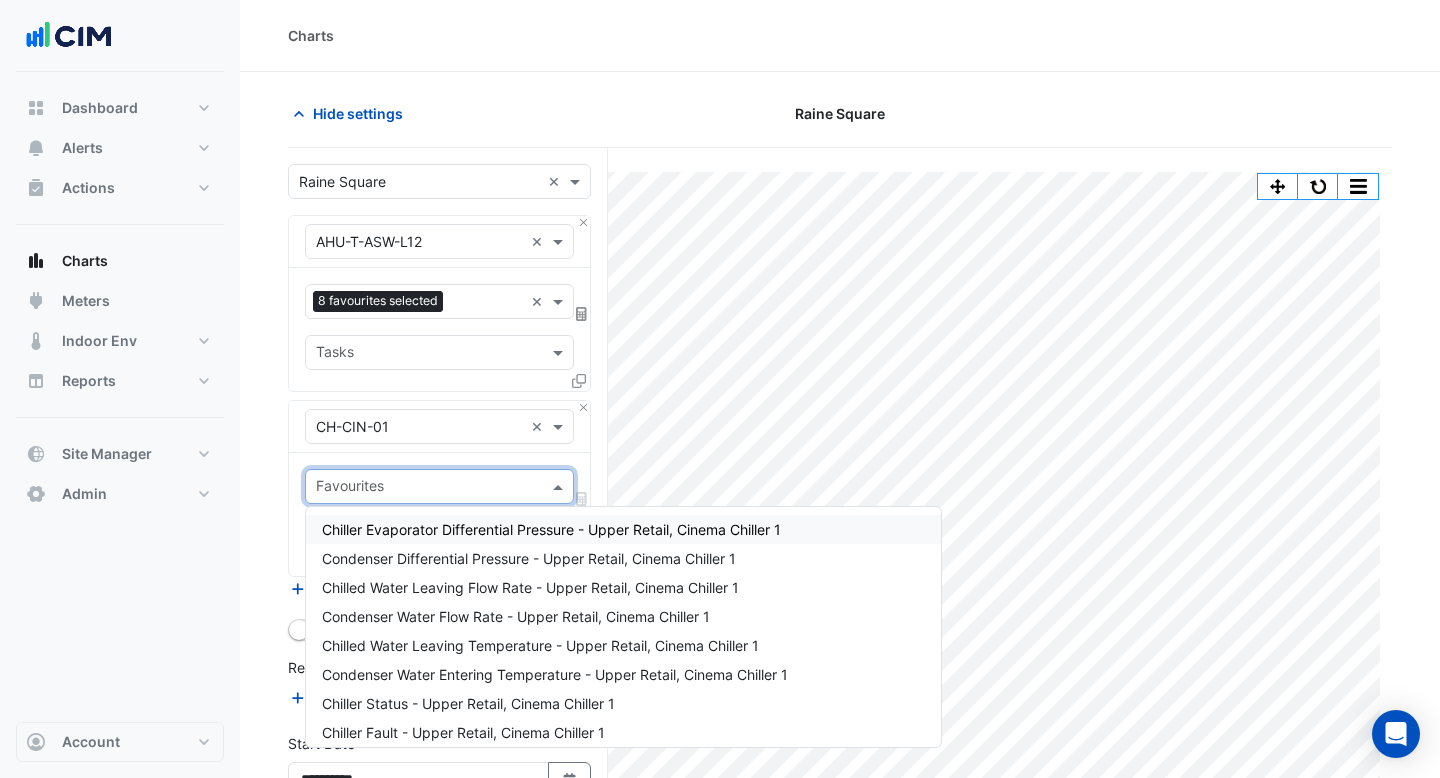 click on "Favourites" at bounding box center [439, 486] 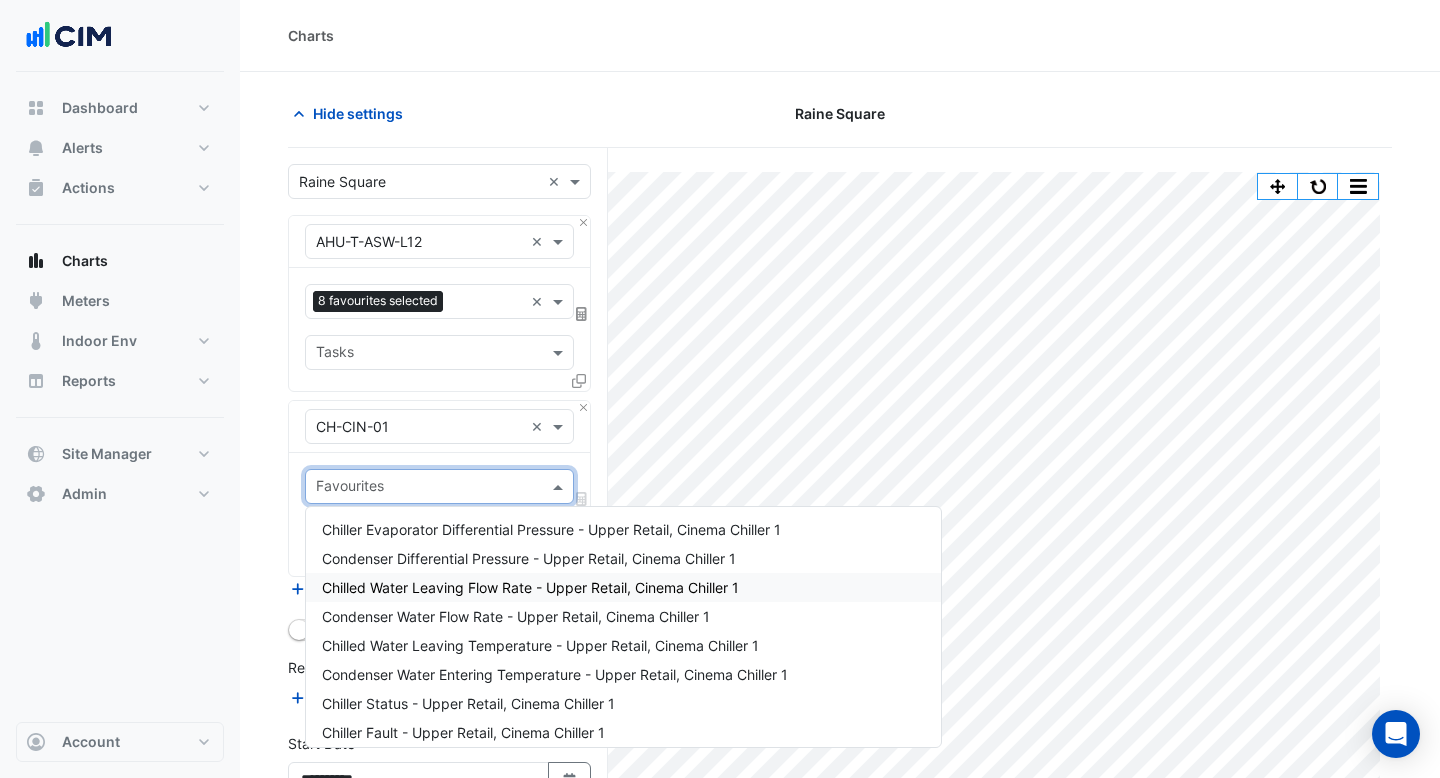 click on "Chilled Water Leaving Flow Rate - Upper Retail, Cinema Chiller 1" at bounding box center (530, 587) 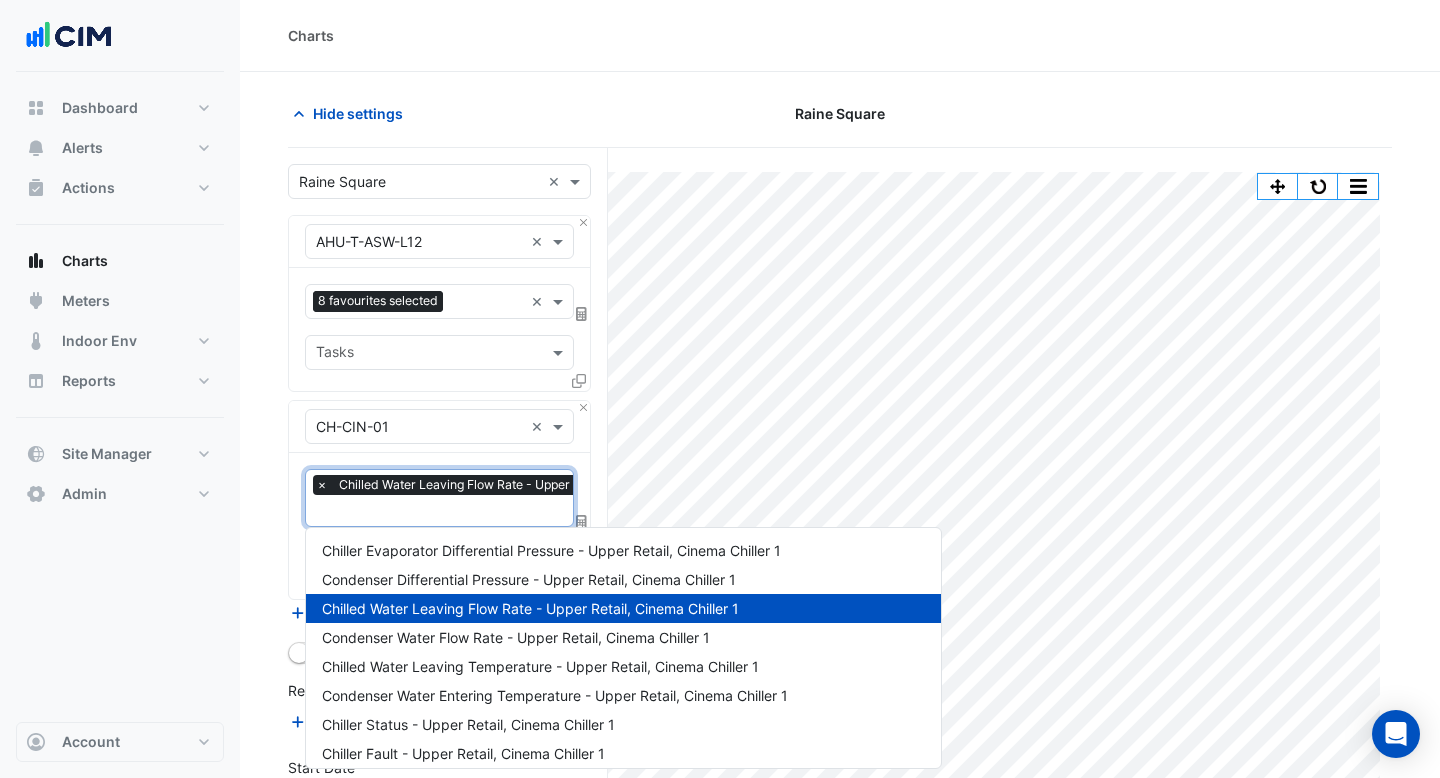 click at bounding box center (515, 512) 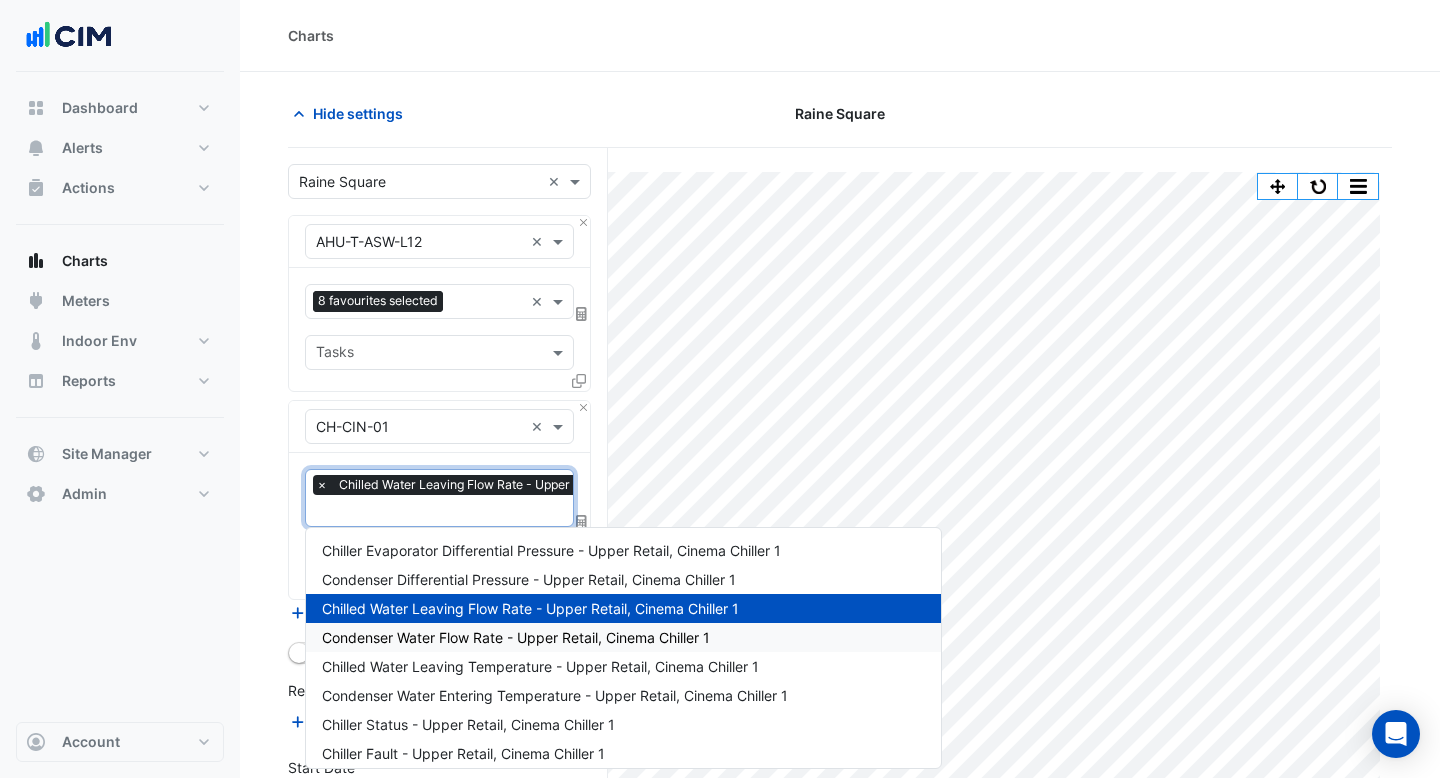 click on "Condenser Water Flow Rate - Upper Retail, Cinema Chiller 1" at bounding box center [516, 637] 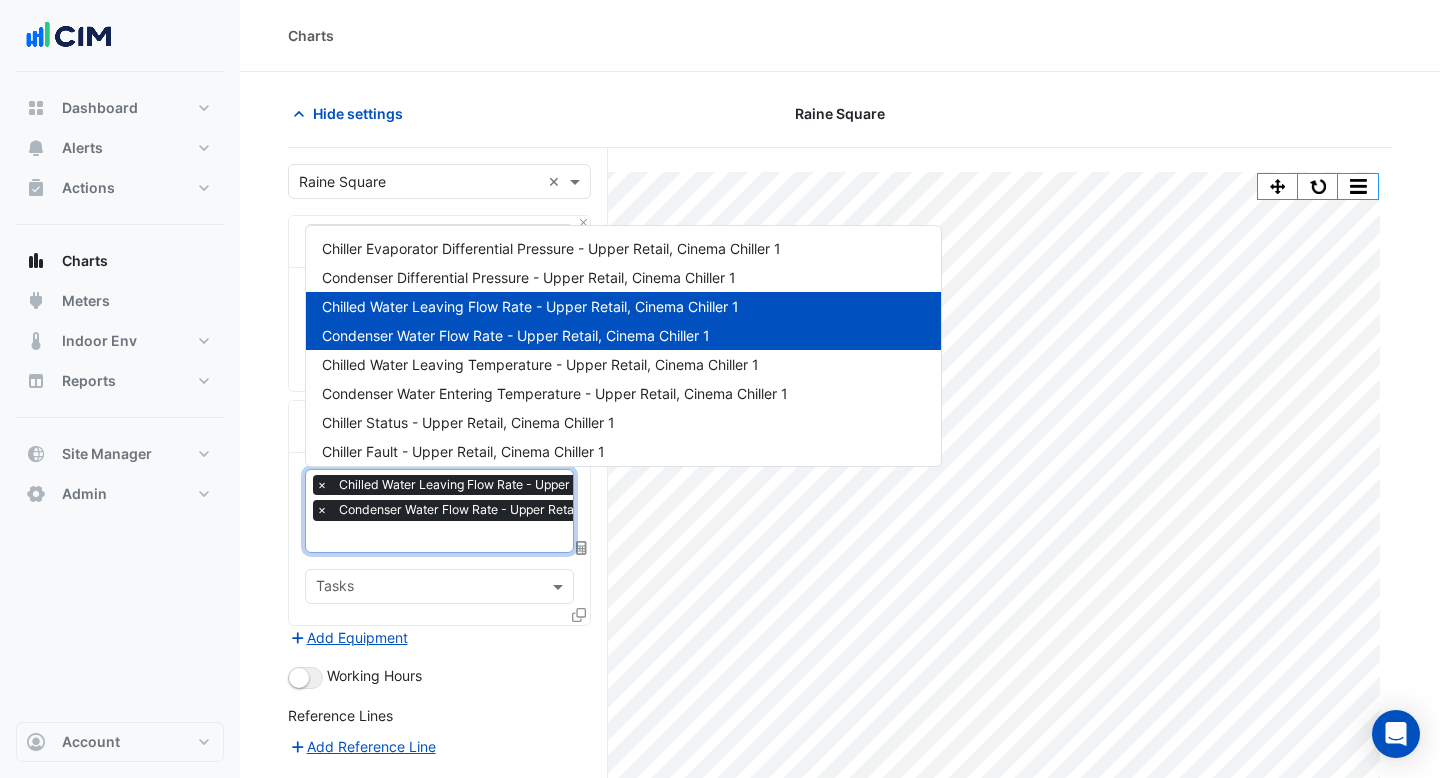 click at bounding box center [515, 538] 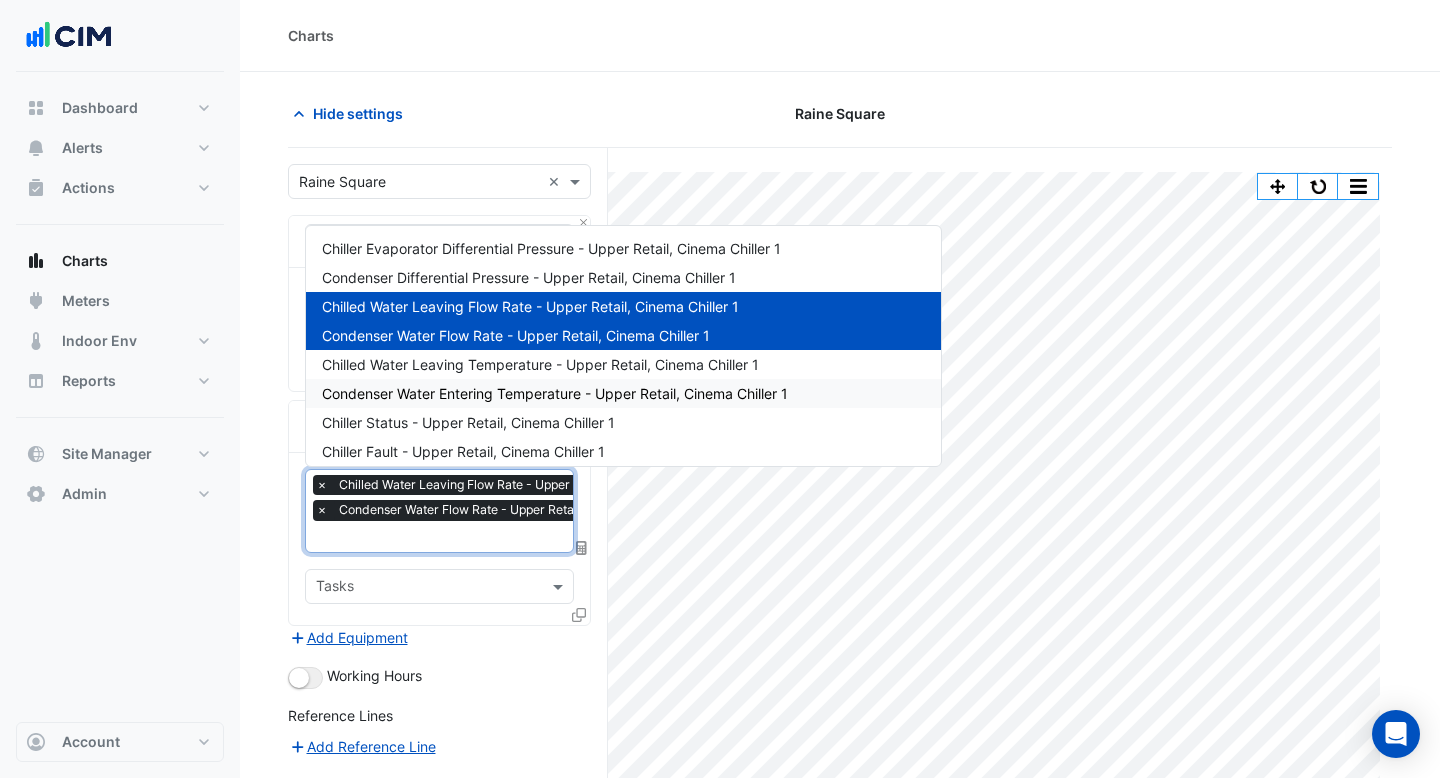click on "Condenser Water Entering Temperature - Upper Retail, Cinema Chiller 1" at bounding box center [623, 393] 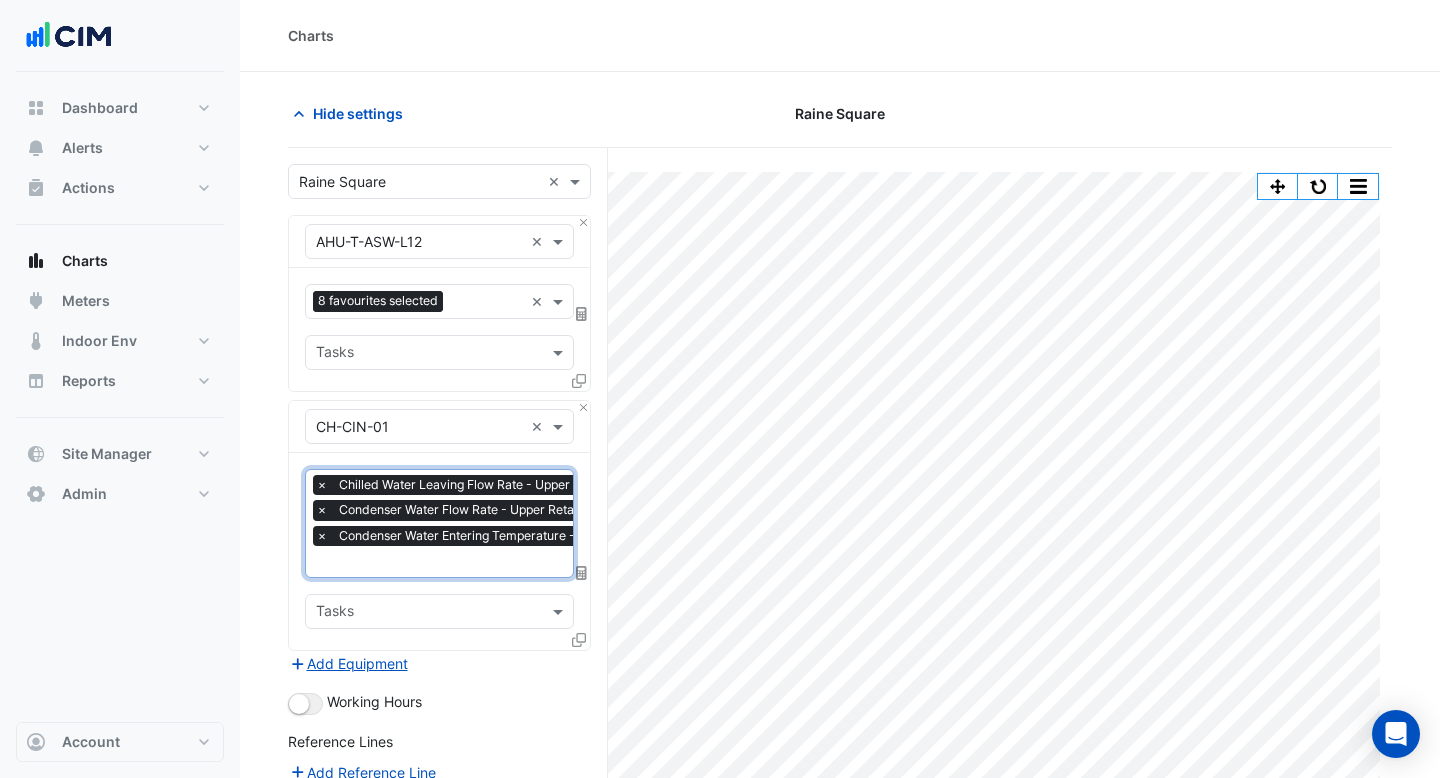 scroll, scrollTop: 224, scrollLeft: 0, axis: vertical 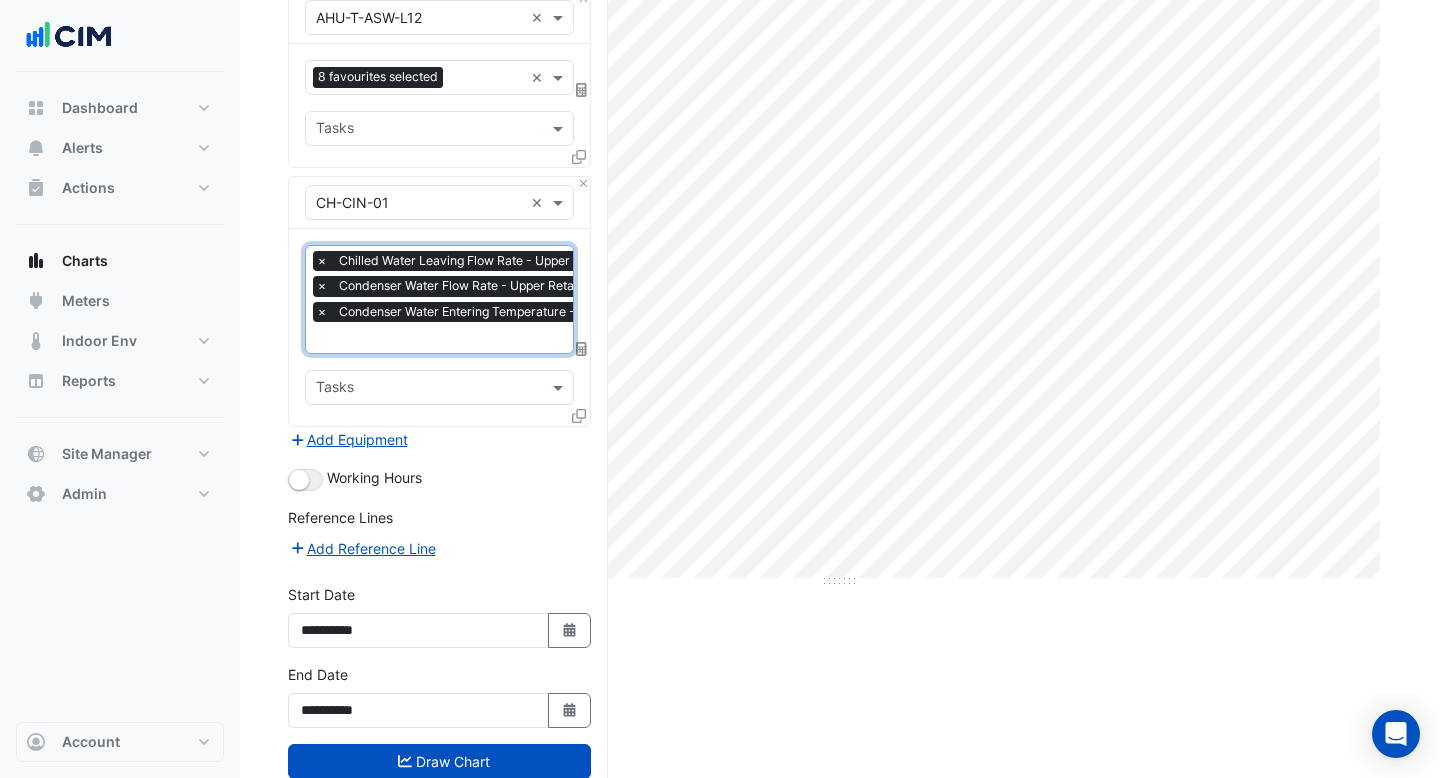 click on "×
Chilled Water Leaving Flow Rate - Upper Retail, Cinema Chiller 1
×
Condenser Water Flow Rate - Upper Retail, Cinema Chiller 1
×
Condenser Water Entering Temperature - Upper Retail, Cinema Chiller 1" at bounding box center (535, 289) 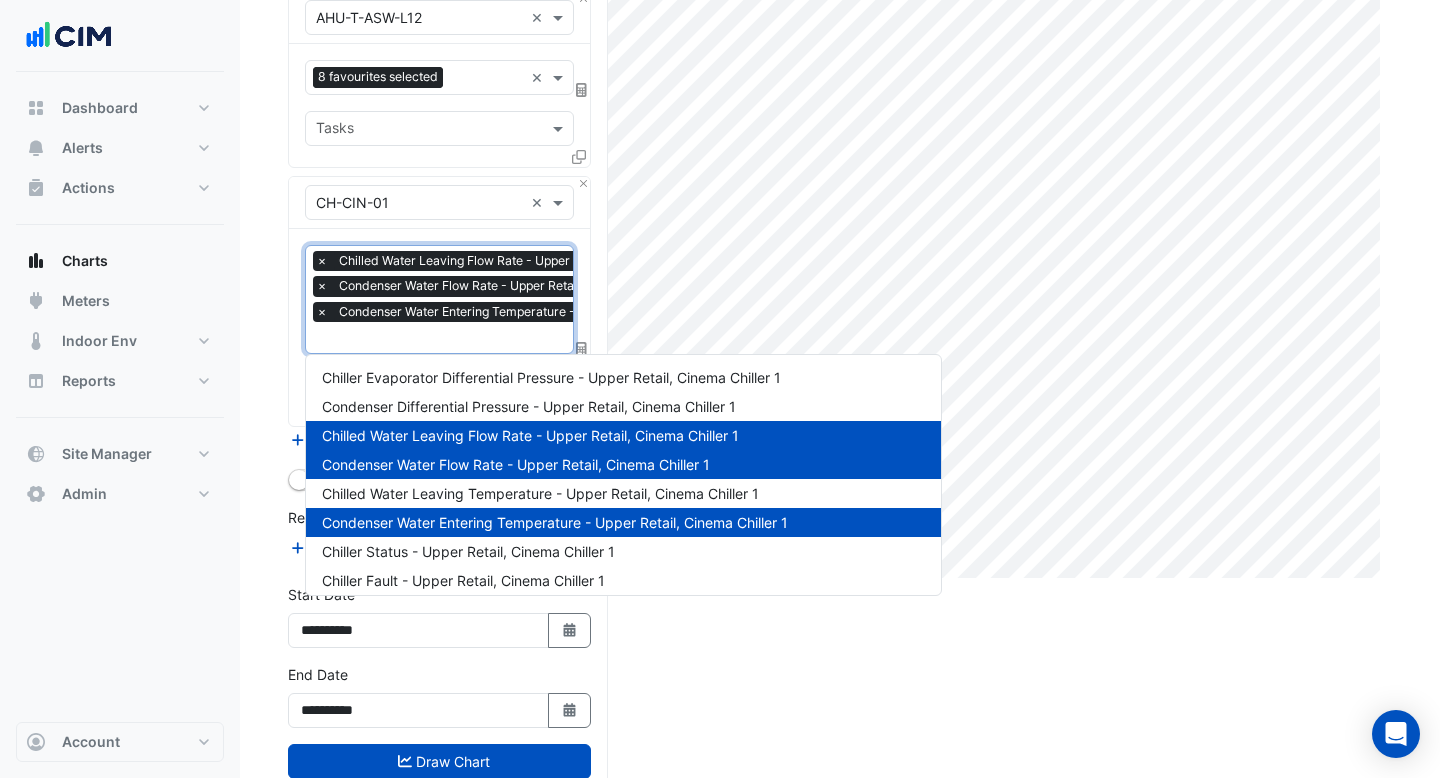 scroll, scrollTop: 223, scrollLeft: 0, axis: vertical 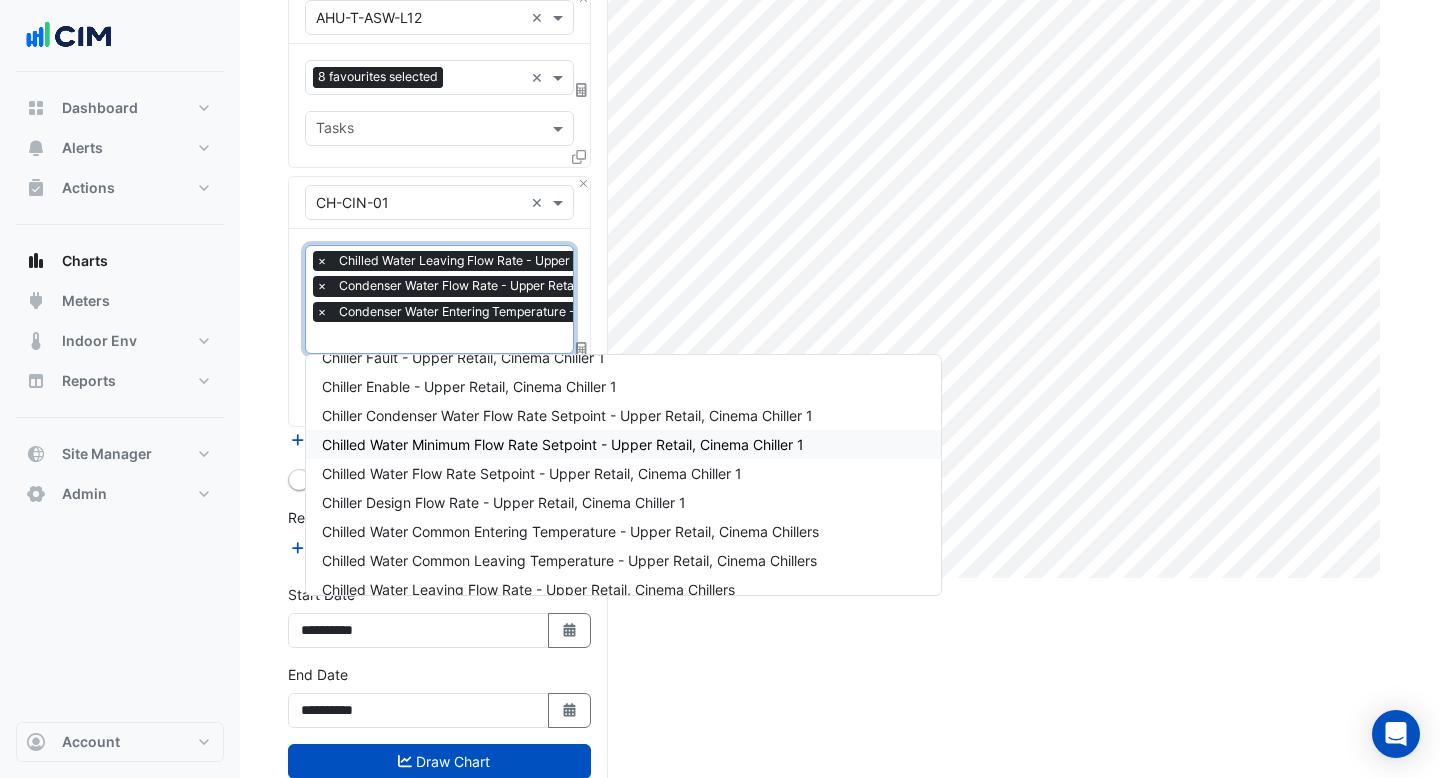 click on "Chilled Water Minimum Flow Rate Setpoint - Upper Retail, Cinema Chiller 1" at bounding box center [563, 444] 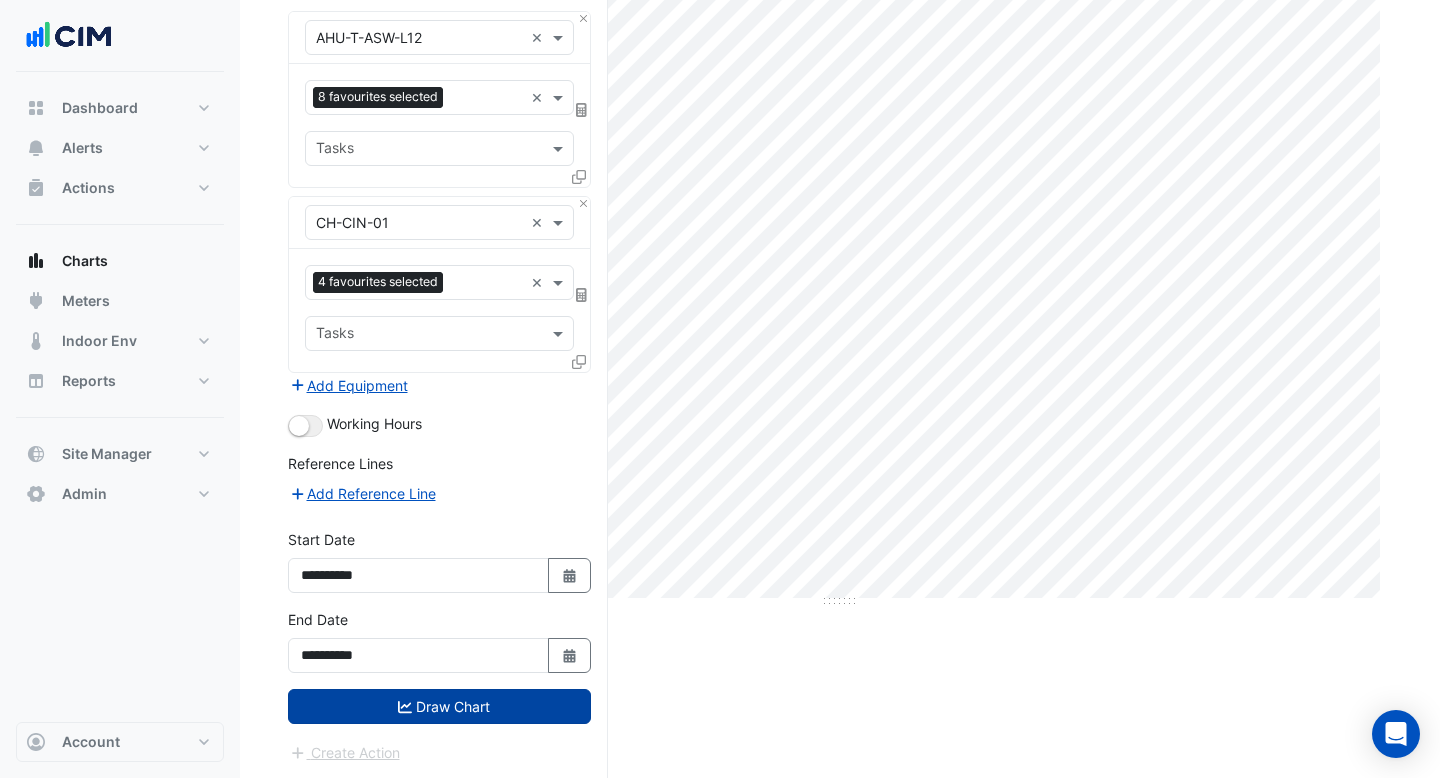 click on "Draw Chart" at bounding box center [439, 706] 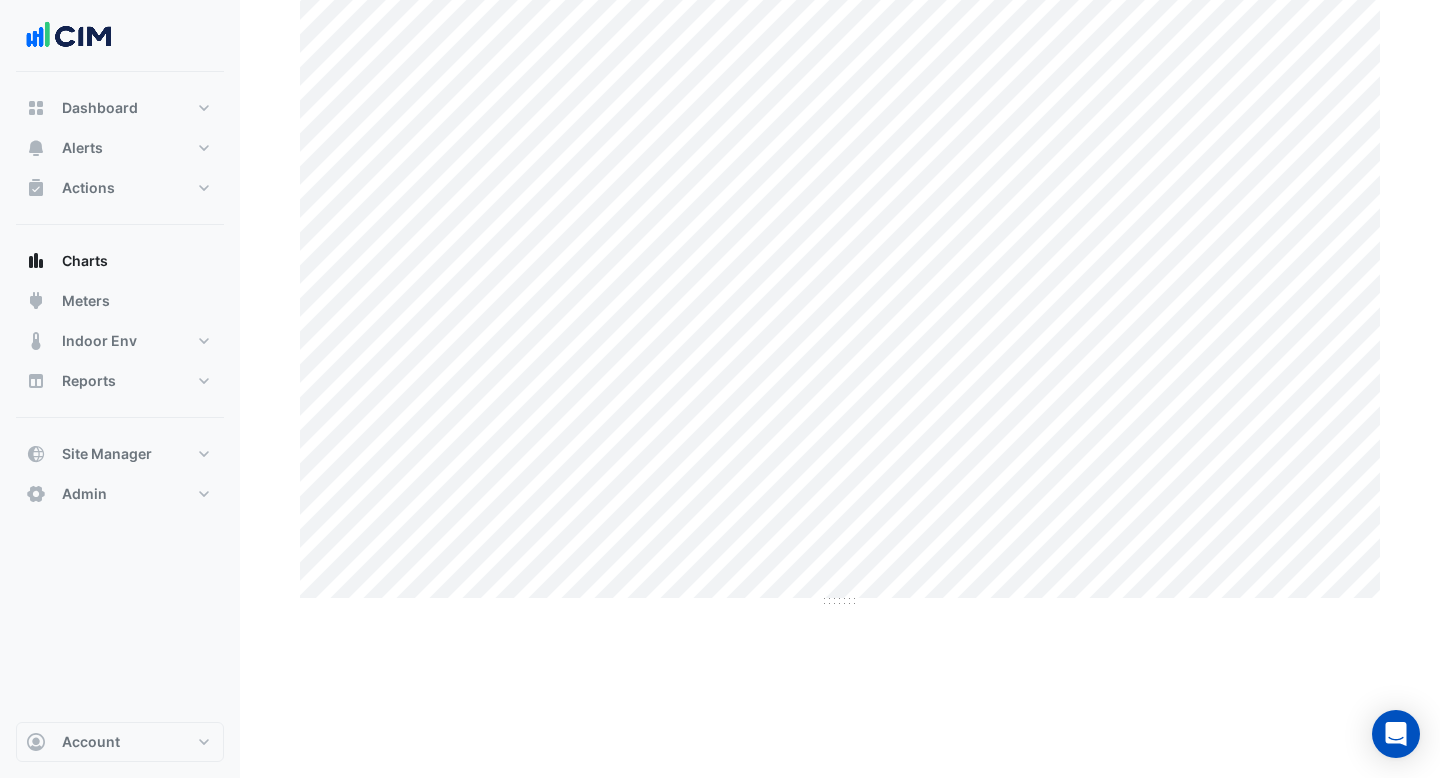 scroll, scrollTop: 0, scrollLeft: 0, axis: both 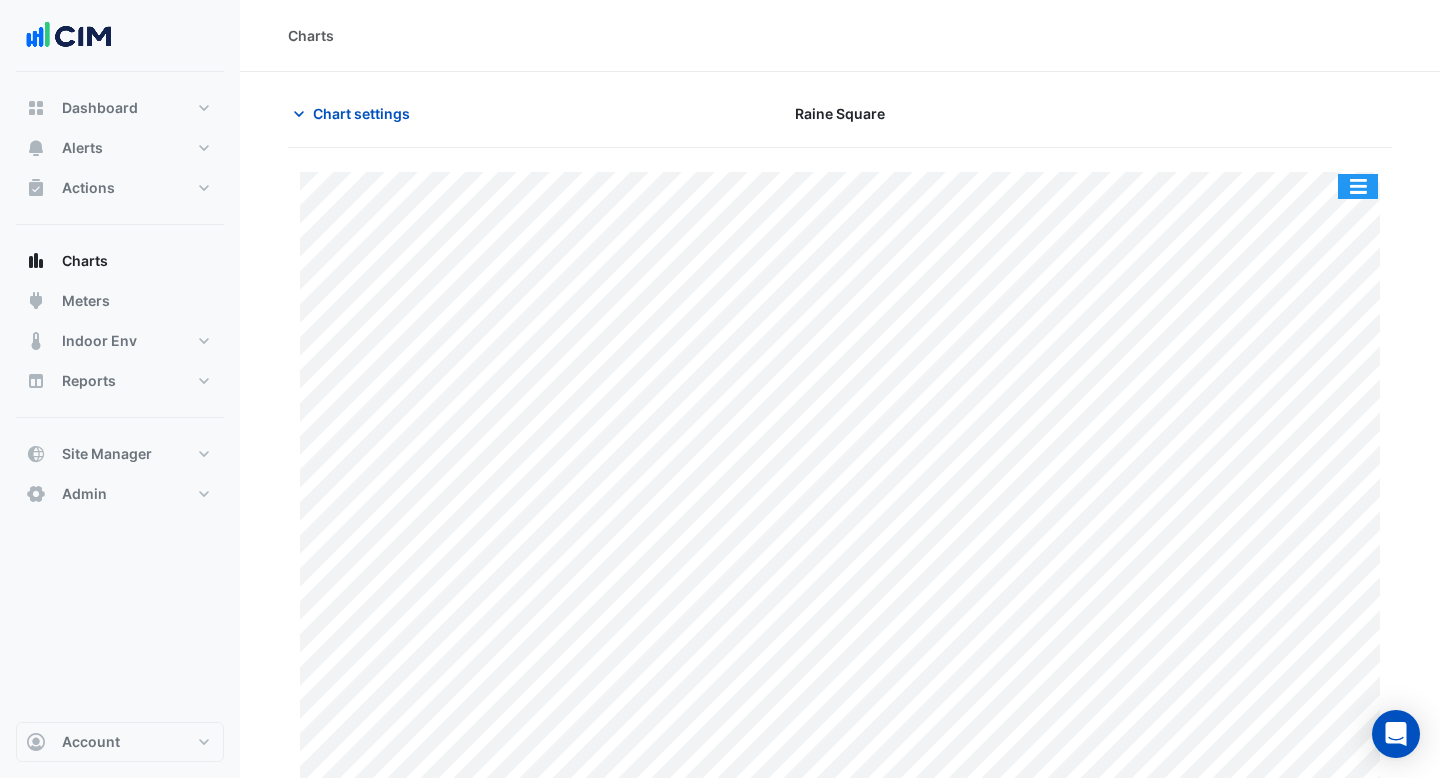 click 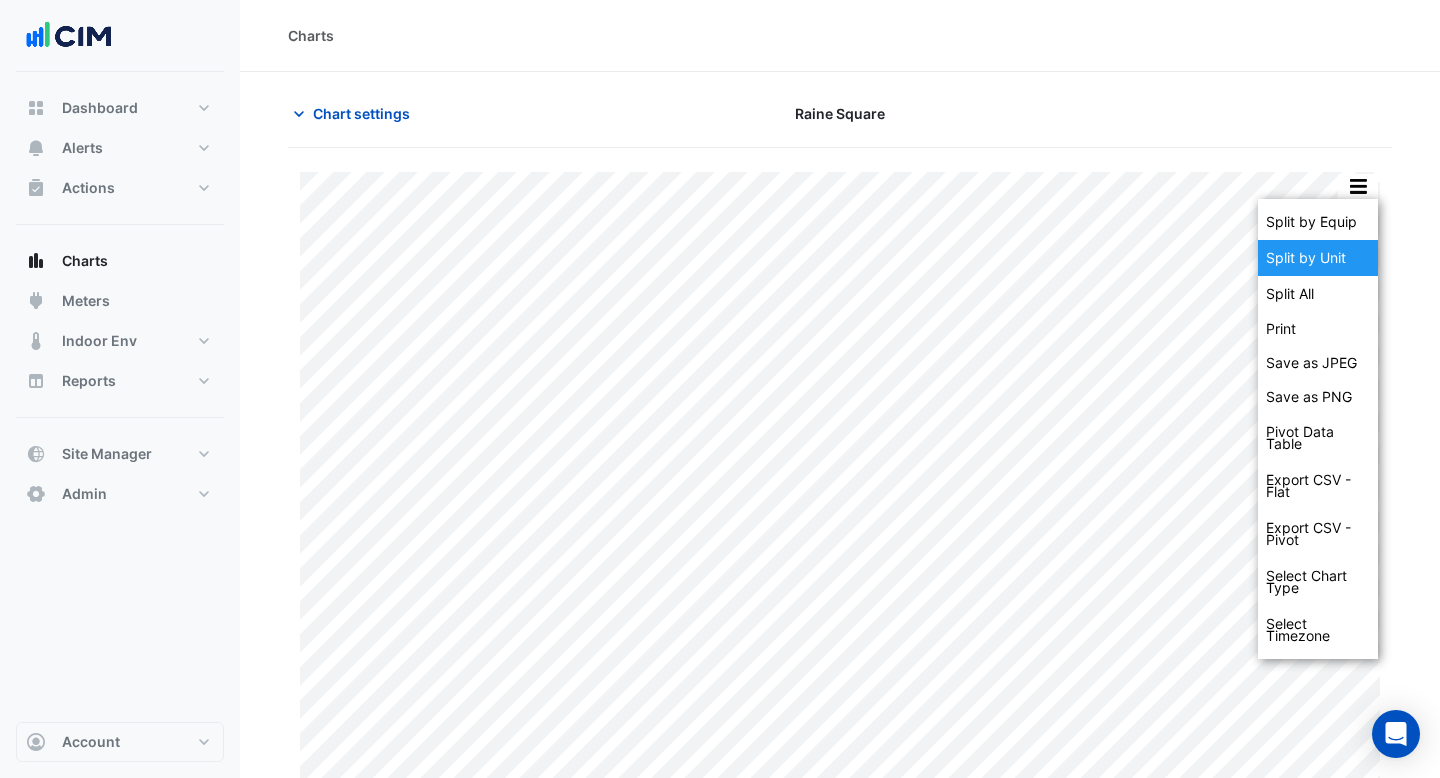 click on "Split by Unit" 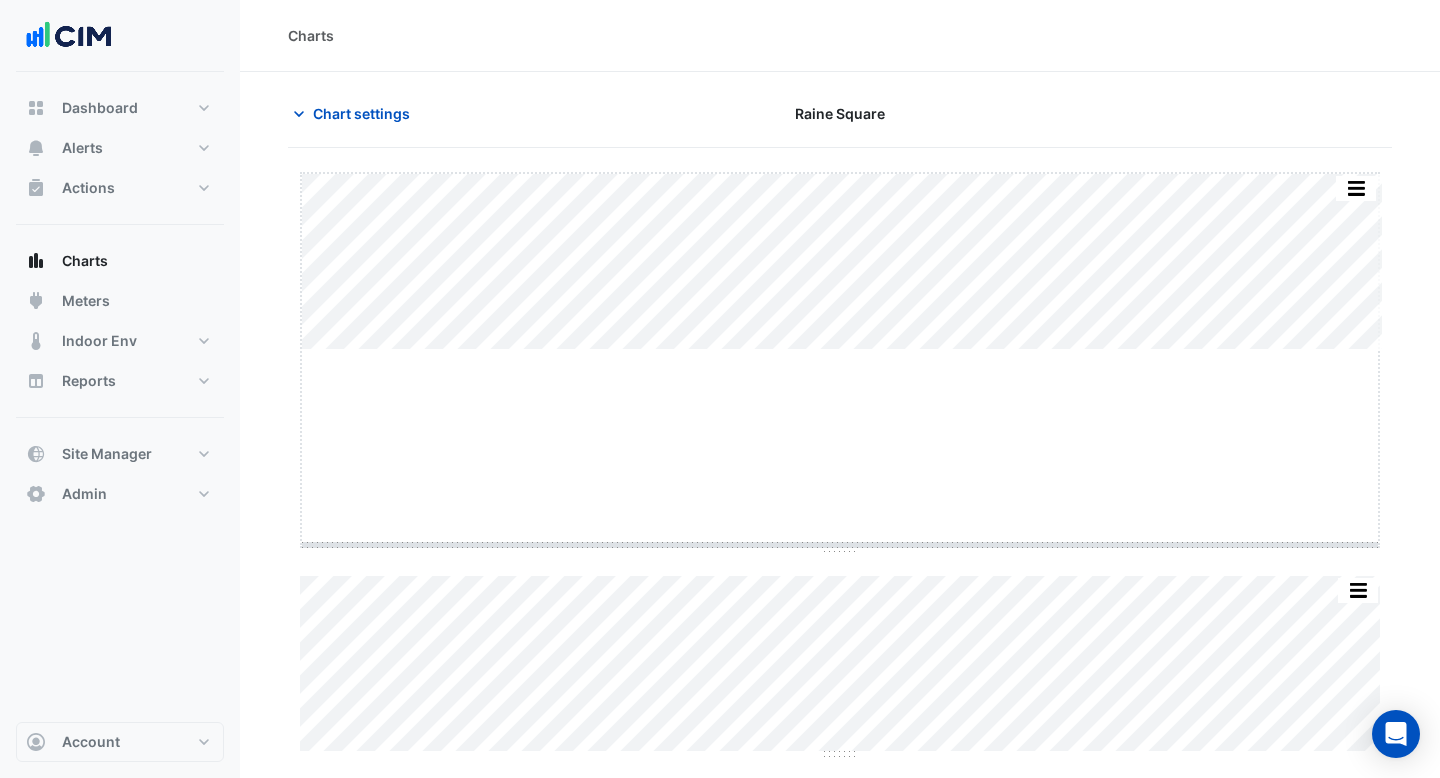 drag, startPoint x: 838, startPoint y: 347, endPoint x: 836, endPoint y: 572, distance: 225.0089 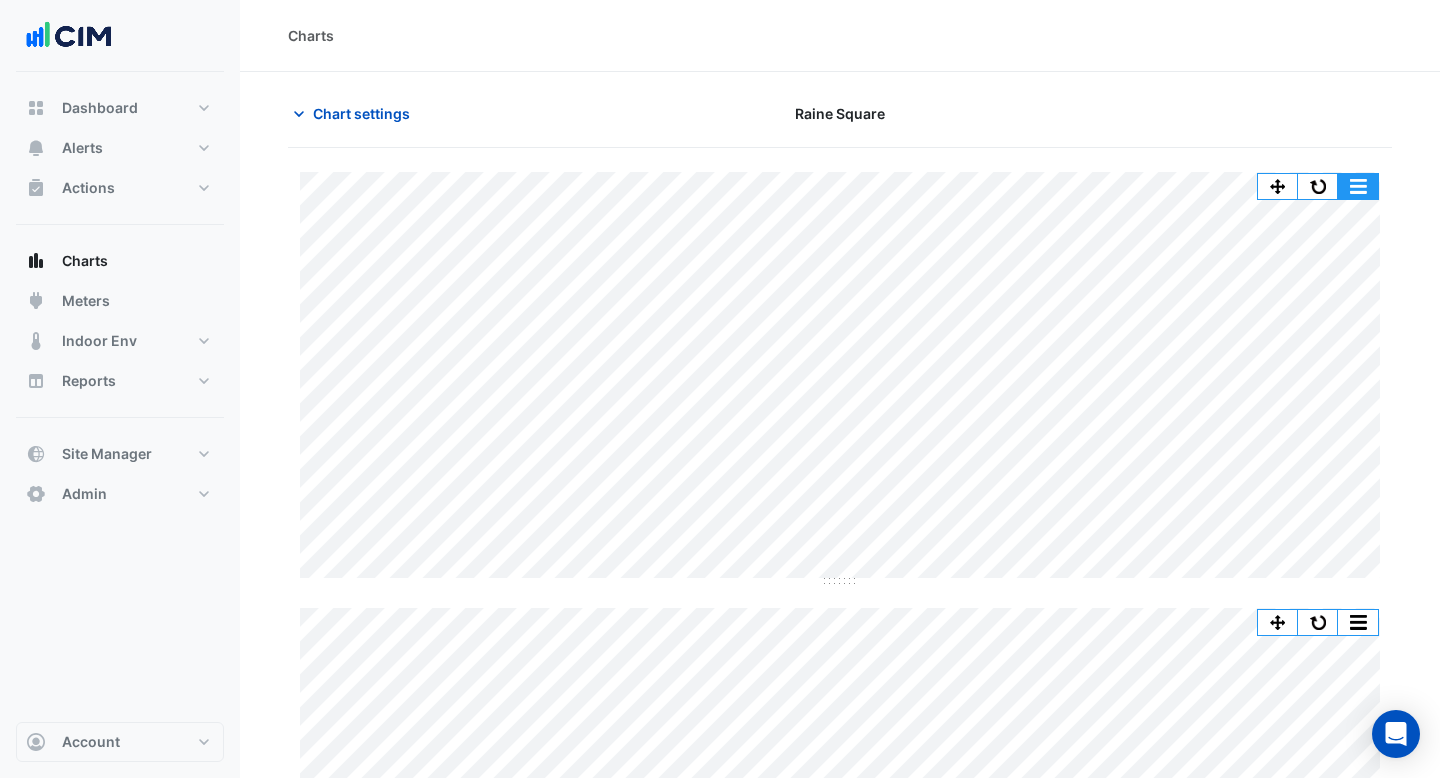 click 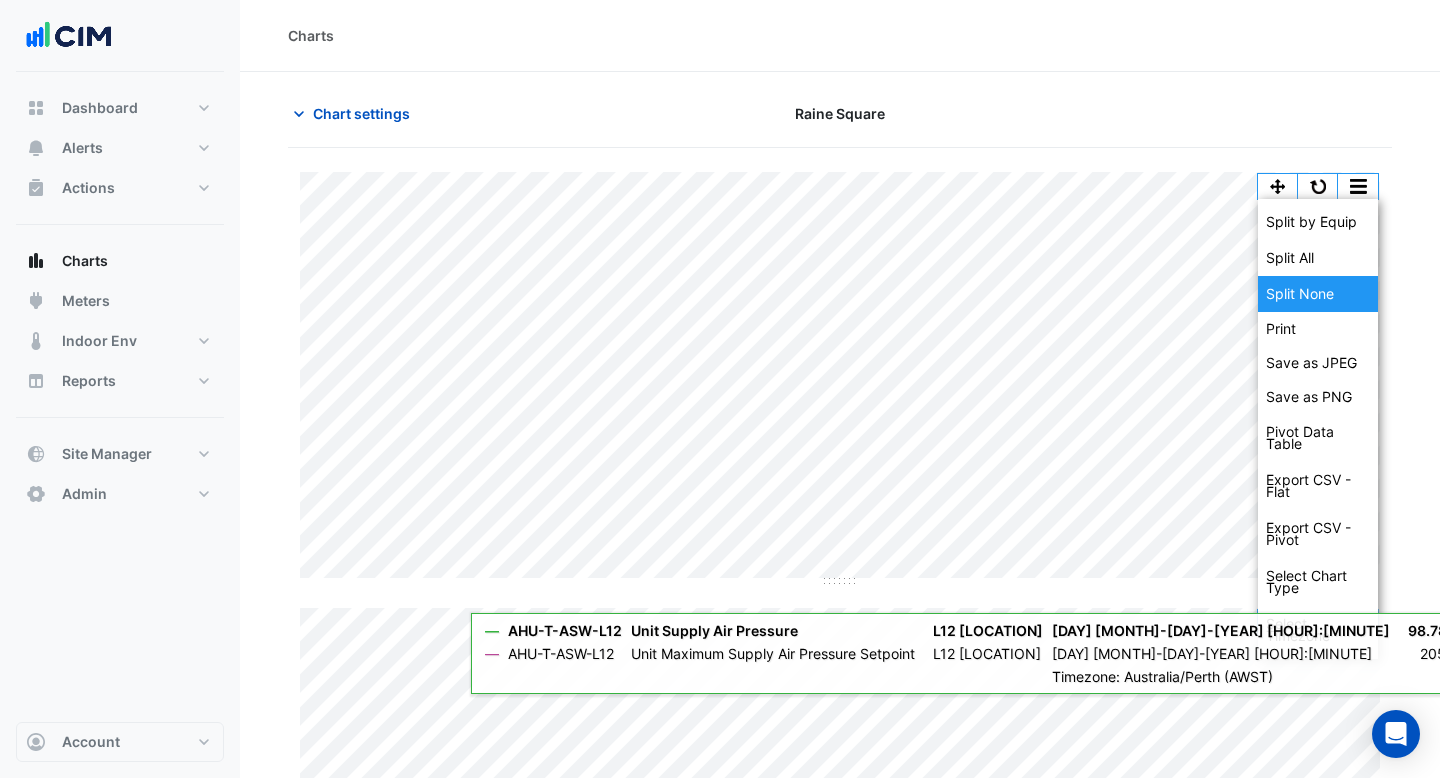click on "Split None" 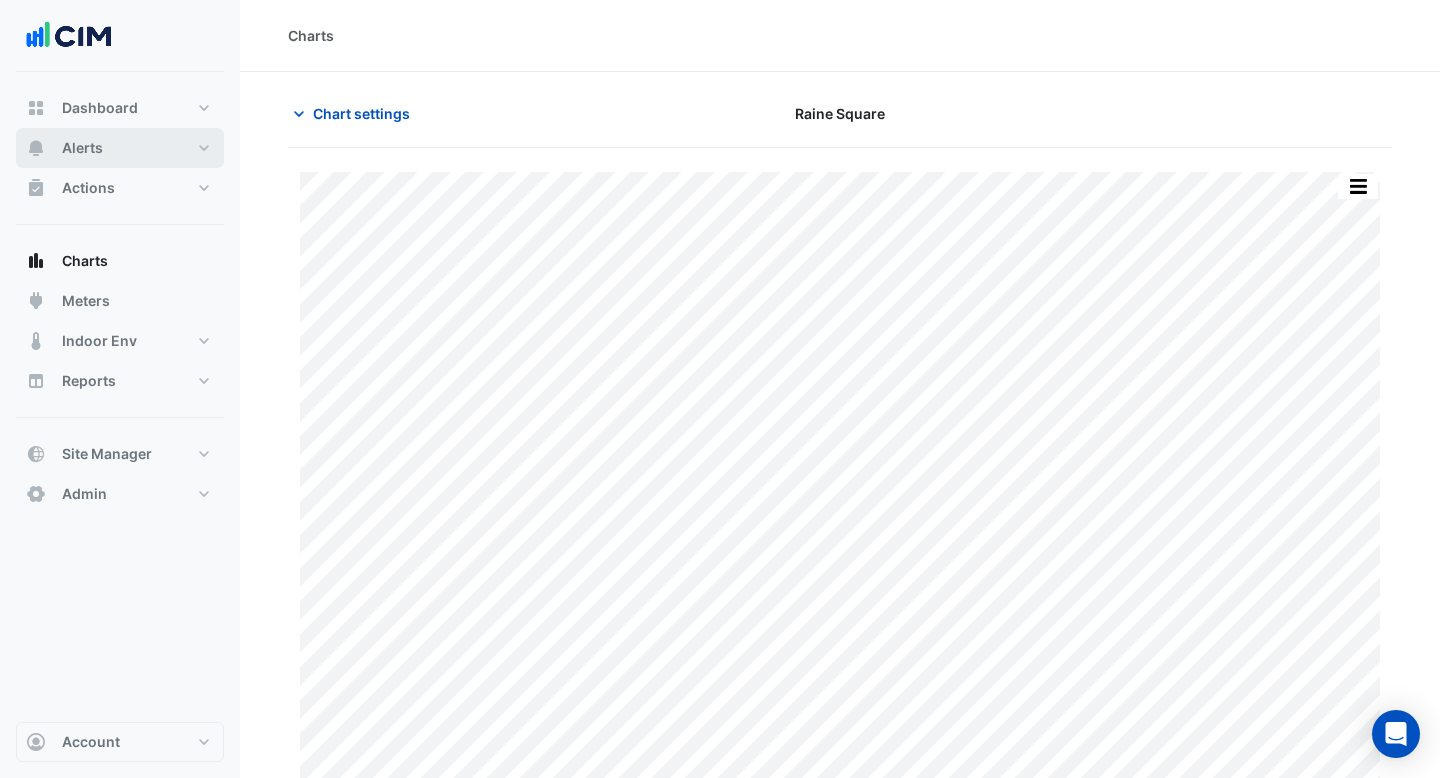 click on "Alerts" at bounding box center (120, 148) 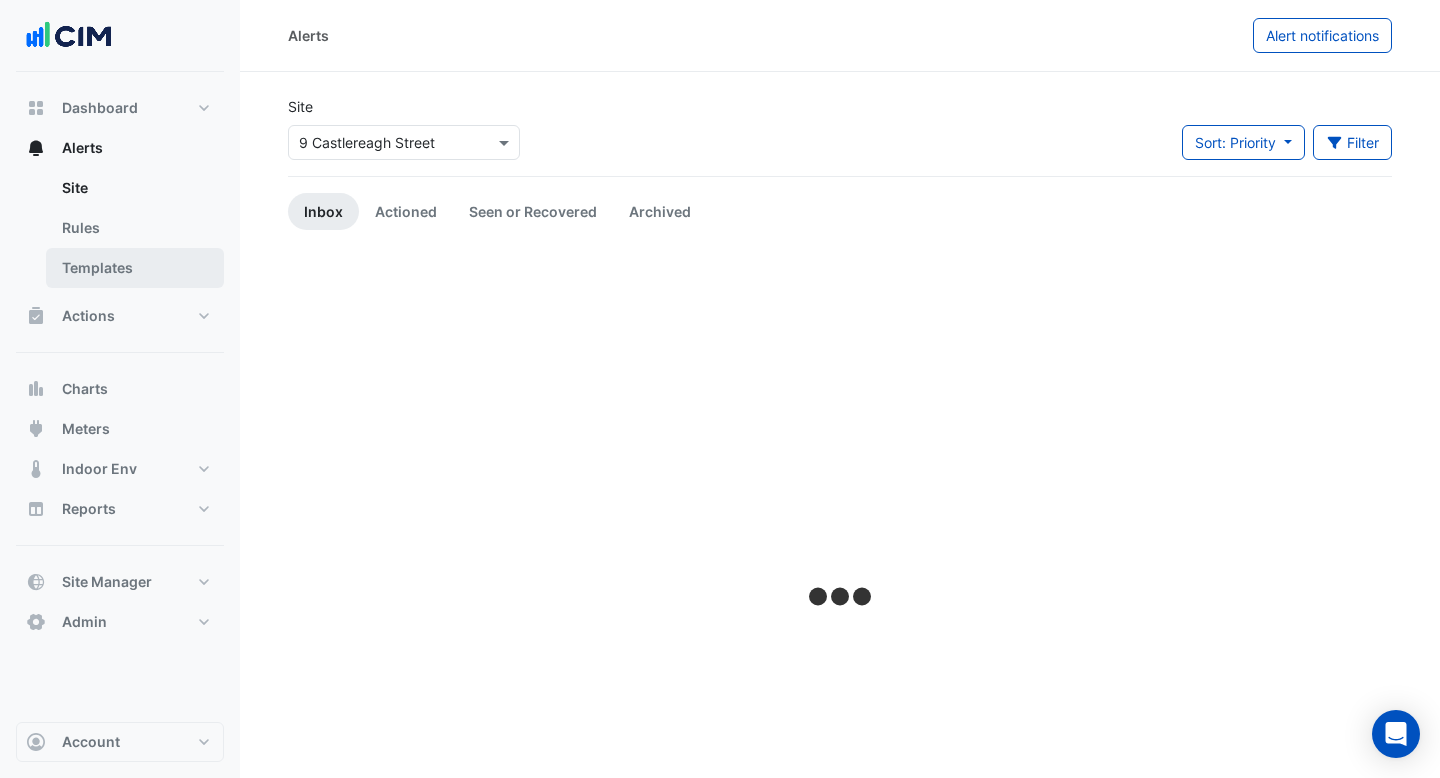 click on "Templates" at bounding box center [135, 268] 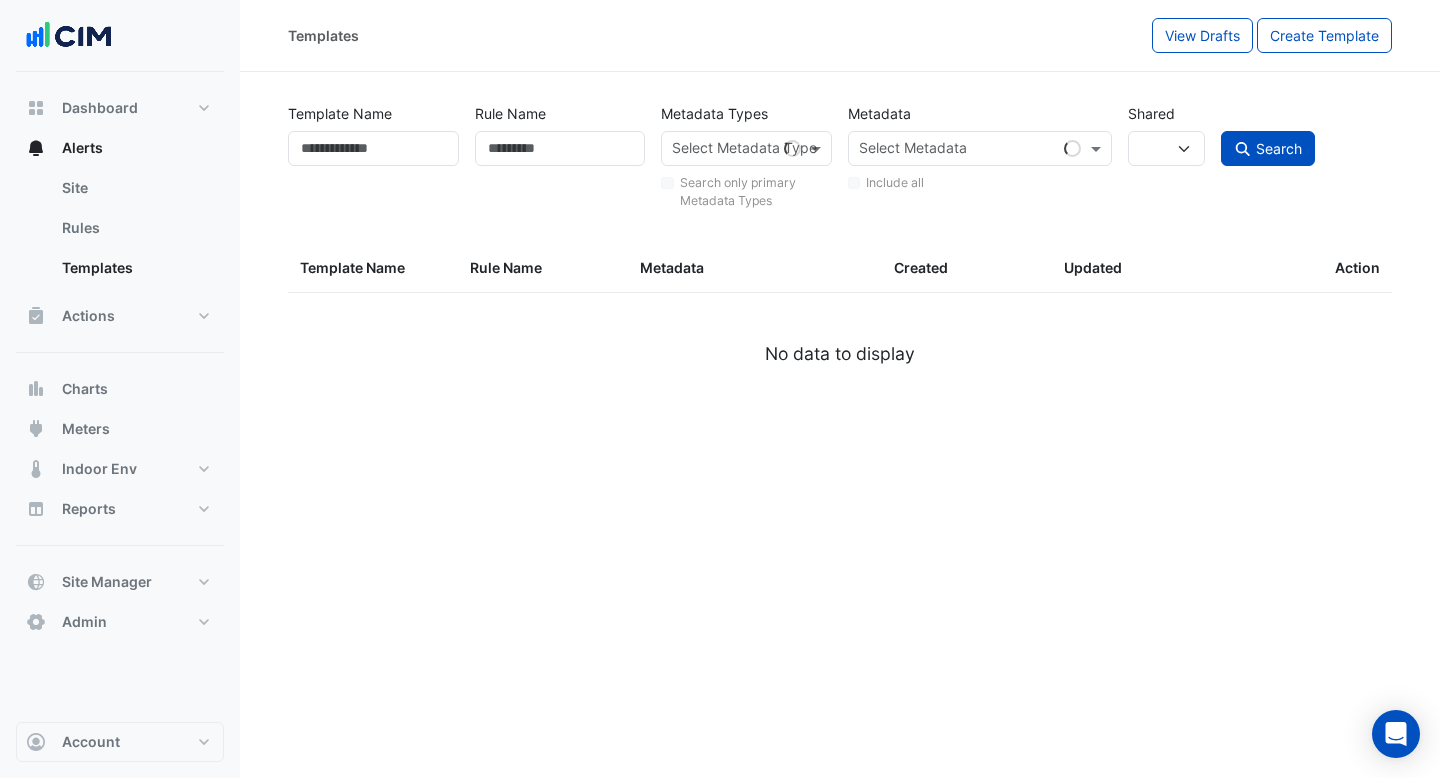 select 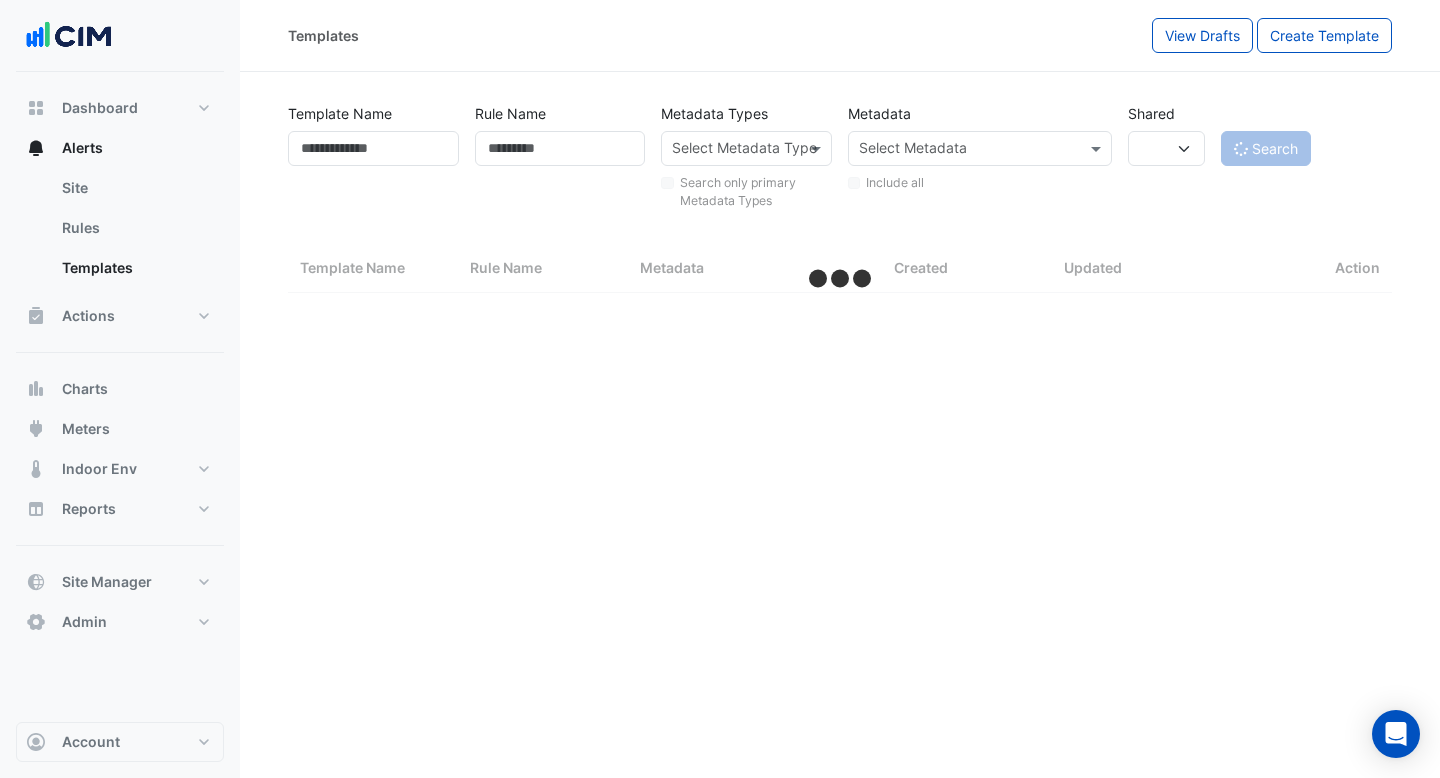 select on "***" 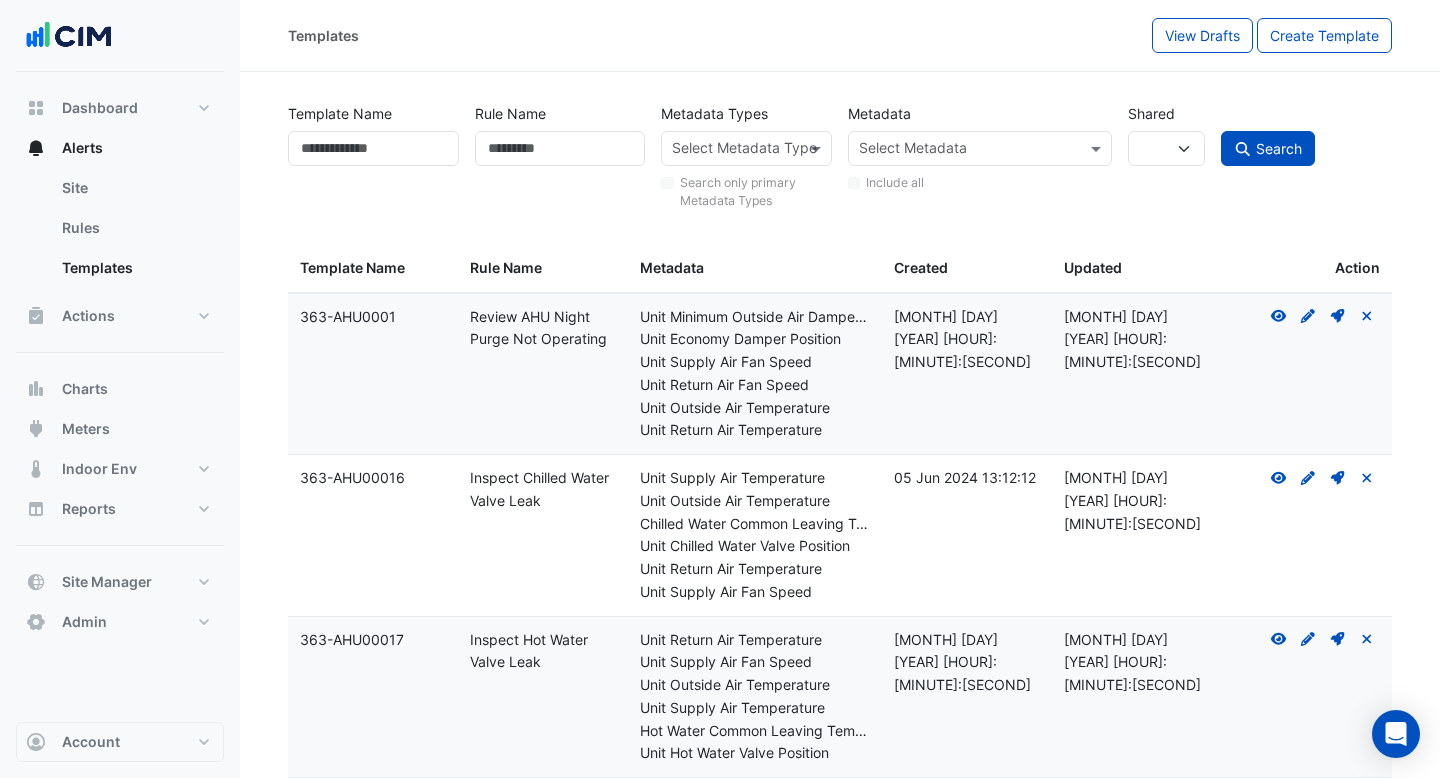 drag, startPoint x: 547, startPoint y: 495, endPoint x: 475, endPoint y: 476, distance: 74.46476 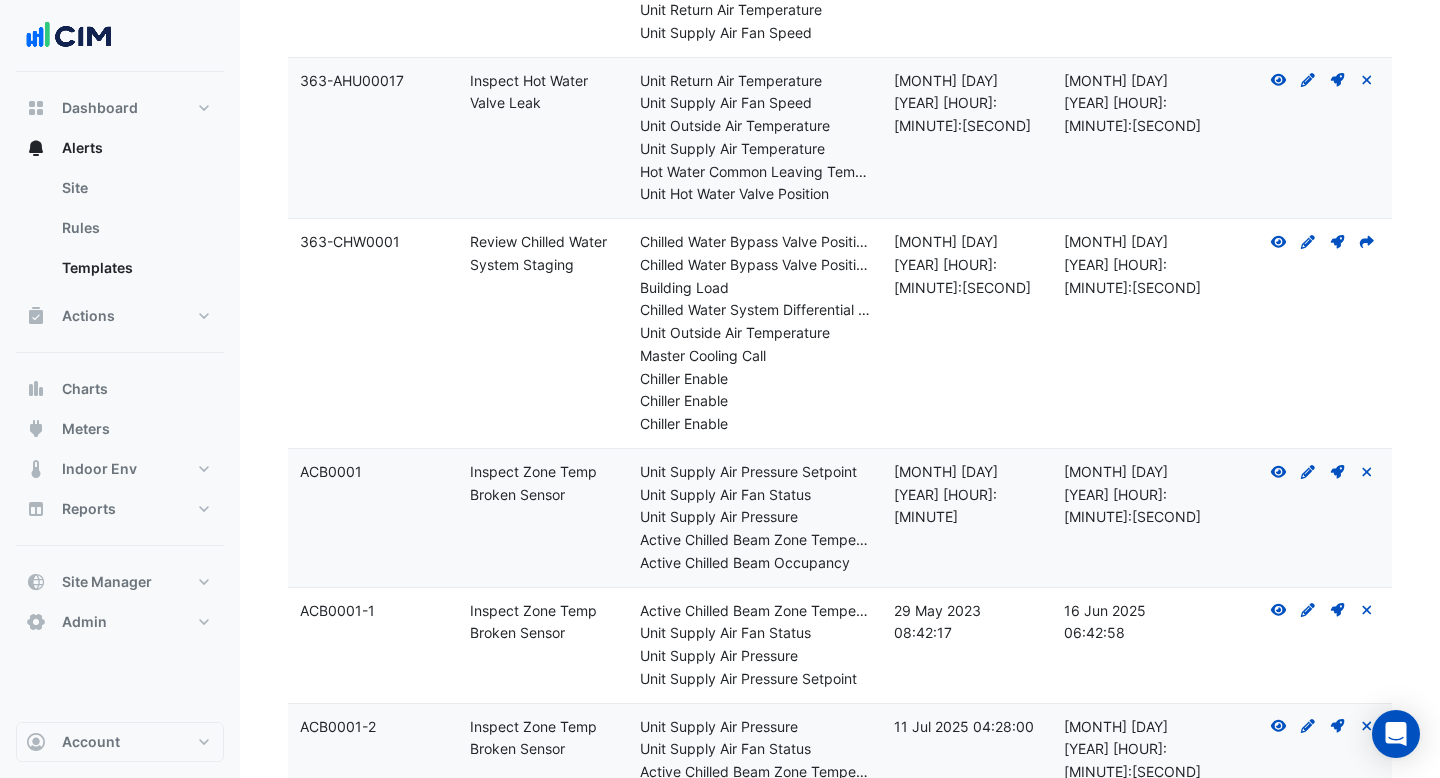 scroll, scrollTop: 857, scrollLeft: 0, axis: vertical 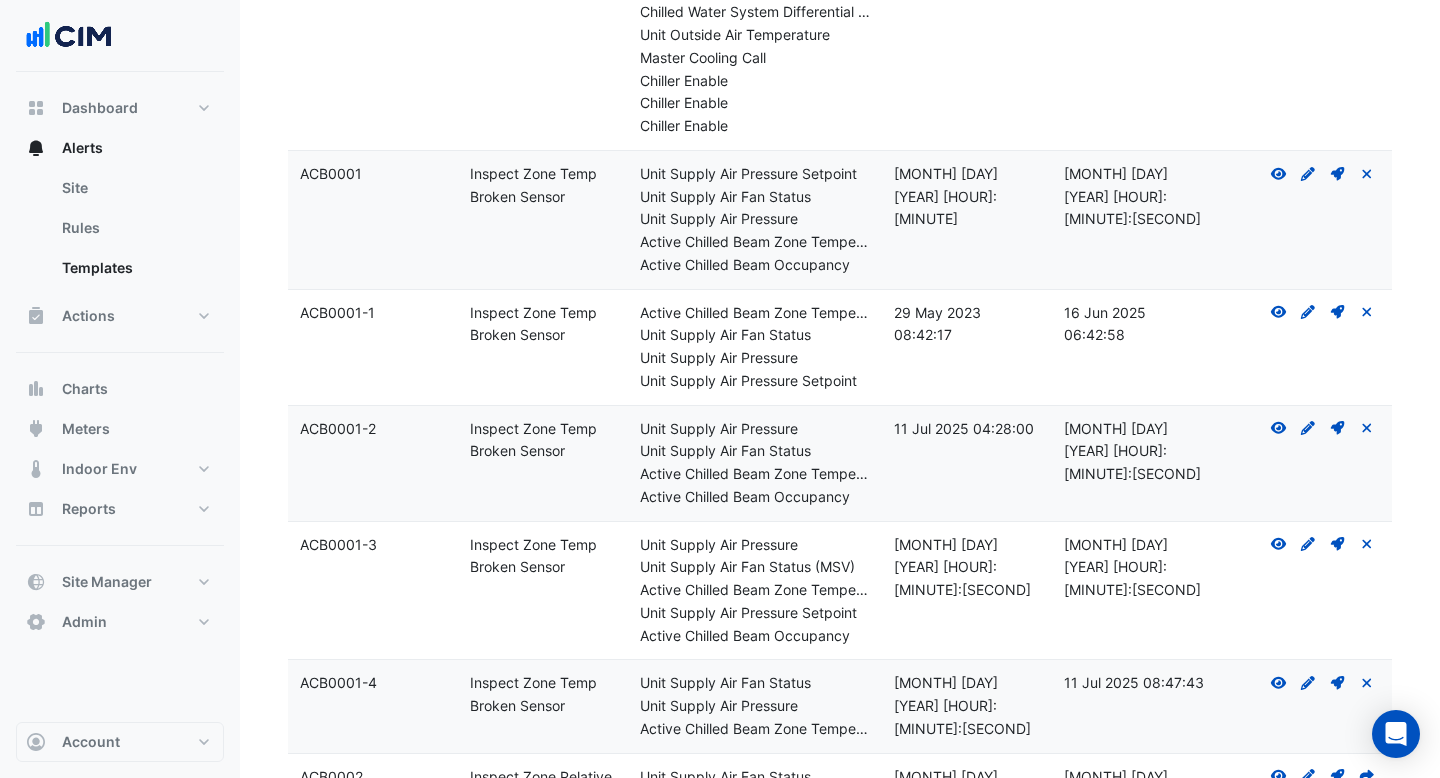 drag, startPoint x: 566, startPoint y: 453, endPoint x: 450, endPoint y: 428, distance: 118.66339 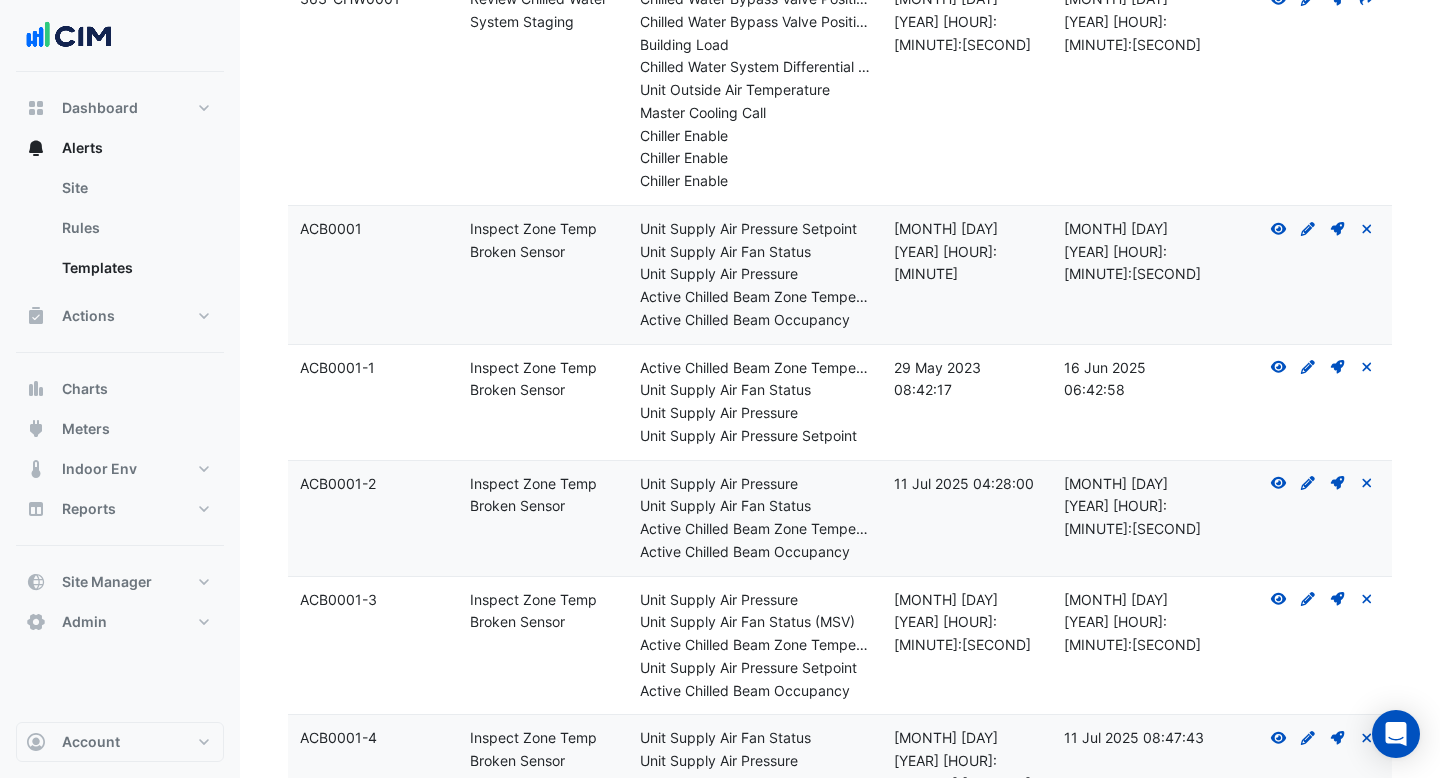 scroll, scrollTop: 788, scrollLeft: 0, axis: vertical 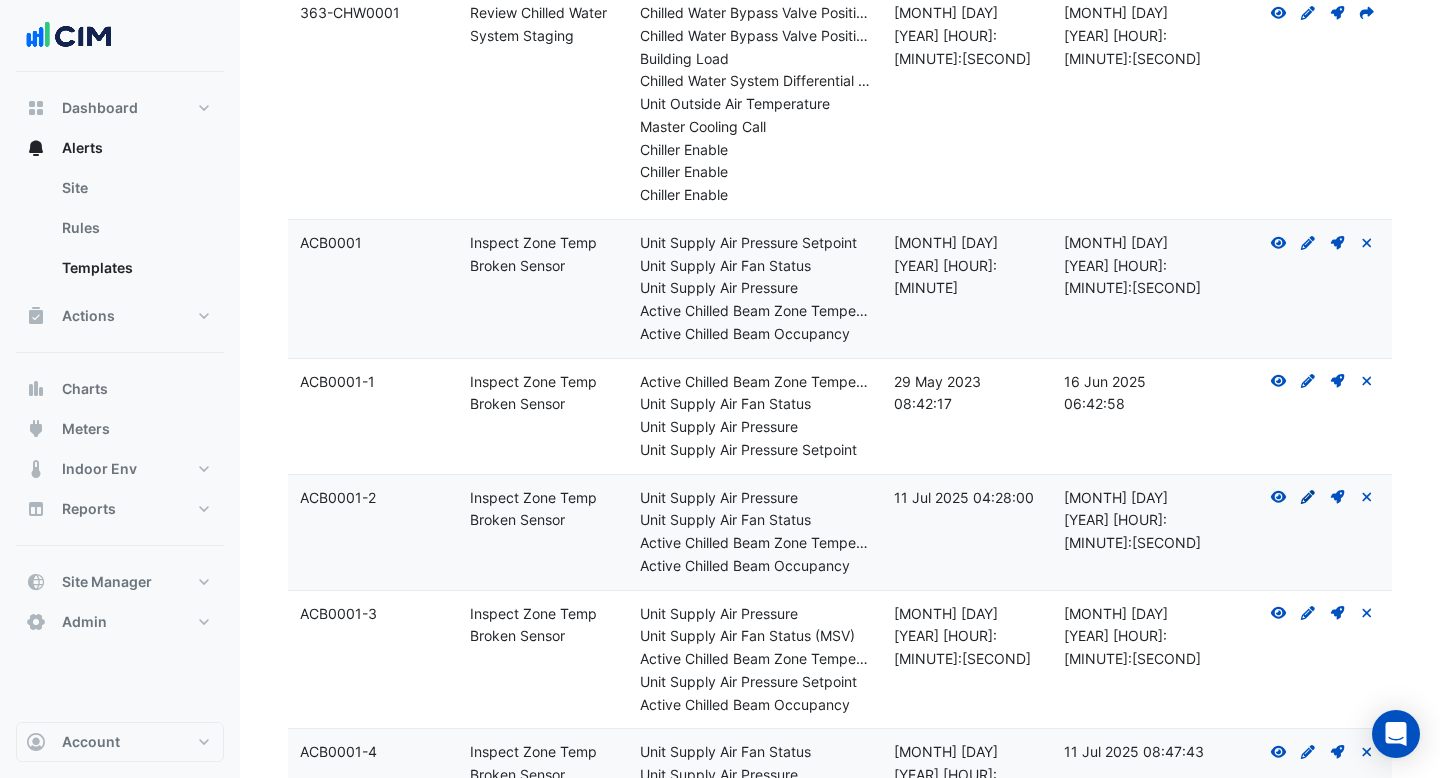 click on "Create Draft - to edit a template, you first need to create a draft, and then submit it for approval." 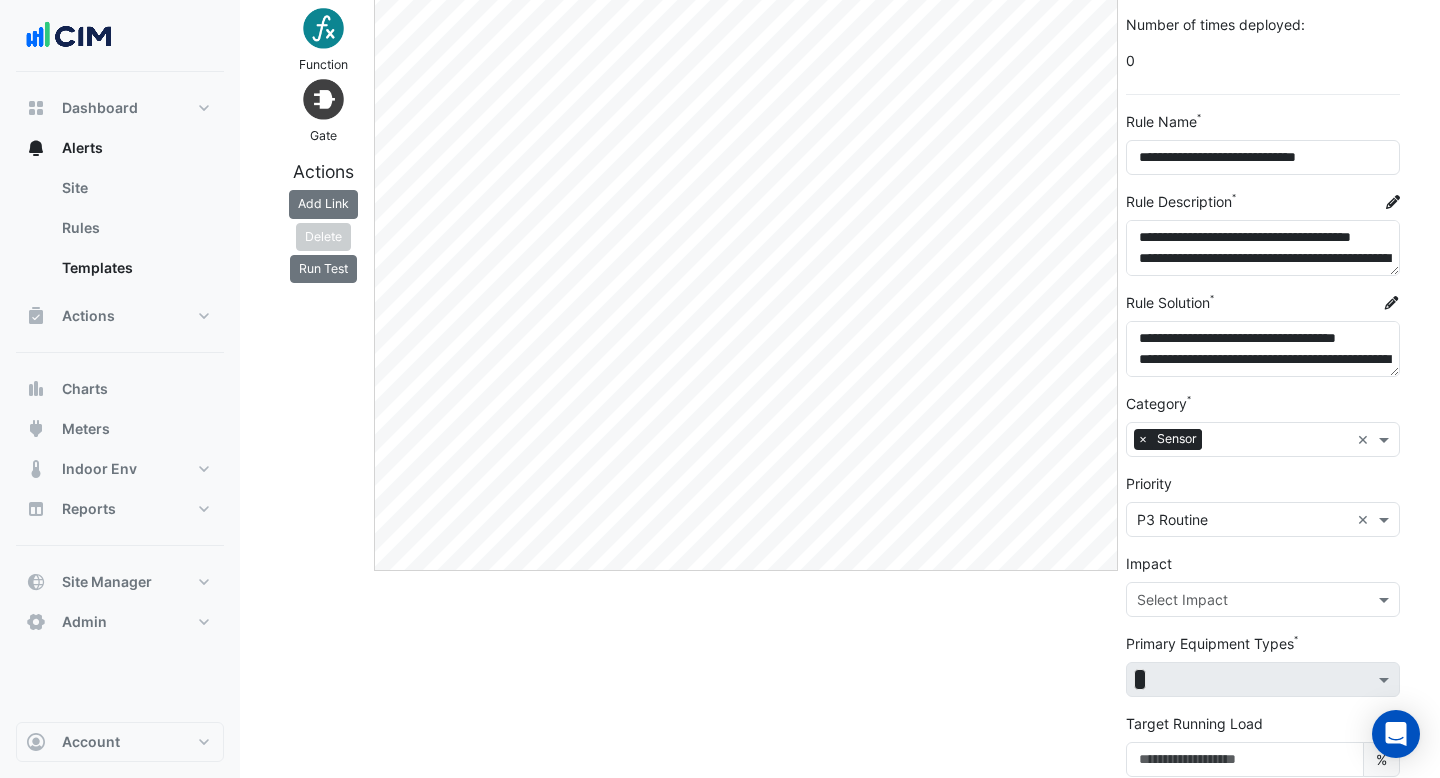 scroll, scrollTop: 131, scrollLeft: 0, axis: vertical 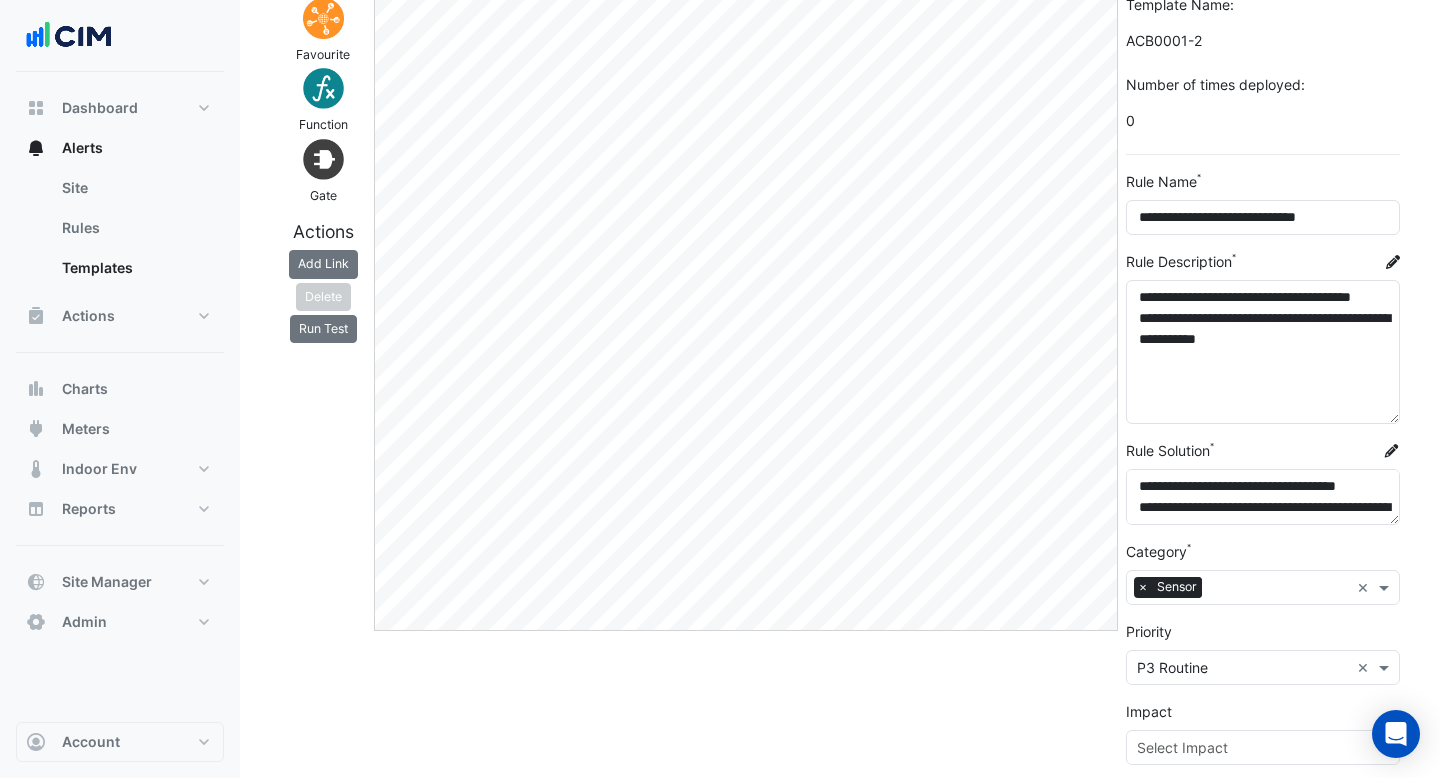 drag, startPoint x: 1390, startPoint y: 329, endPoint x: 1392, endPoint y: 416, distance: 87.02299 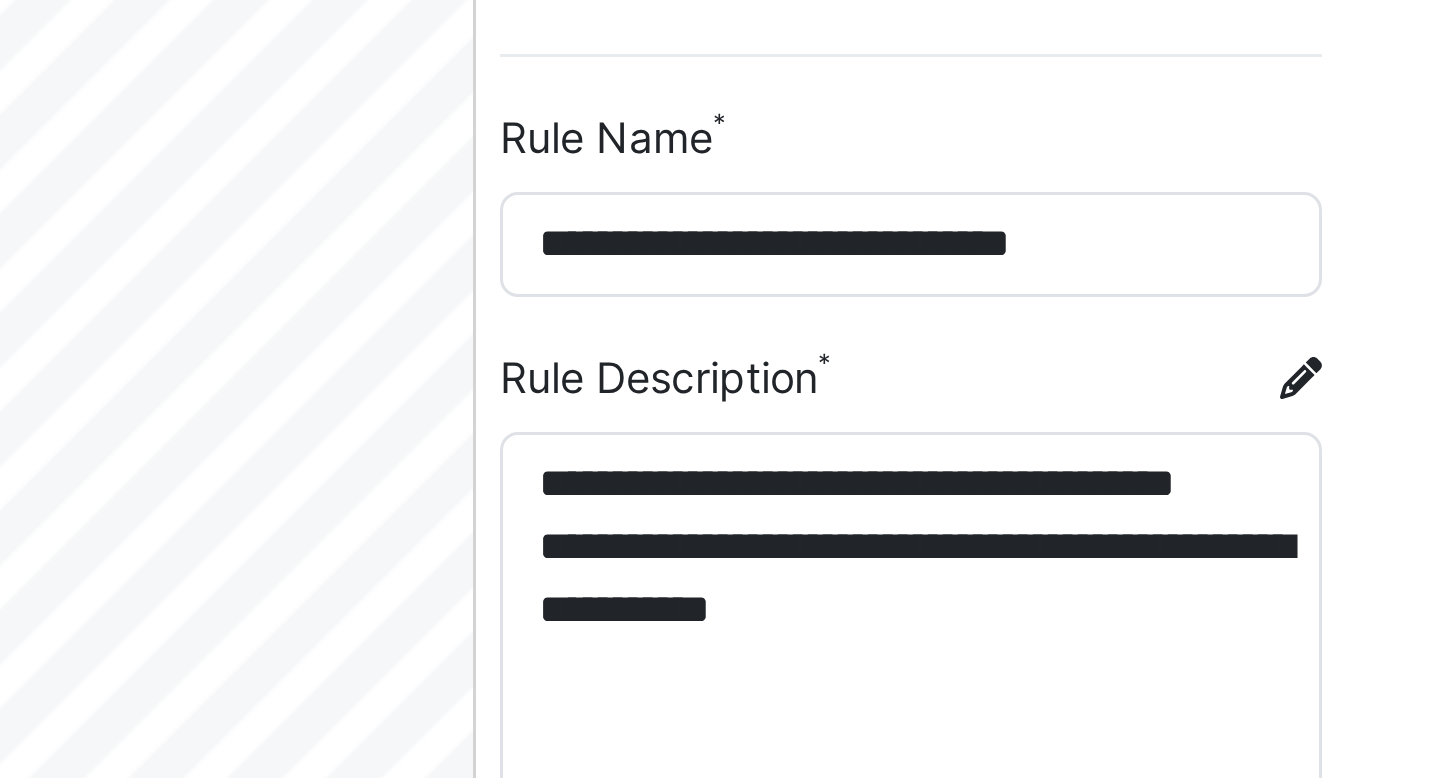 scroll, scrollTop: 131, scrollLeft: 0, axis: vertical 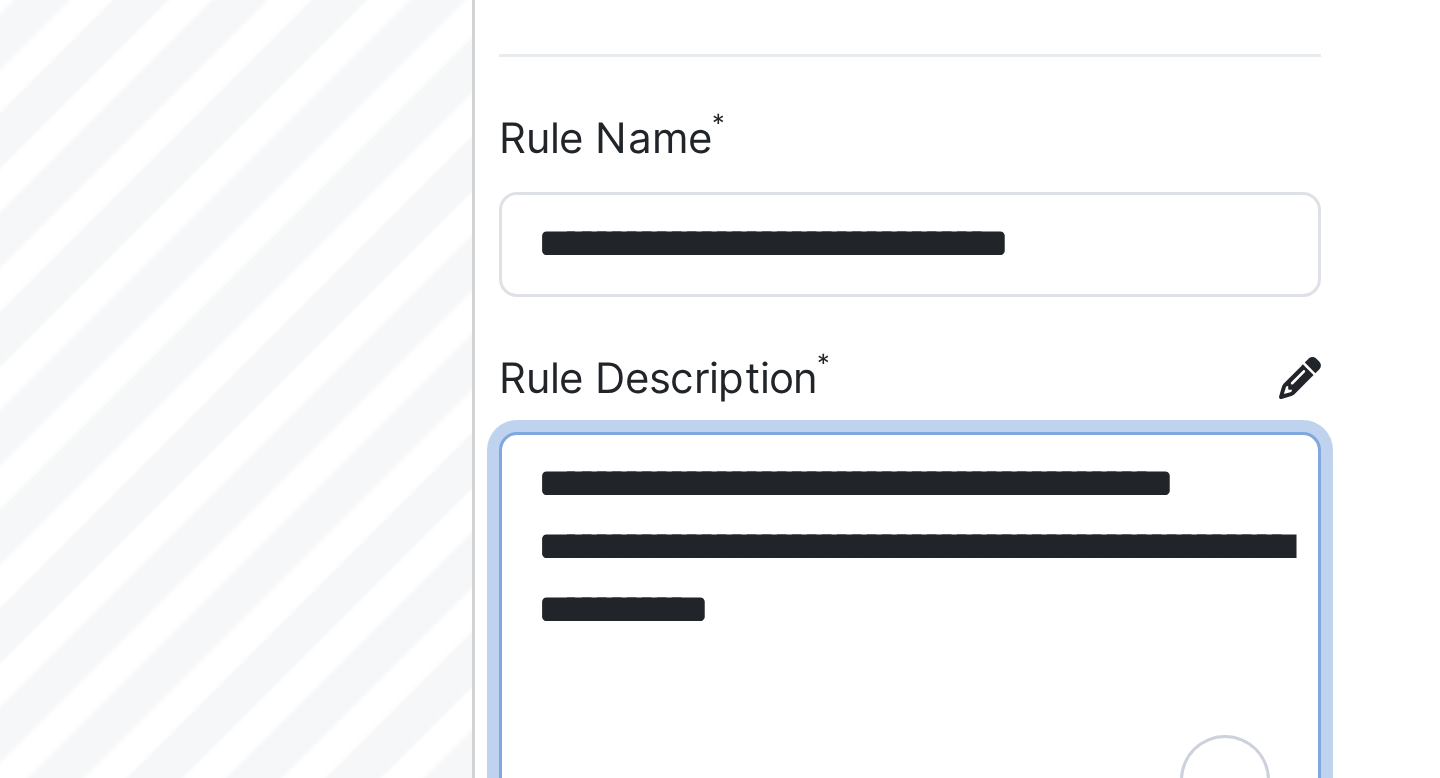 drag, startPoint x: 1161, startPoint y: 297, endPoint x: 1139, endPoint y: 290, distance: 23.086792 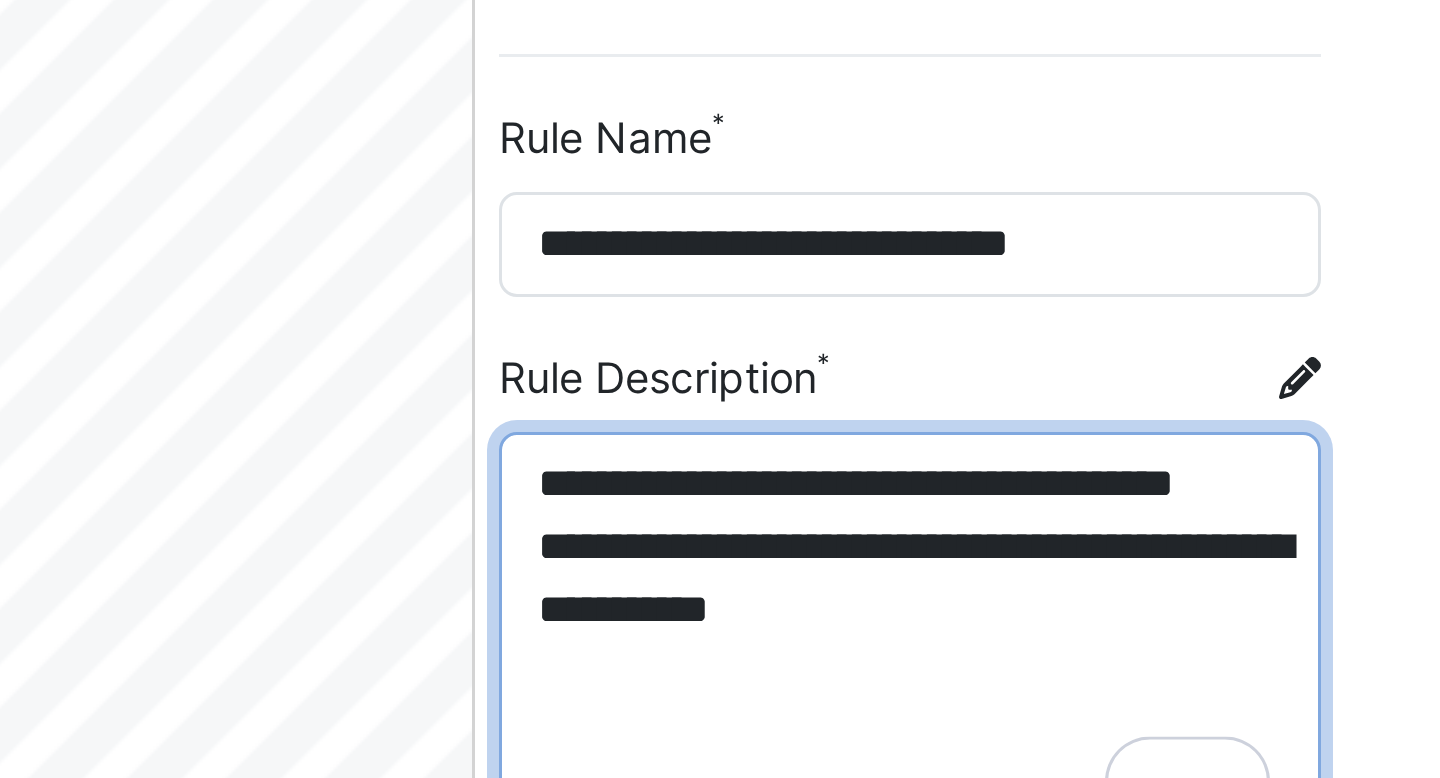 click on "**********" at bounding box center [1263, 351] 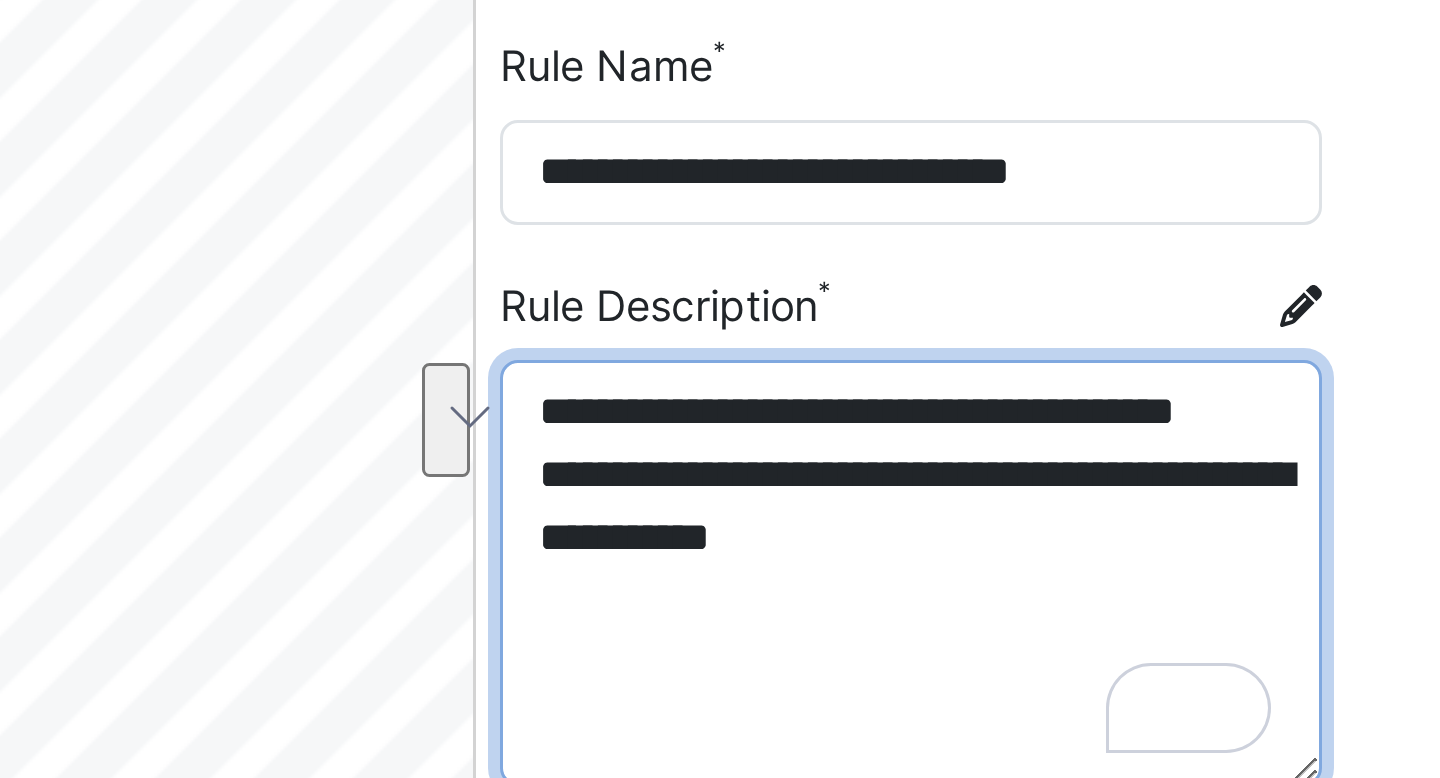 drag, startPoint x: 1340, startPoint y: 364, endPoint x: 1240, endPoint y: 340, distance: 102.83968 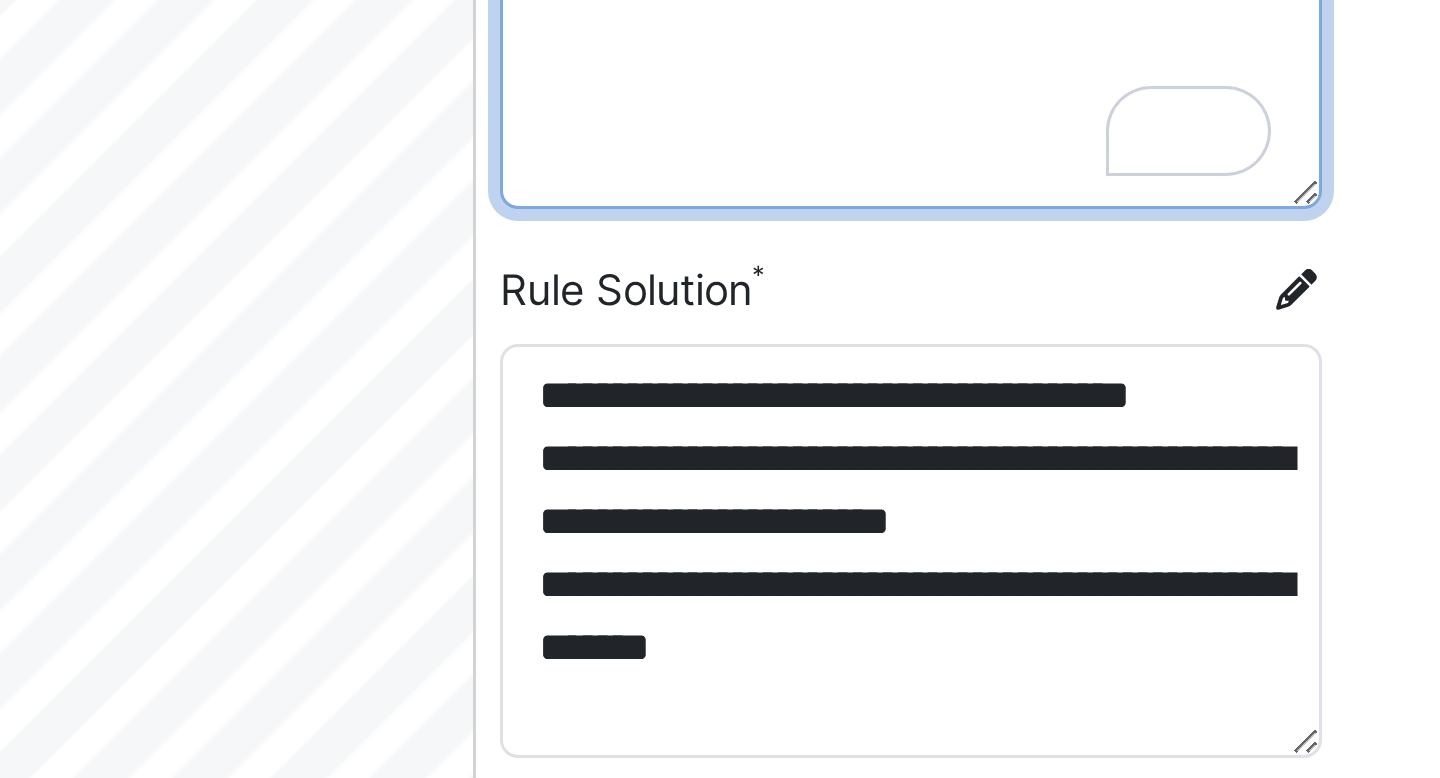 drag, startPoint x: 1392, startPoint y: 518, endPoint x: 1376, endPoint y: 599, distance: 82.565125 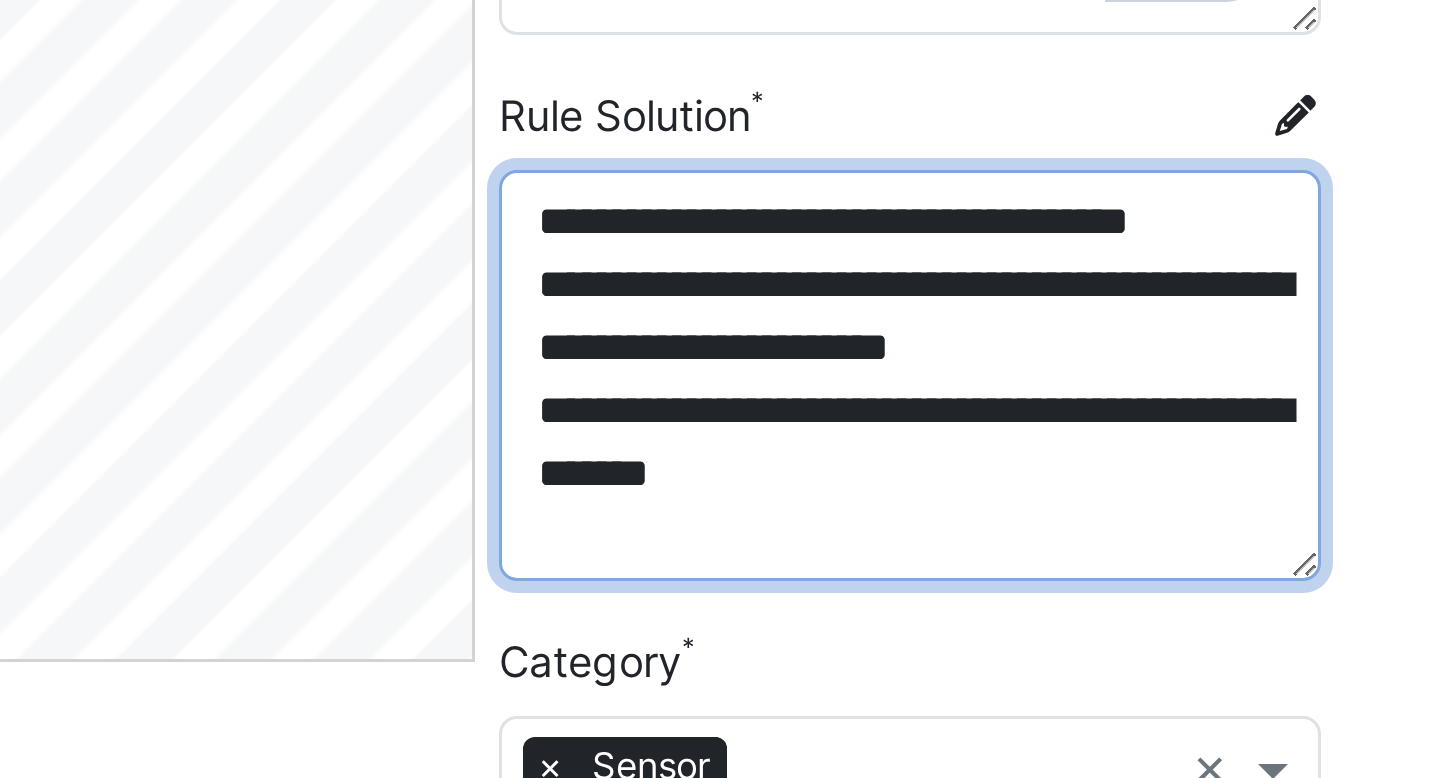 drag, startPoint x: 1291, startPoint y: 491, endPoint x: 1220, endPoint y: 491, distance: 71 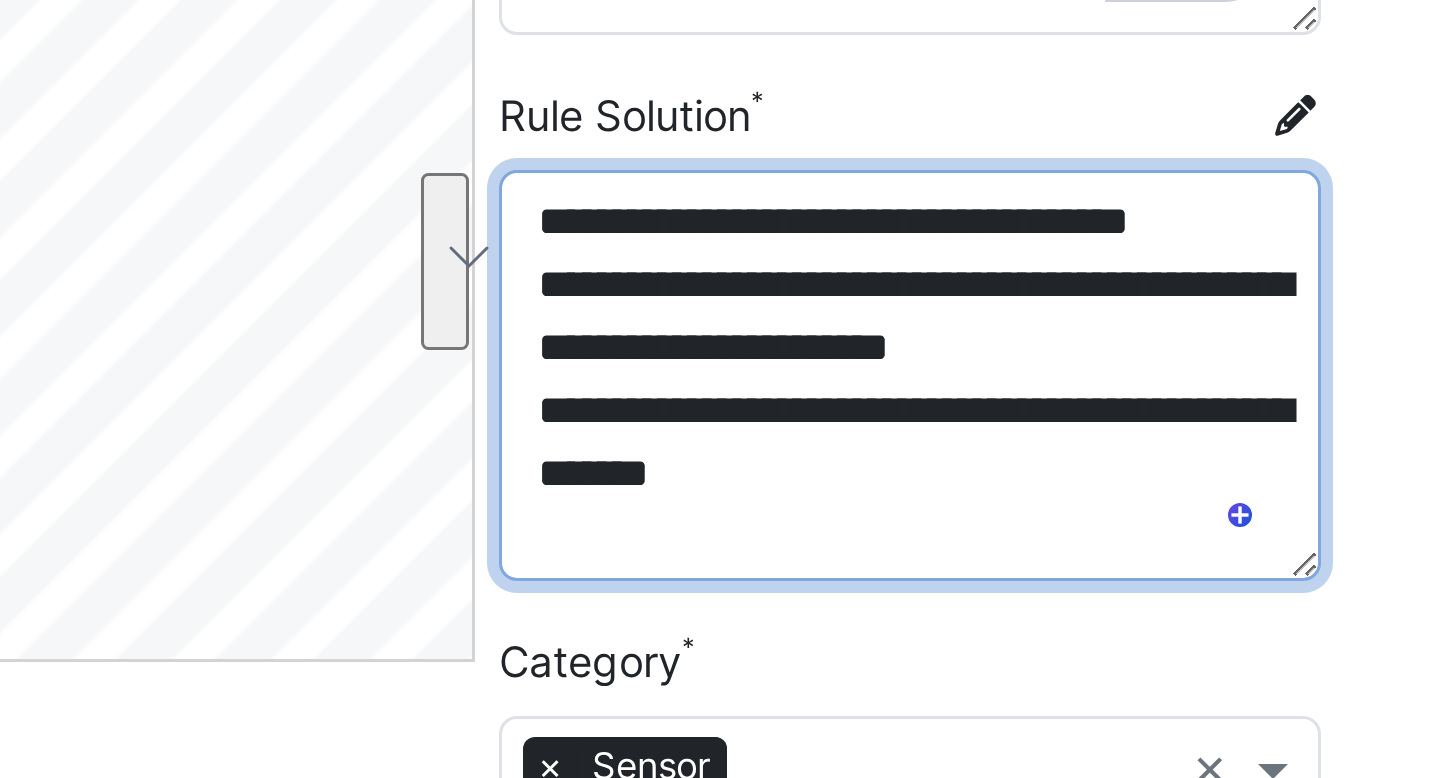 drag, startPoint x: 1179, startPoint y: 504, endPoint x: 1207, endPoint y: 539, distance: 44.82187 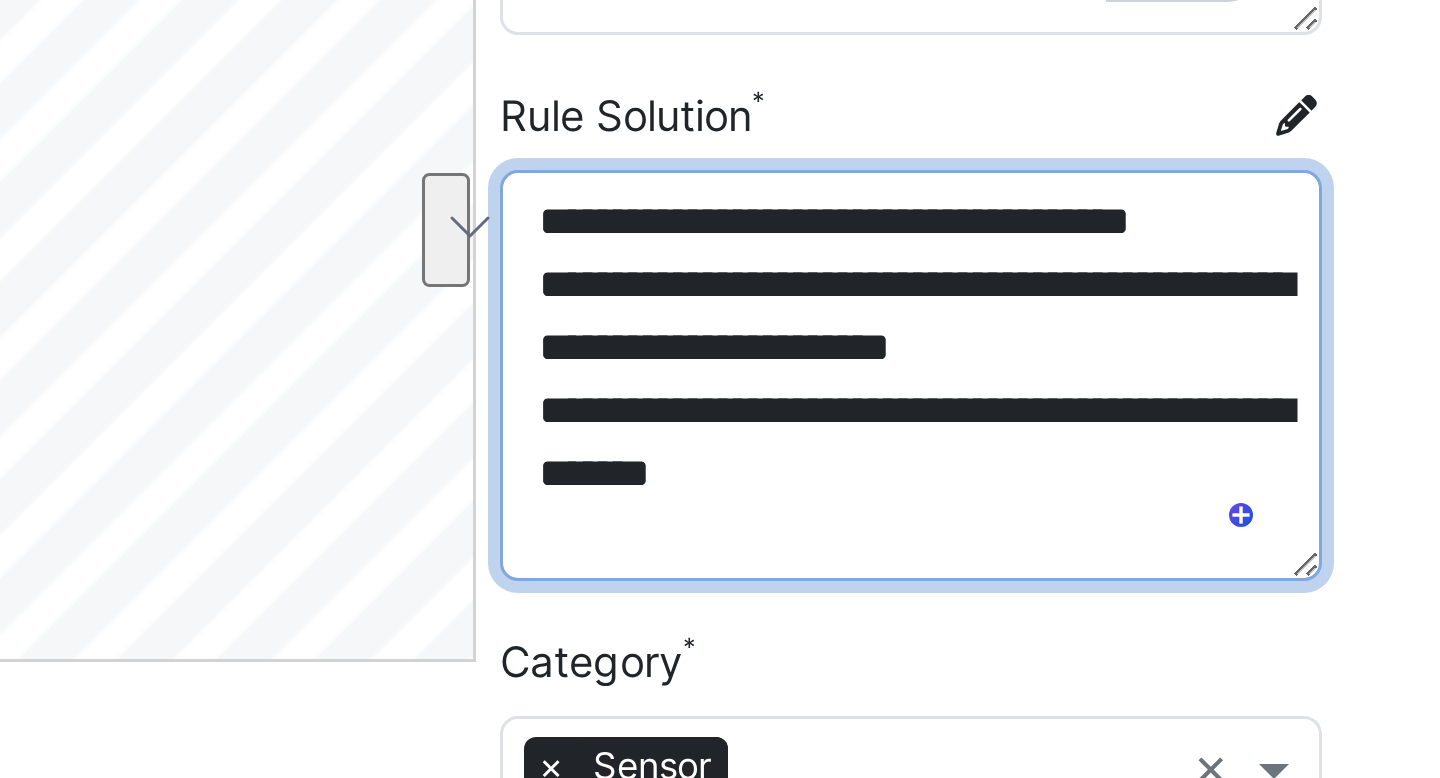 drag, startPoint x: 1288, startPoint y: 587, endPoint x: 1222, endPoint y: 570, distance: 68.154236 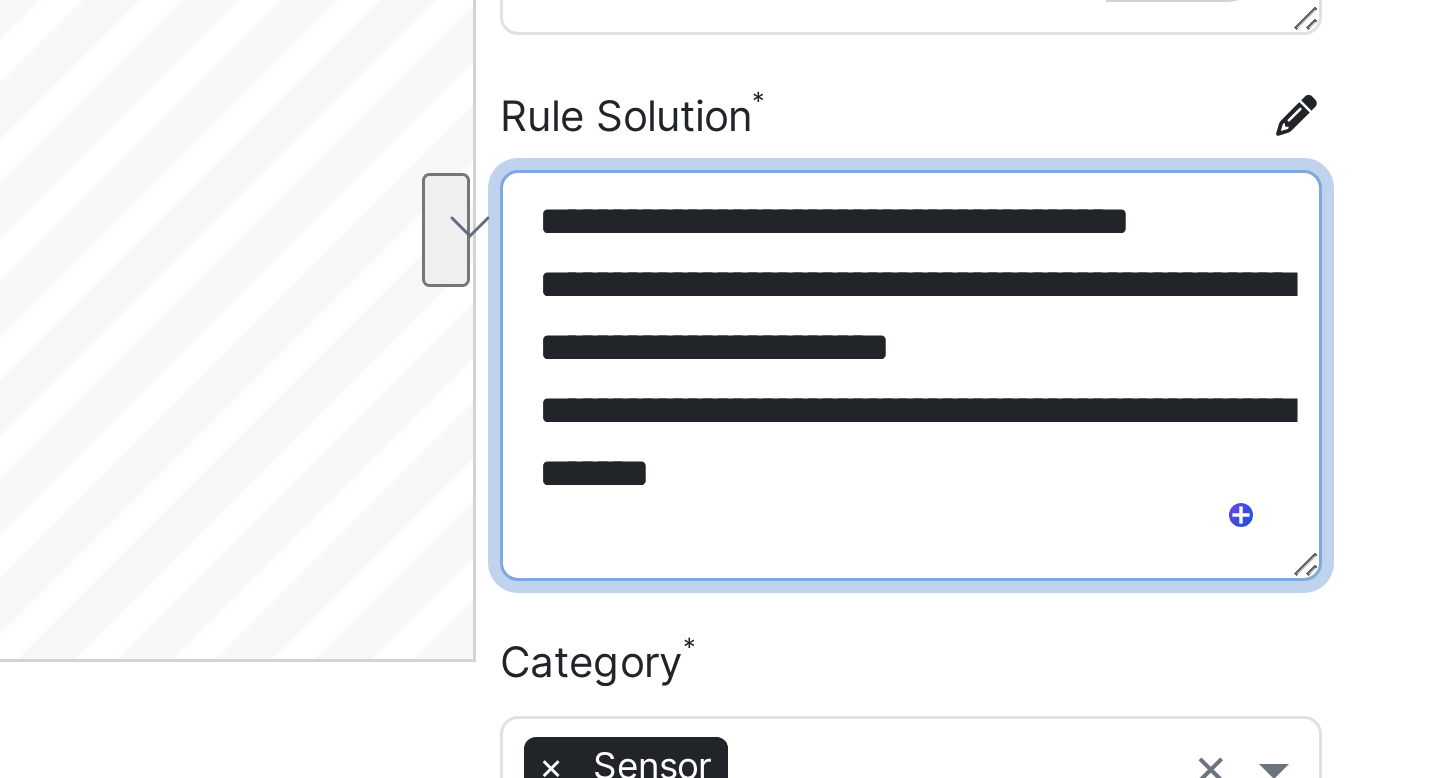 click on "**********" at bounding box center [1263, 535] 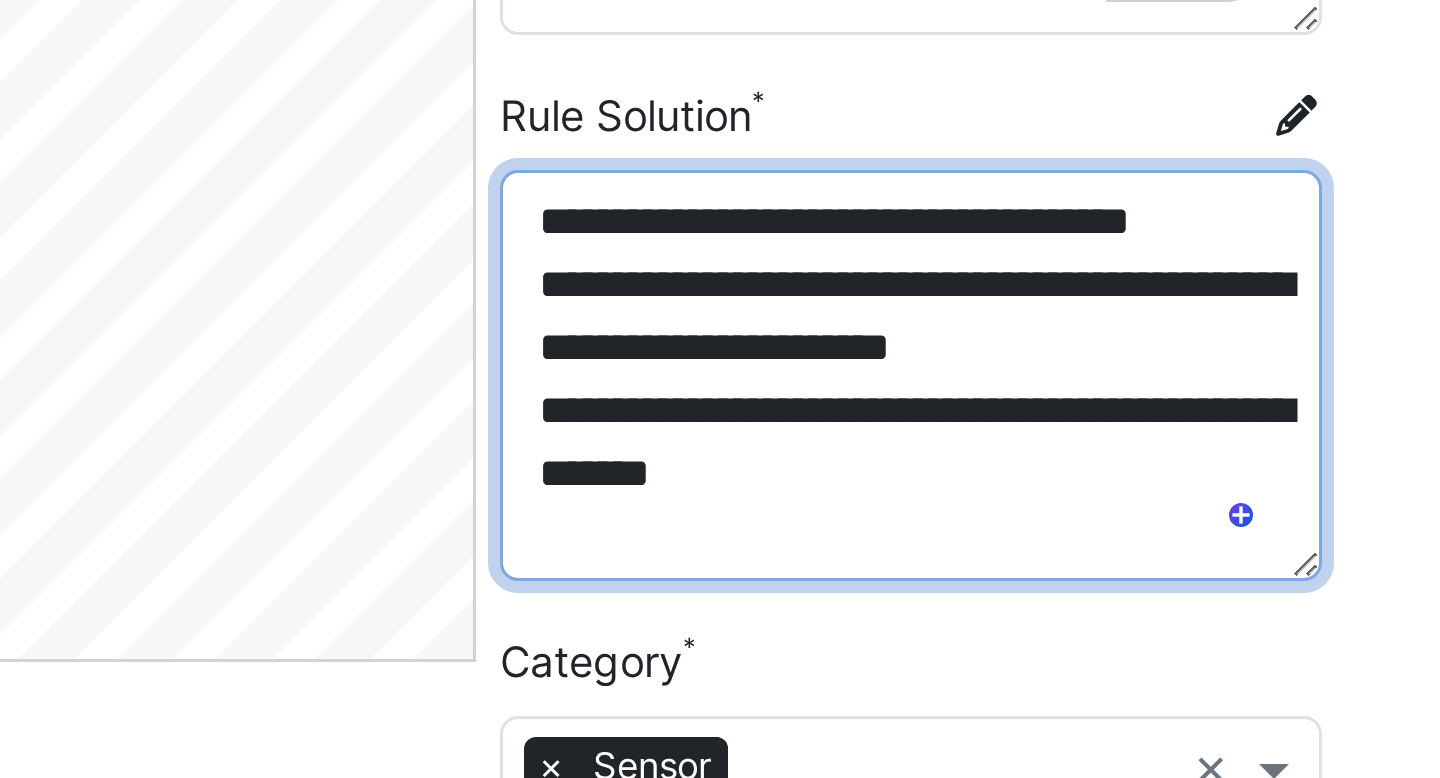 scroll, scrollTop: 123, scrollLeft: 0, axis: vertical 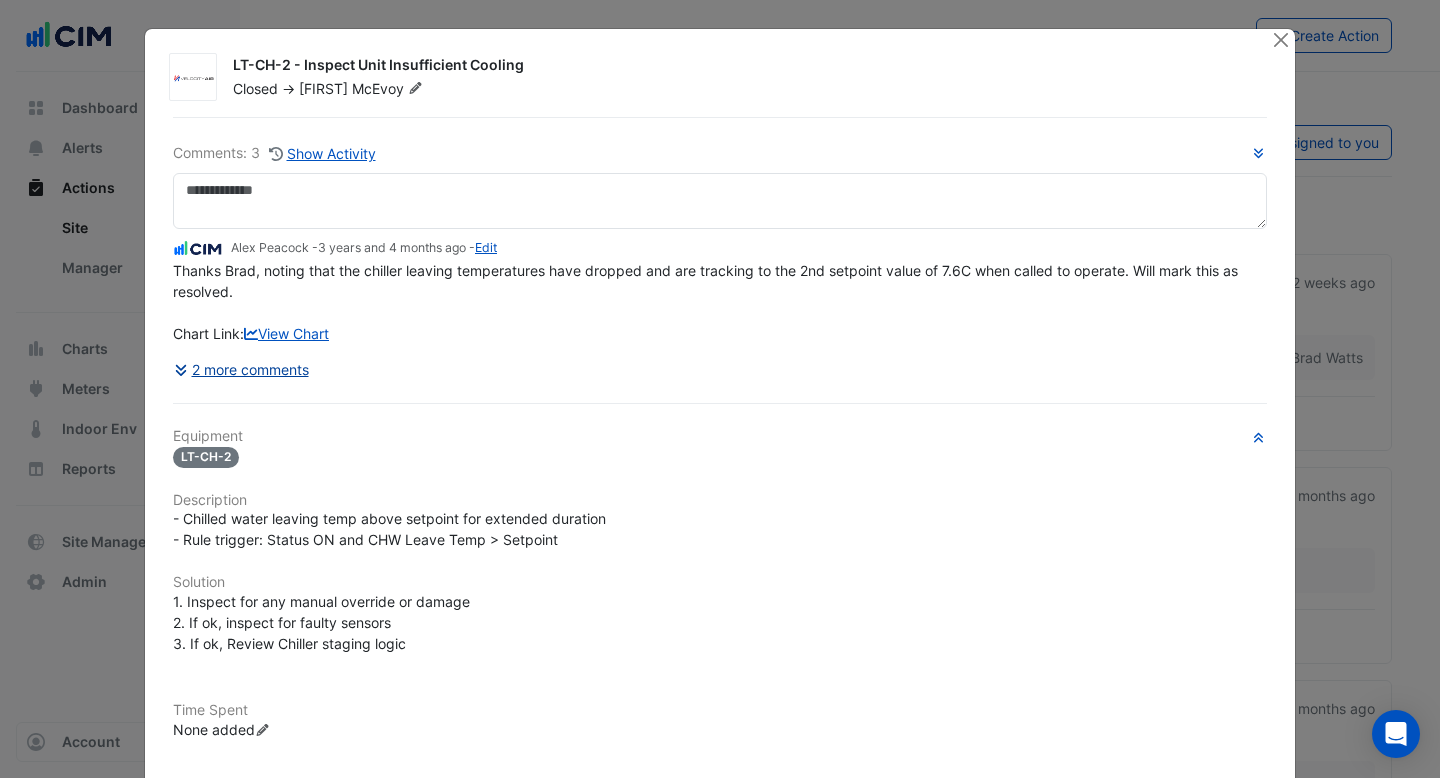 click on "2 more comments" 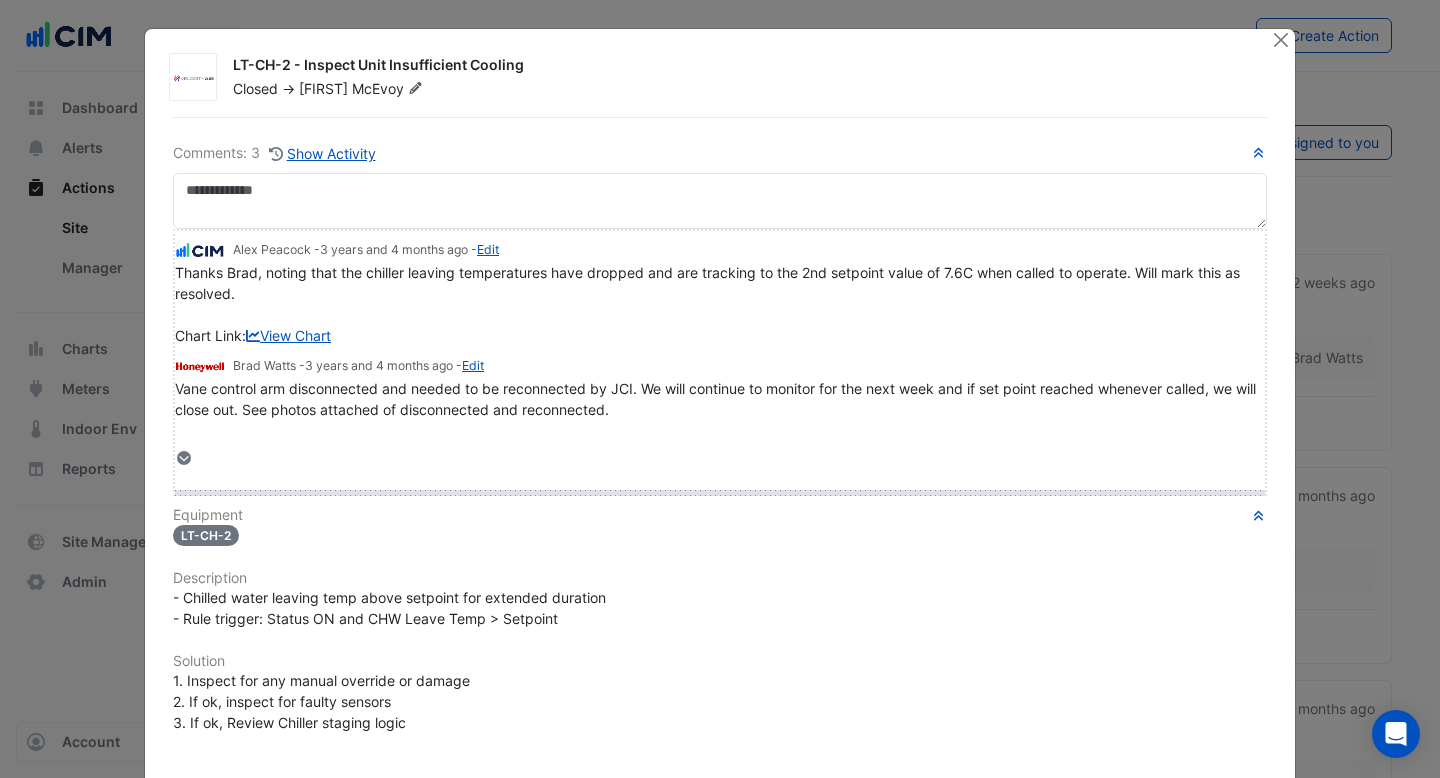 drag, startPoint x: 212, startPoint y: 453, endPoint x: 211, endPoint y: 486, distance: 33.01515 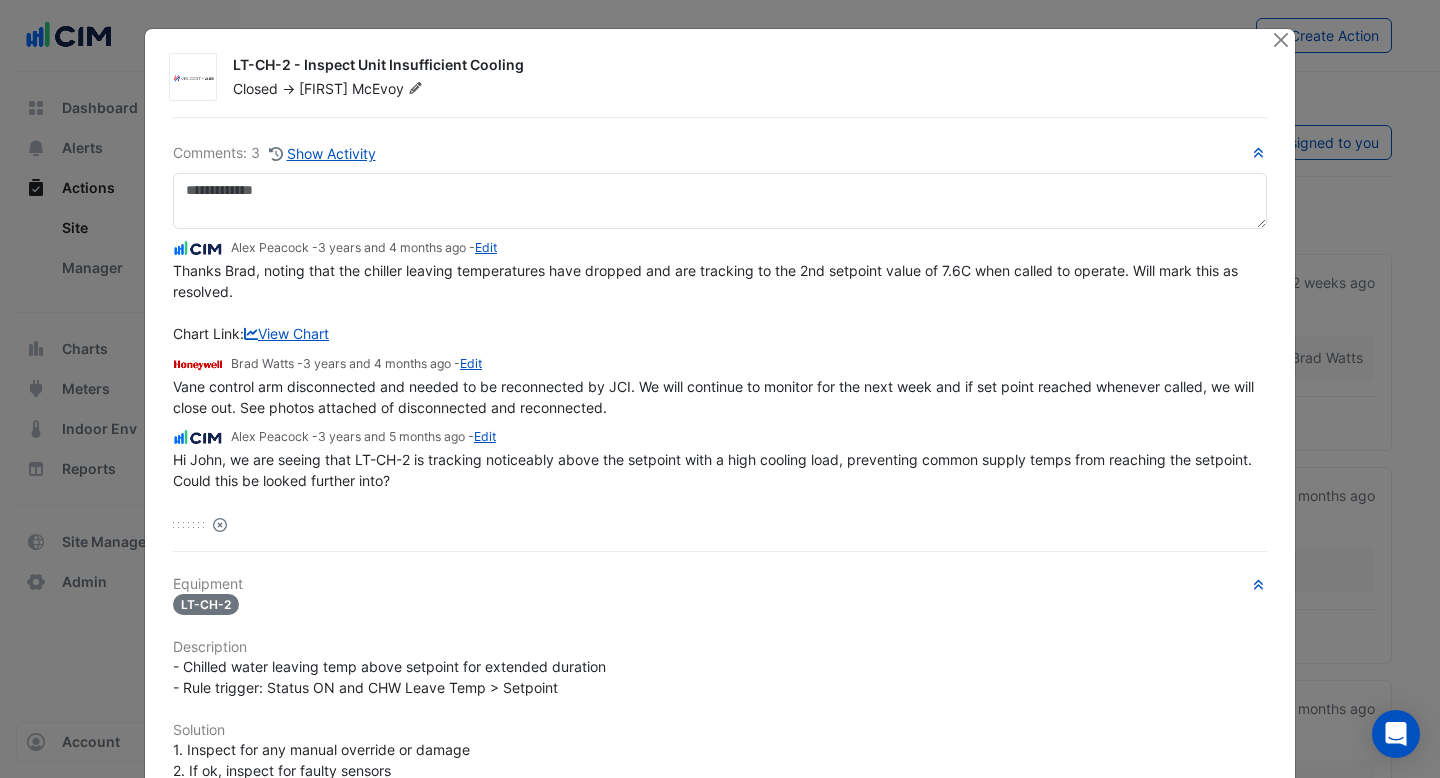 scroll, scrollTop: 2, scrollLeft: 0, axis: vertical 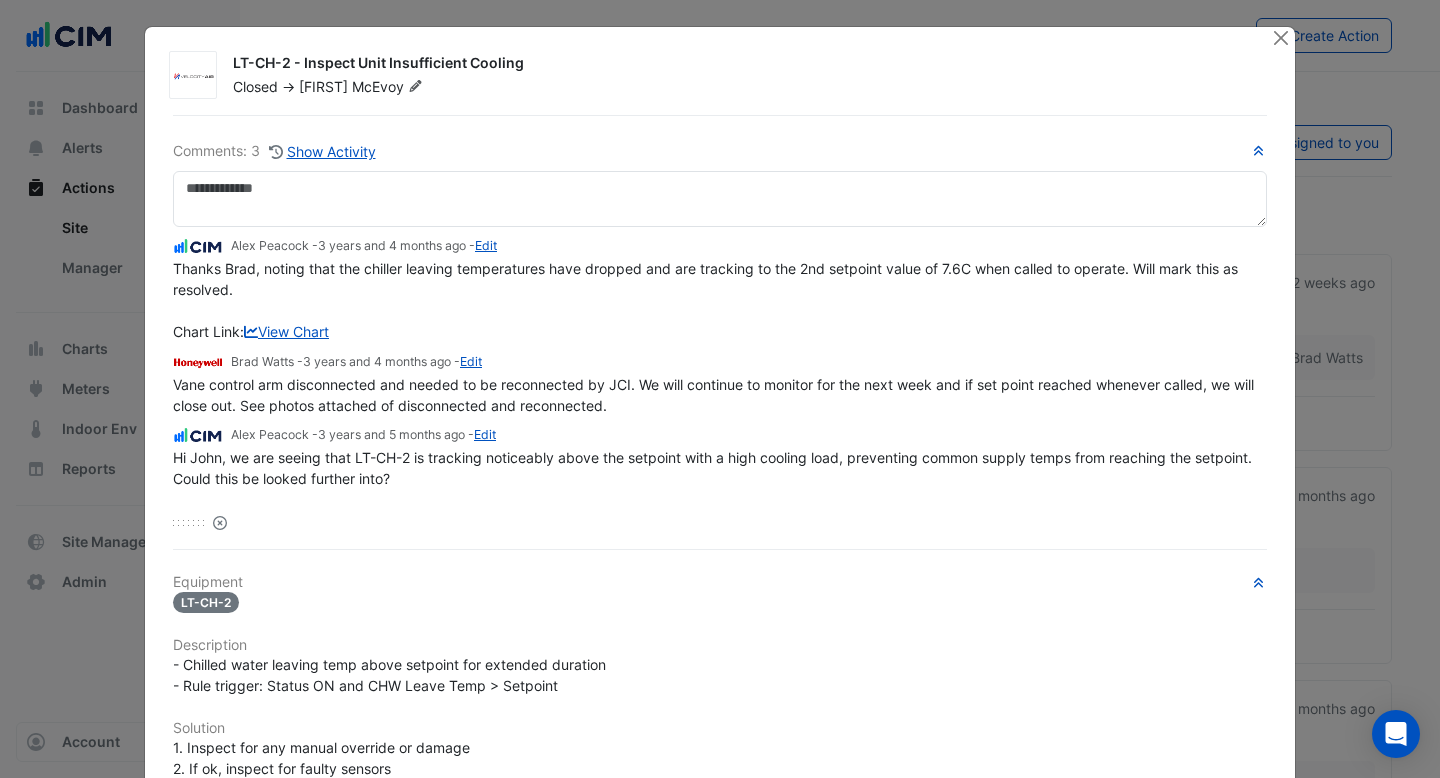 drag, startPoint x: 235, startPoint y: 63, endPoint x: 514, endPoint y: 61, distance: 279.00717 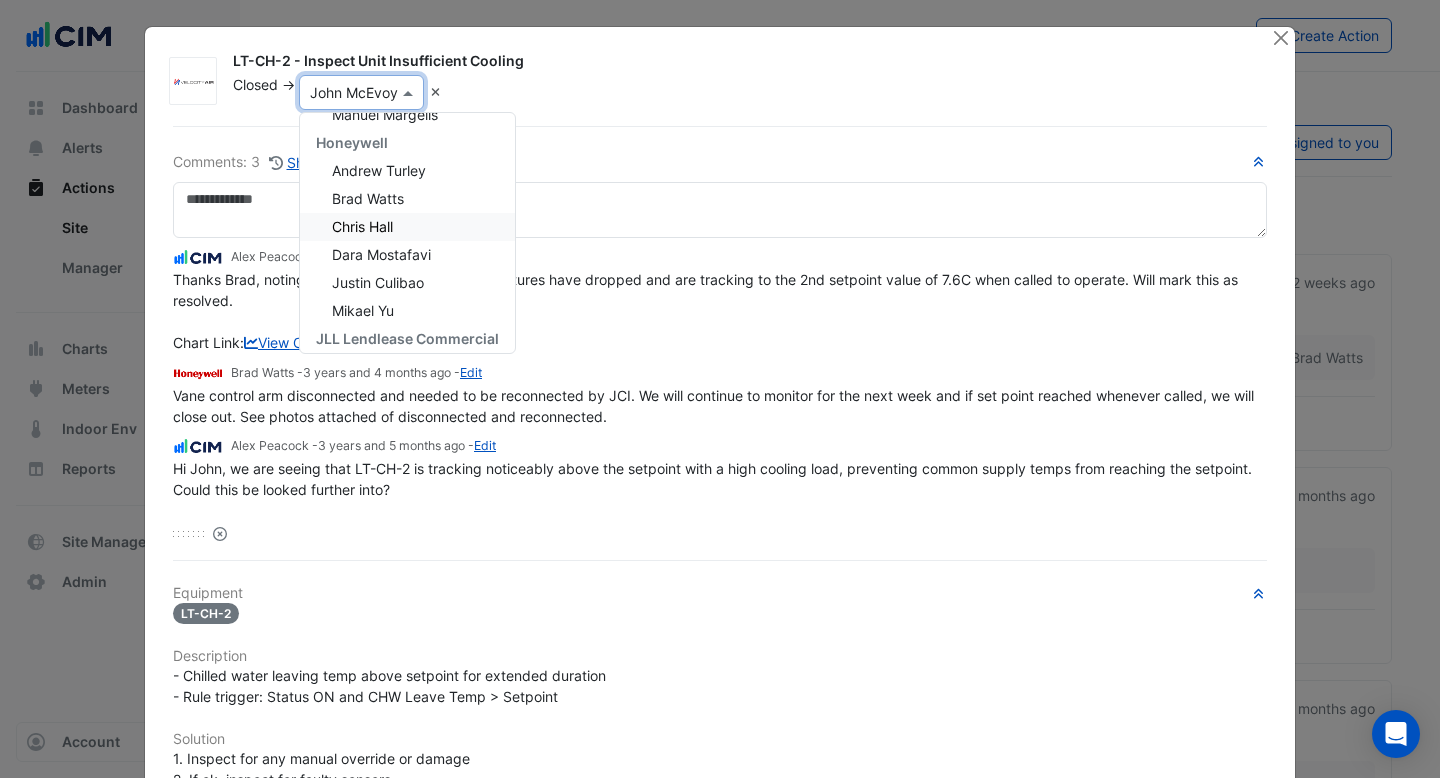 scroll, scrollTop: 242, scrollLeft: 0, axis: vertical 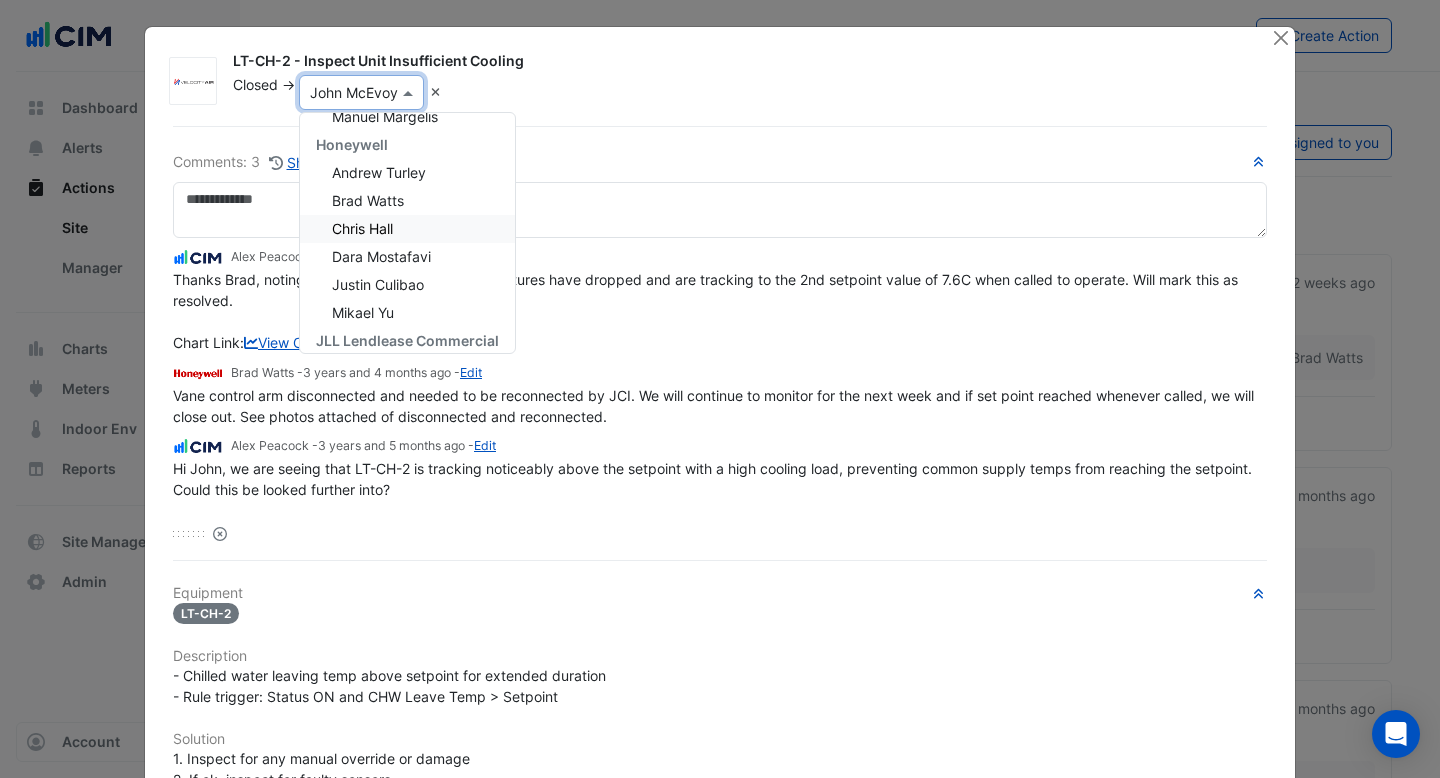 click on "Chris Hall" at bounding box center [362, 228] 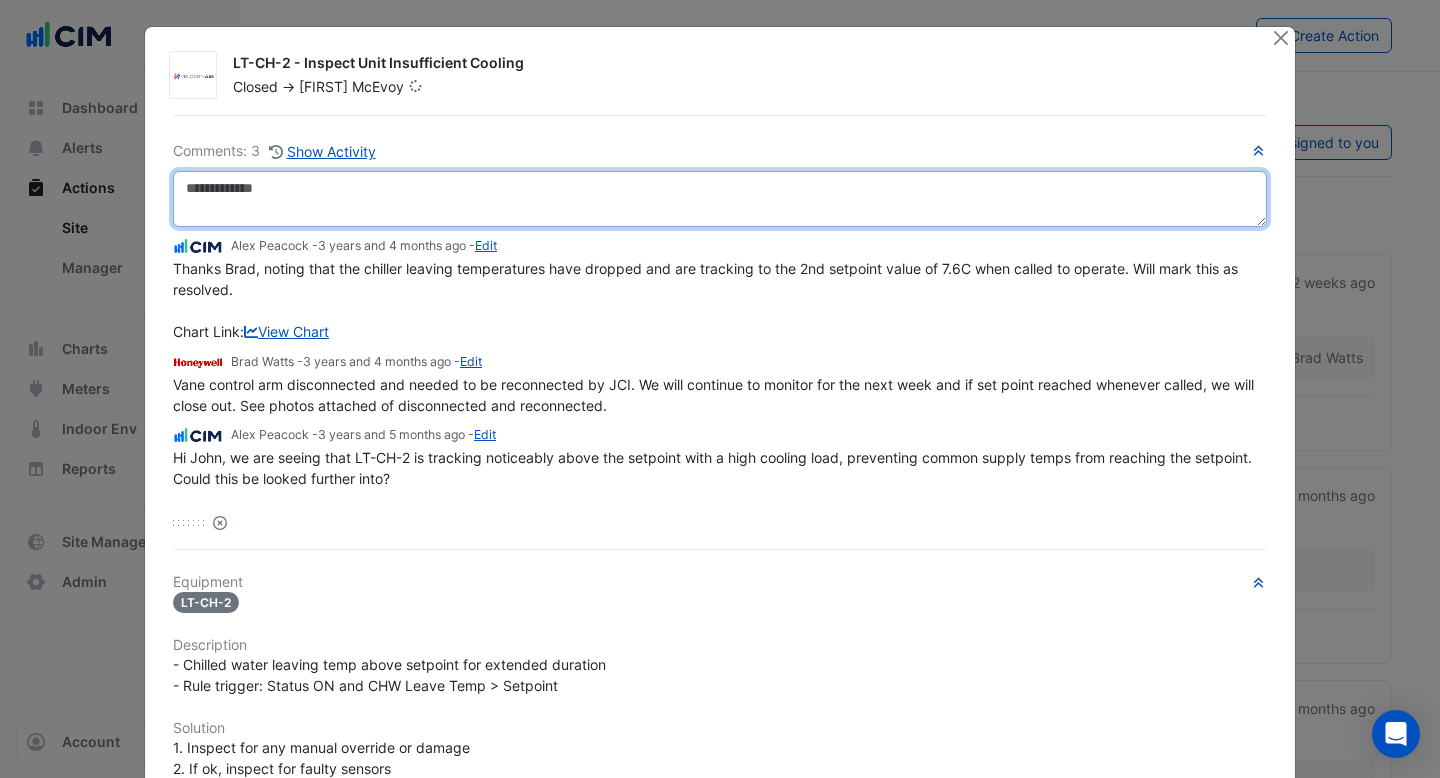 click at bounding box center (720, 199) 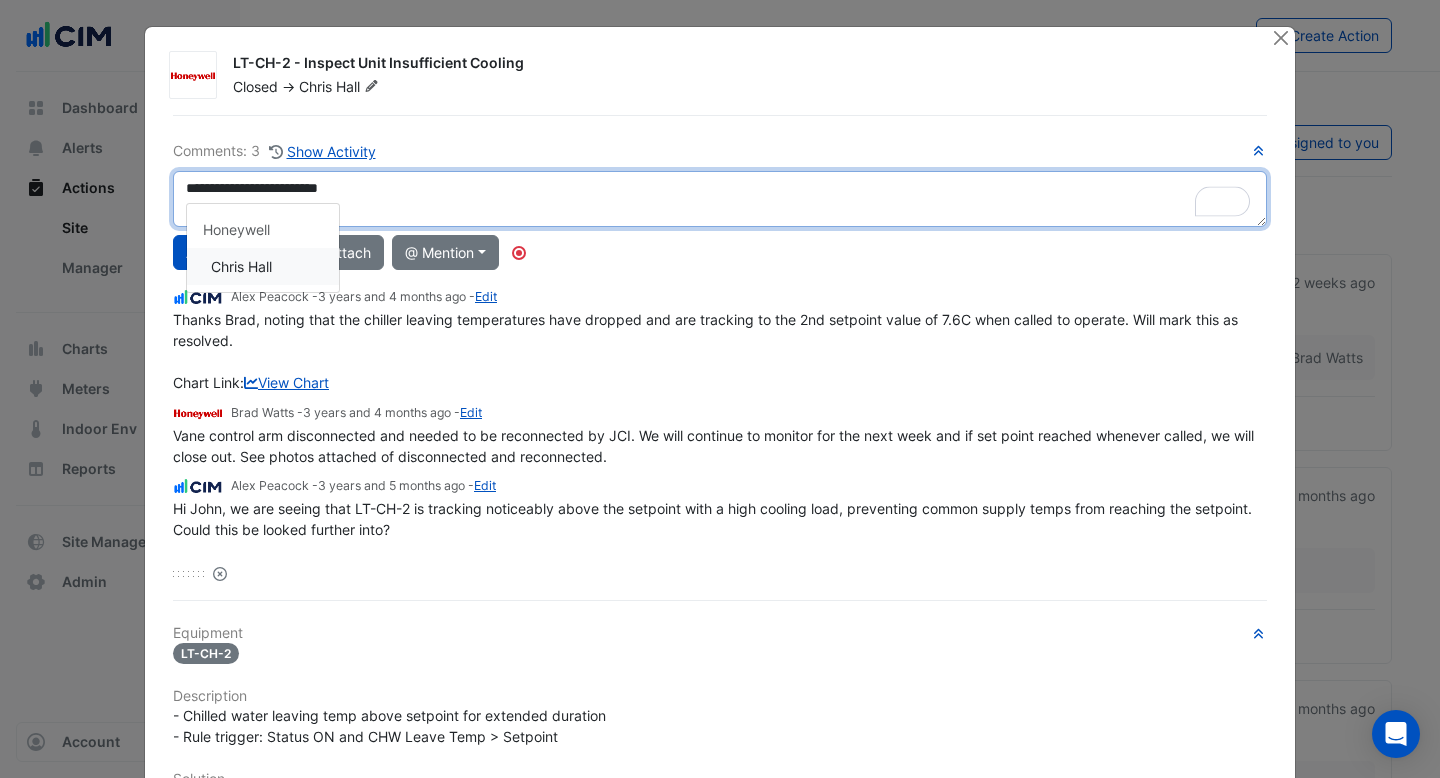 click on "**********" 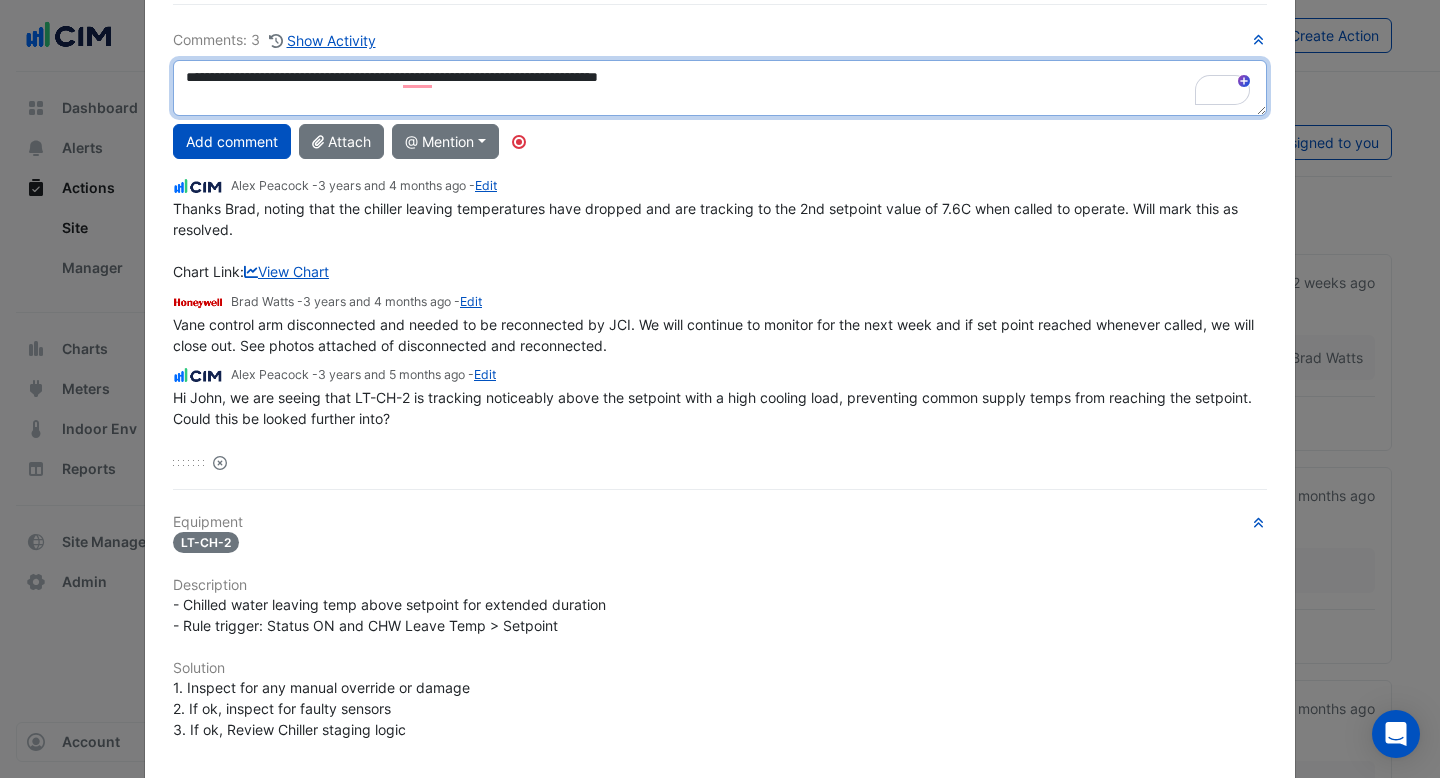 scroll, scrollTop: 146, scrollLeft: 0, axis: vertical 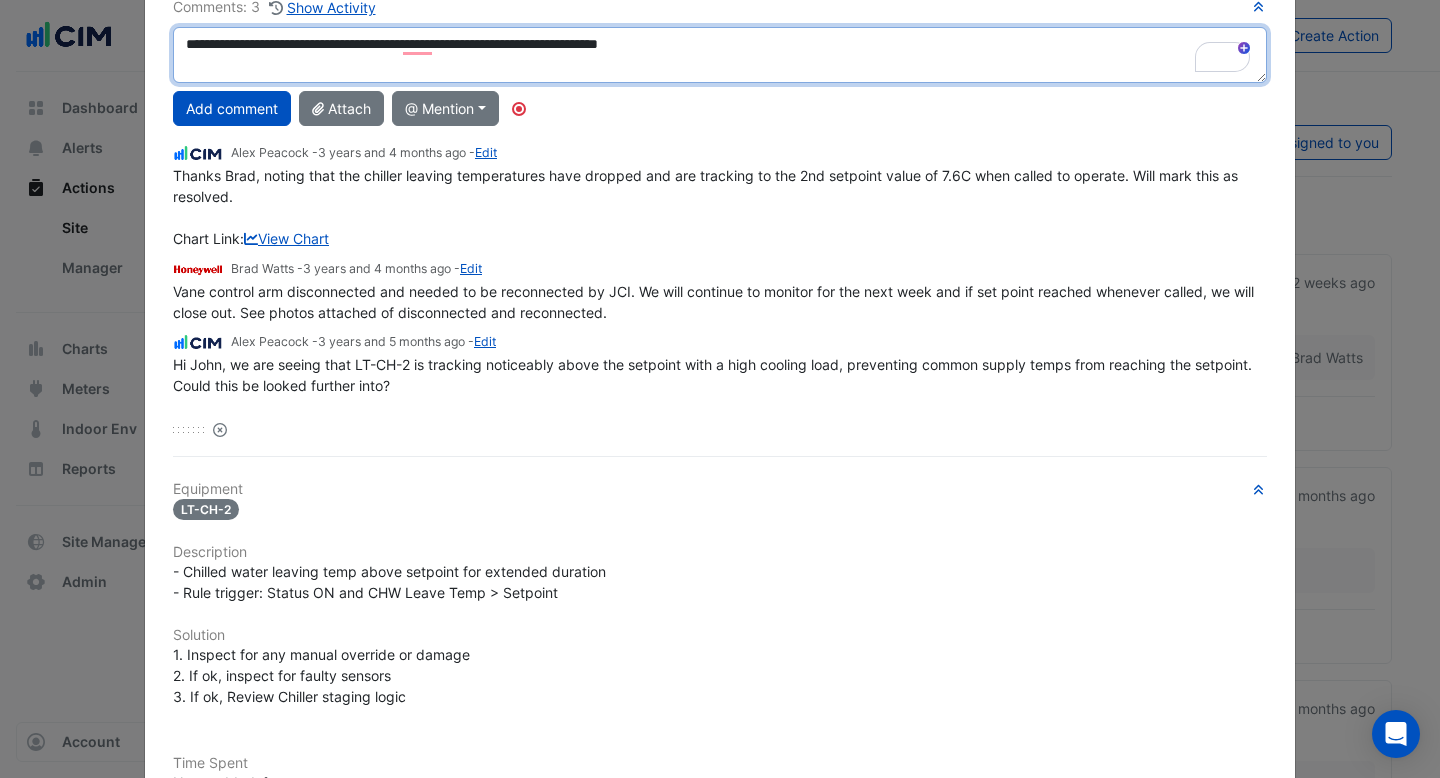 type on "**********" 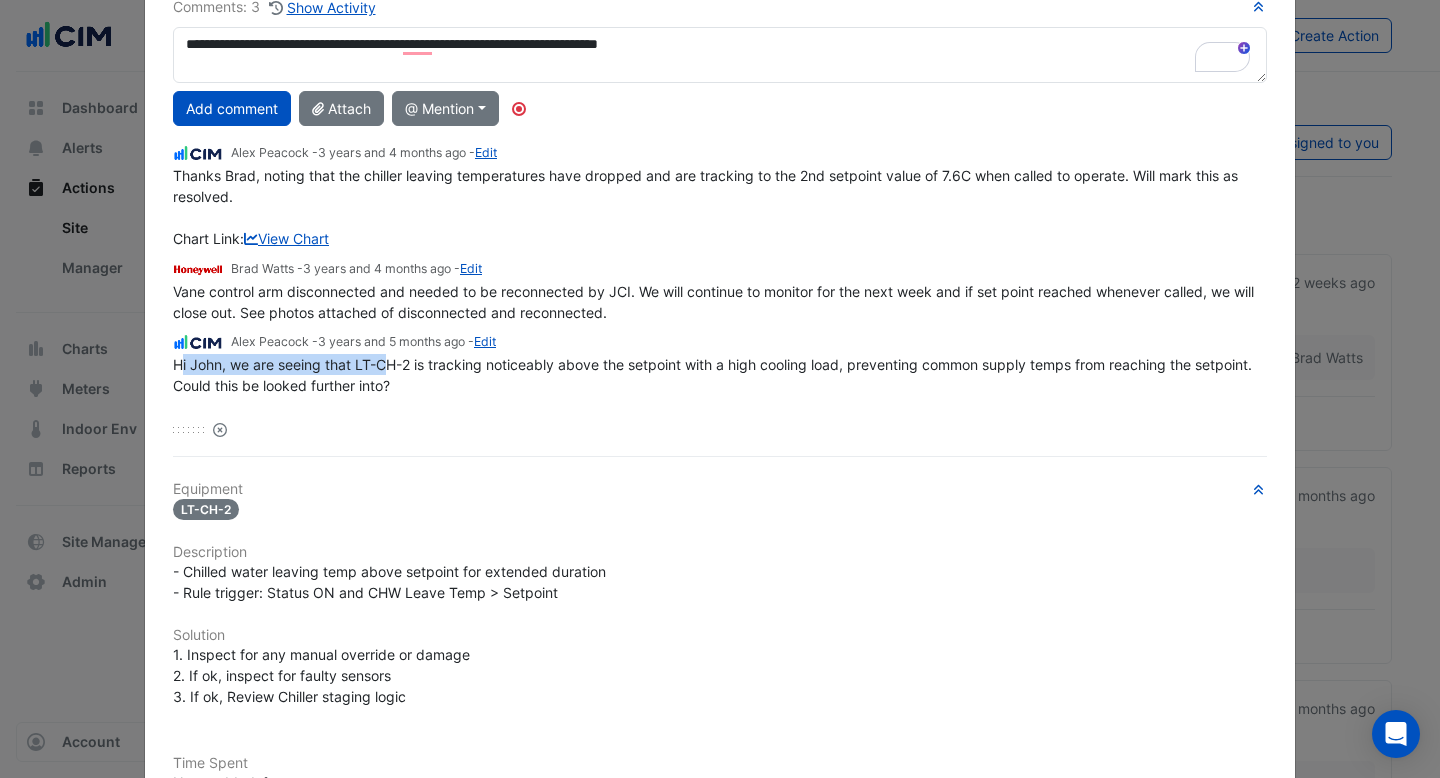 drag, startPoint x: 183, startPoint y: 362, endPoint x: 383, endPoint y: 362, distance: 200 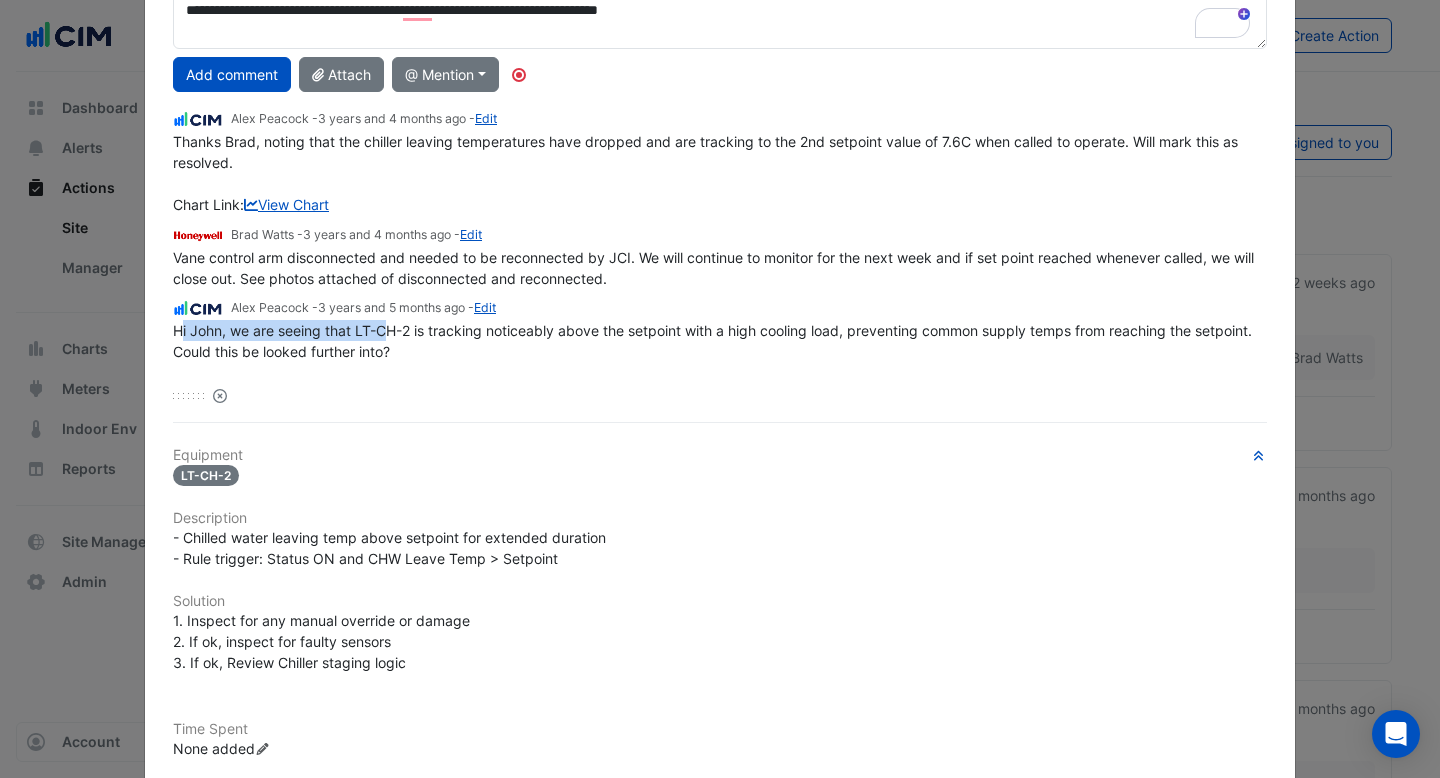 scroll, scrollTop: 184, scrollLeft: 0, axis: vertical 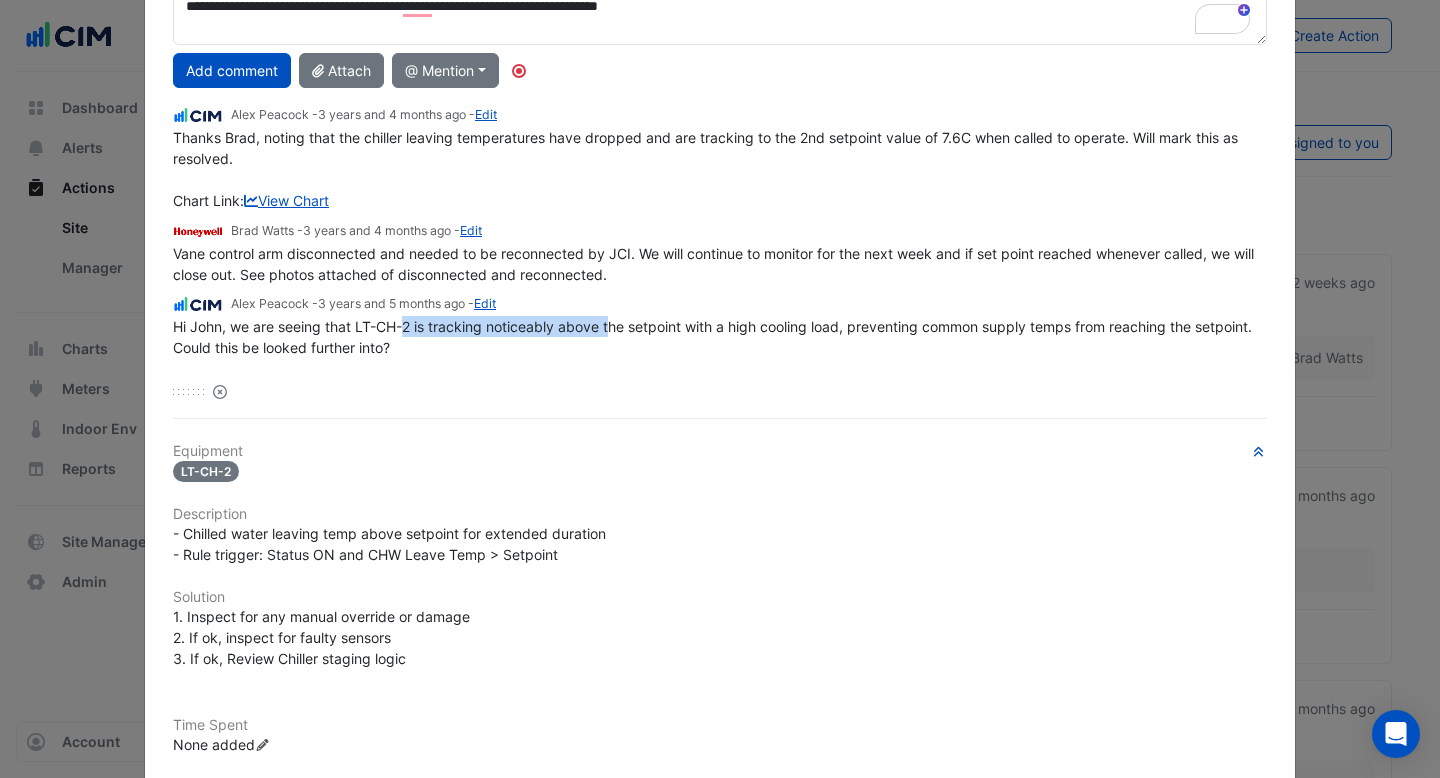 drag, startPoint x: 407, startPoint y: 324, endPoint x: 611, endPoint y: 327, distance: 204.02206 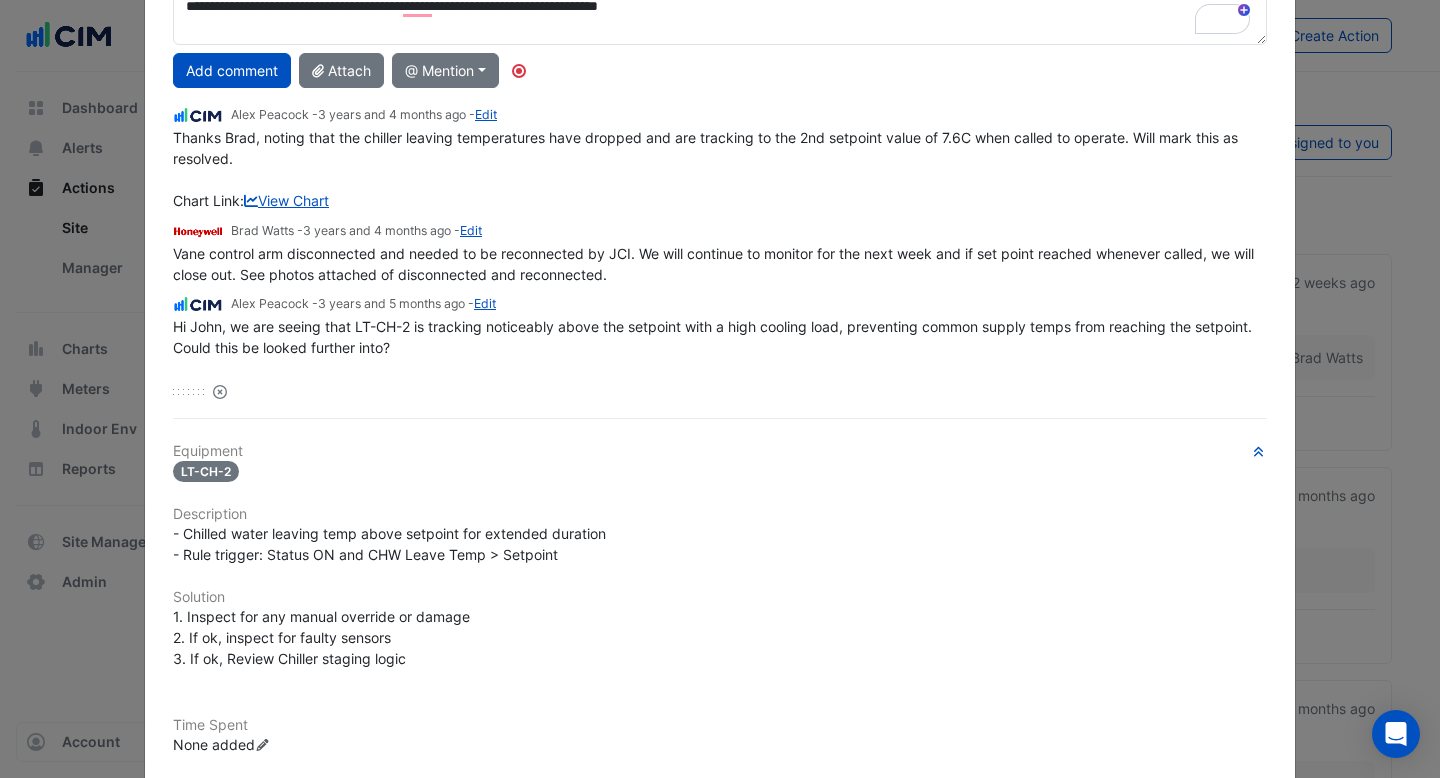 drag, startPoint x: 687, startPoint y: 327, endPoint x: 772, endPoint y: 327, distance: 85 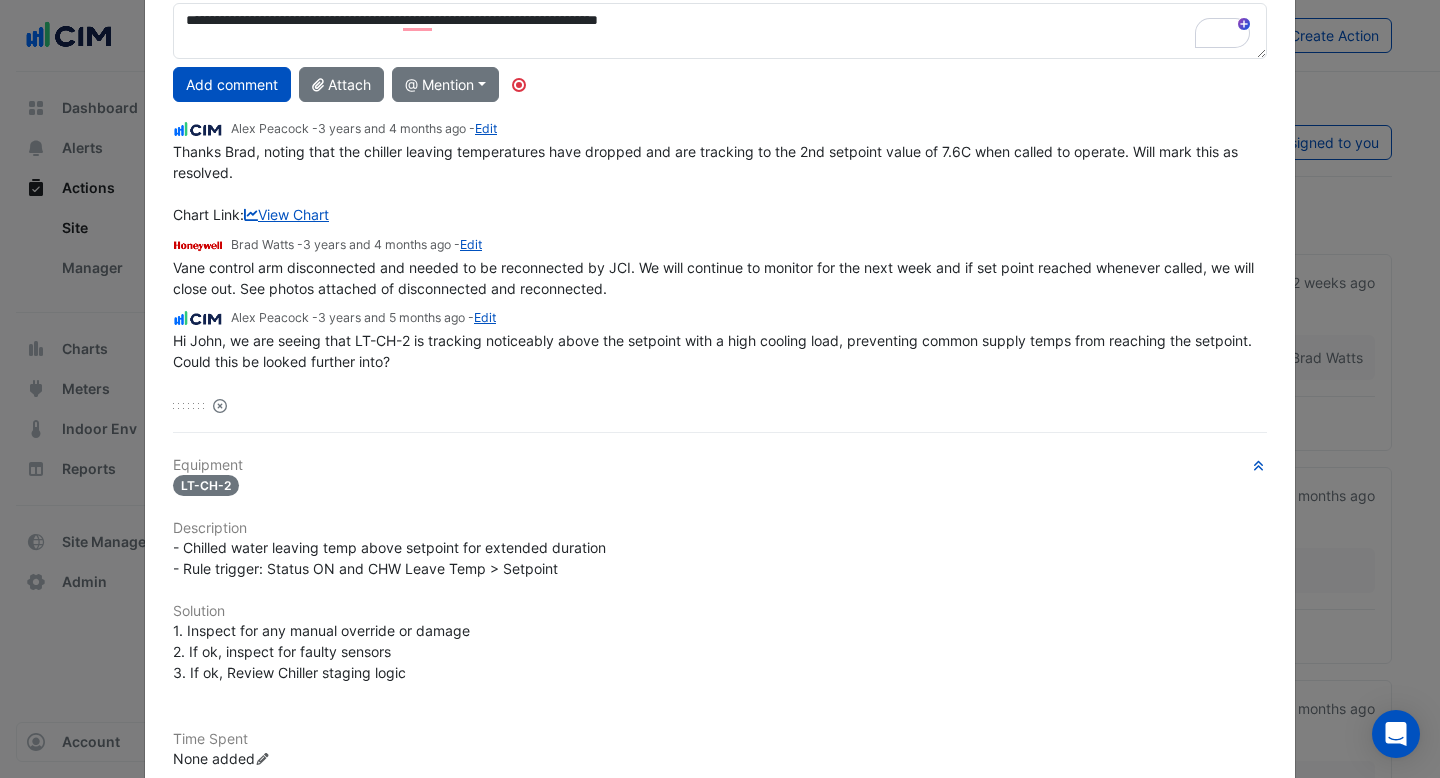 scroll, scrollTop: 168, scrollLeft: 0, axis: vertical 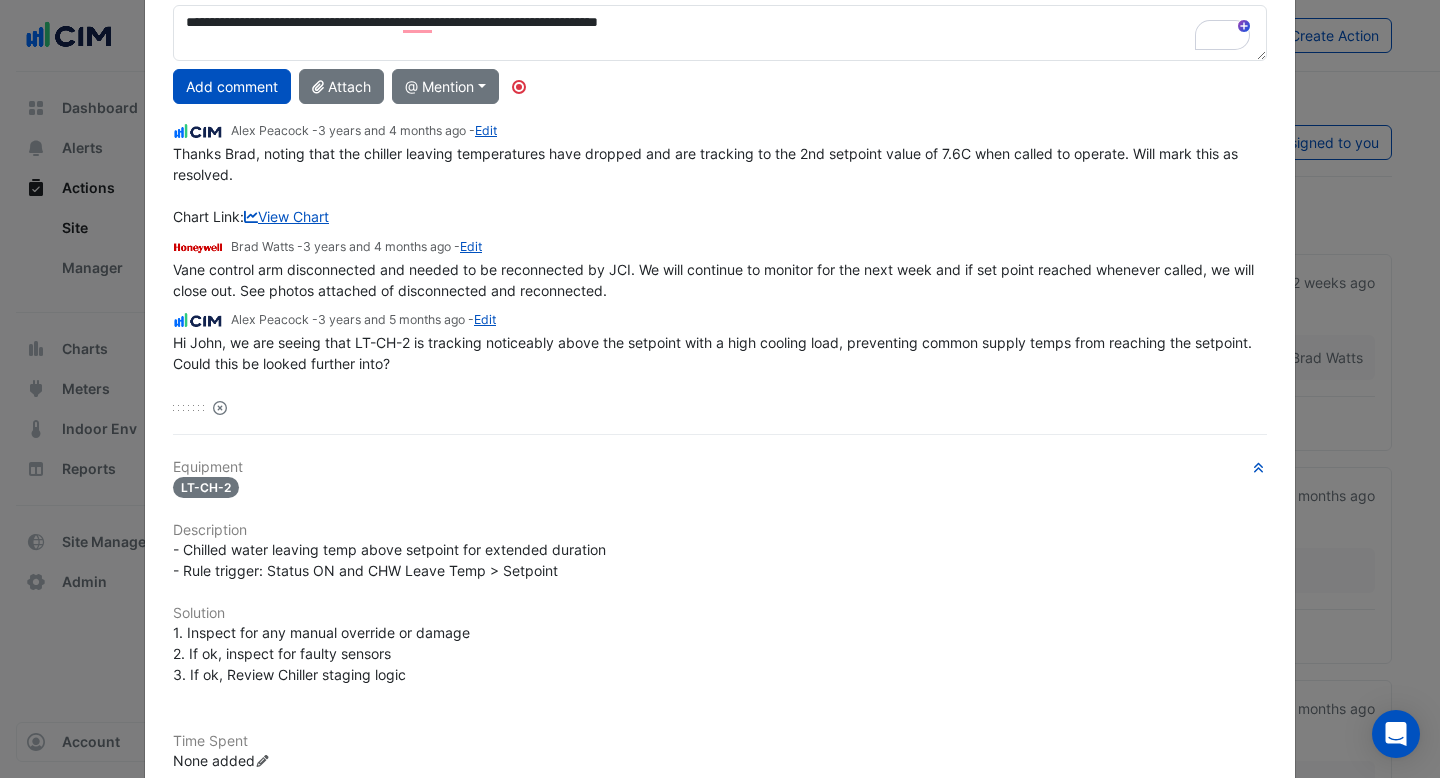 drag, startPoint x: 236, startPoint y: 249, endPoint x: 285, endPoint y: 249, distance: 49 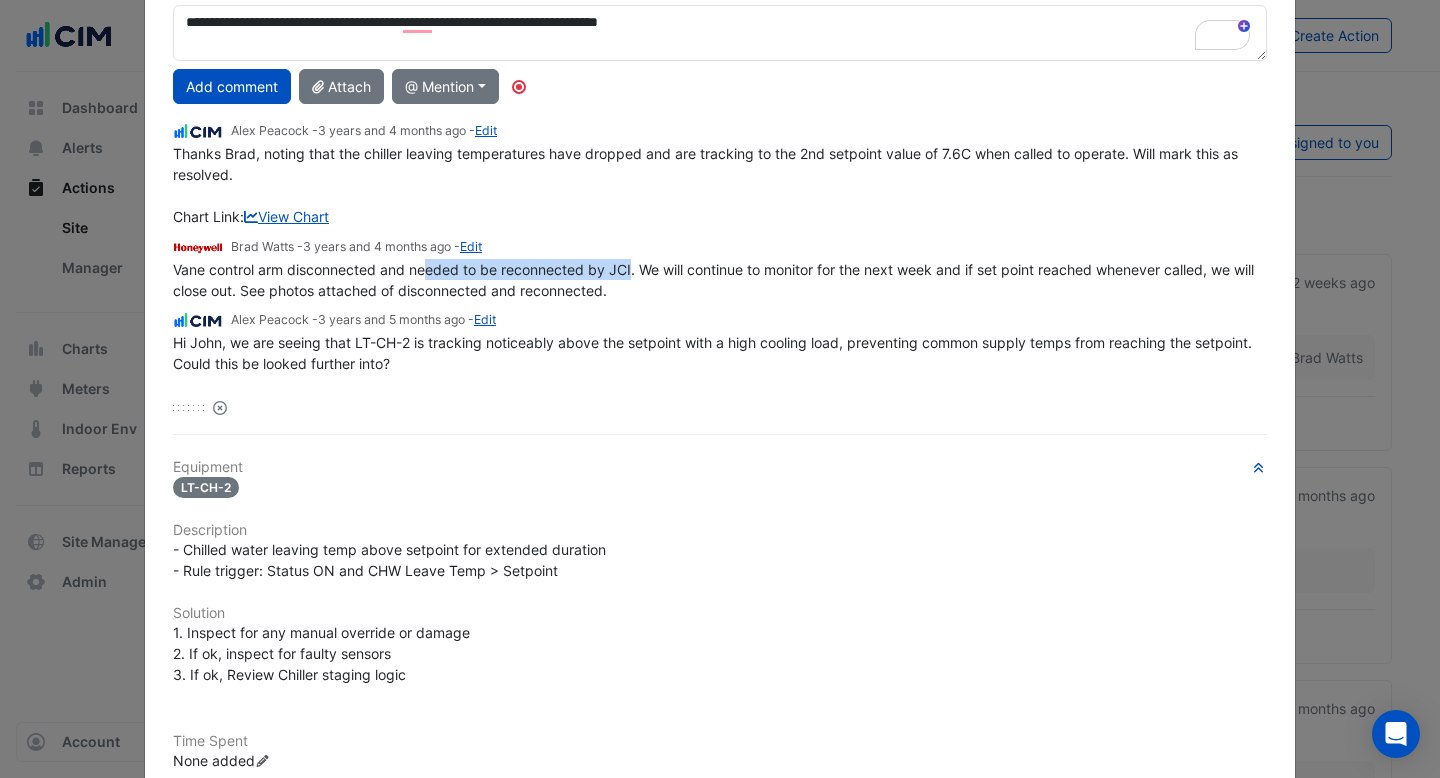 drag, startPoint x: 425, startPoint y: 273, endPoint x: 630, endPoint y: 260, distance: 205.41179 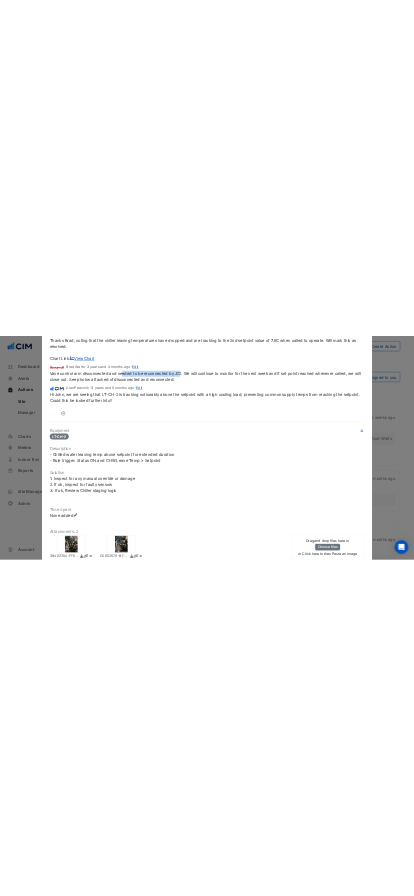 scroll, scrollTop: 352, scrollLeft: 0, axis: vertical 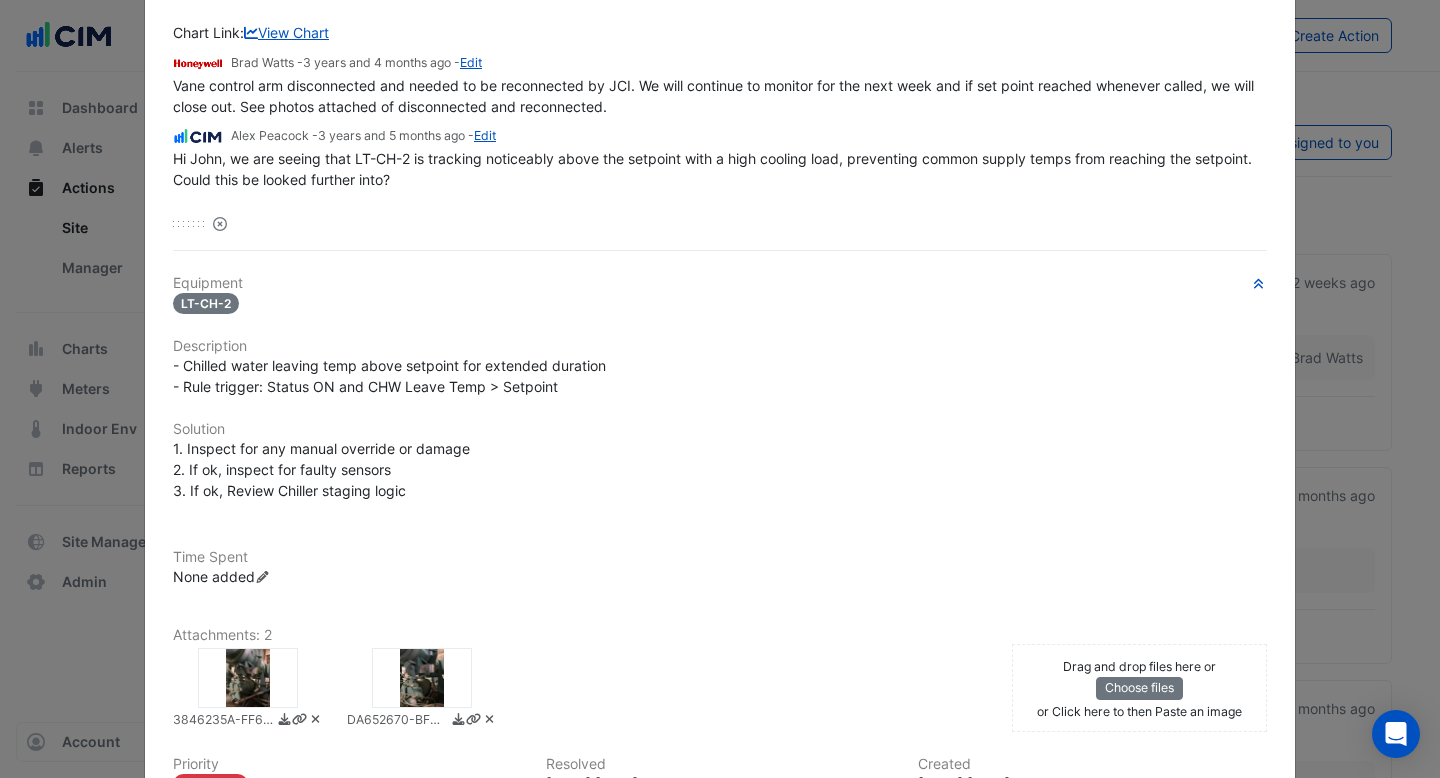 click 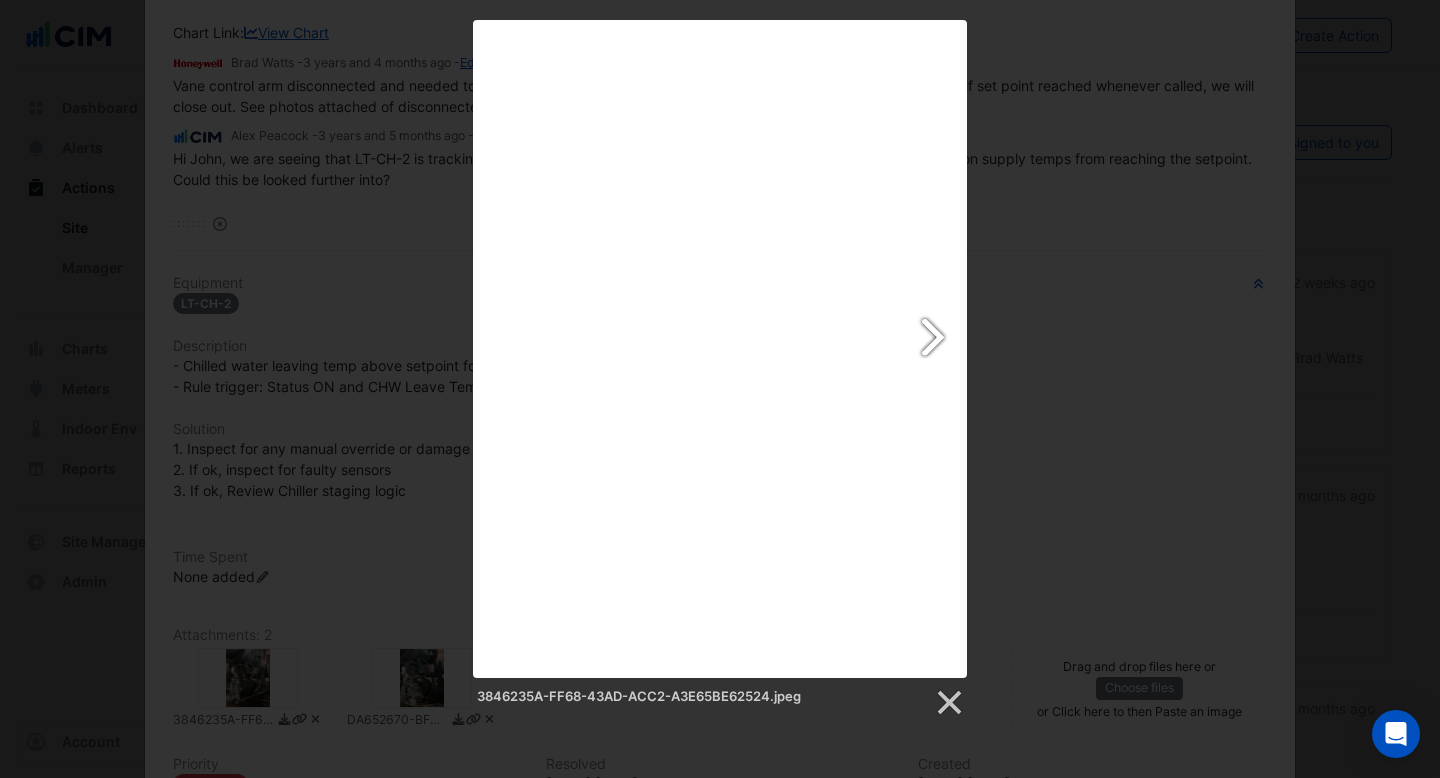 click at bounding box center [809, 349] 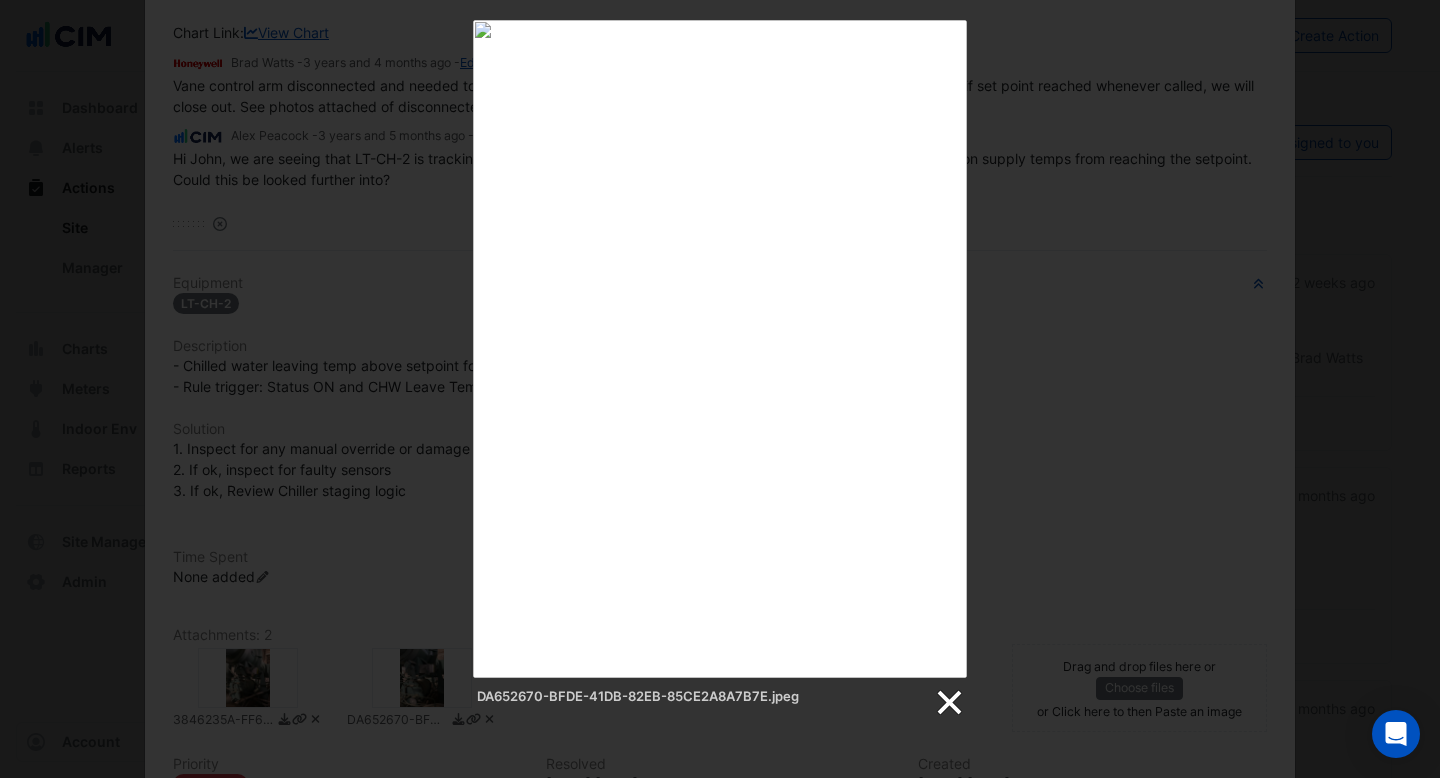 click at bounding box center (948, 703) 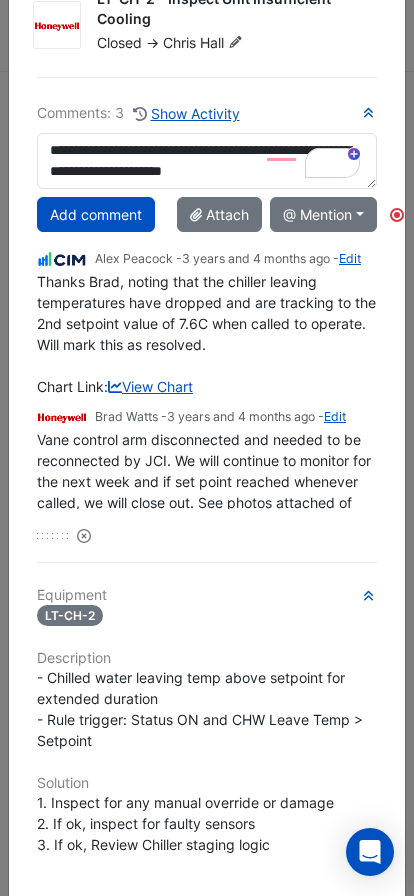 scroll, scrollTop: 0, scrollLeft: 0, axis: both 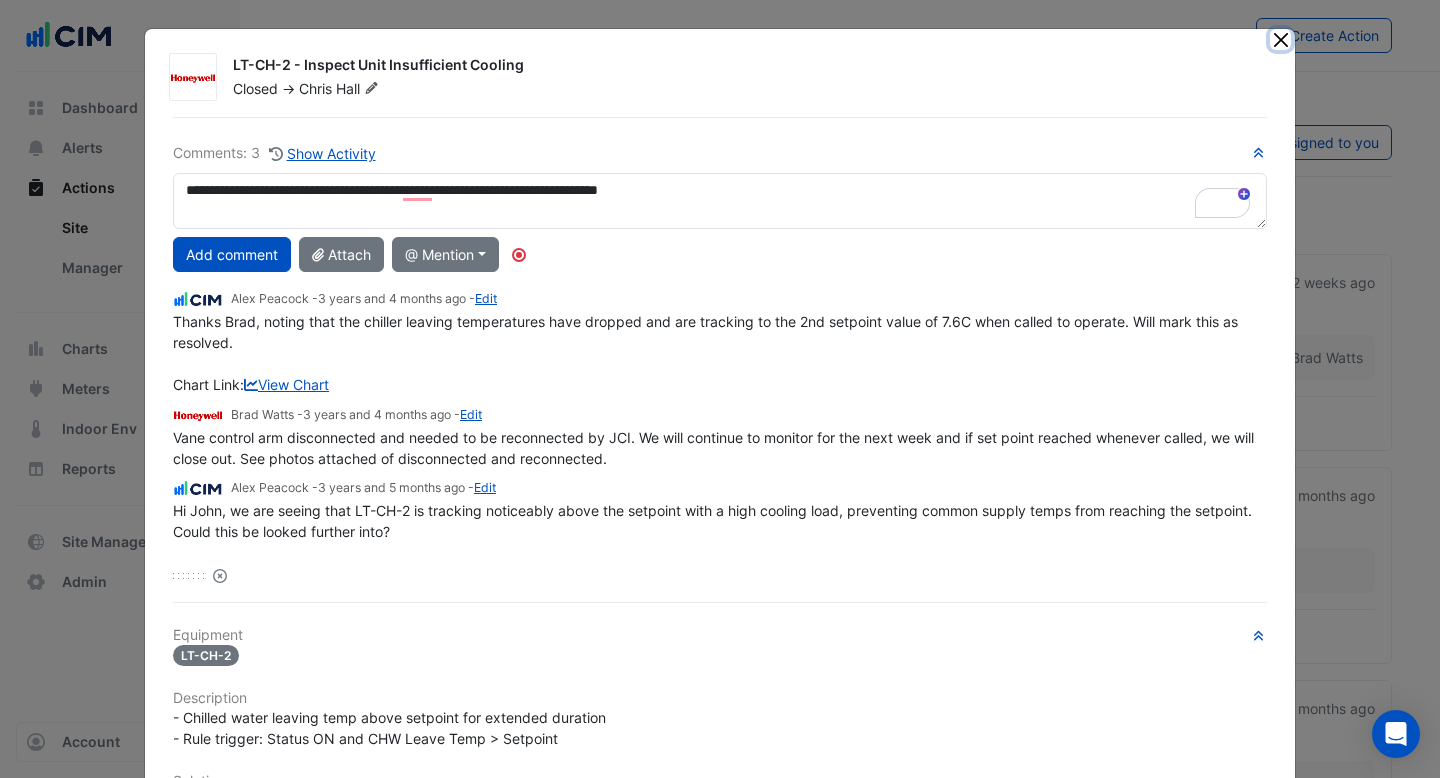click 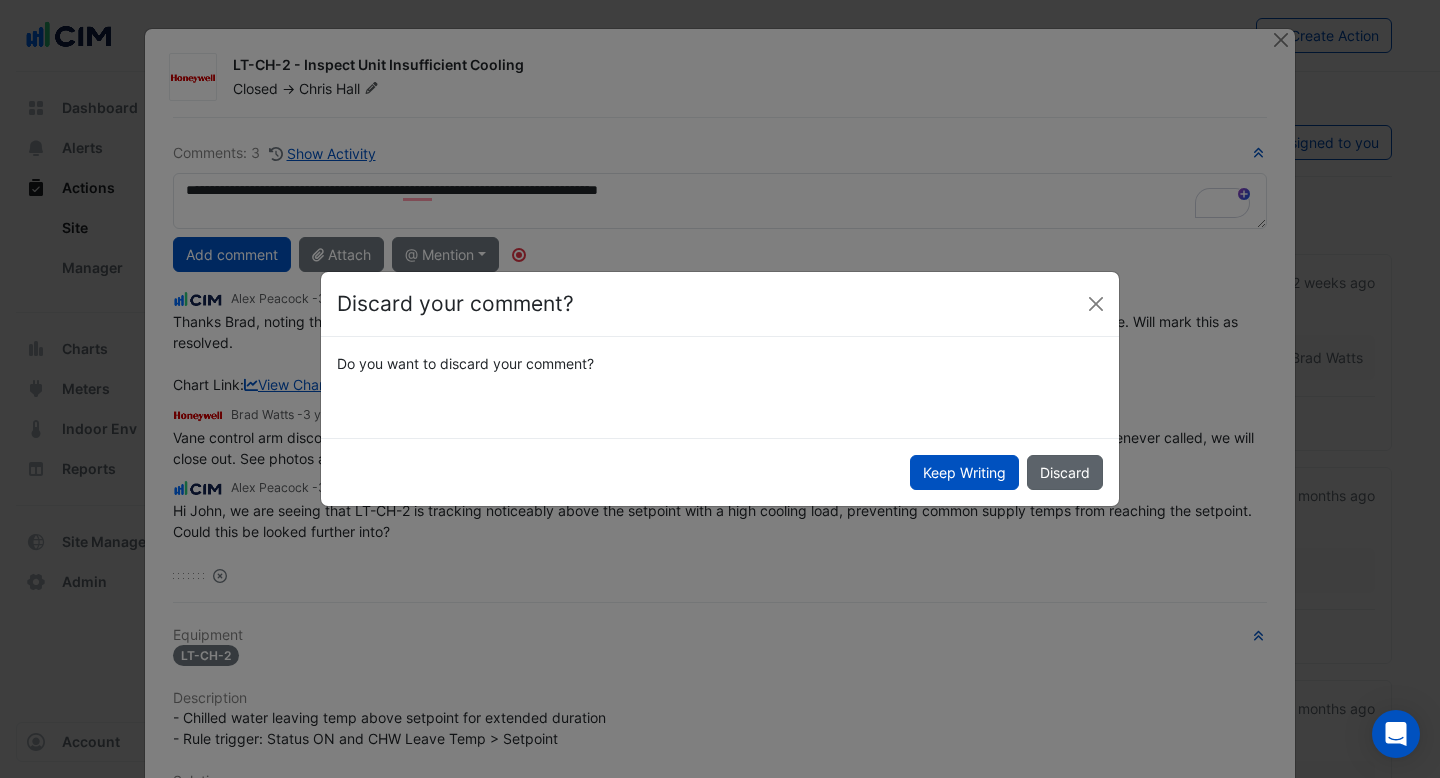 click on "Discard" 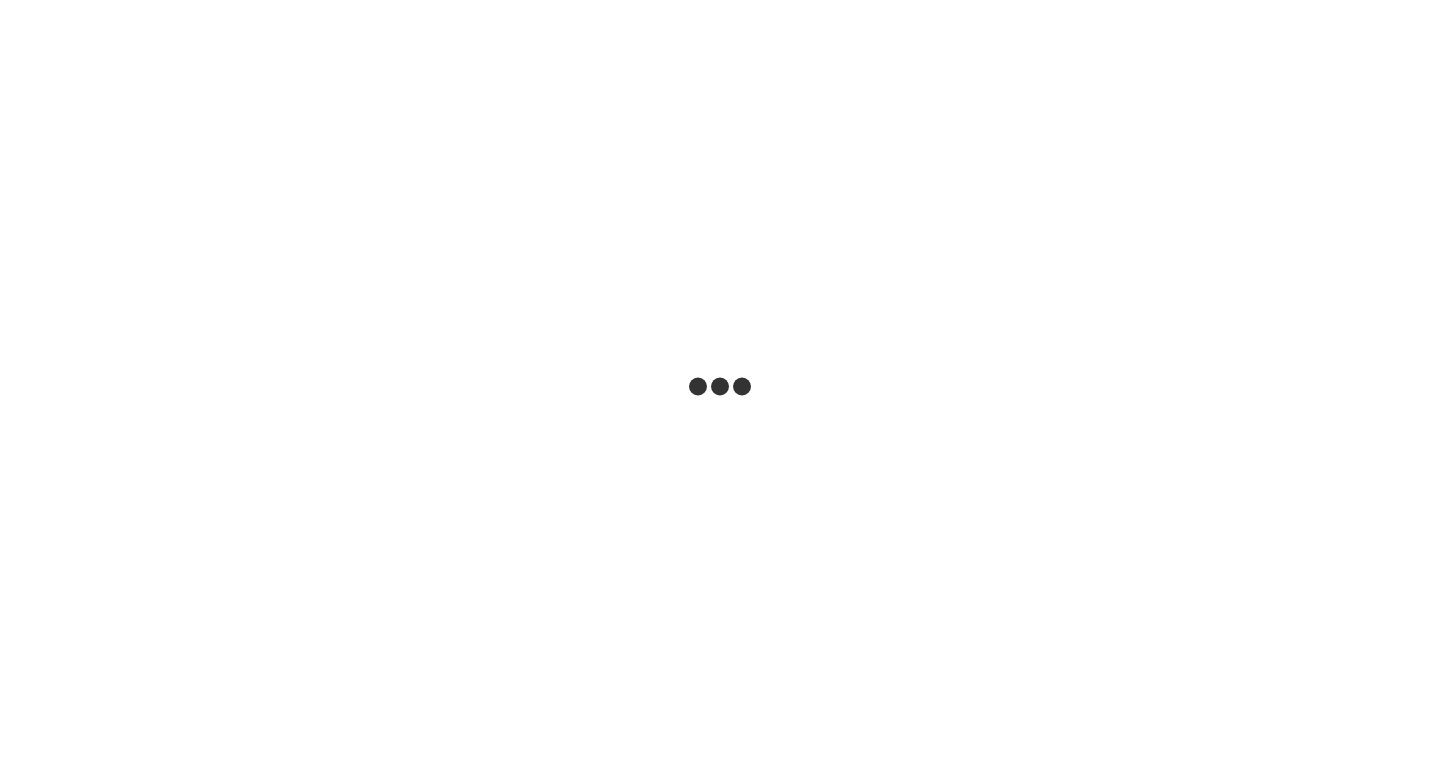 scroll, scrollTop: 0, scrollLeft: 0, axis: both 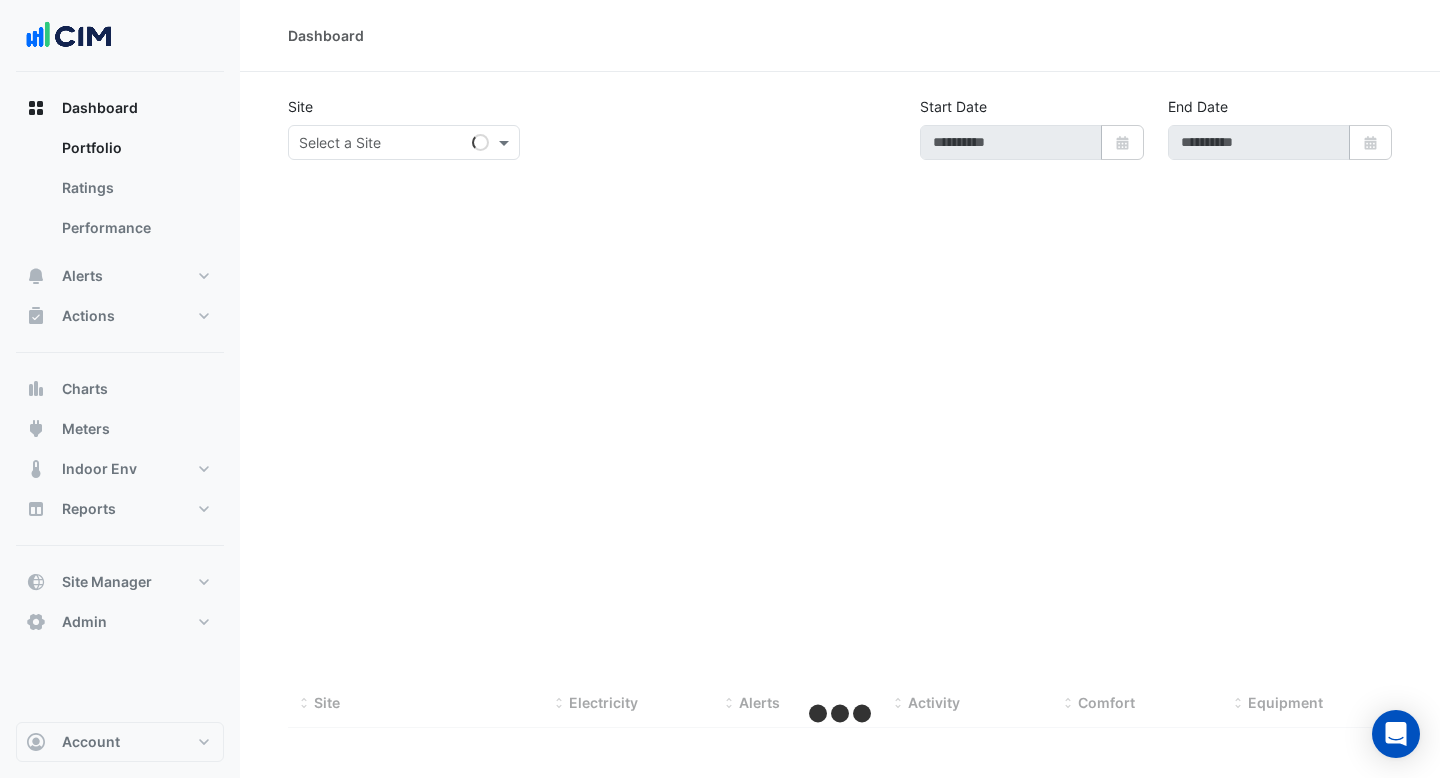 type on "**********" 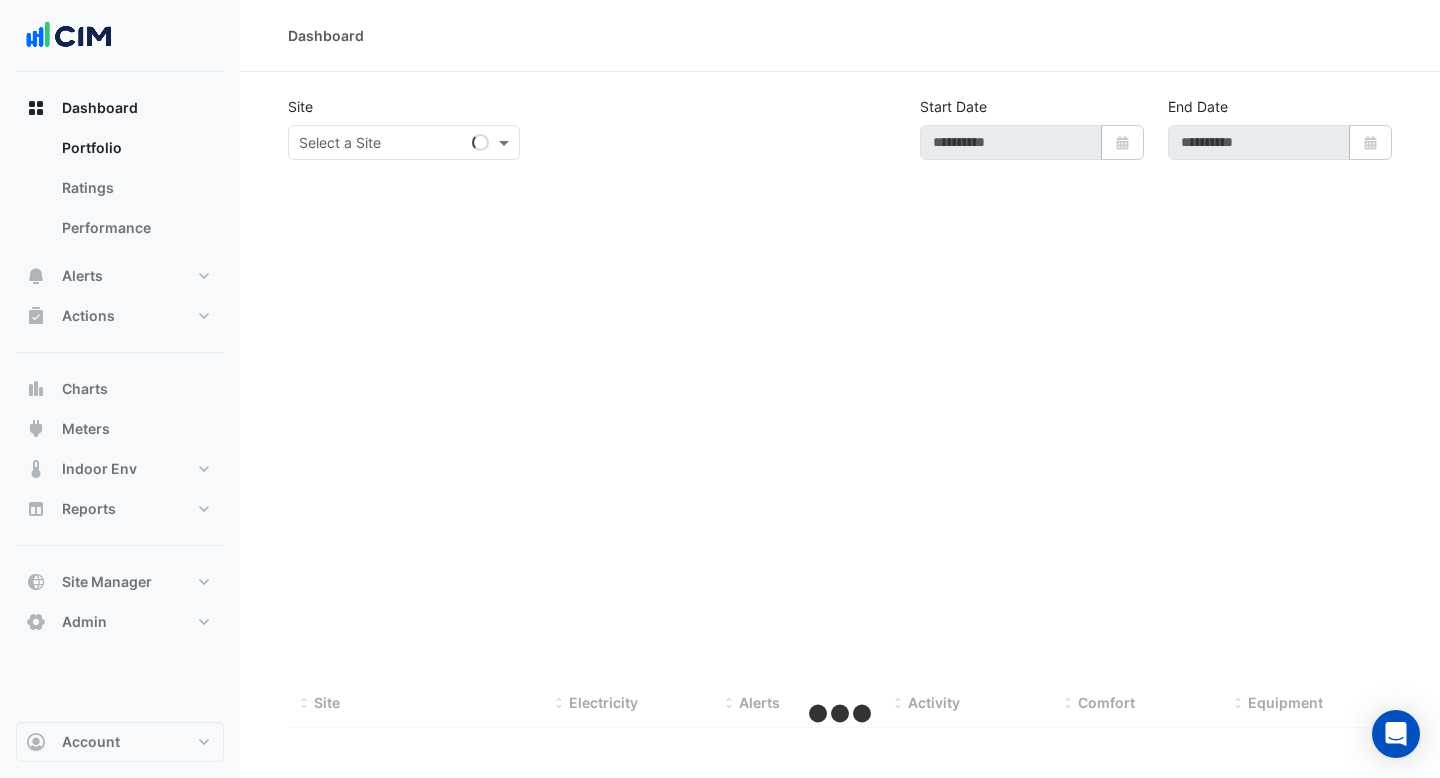 type on "**********" 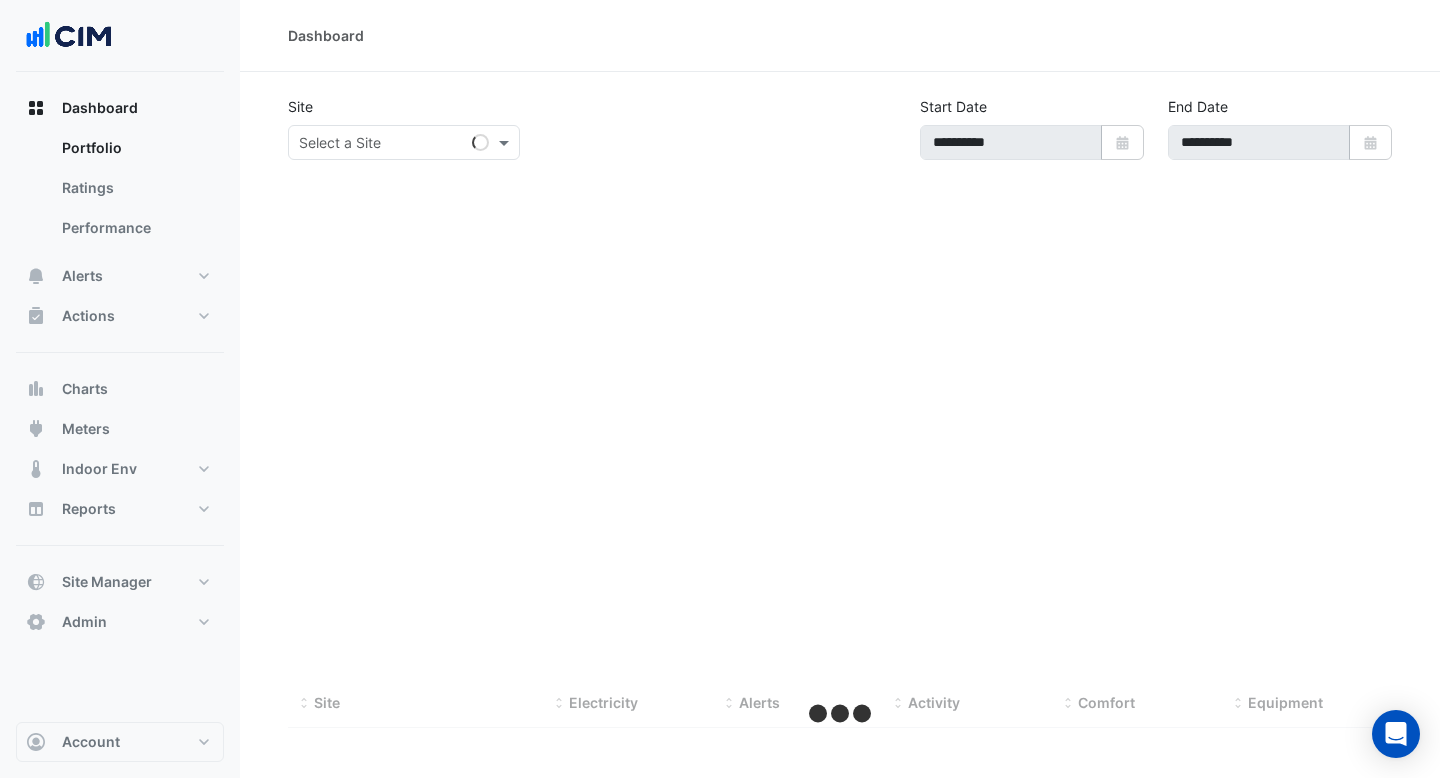 select on "***" 